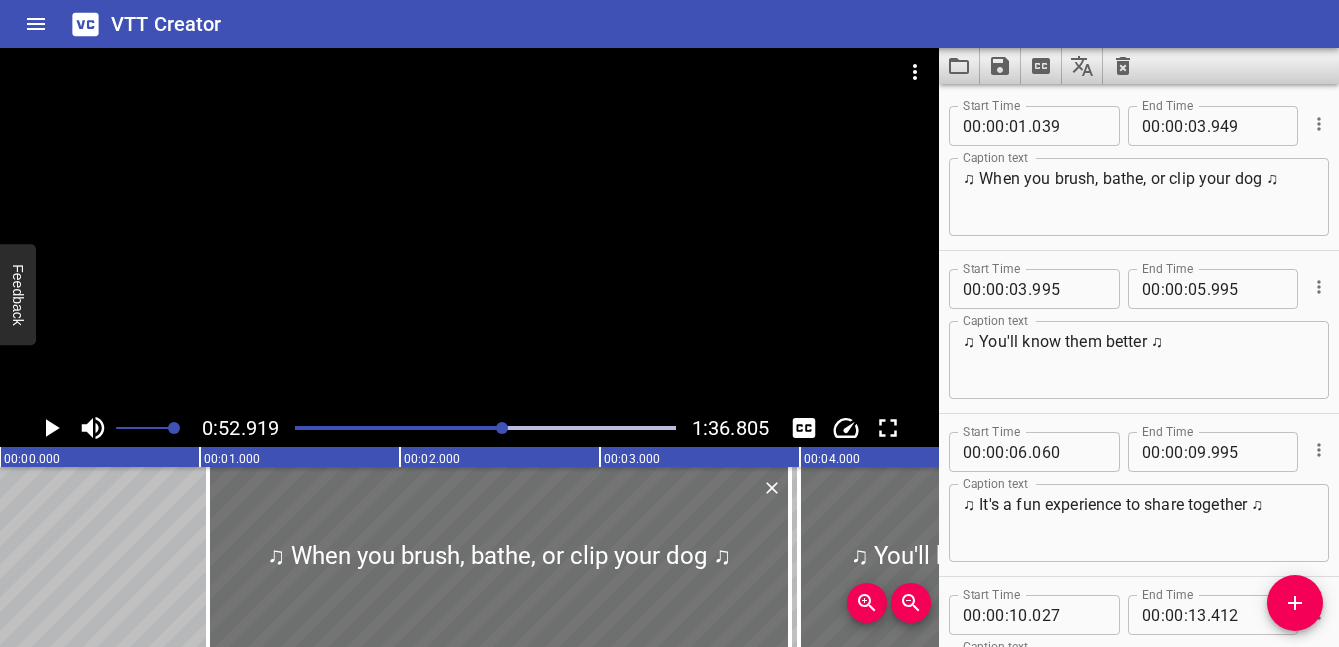 scroll, scrollTop: 0, scrollLeft: 0, axis: both 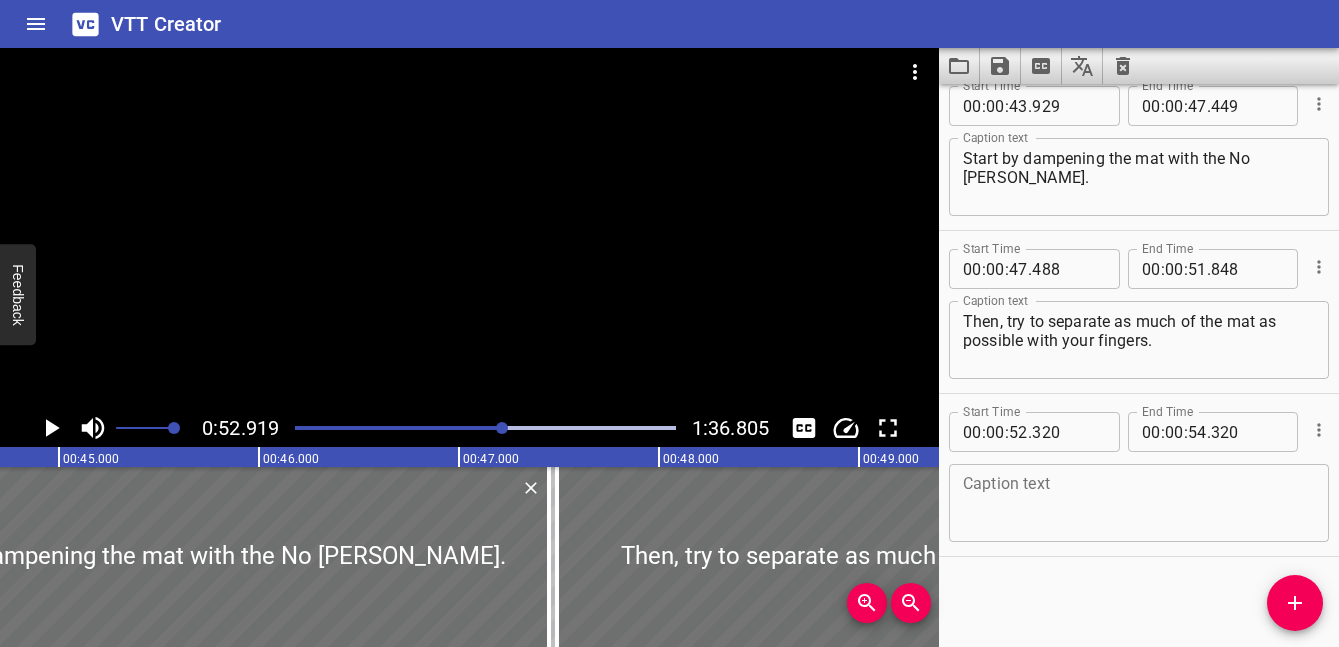 click at bounding box center [485, 428] 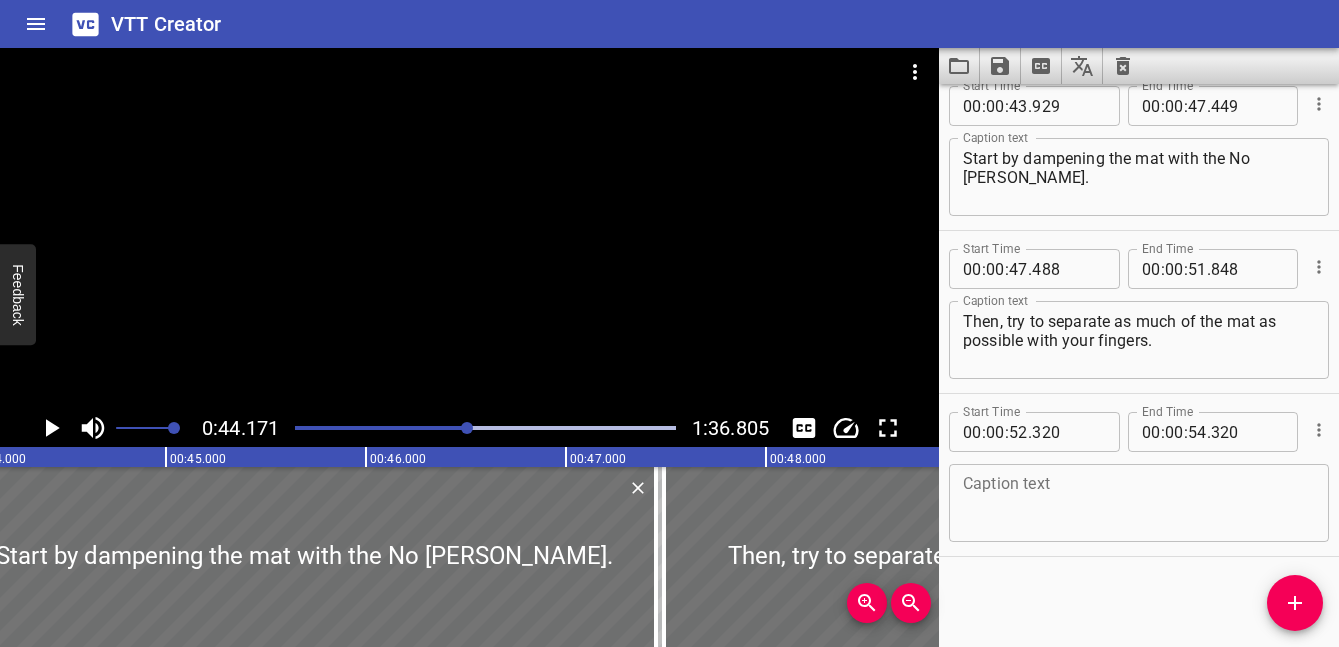 click 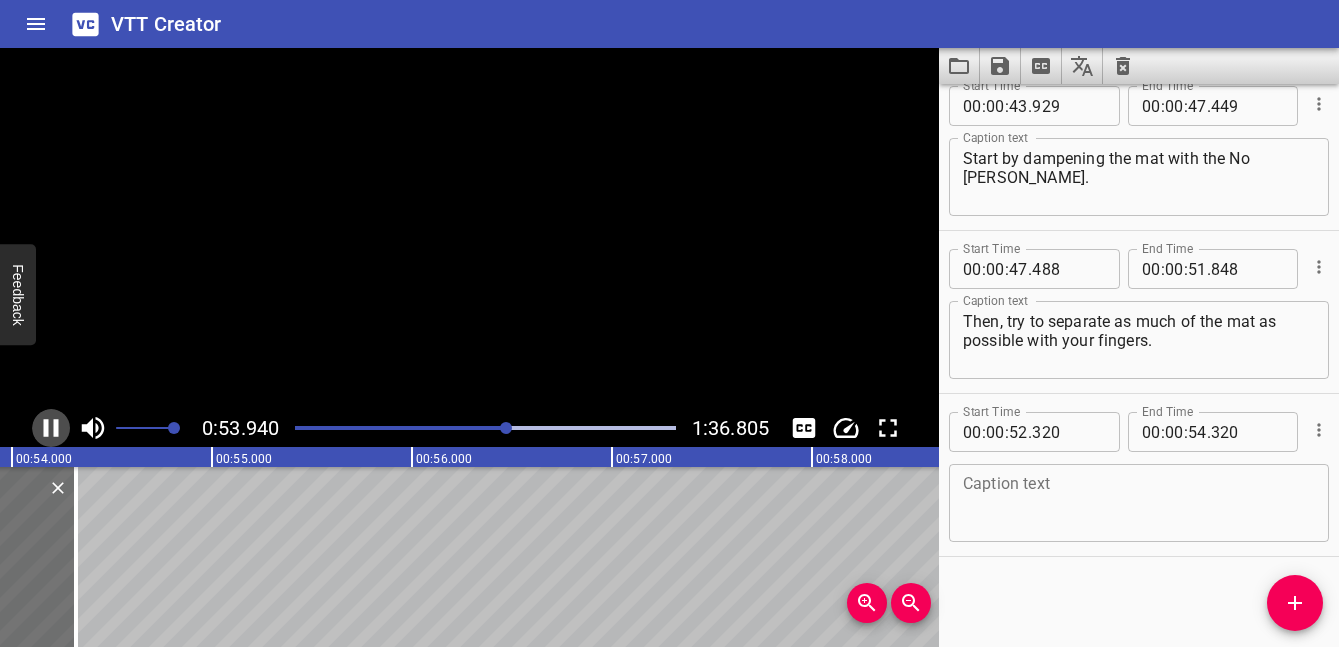 click 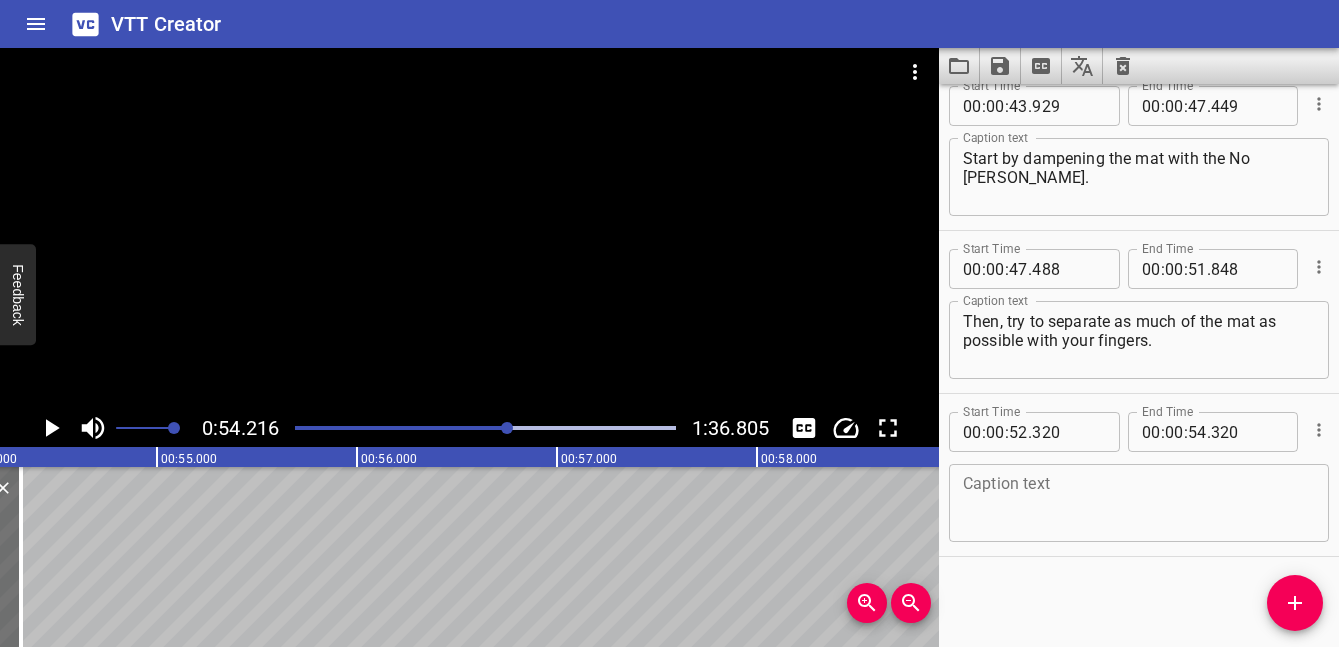 click at bounding box center [1139, 503] 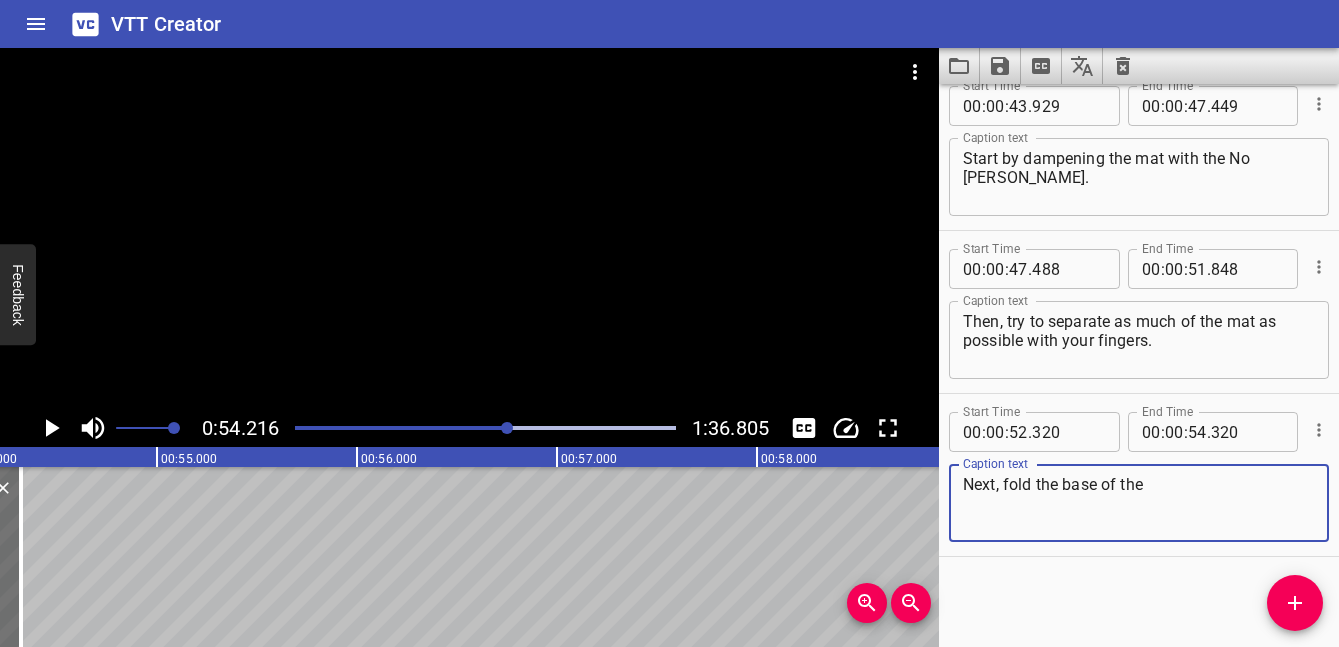 click 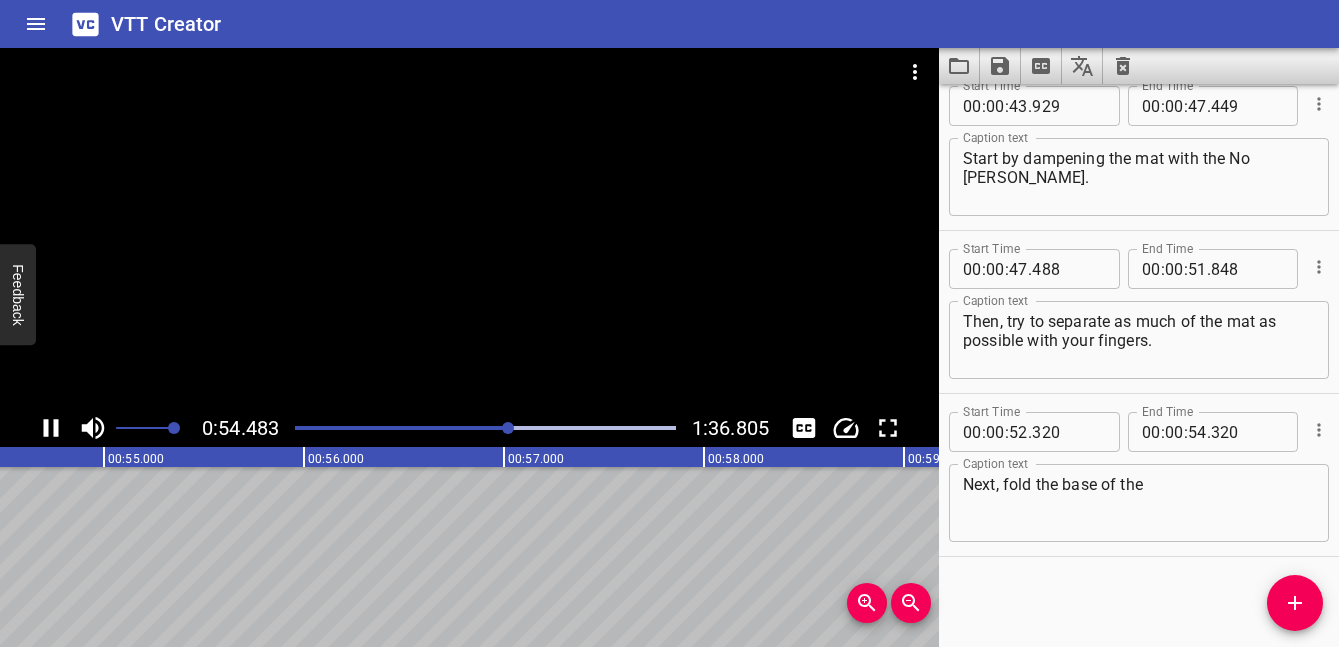 click 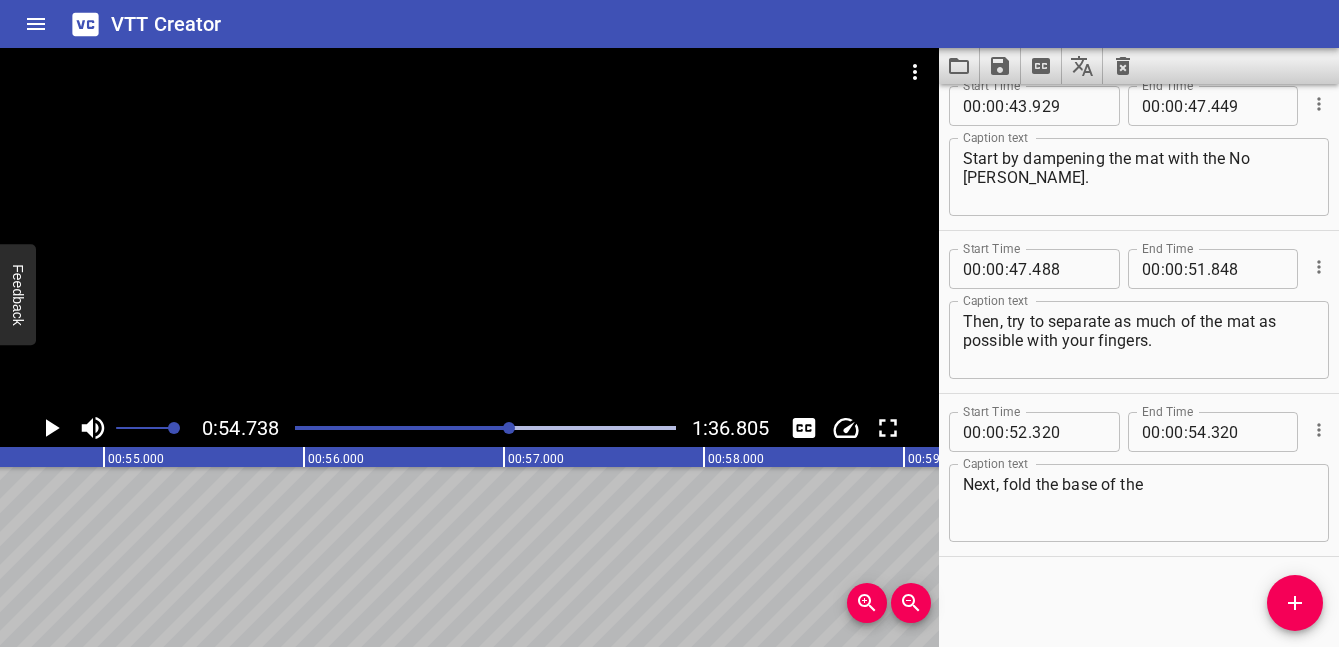 scroll, scrollTop: 0, scrollLeft: 10947, axis: horizontal 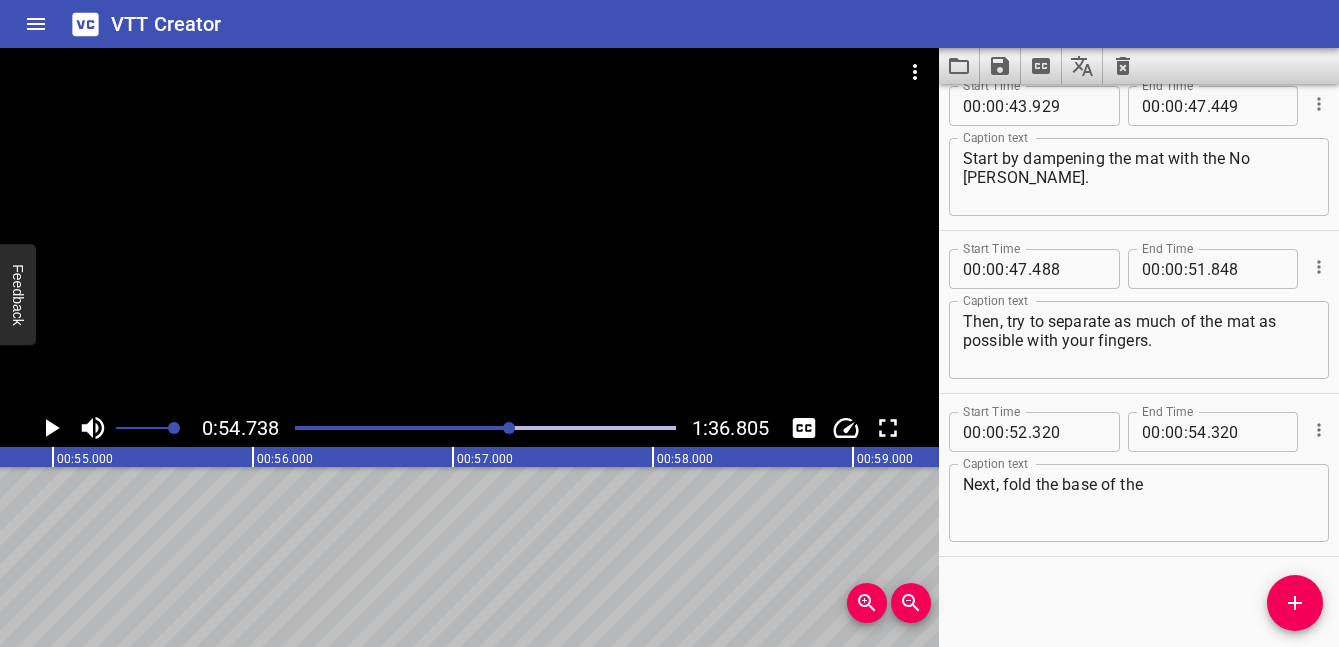 click on "Next, fold the base of the" at bounding box center (1139, 503) 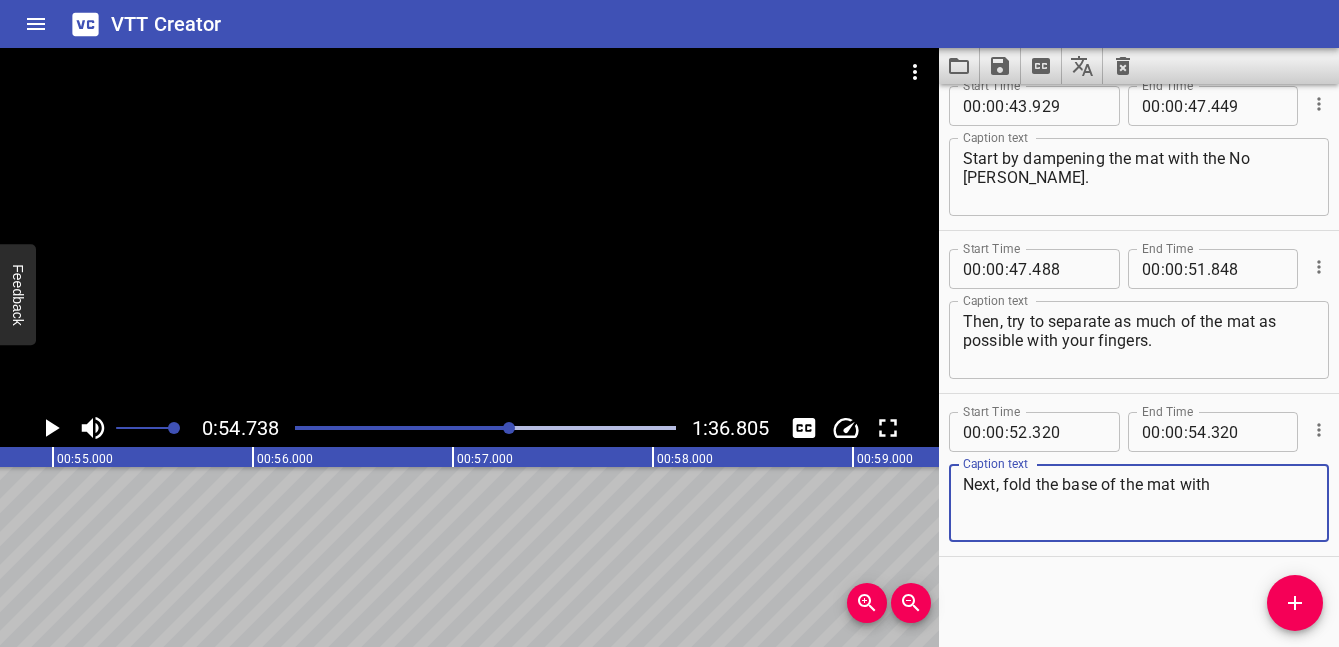 click 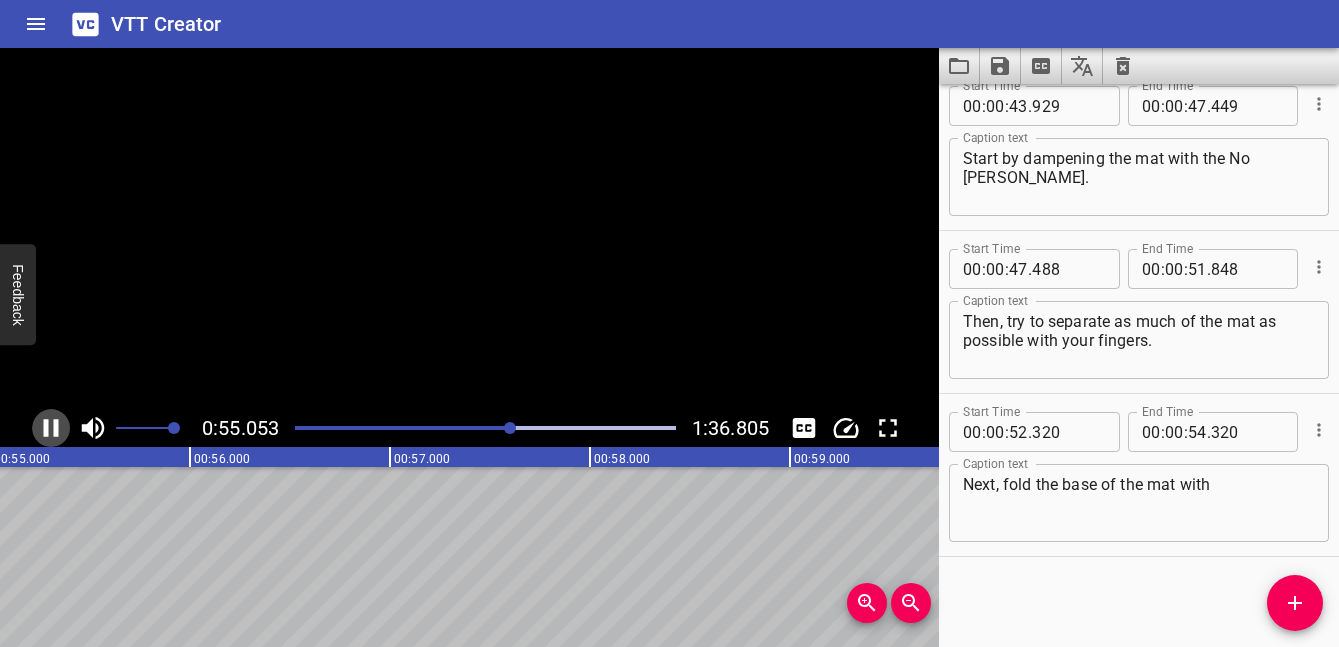 click 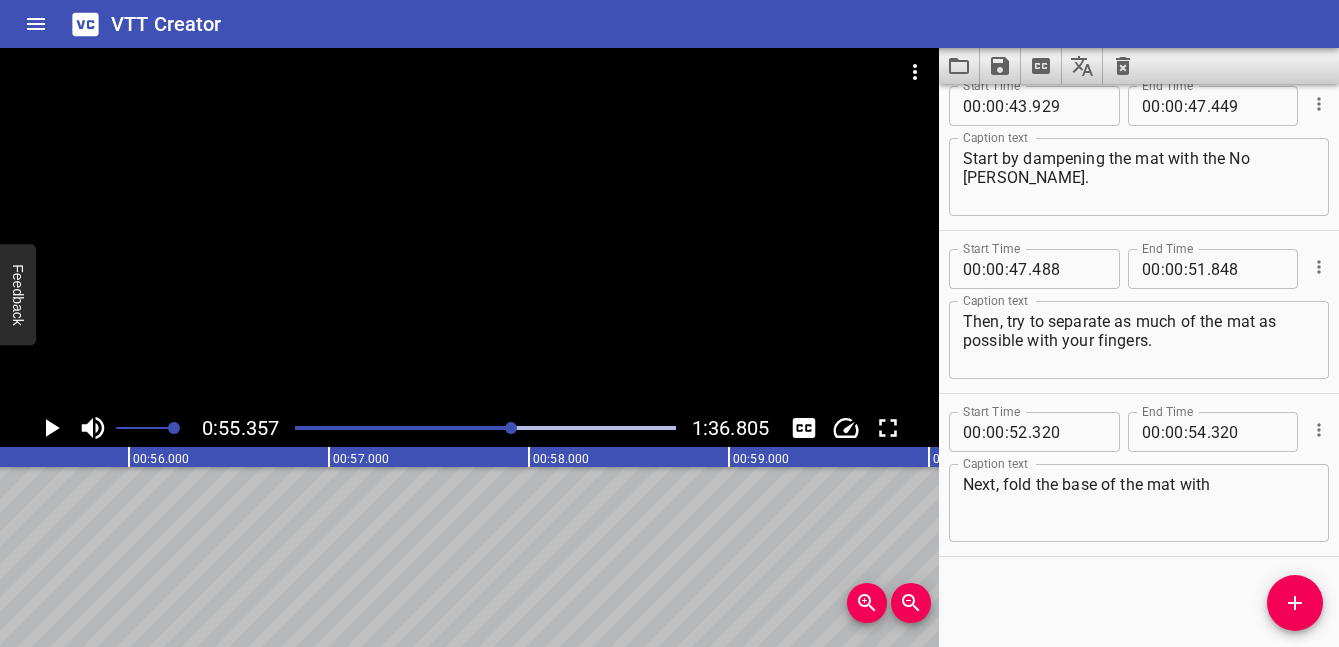 scroll, scrollTop: 0, scrollLeft: 11071, axis: horizontal 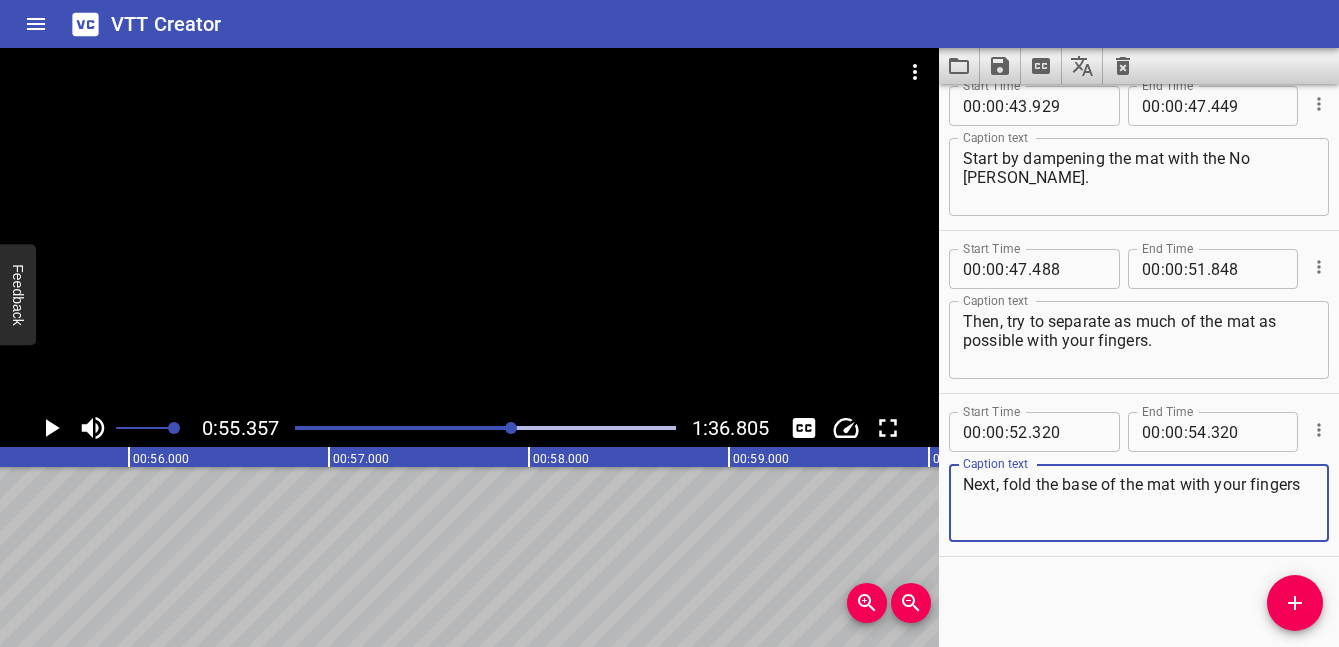 type on "Next, fold the base of the mat with your fingers" 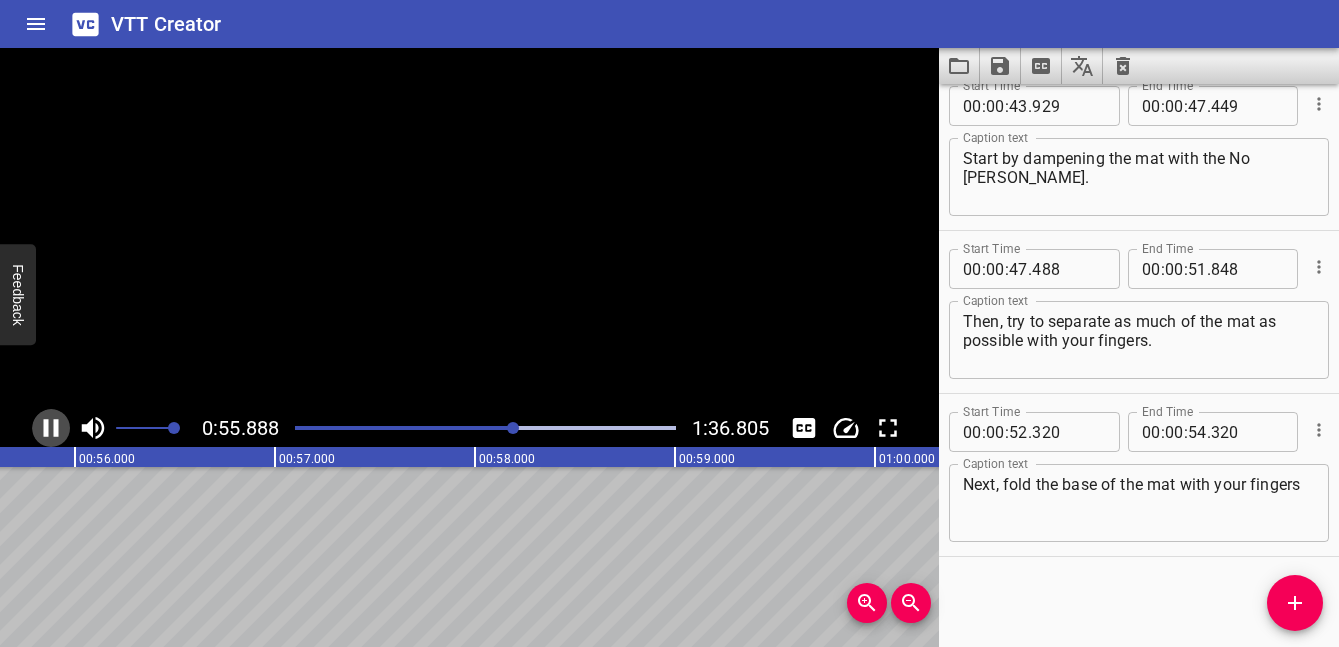 click 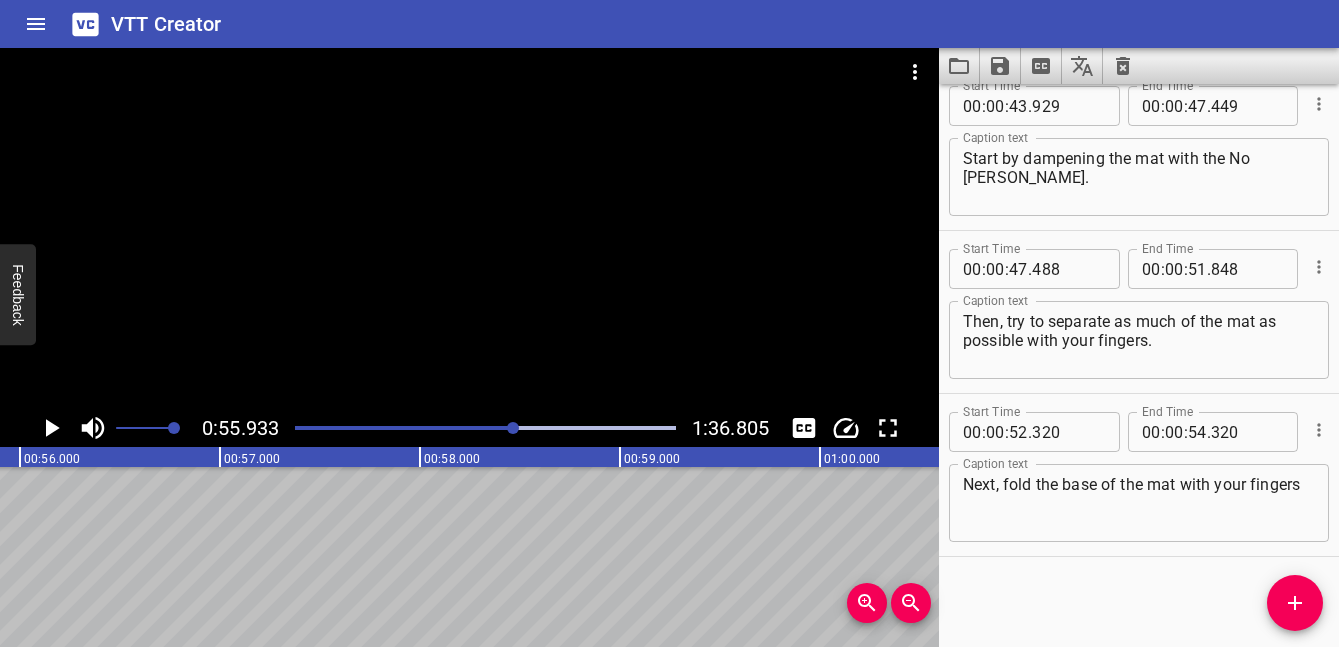 scroll, scrollTop: 0, scrollLeft: 11186, axis: horizontal 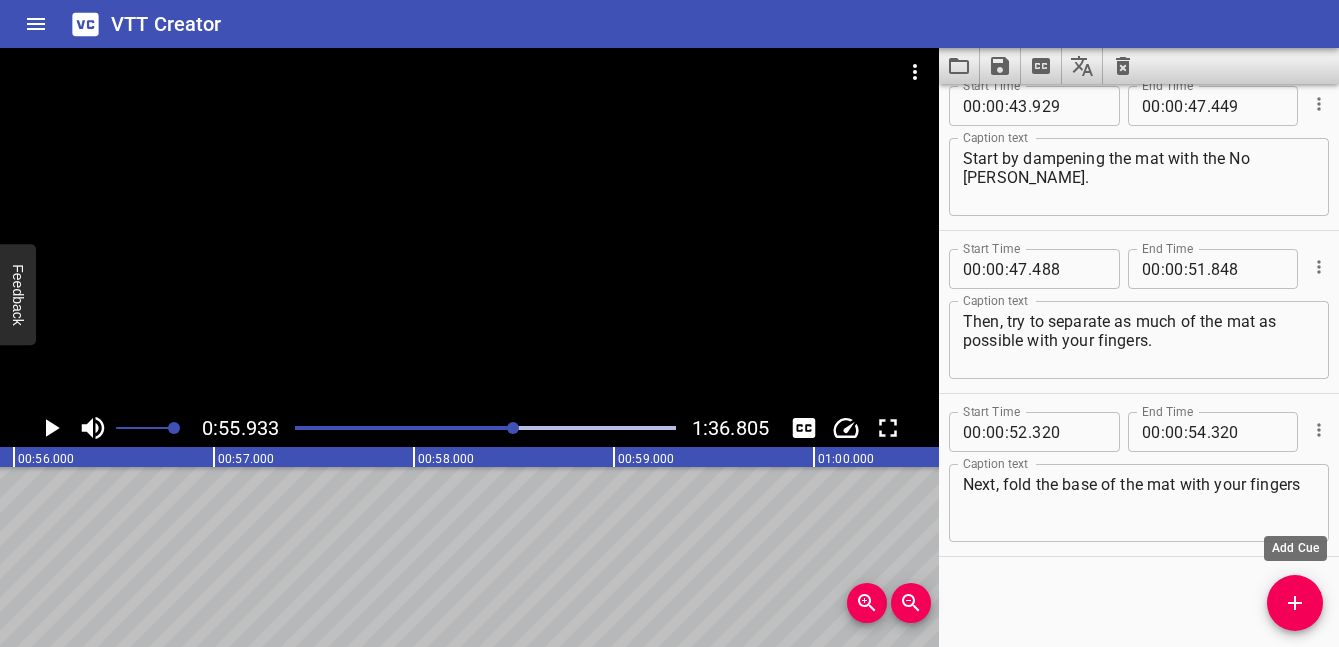 click at bounding box center [1295, 603] 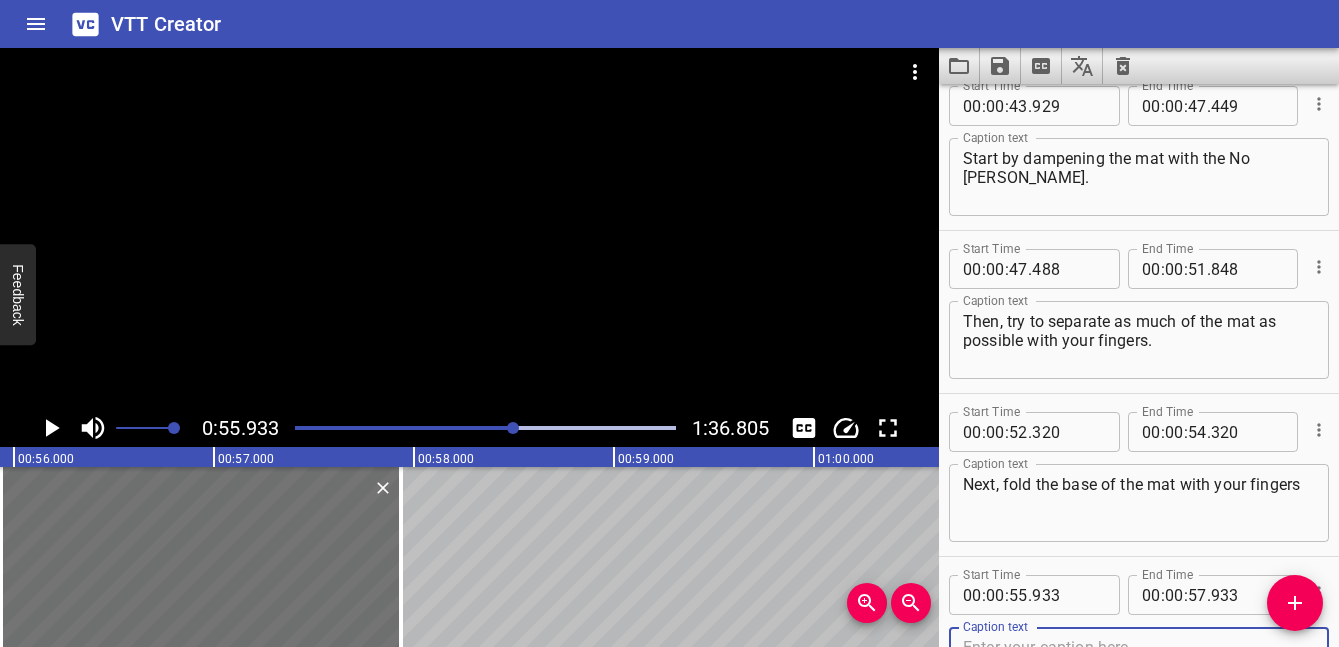 scroll, scrollTop: 2474, scrollLeft: 0, axis: vertical 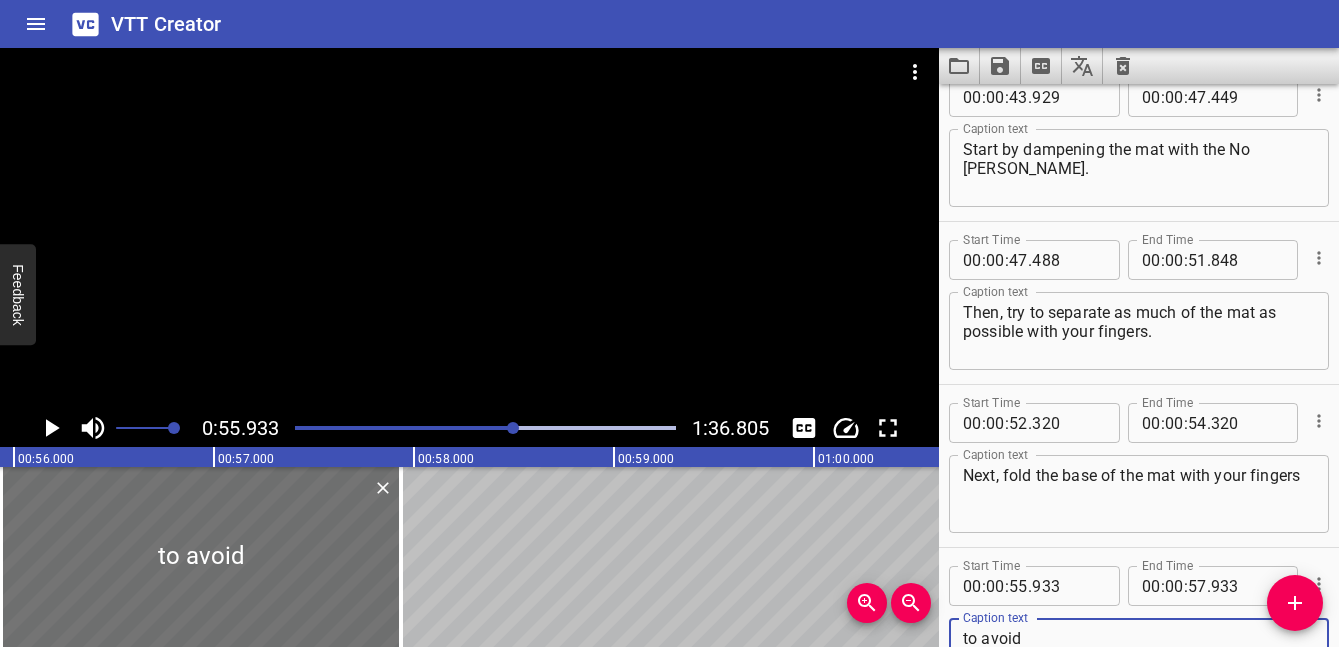 click 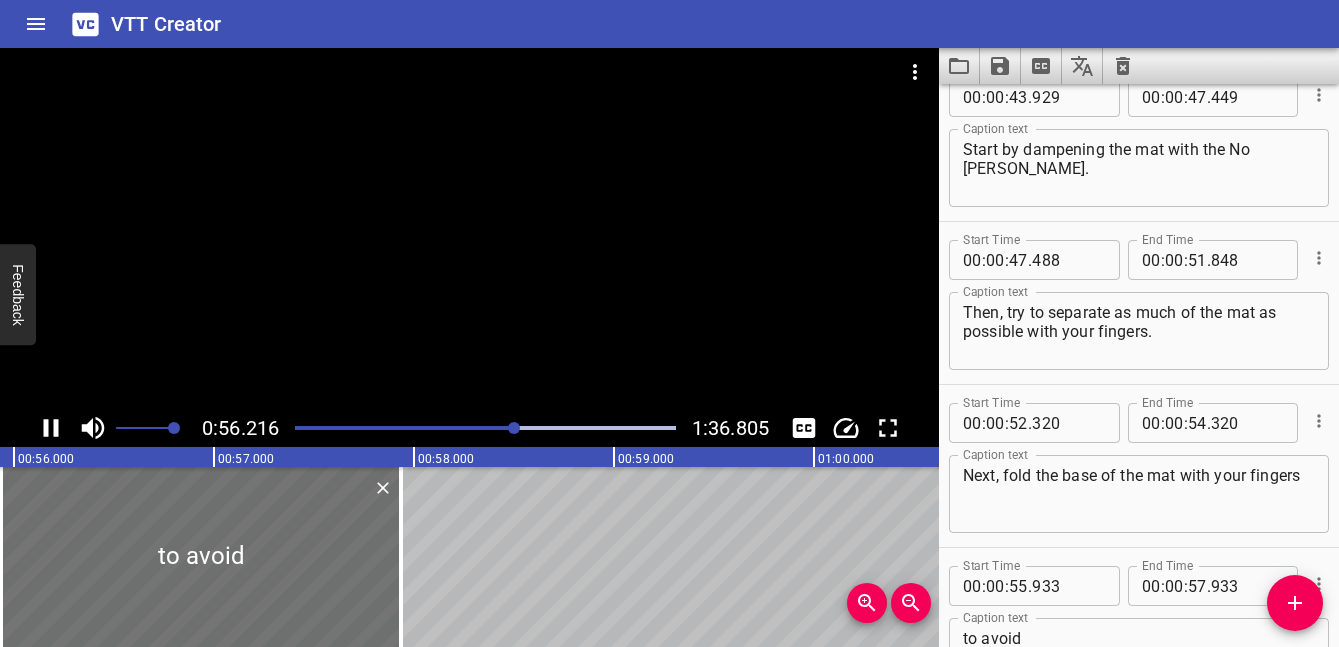 scroll, scrollTop: 0, scrollLeft: 11243, axis: horizontal 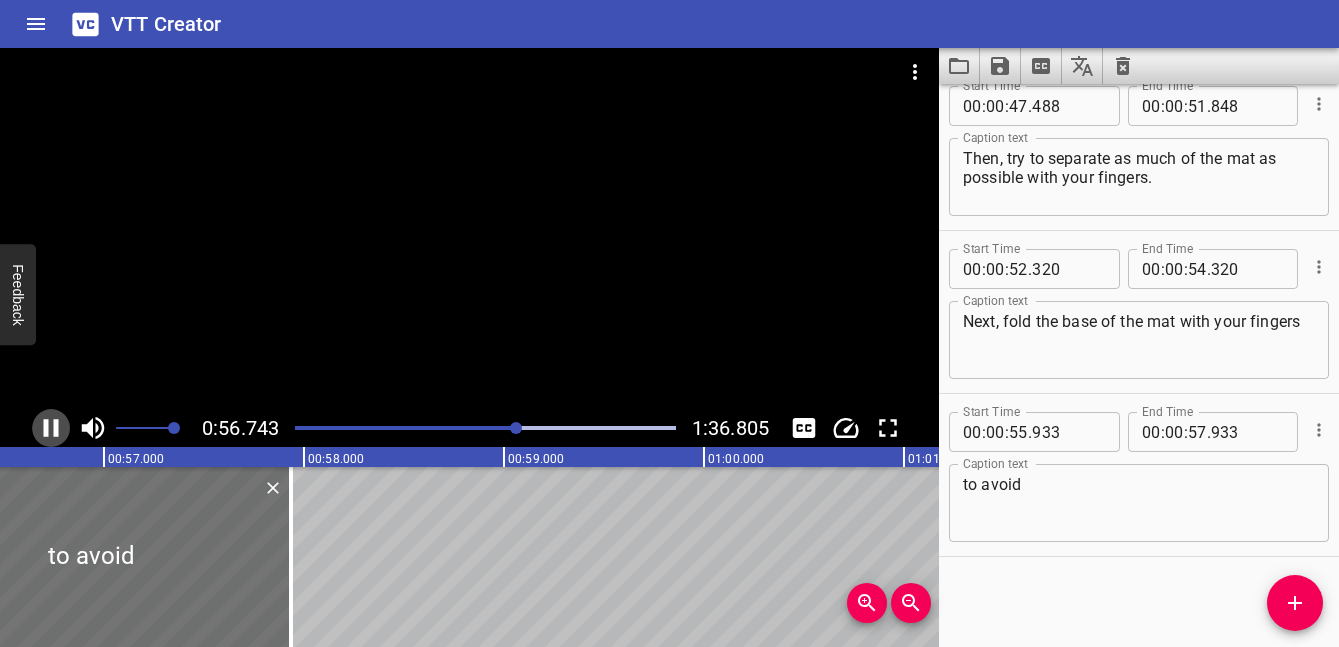 click 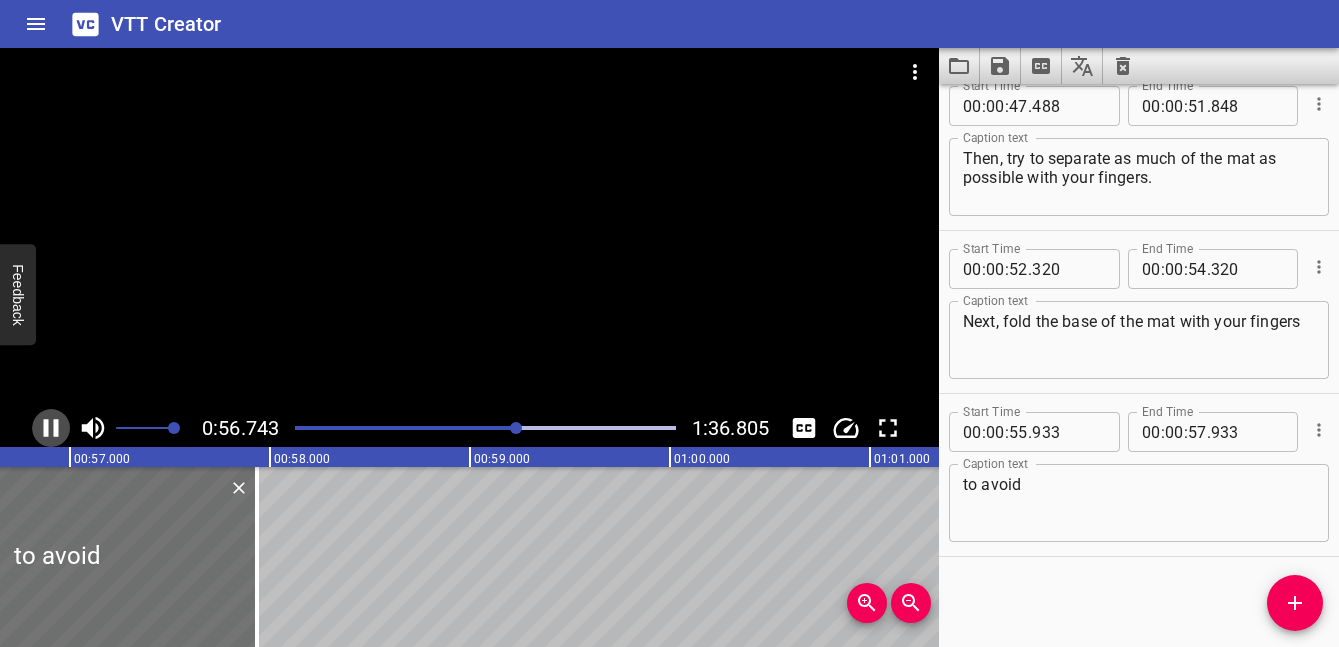 scroll, scrollTop: 0, scrollLeft: 11365, axis: horizontal 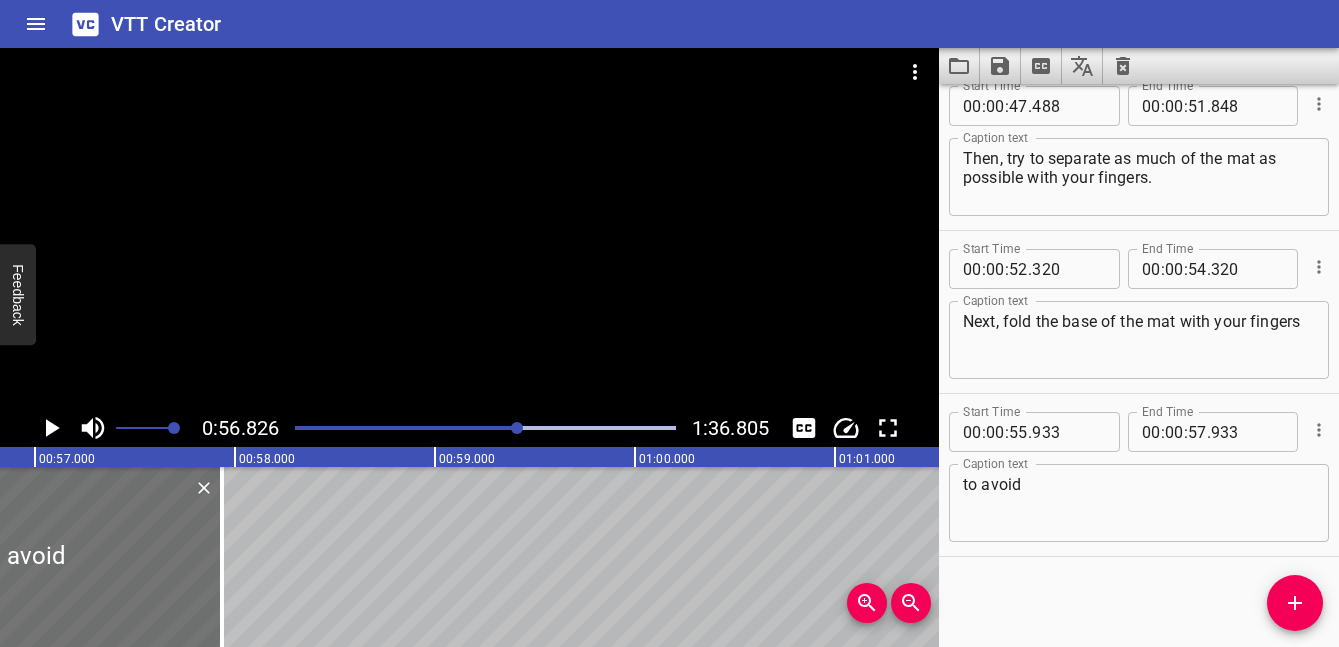 click on "to avoid" at bounding box center [1139, 503] 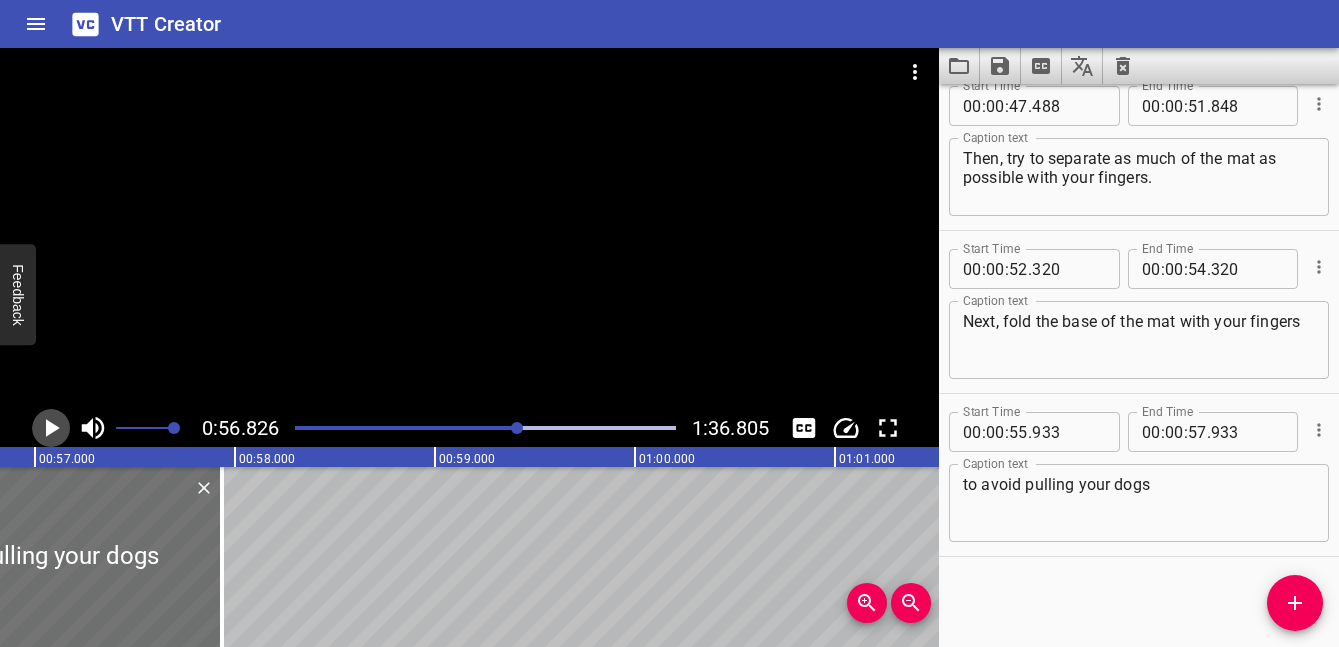 click 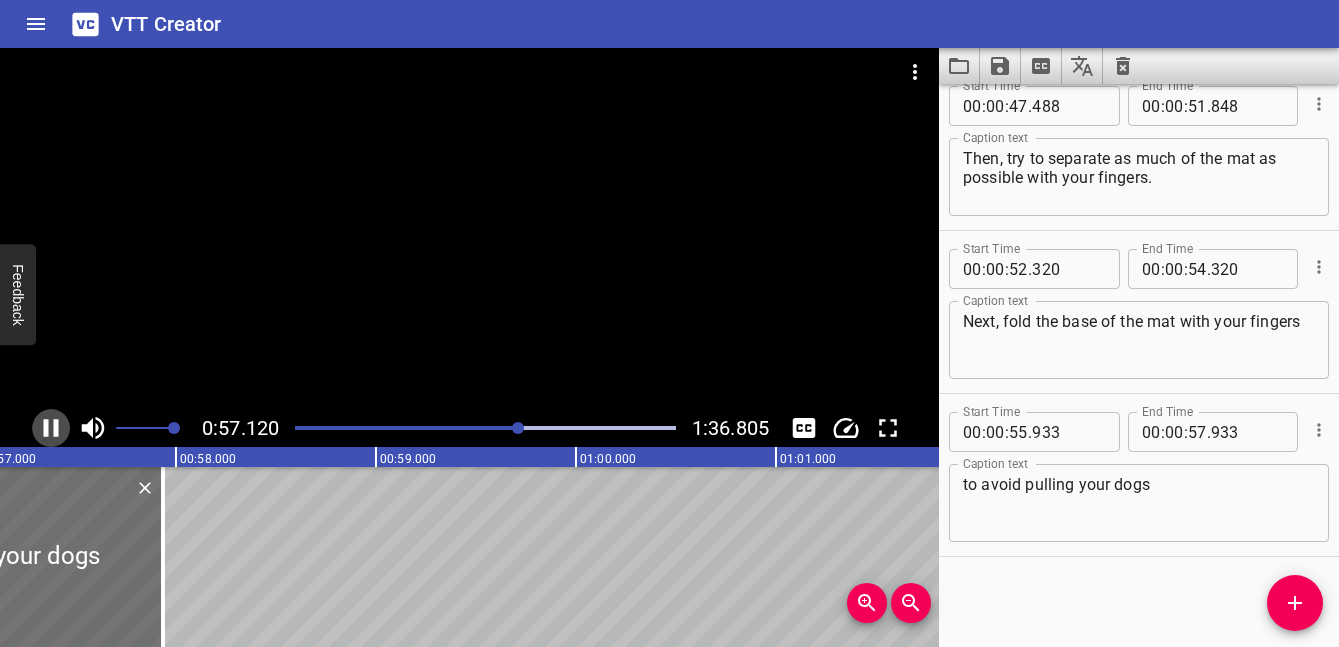 click 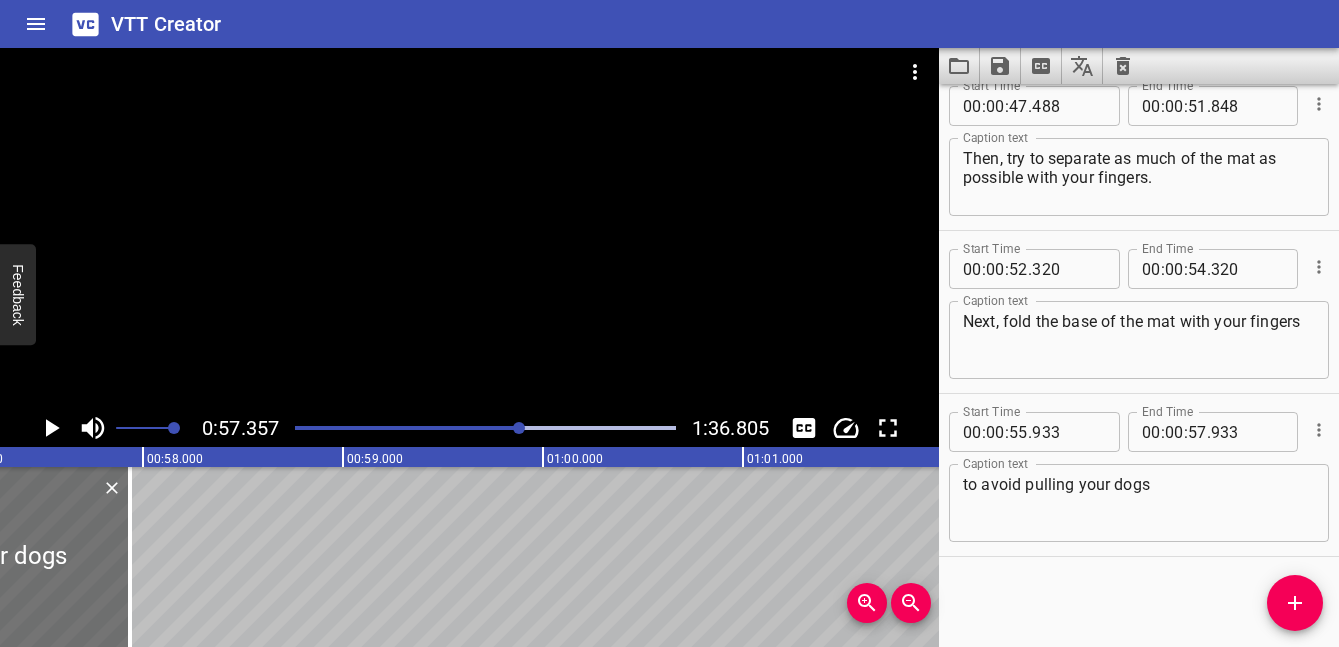 scroll, scrollTop: 0, scrollLeft: 11471, axis: horizontal 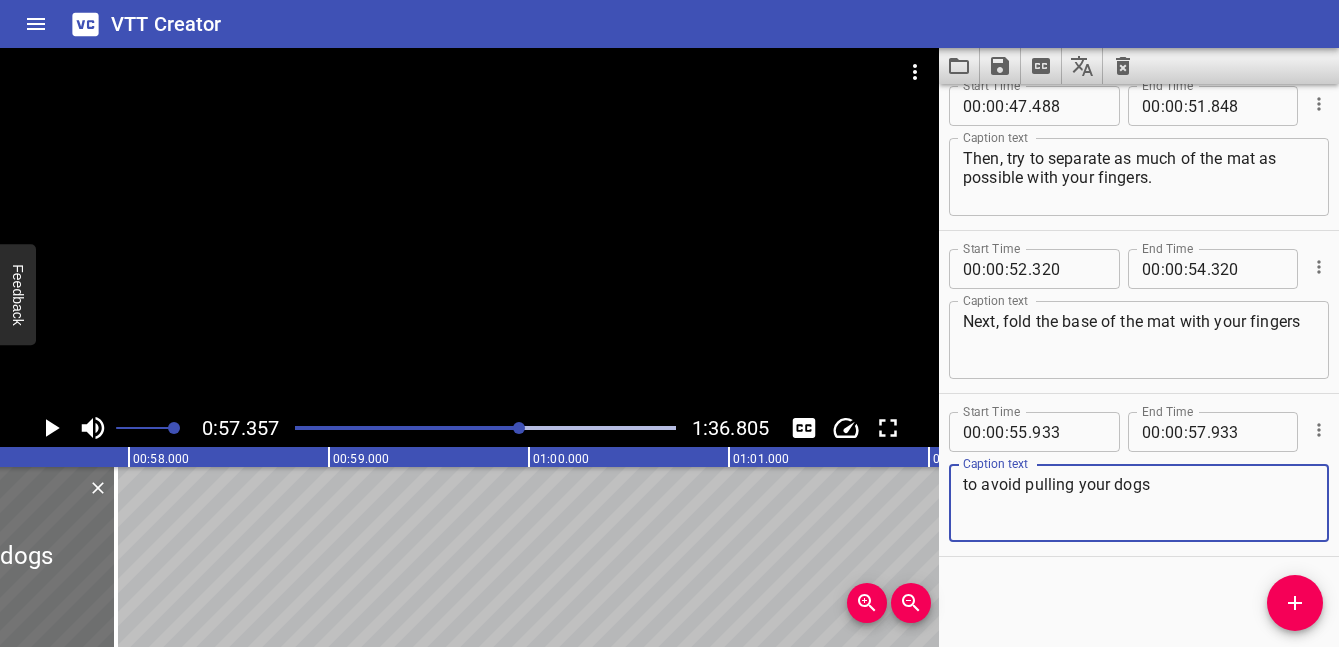 click on "to avoid pulling your dogs" at bounding box center [1139, 503] 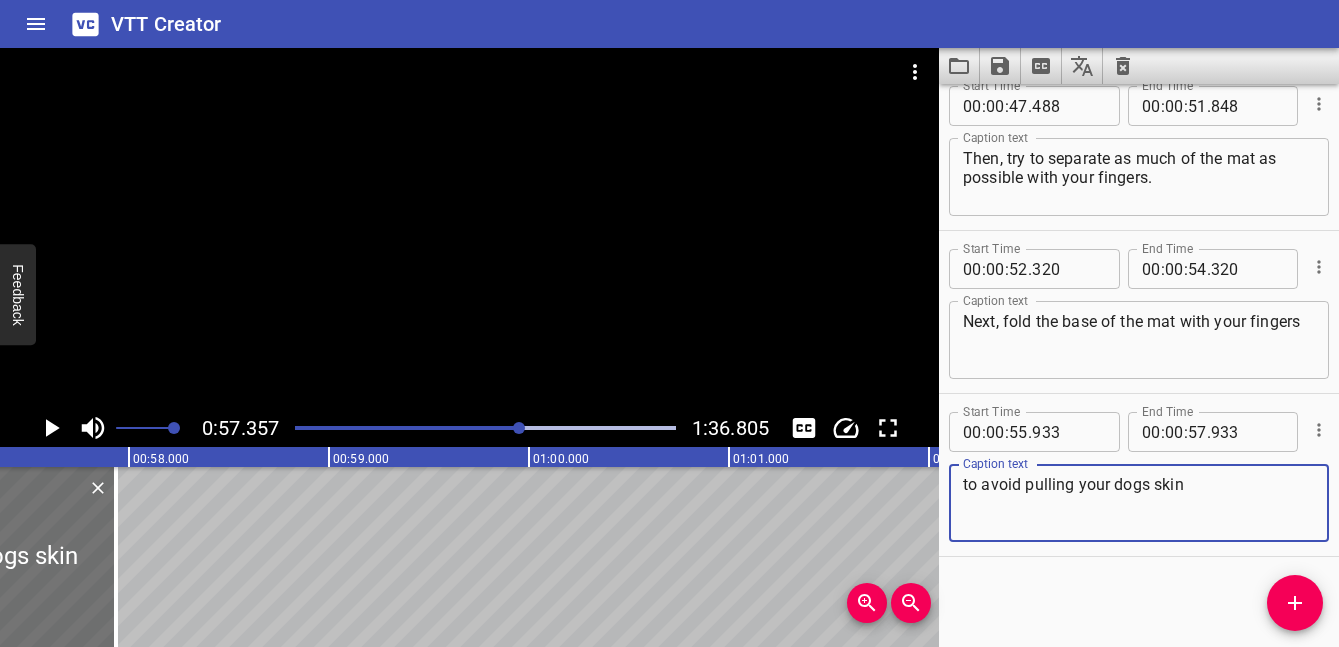 click 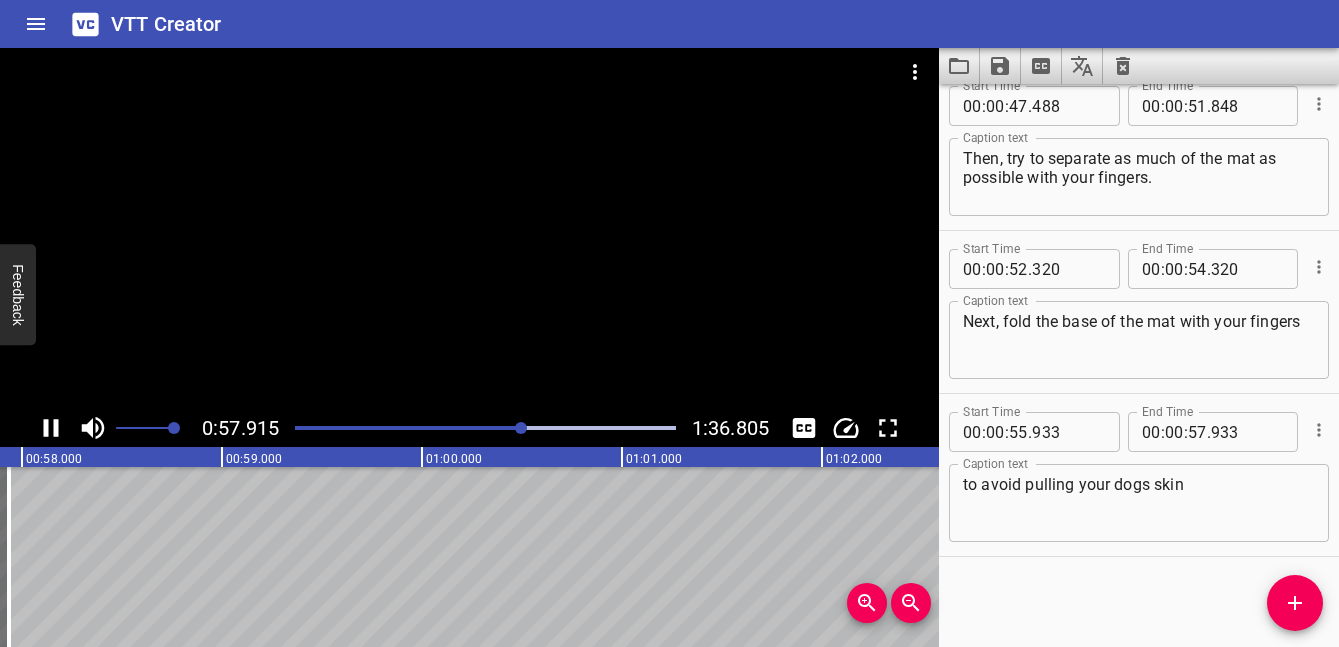 click 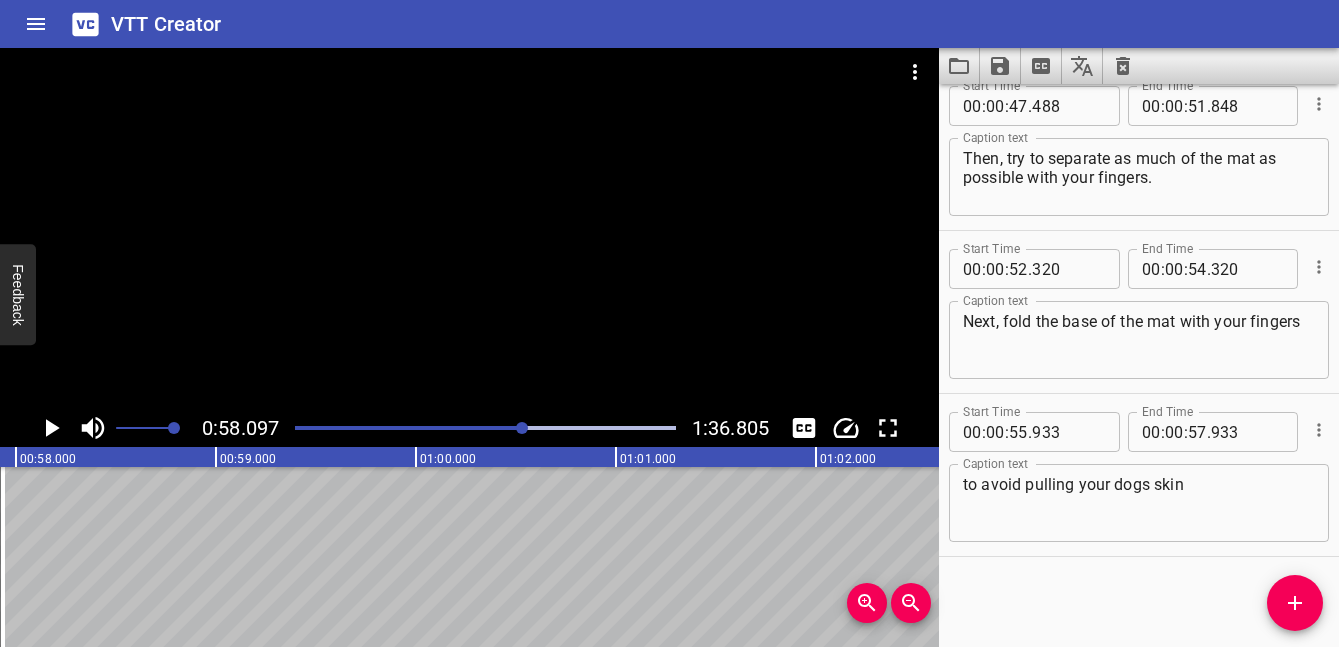 scroll, scrollTop: 0, scrollLeft: 11619, axis: horizontal 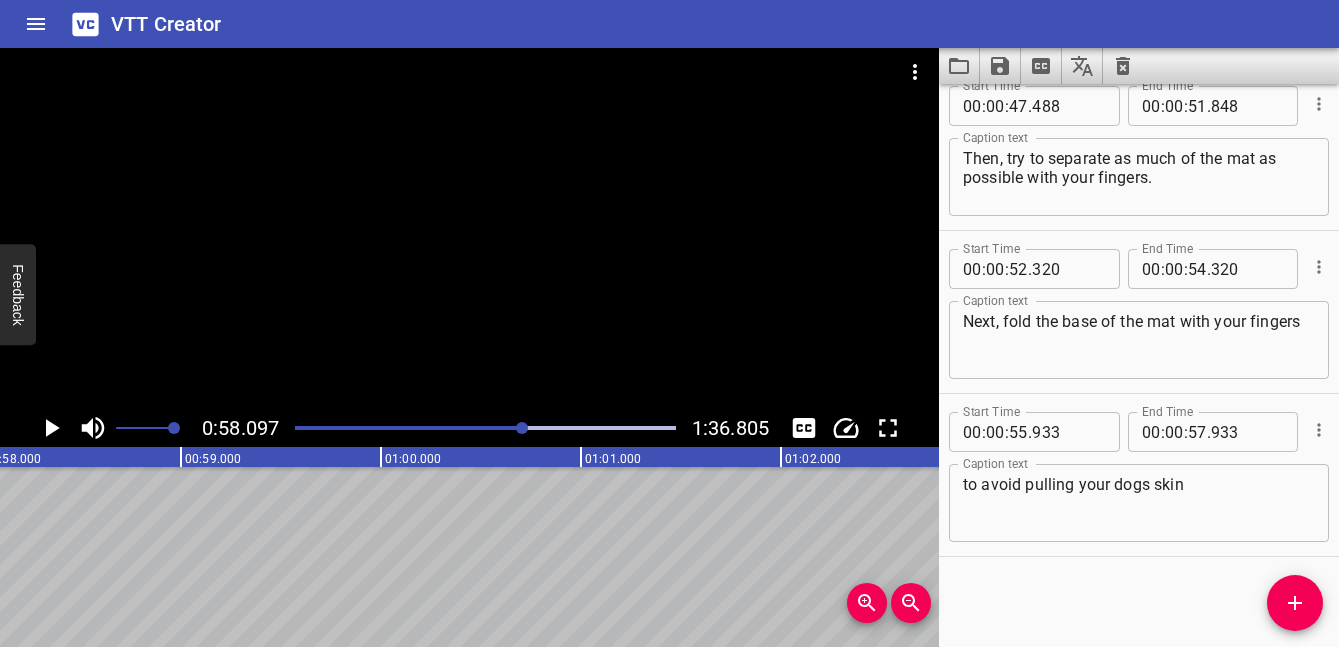 click on "to avoid pulling your dogs skin" at bounding box center [1139, 503] 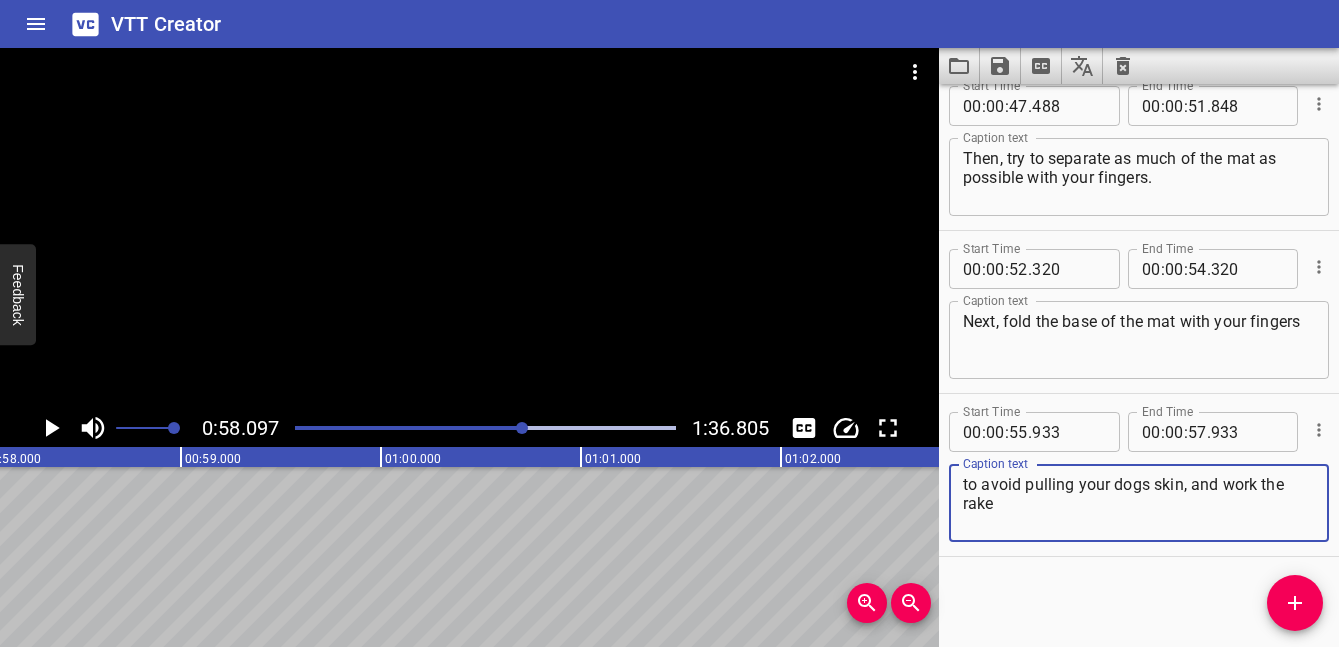 click 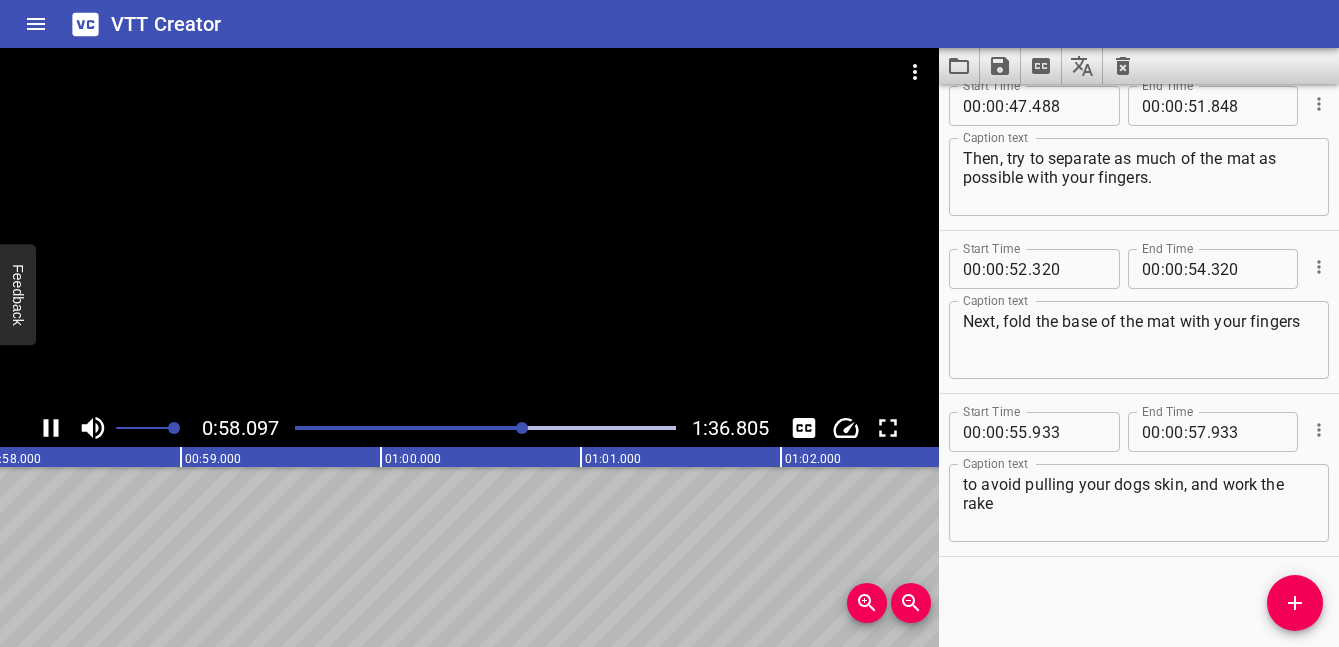 click 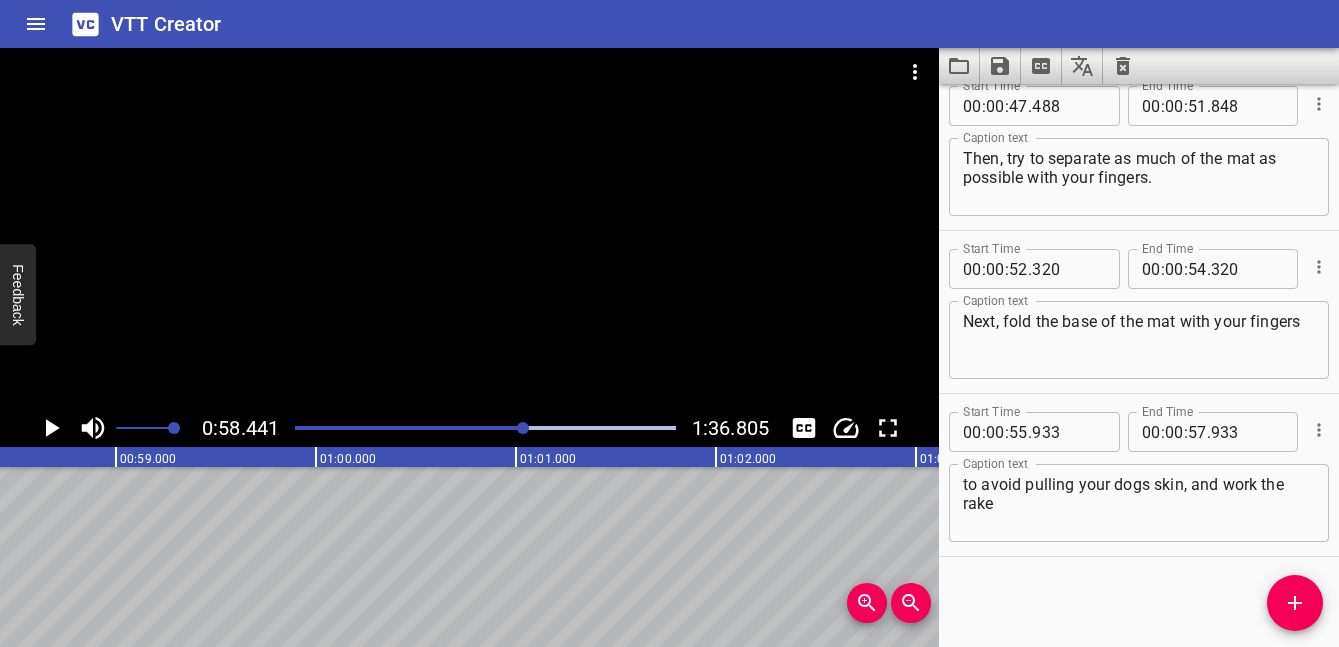 scroll, scrollTop: 0, scrollLeft: 11688, axis: horizontal 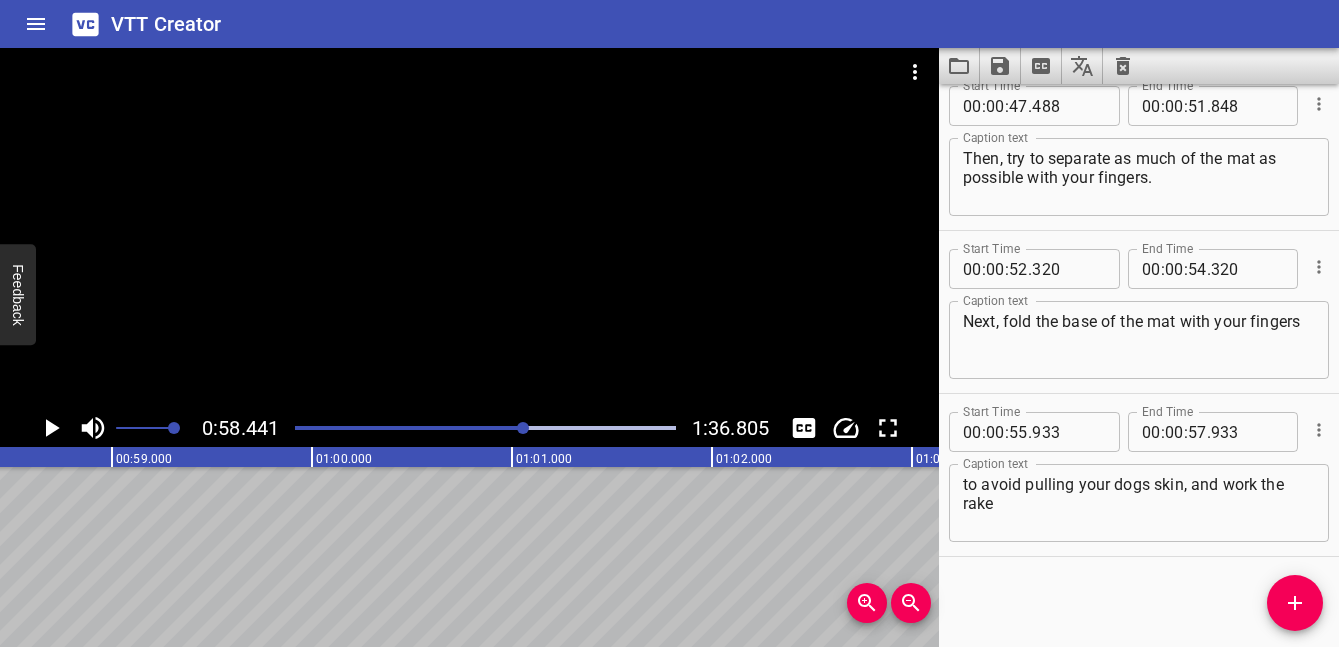 click 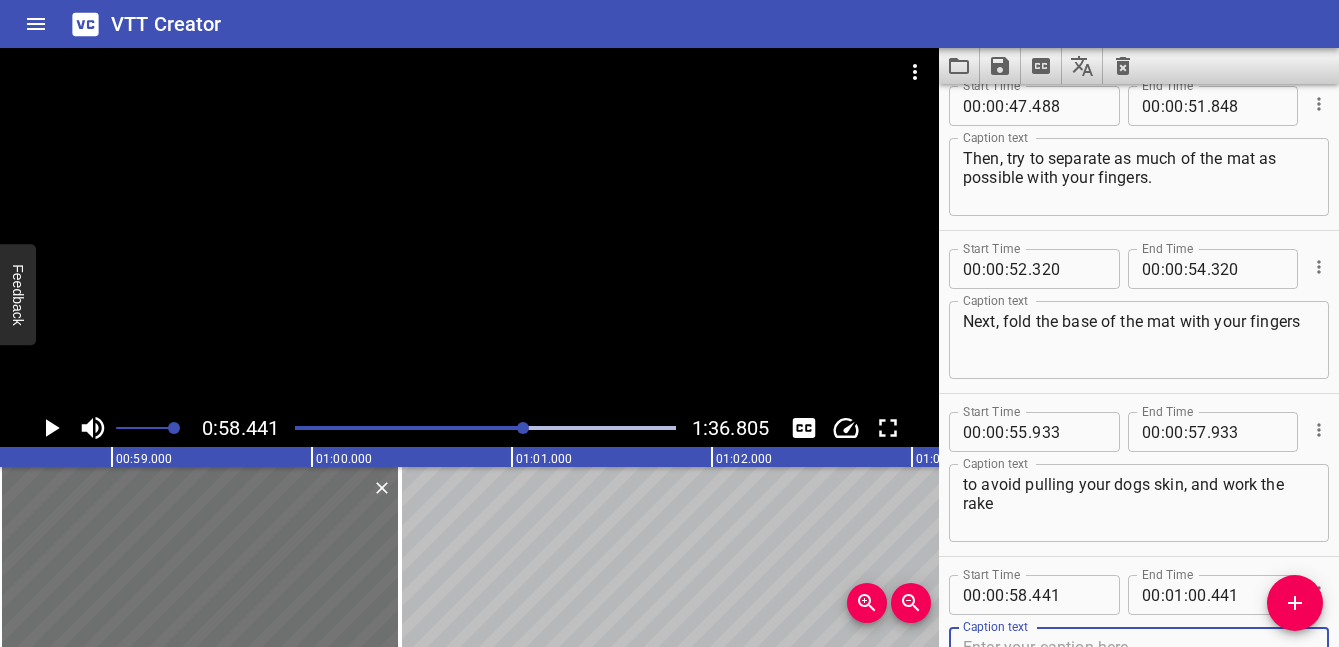 scroll, scrollTop: 2637, scrollLeft: 0, axis: vertical 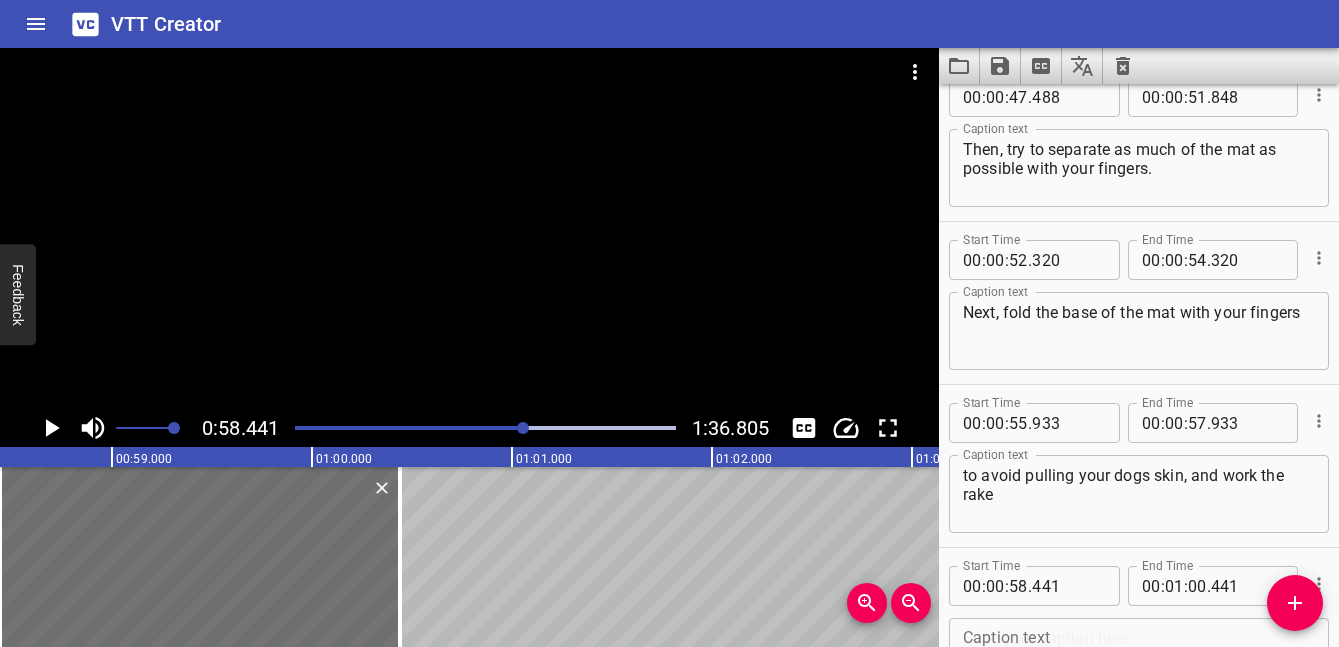 click at bounding box center (485, 428) 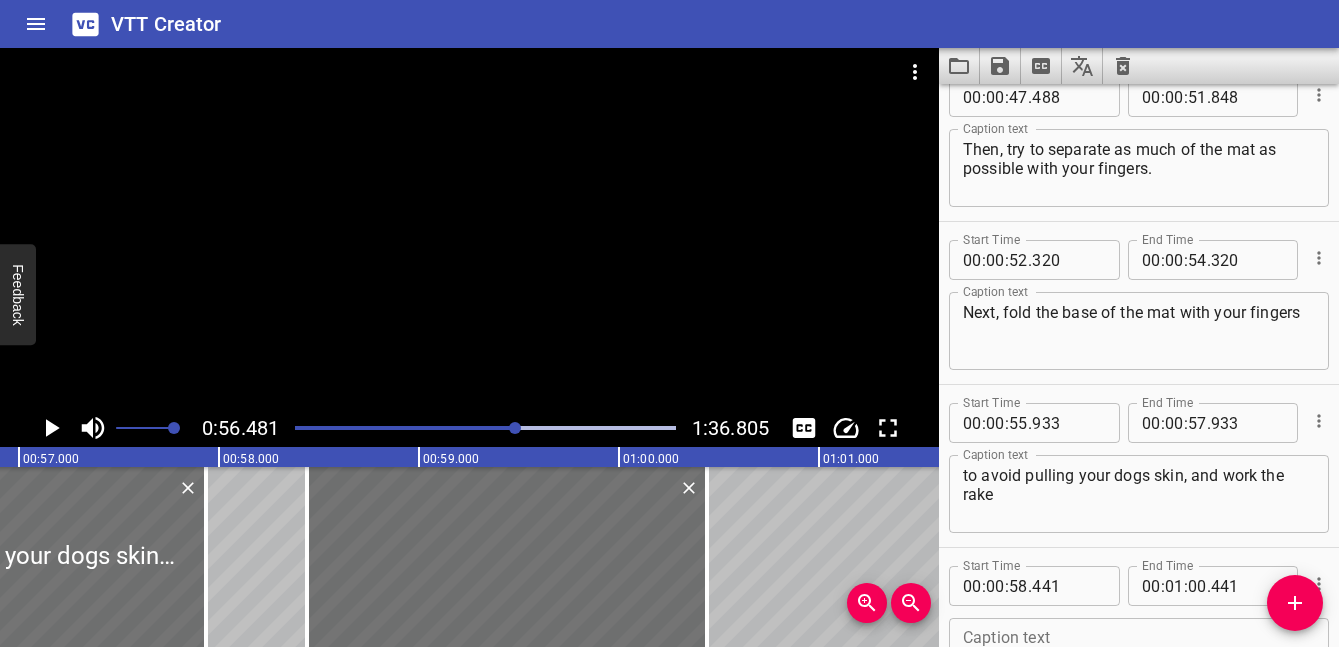 scroll, scrollTop: 0, scrollLeft: 11296, axis: horizontal 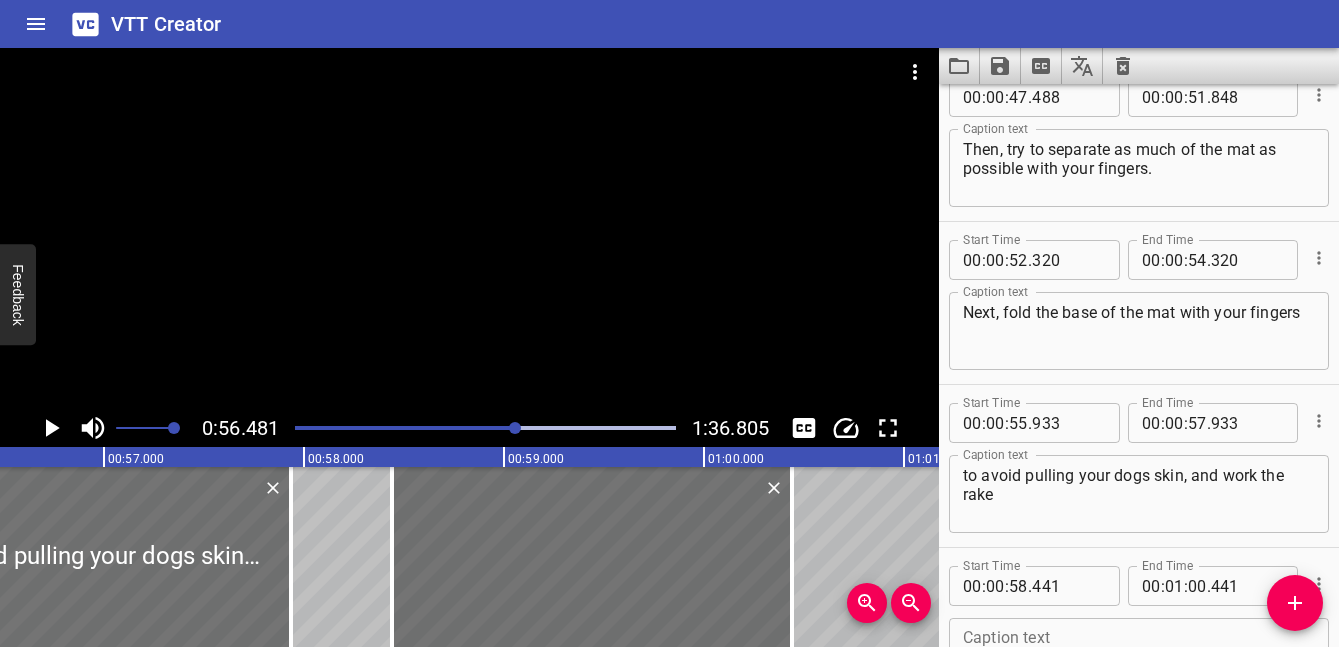 click 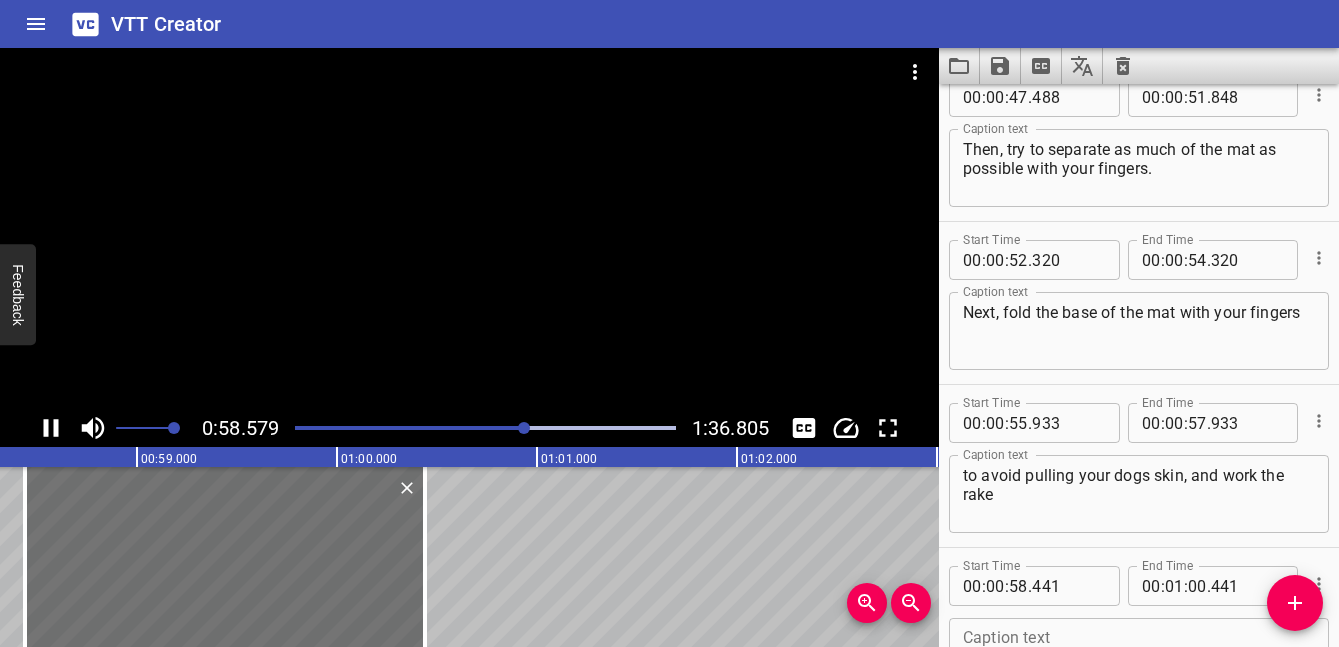 scroll, scrollTop: 0, scrollLeft: 11716, axis: horizontal 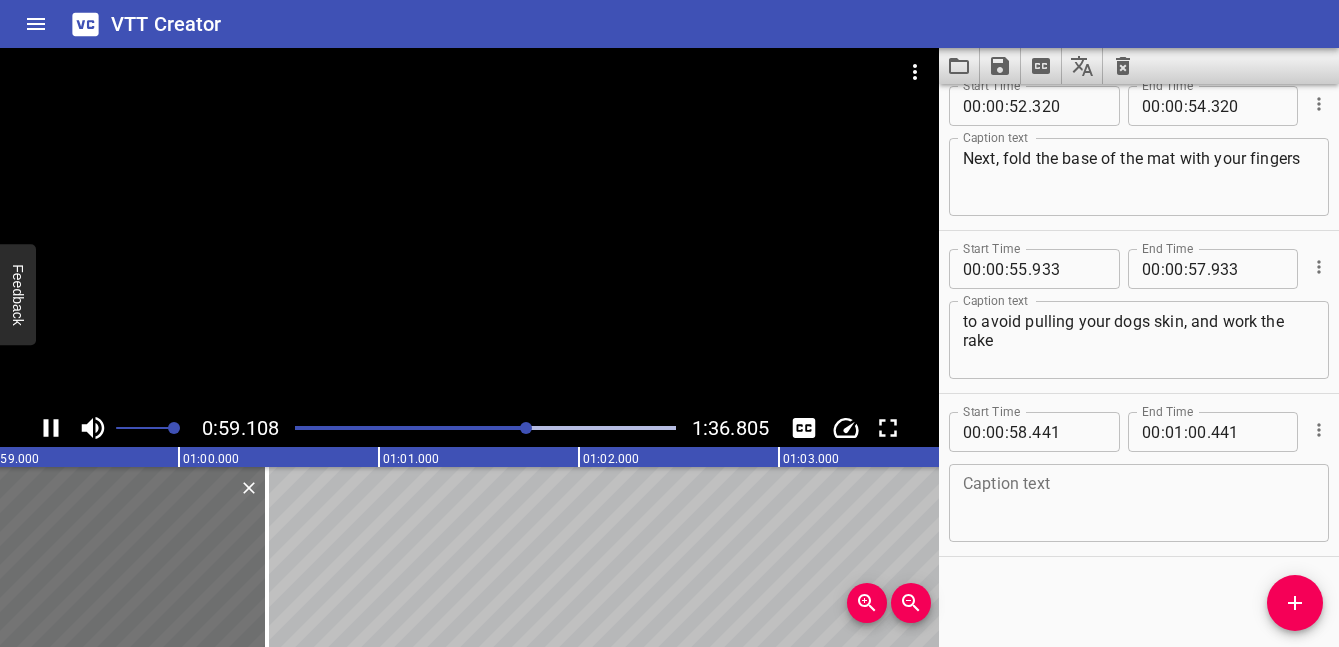 click 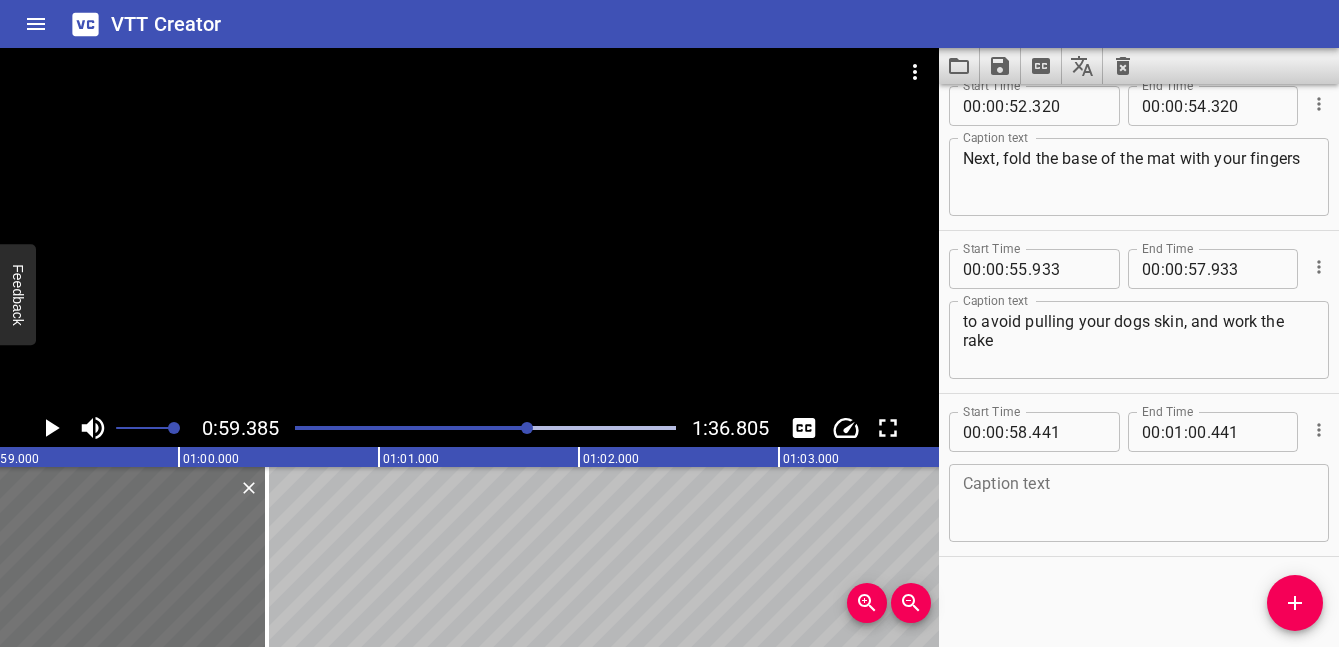 scroll, scrollTop: 0, scrollLeft: 11877, axis: horizontal 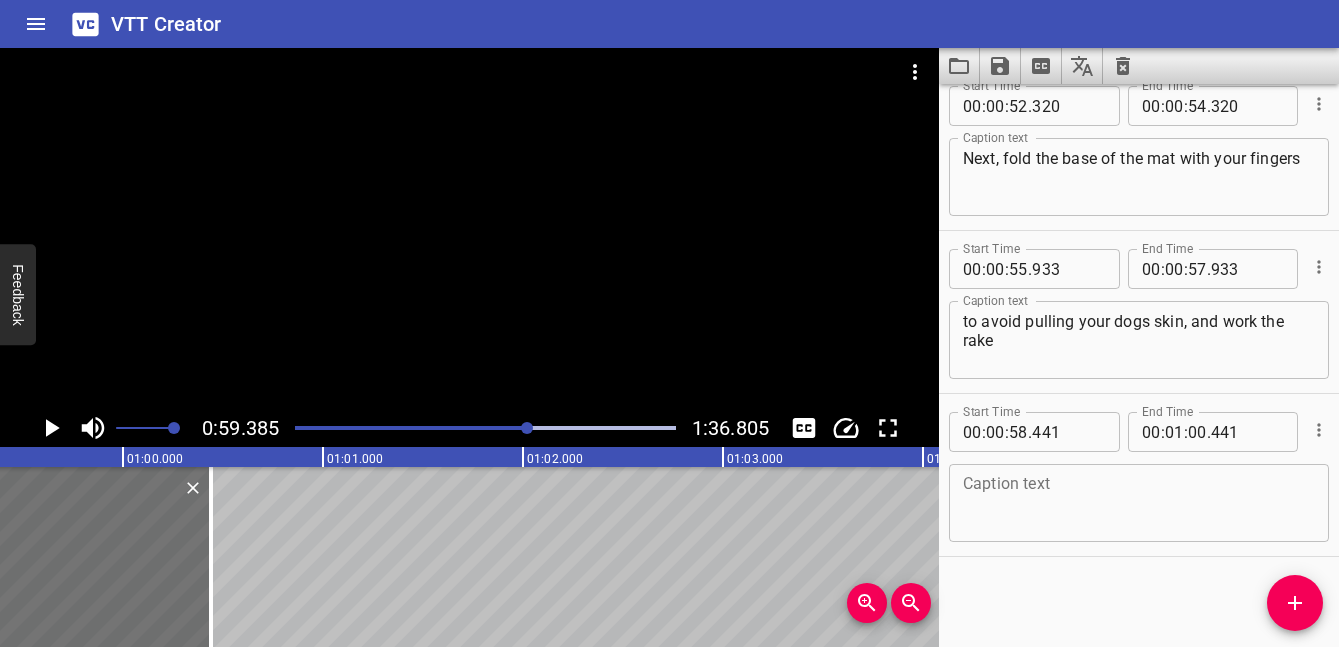 click at bounding box center [1139, 503] 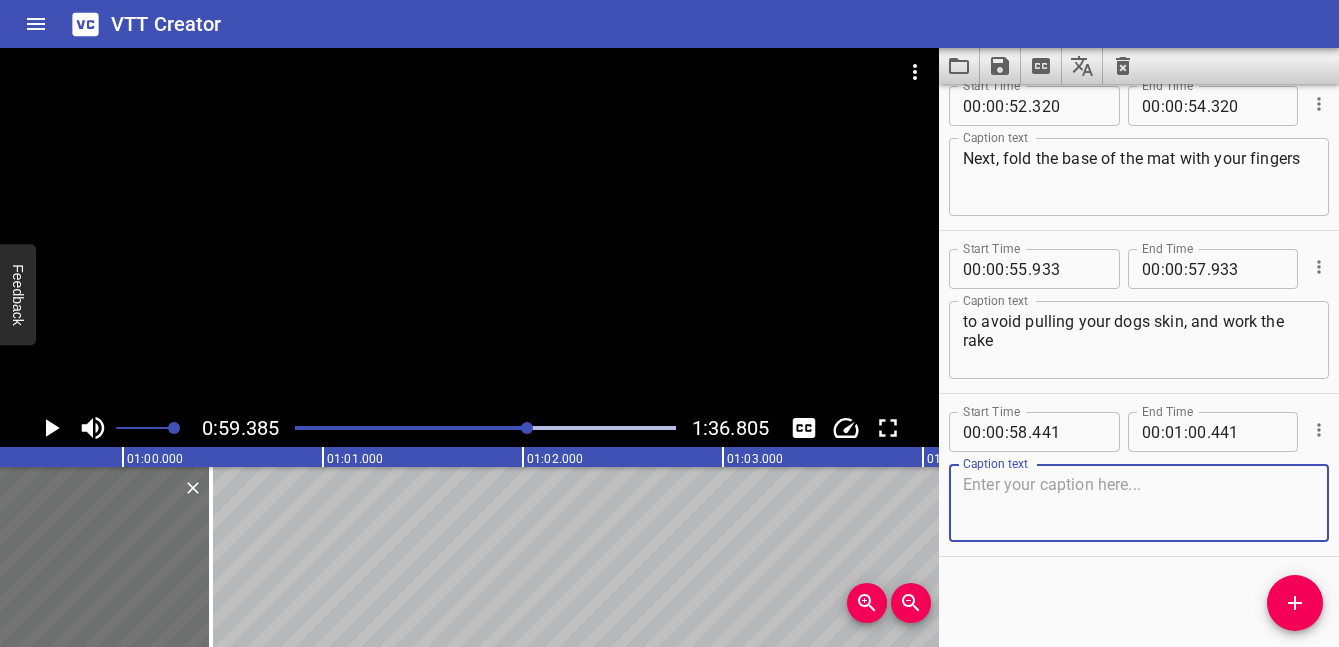 click on "to avoid pulling your dogs skin, and work the rake" at bounding box center (1139, 340) 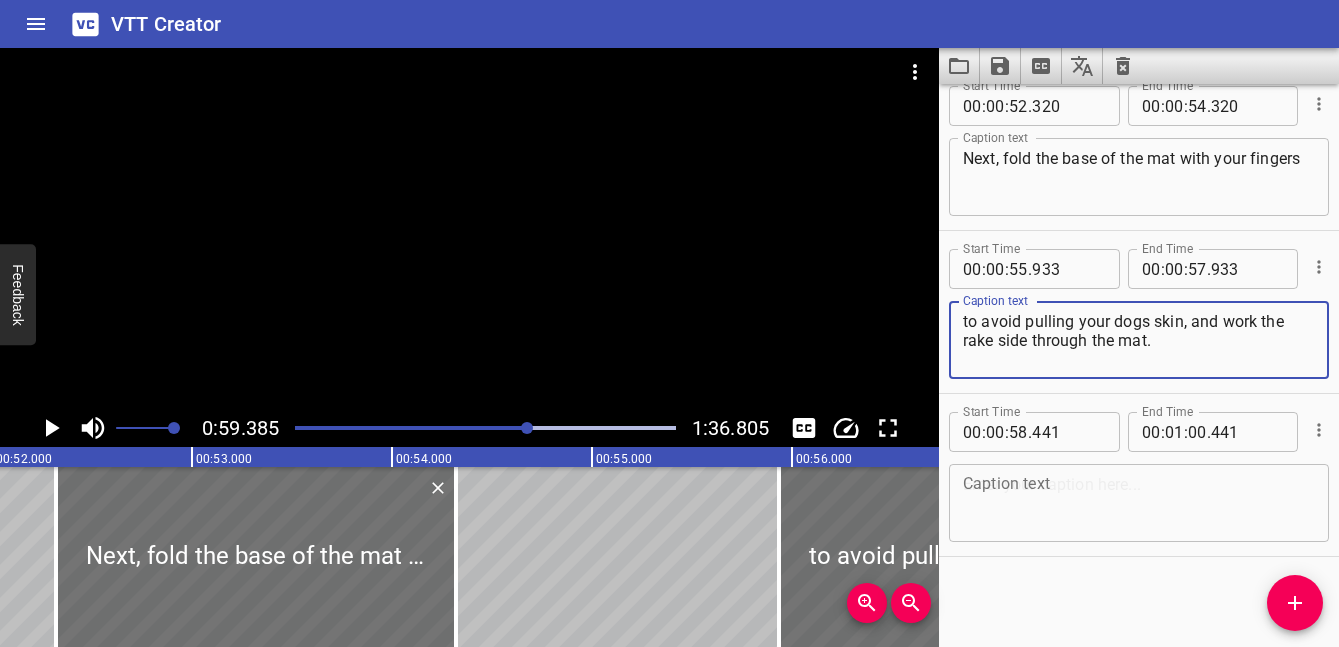 scroll, scrollTop: 0, scrollLeft: 10511, axis: horizontal 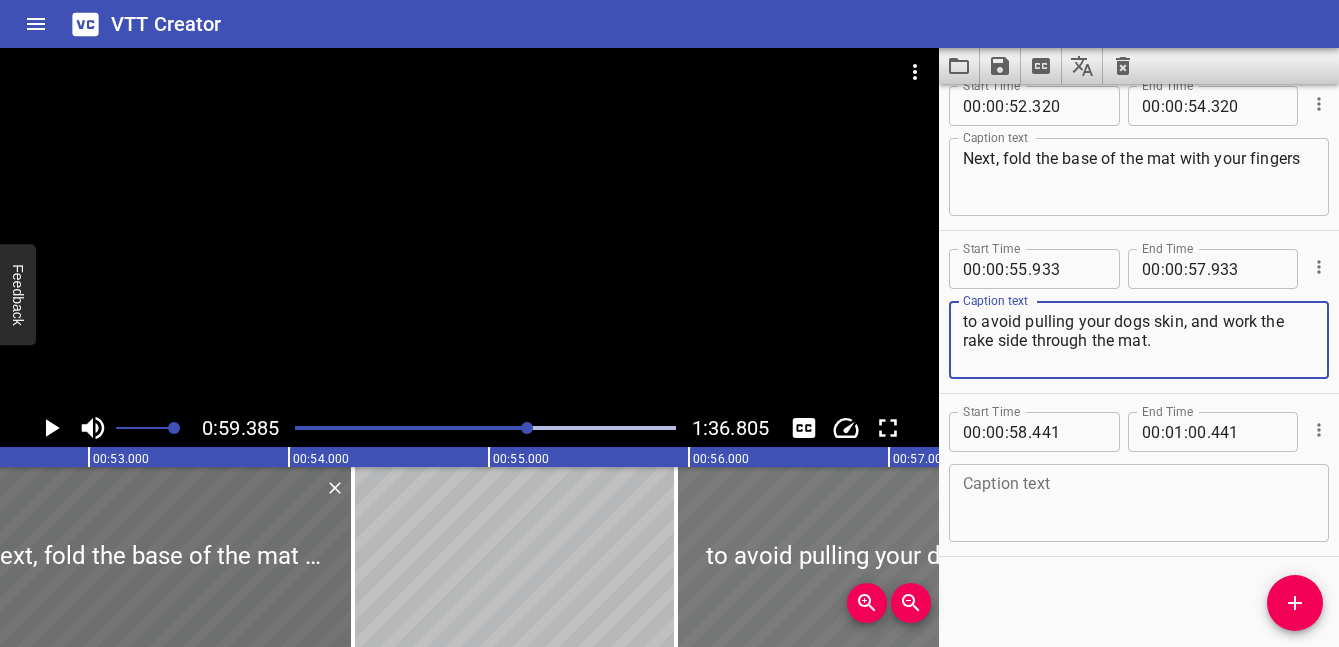 type on "to avoid pulling your dogs skin, and work the rake side through the mat." 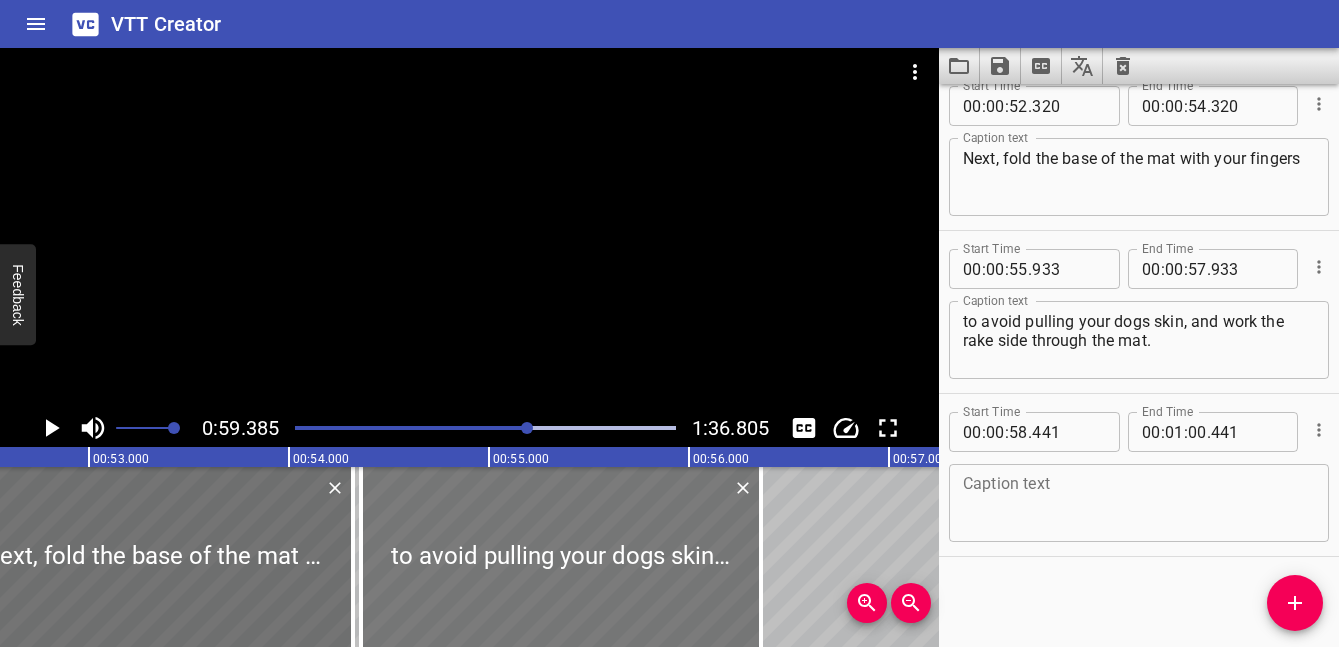 drag, startPoint x: 715, startPoint y: 529, endPoint x: 398, endPoint y: 523, distance: 317.05676 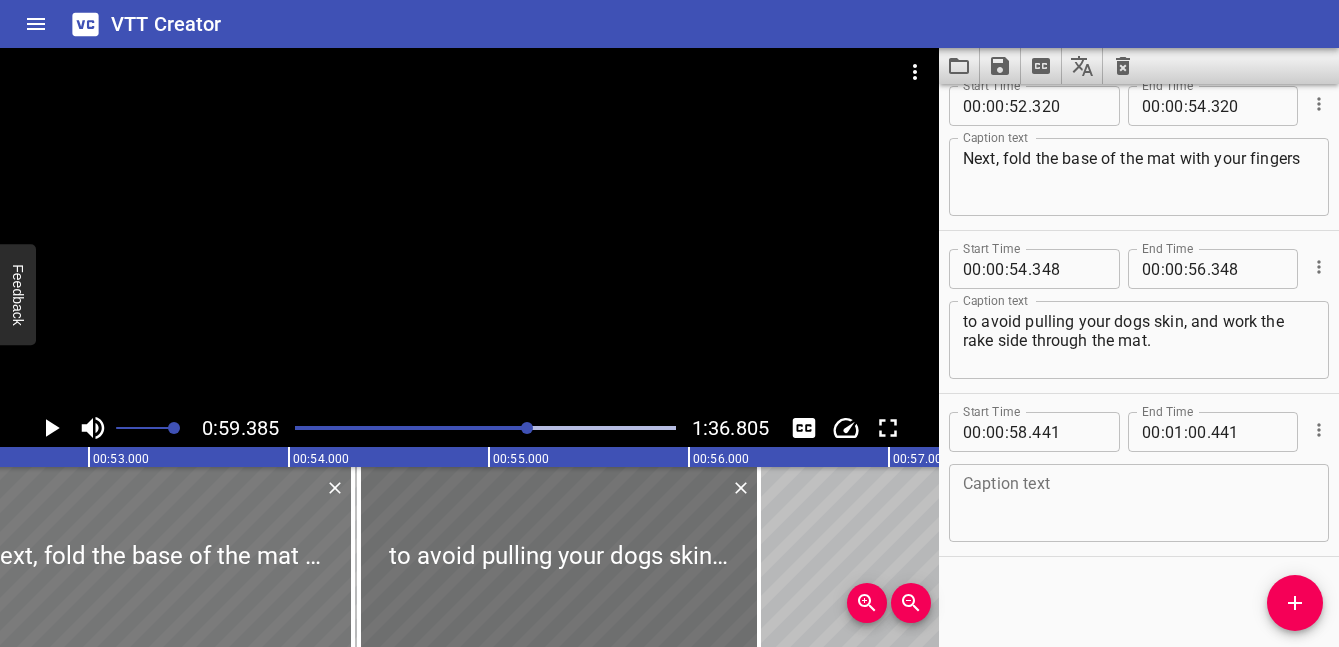click at bounding box center (153, 557) 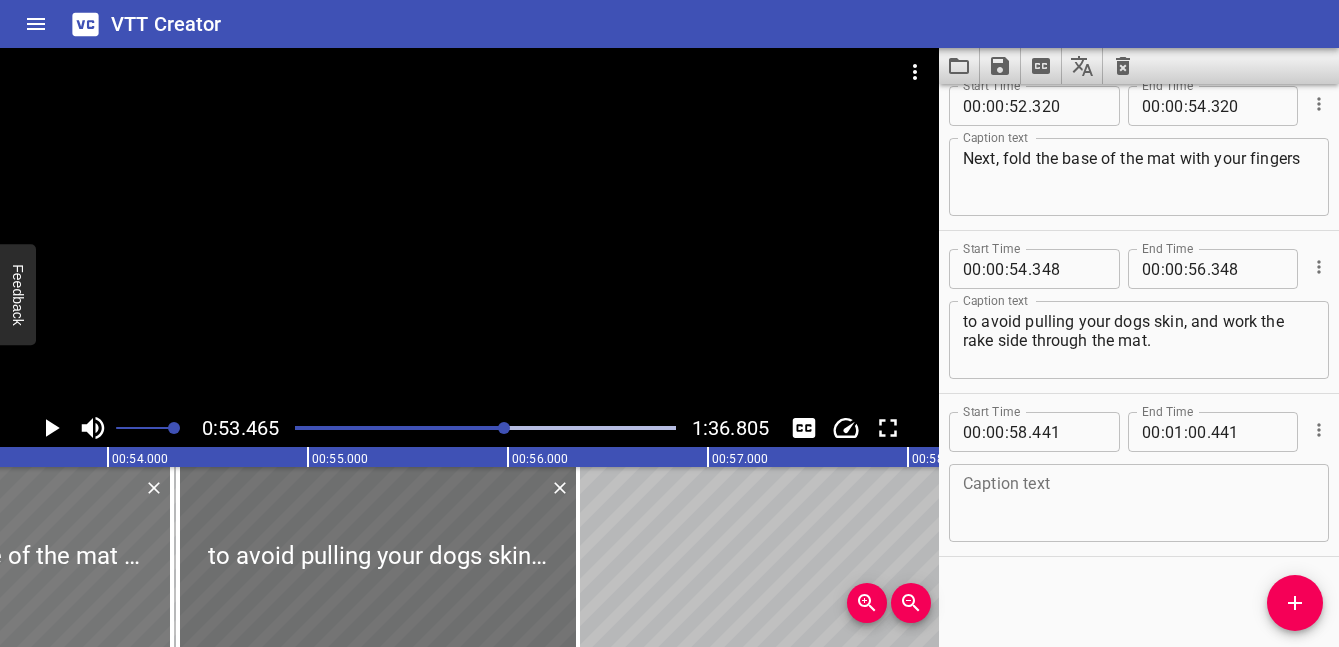 scroll, scrollTop: 0, scrollLeft: 10693, axis: horizontal 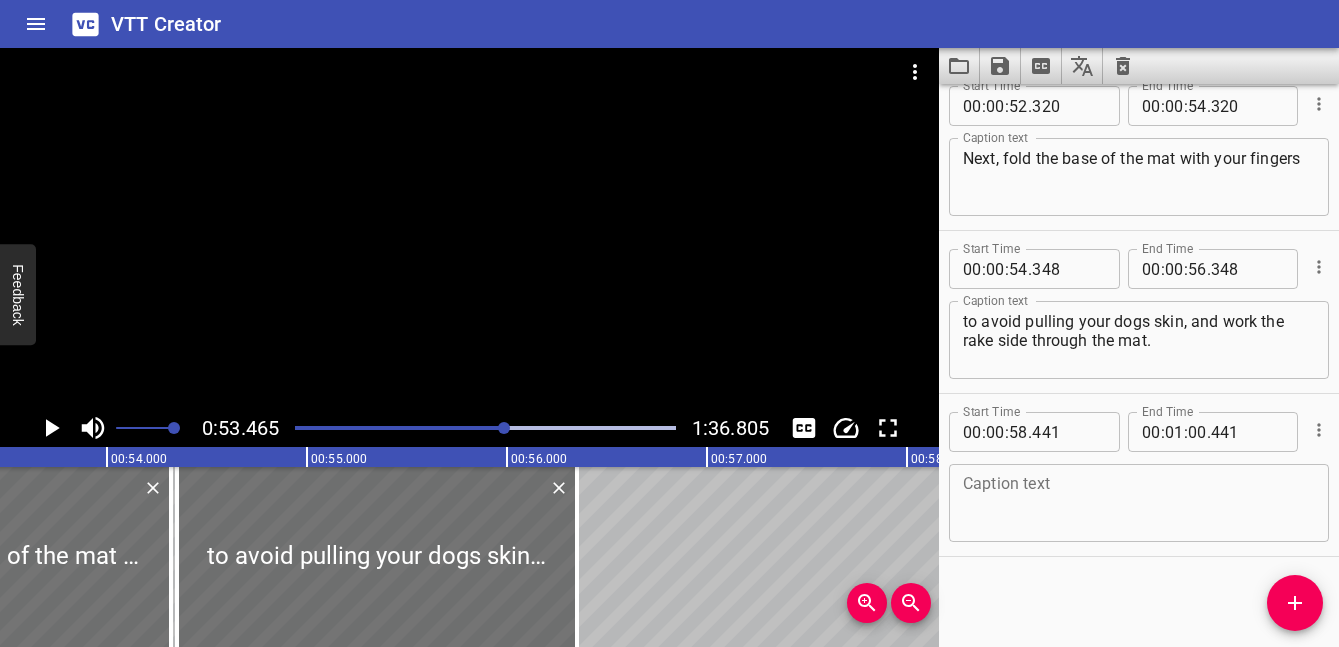 click 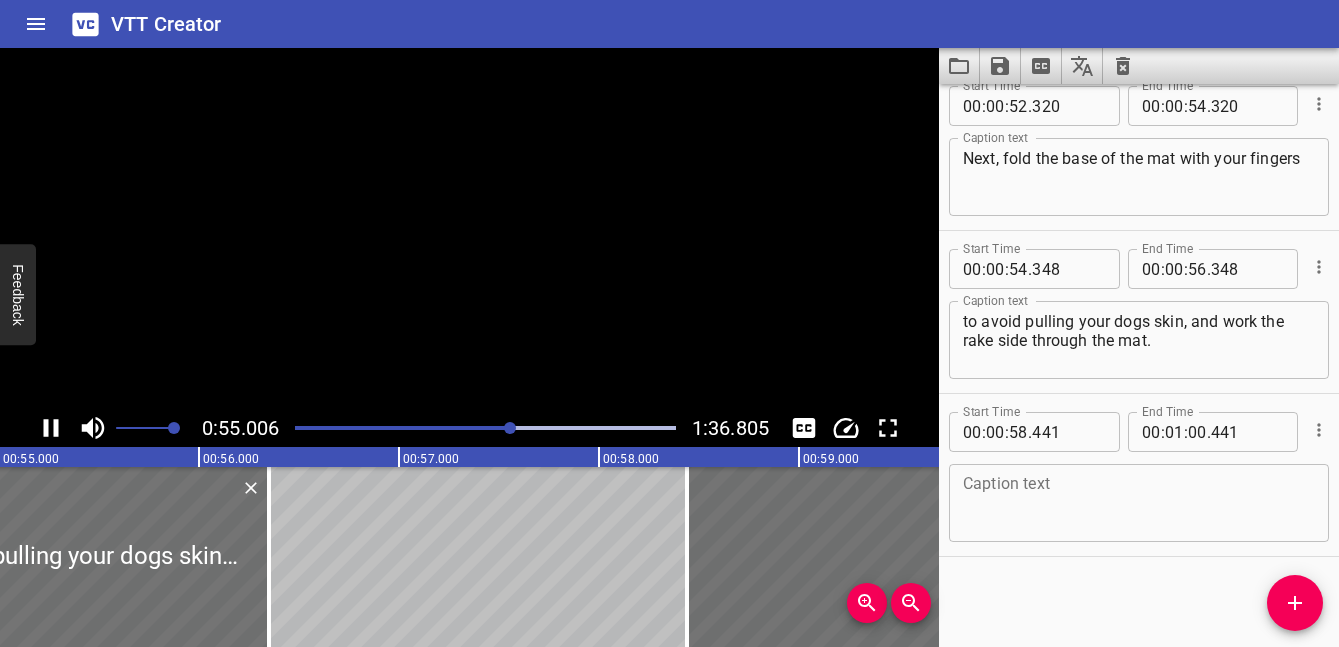 click 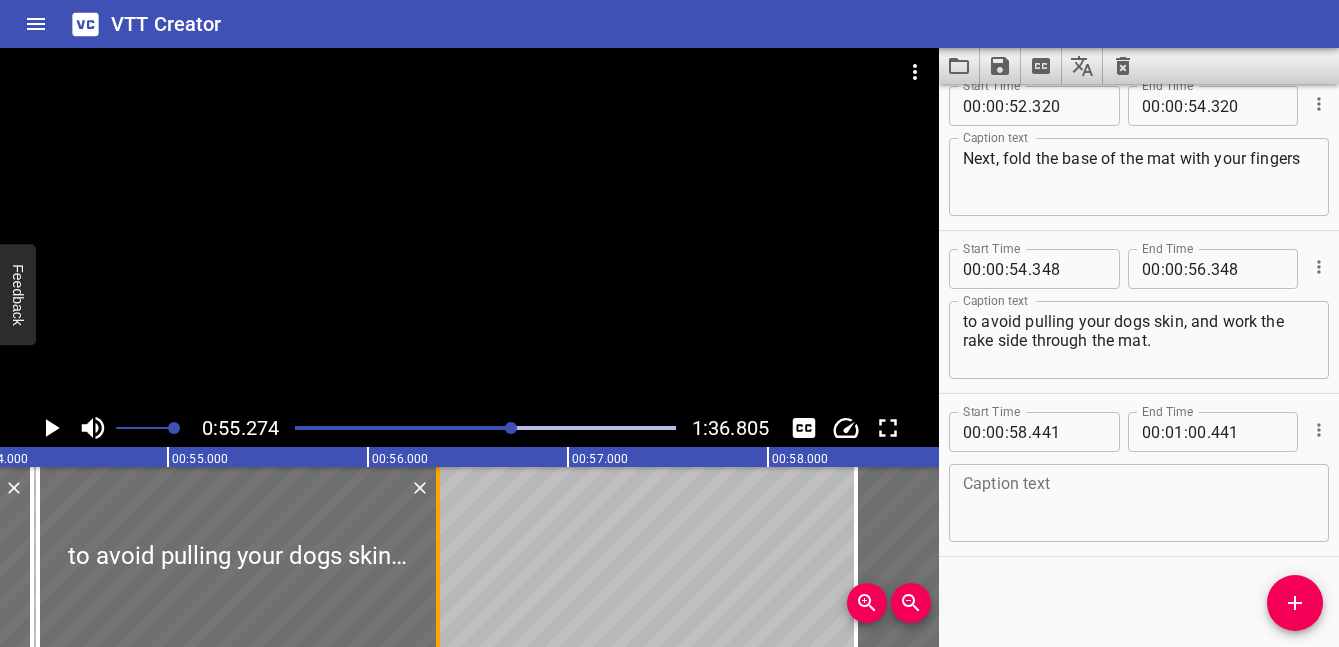 scroll, scrollTop: 0, scrollLeft: 10502, axis: horizontal 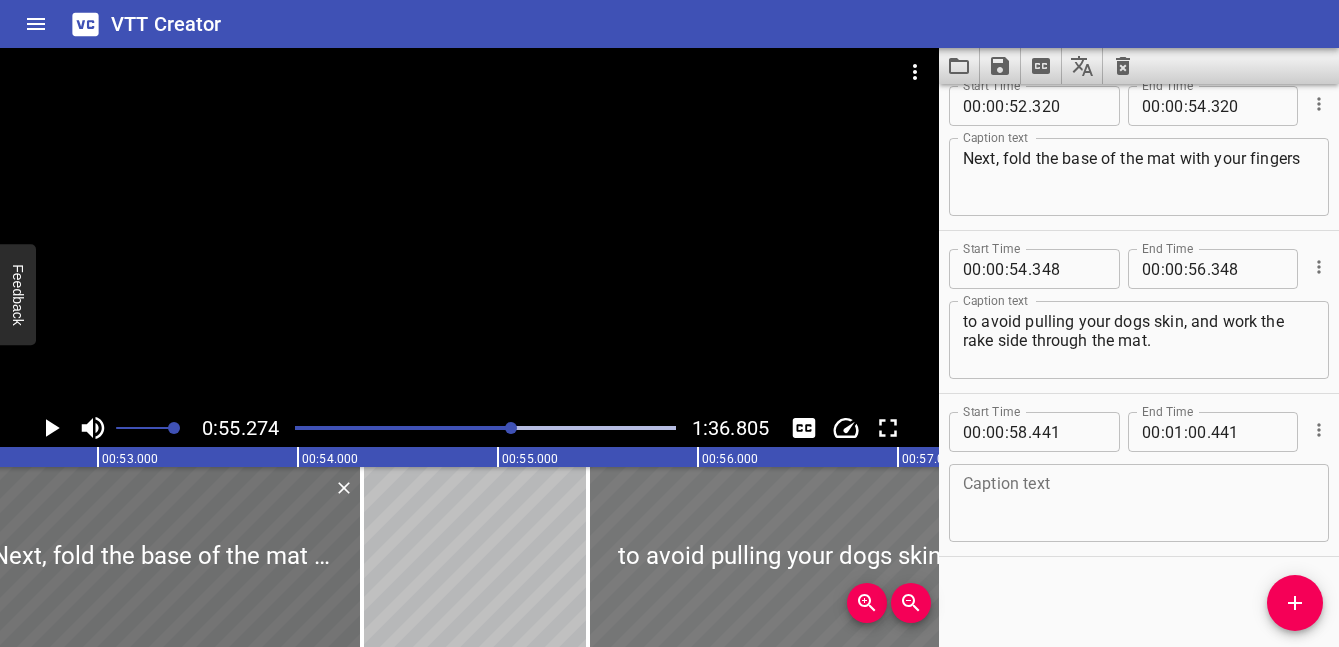 drag, startPoint x: 573, startPoint y: 551, endPoint x: 807, endPoint y: 512, distance: 237.22774 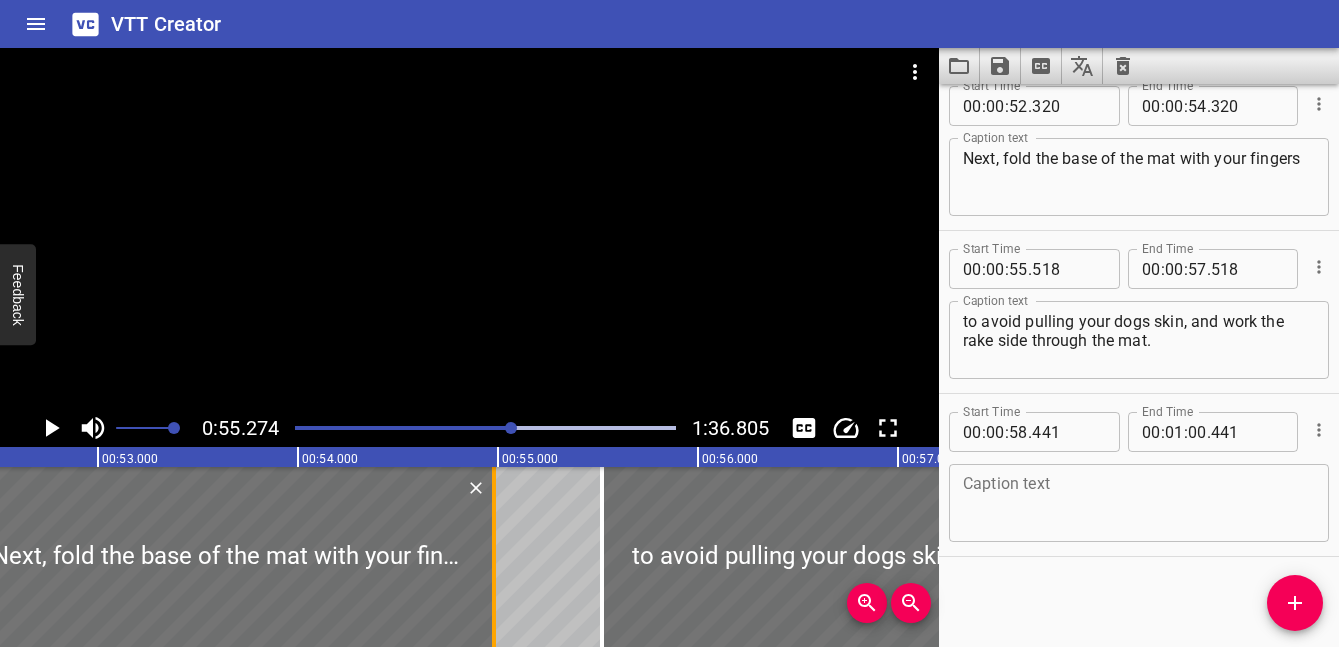 drag, startPoint x: 366, startPoint y: 579, endPoint x: 504, endPoint y: 581, distance: 138.0145 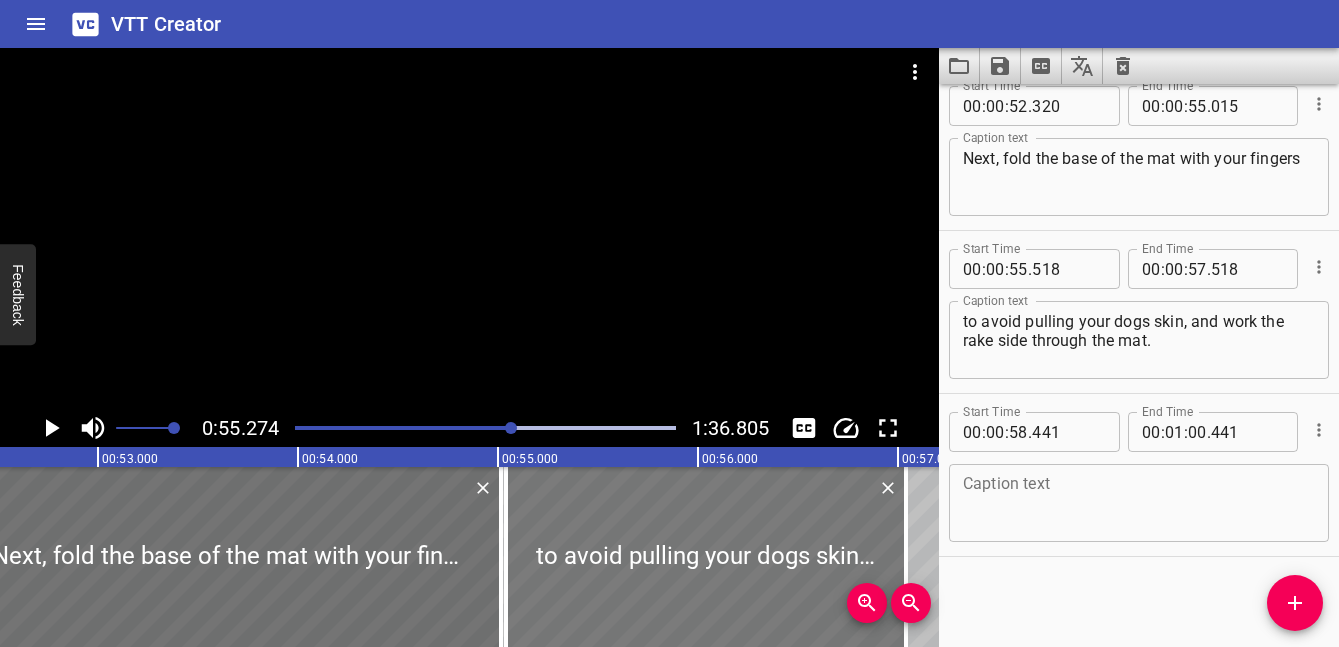 drag, startPoint x: 774, startPoint y: 532, endPoint x: 677, endPoint y: 534, distance: 97.020615 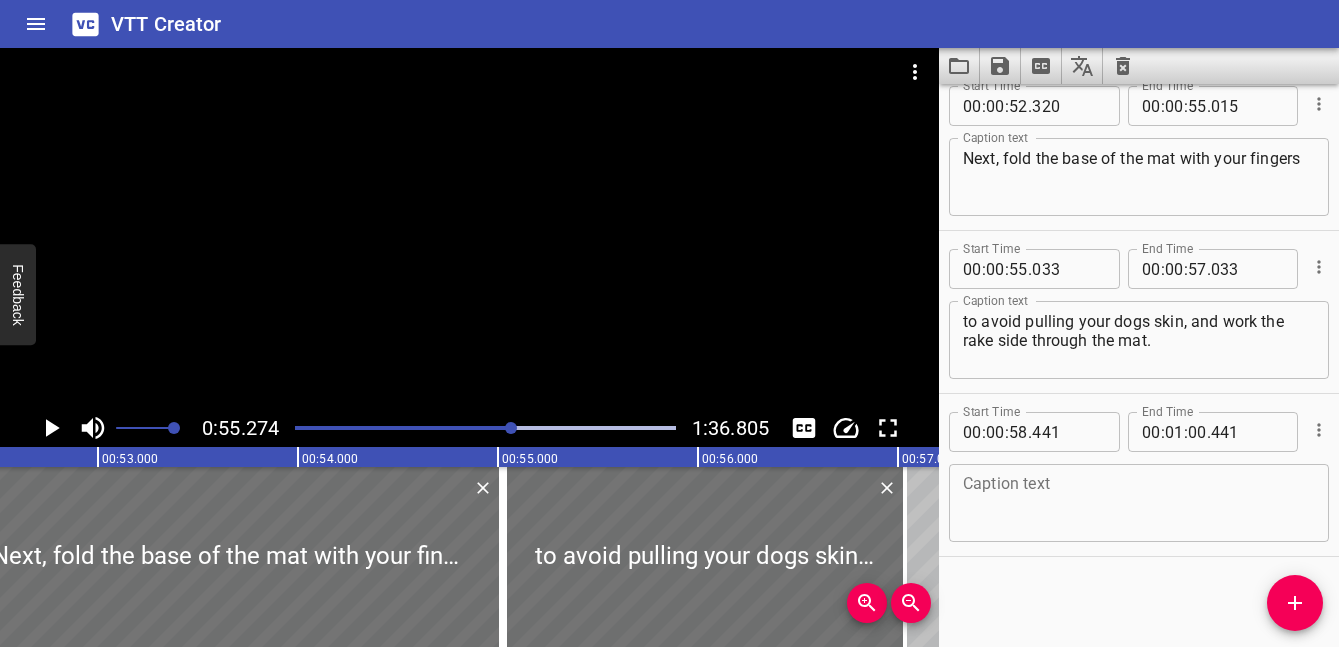 click at bounding box center (322, 428) 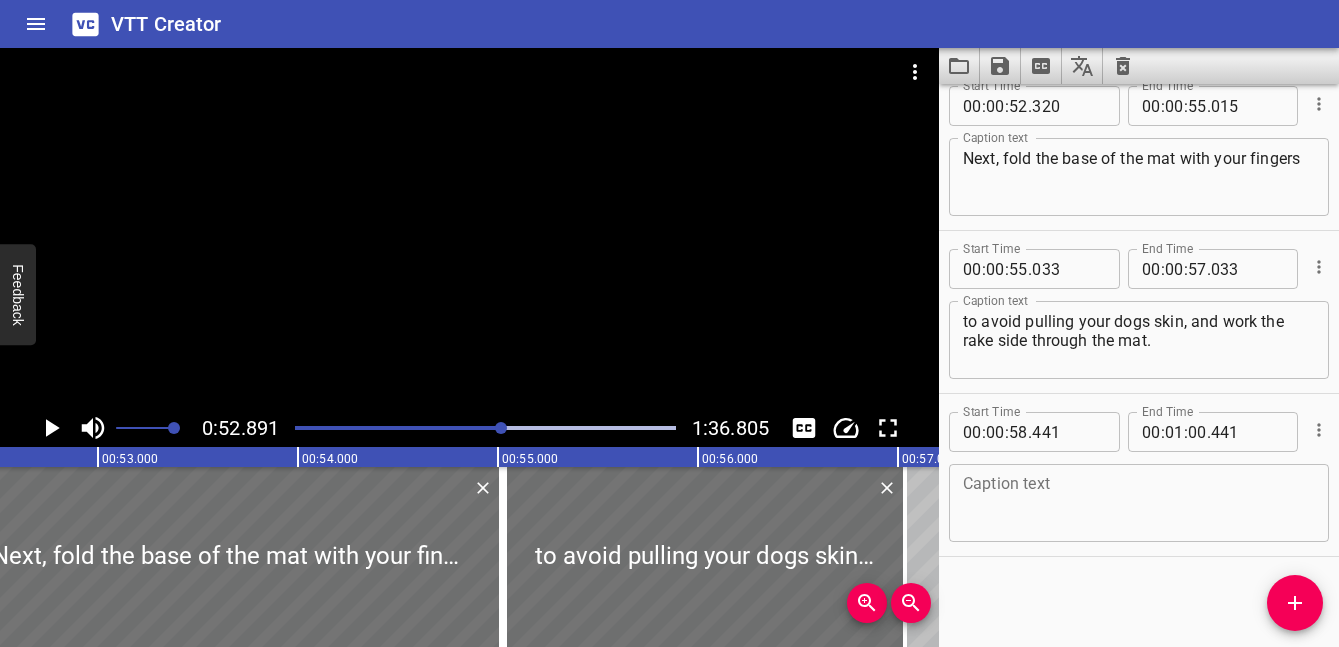 scroll, scrollTop: 0, scrollLeft: 10578, axis: horizontal 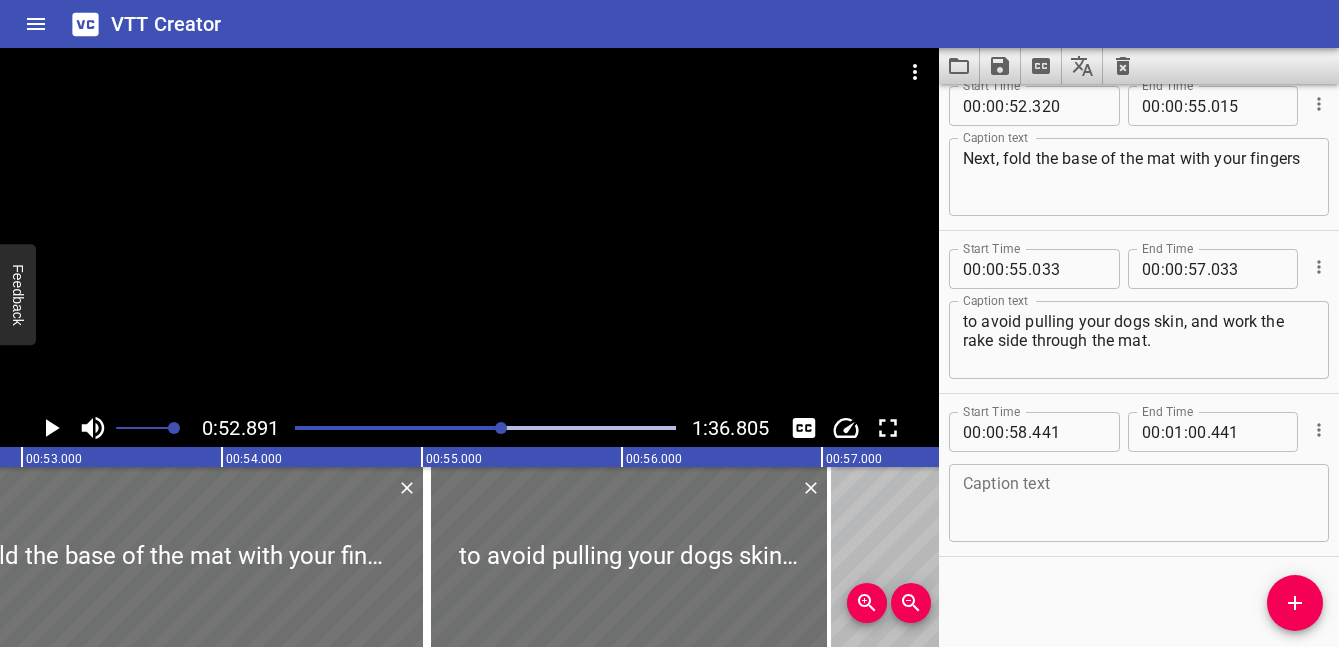 click 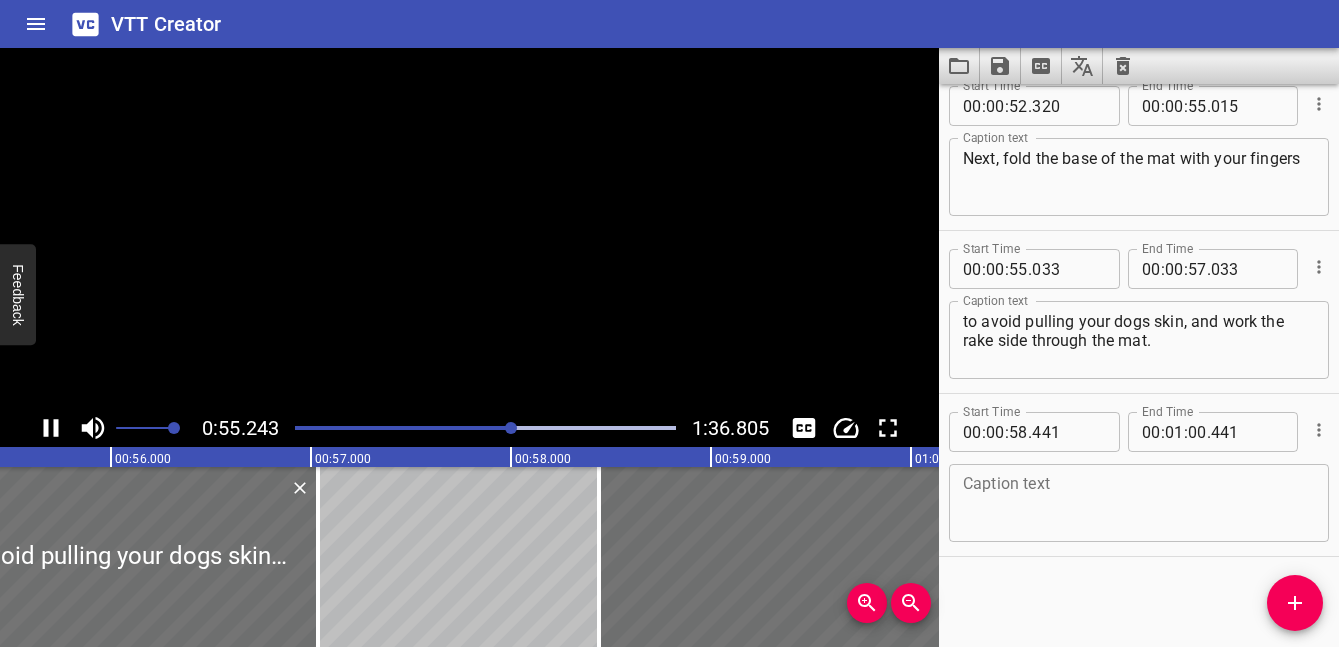 click 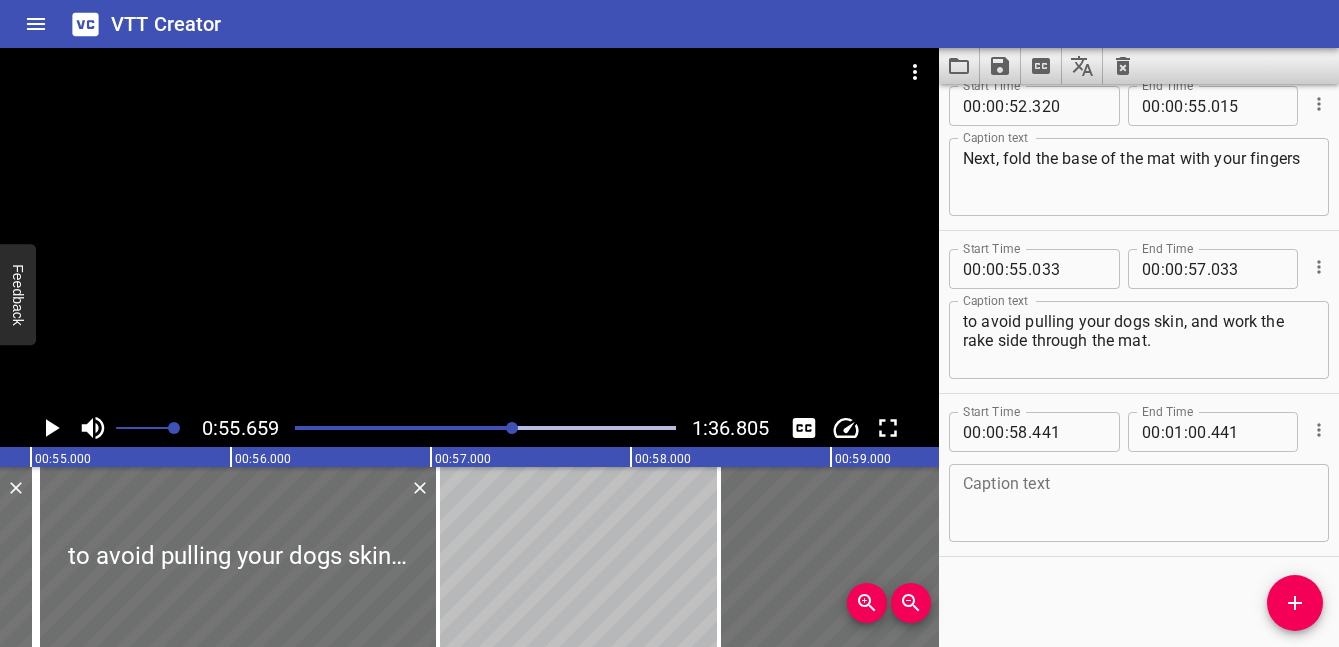 scroll, scrollTop: 0, scrollLeft: 10832, axis: horizontal 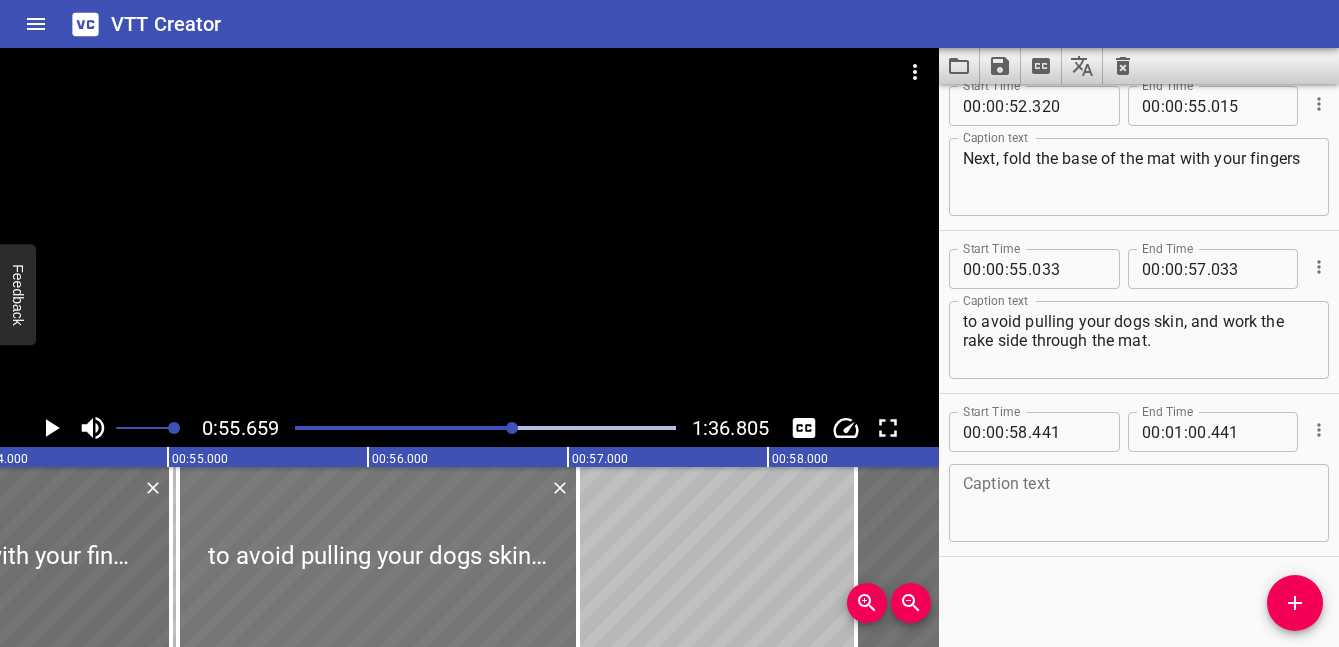 drag, startPoint x: 384, startPoint y: 579, endPoint x: 582, endPoint y: 579, distance: 198 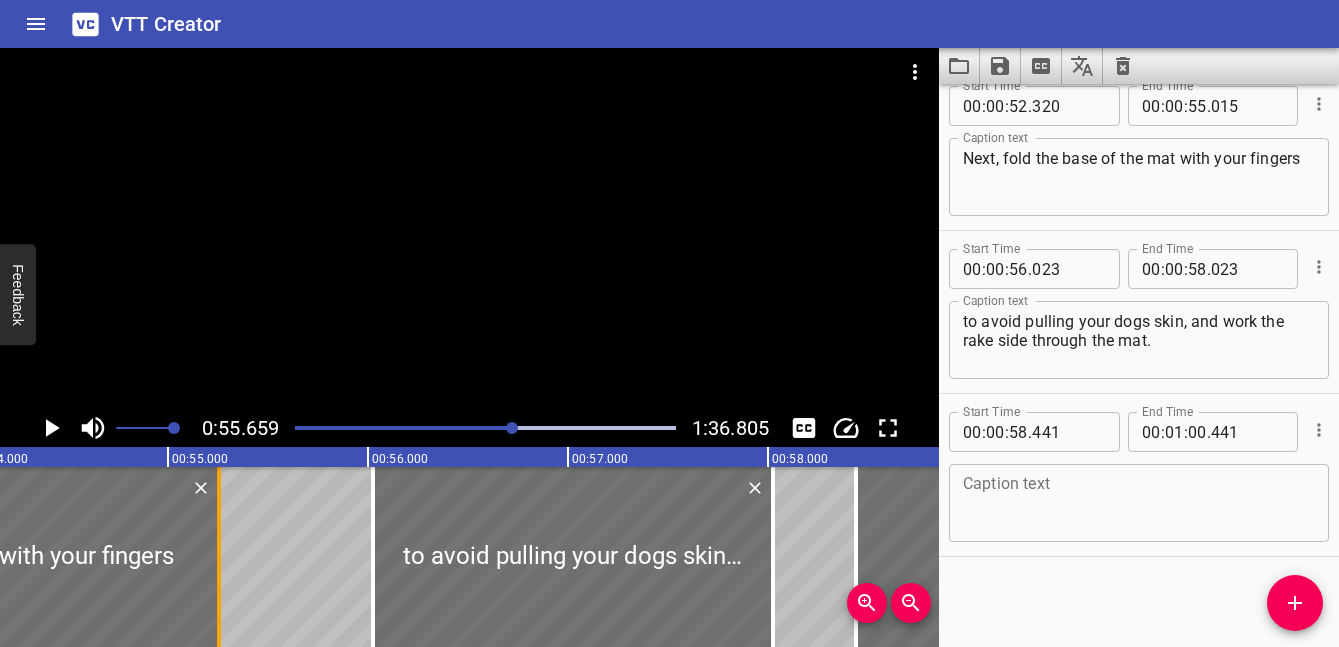drag, startPoint x: 170, startPoint y: 559, endPoint x: 219, endPoint y: 564, distance: 49.25444 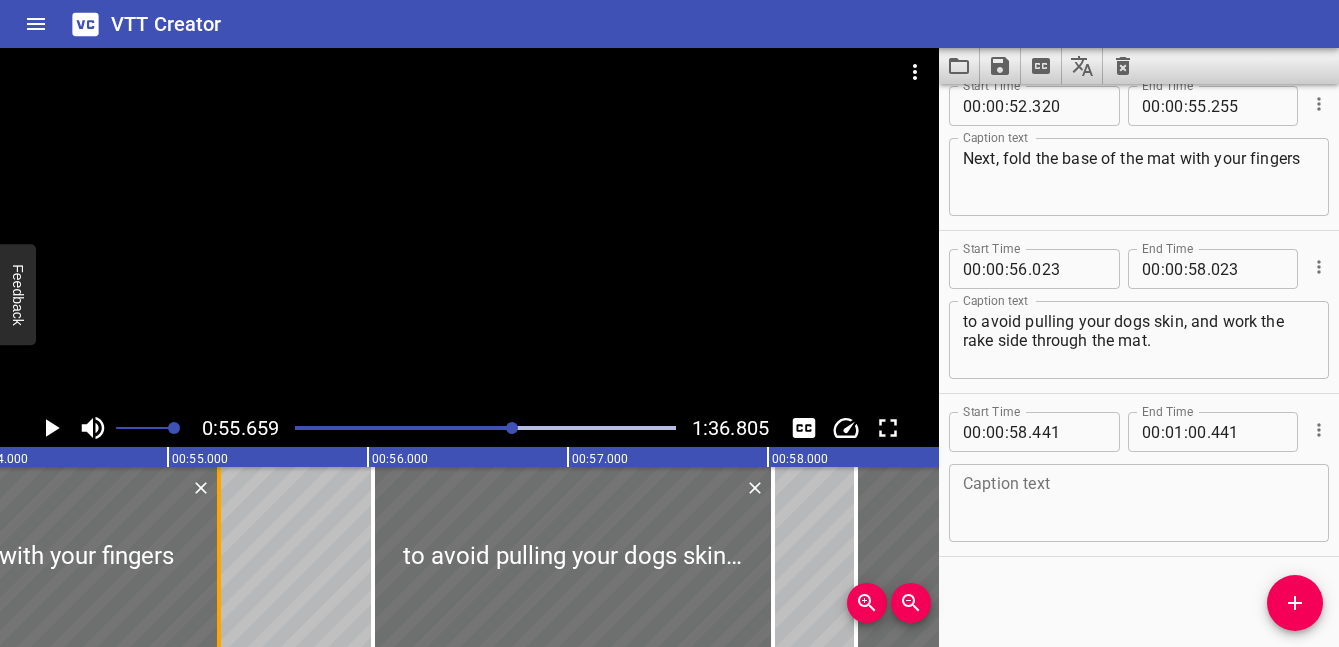 drag, startPoint x: 215, startPoint y: 562, endPoint x: 238, endPoint y: 562, distance: 23 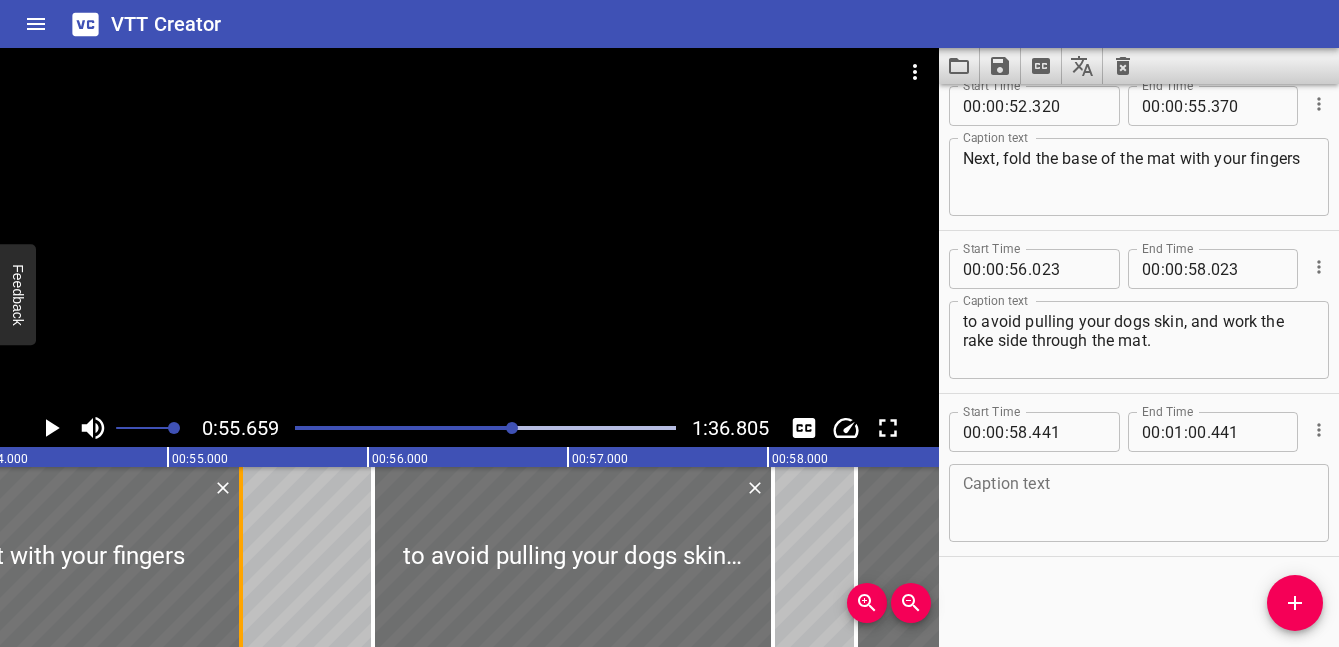 click at bounding box center (241, 557) 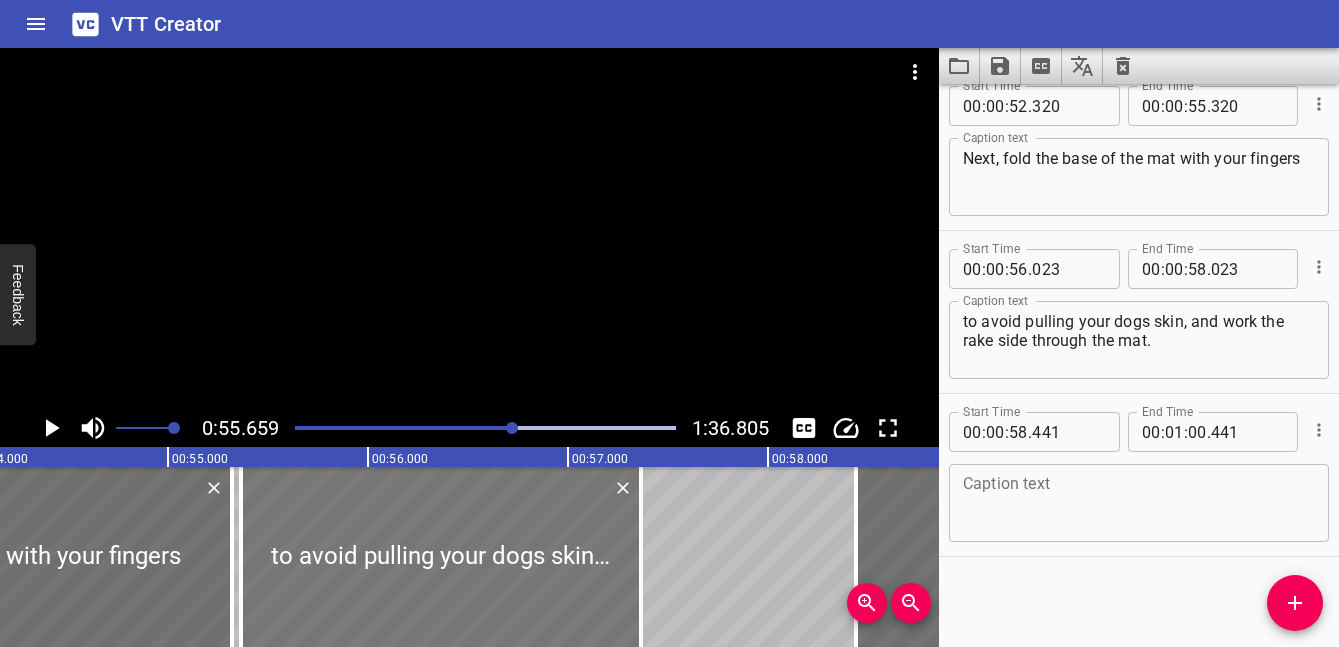 drag, startPoint x: 513, startPoint y: 567, endPoint x: 380, endPoint y: 563, distance: 133.06013 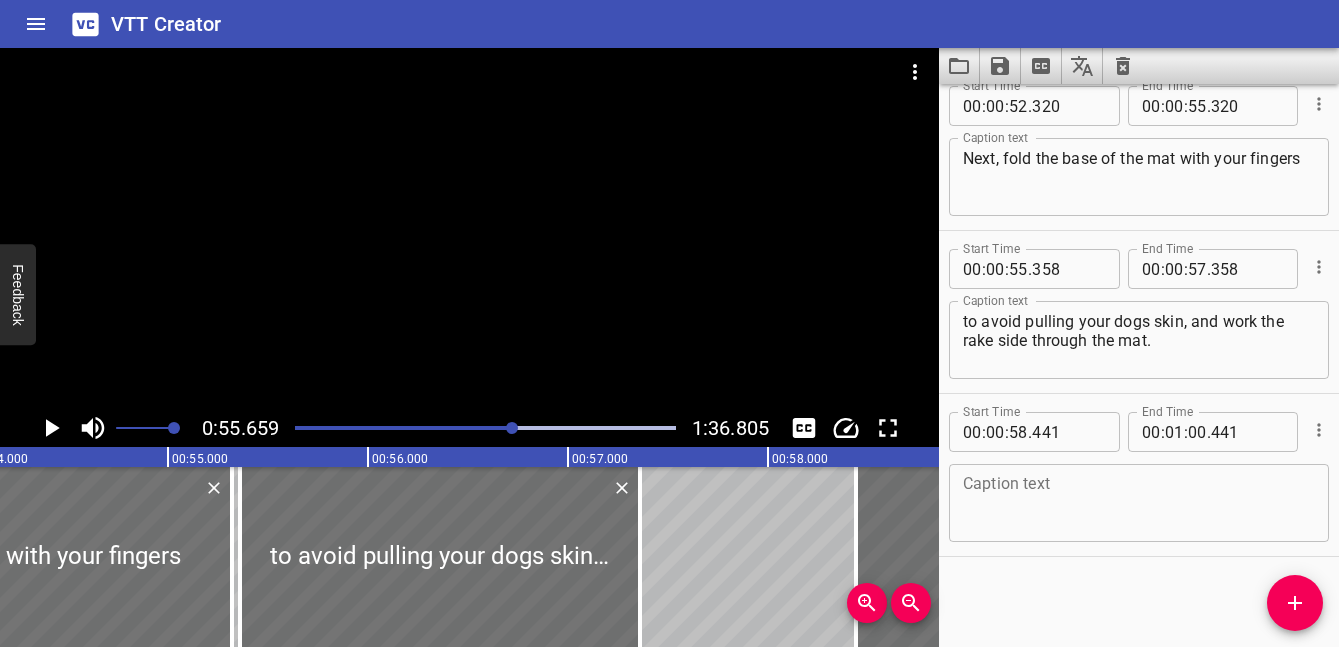 click 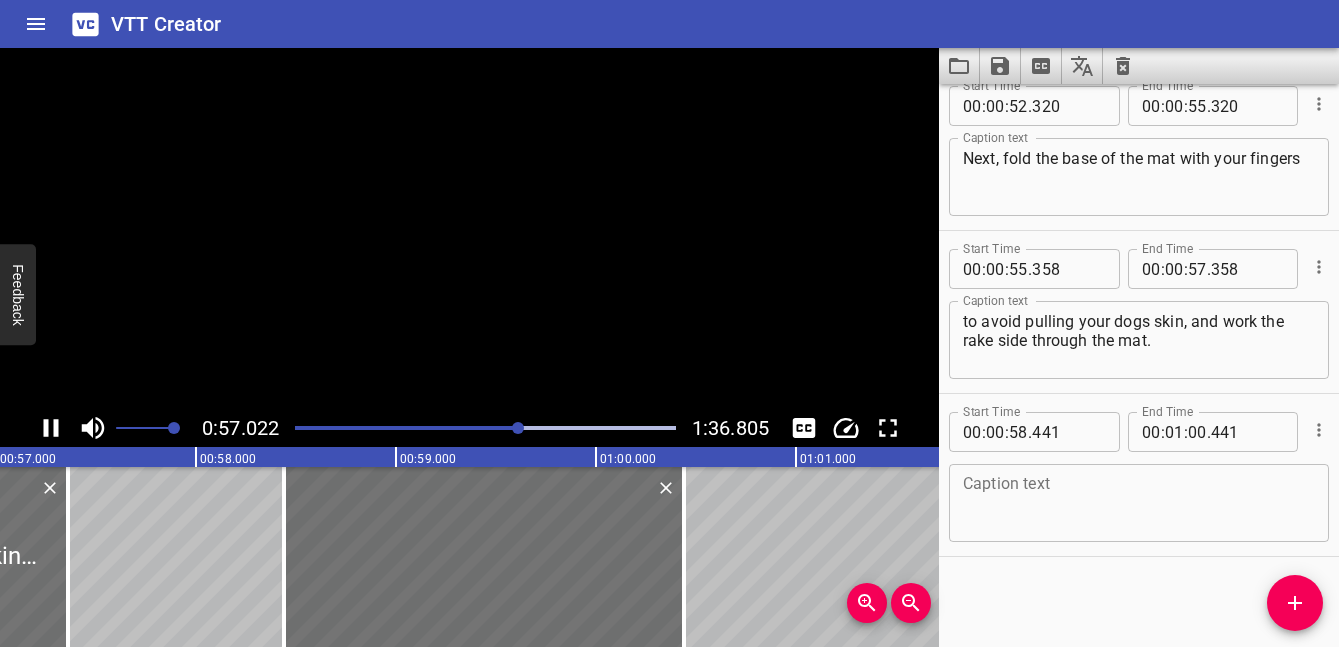 click 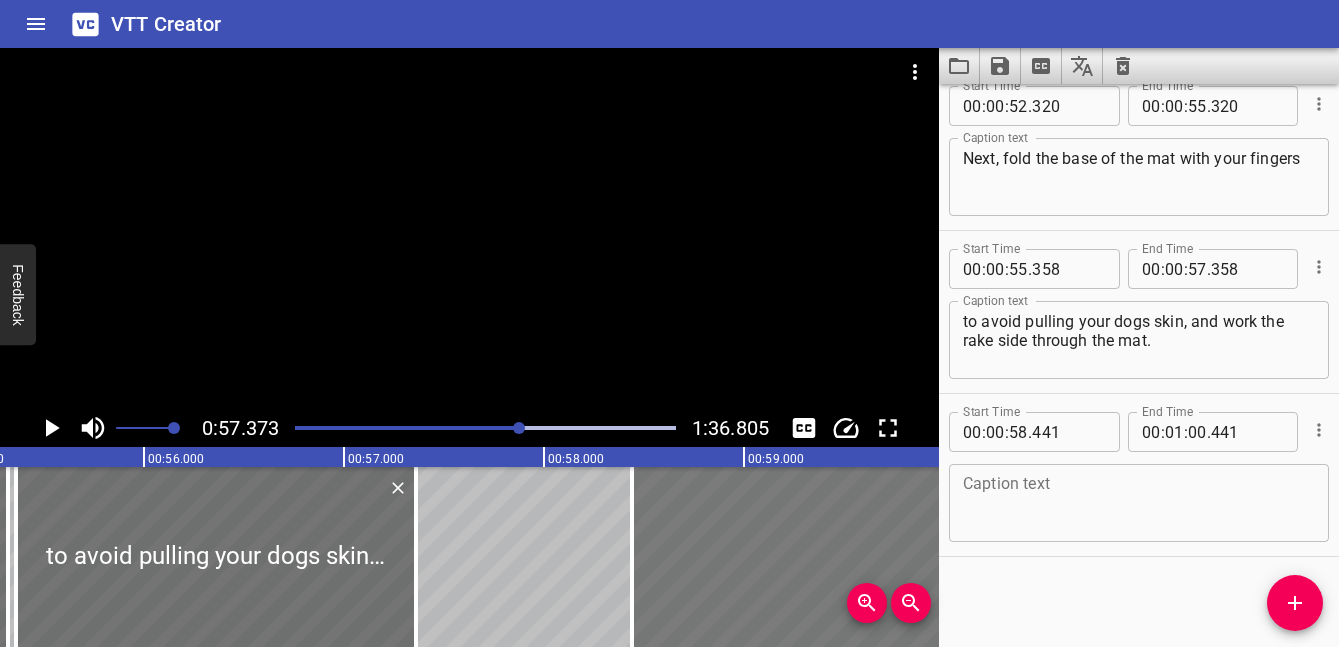 scroll, scrollTop: 0, scrollLeft: 11047, axis: horizontal 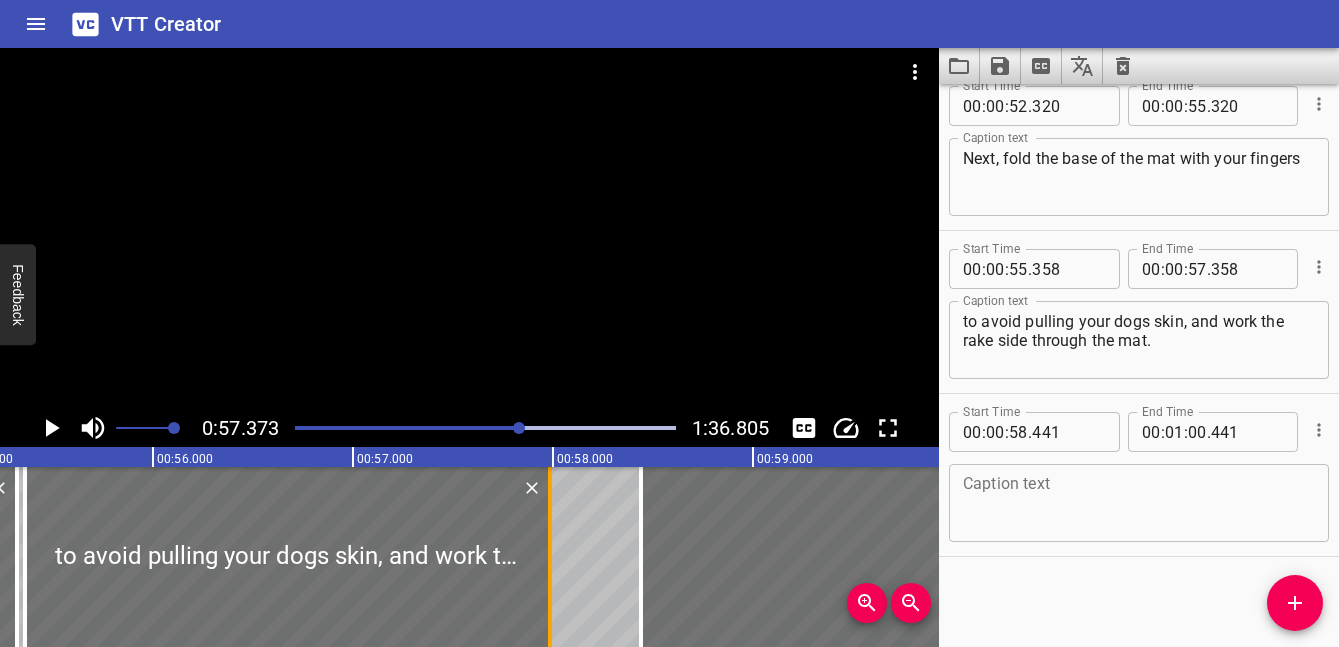 drag, startPoint x: 428, startPoint y: 577, endPoint x: 573, endPoint y: 575, distance: 145.0138 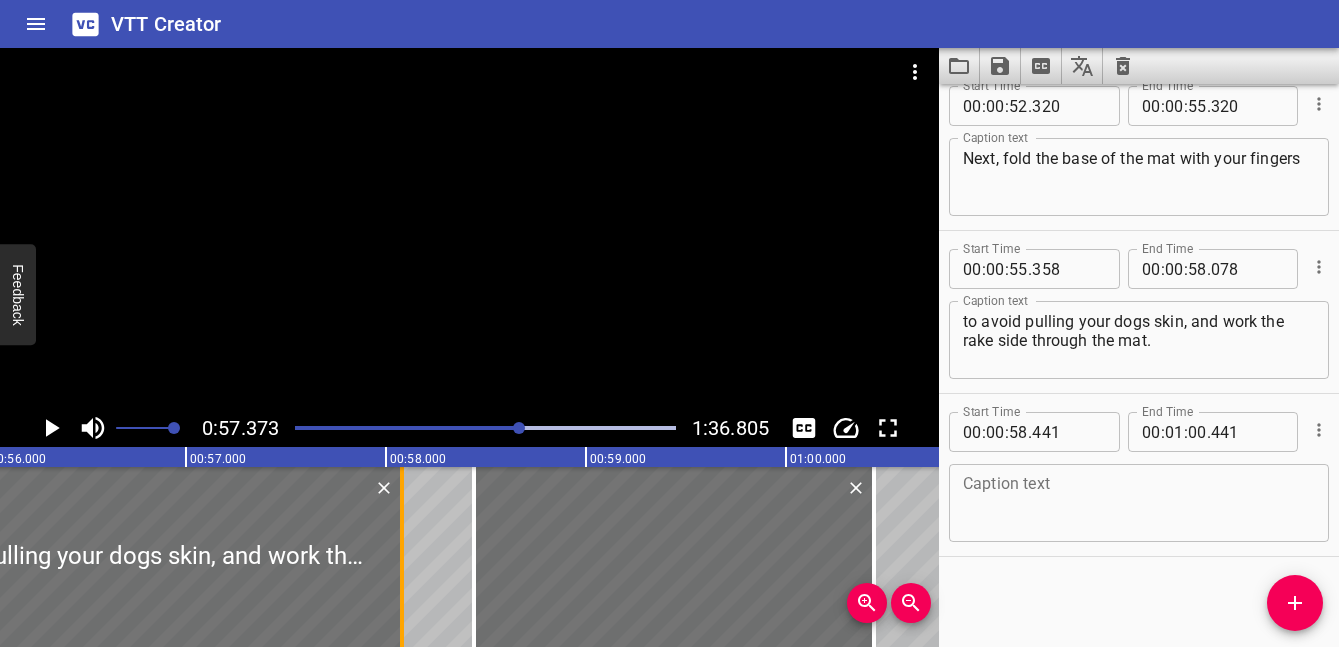 scroll, scrollTop: 0, scrollLeft: 11472, axis: horizontal 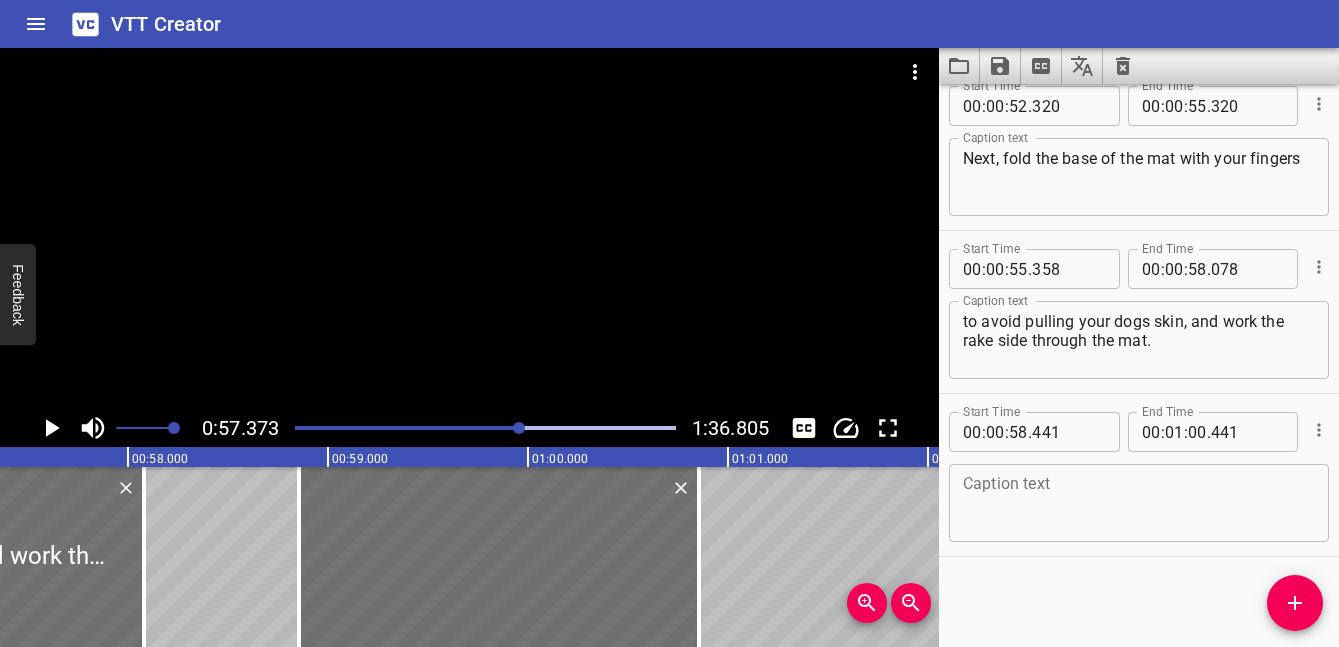 drag, startPoint x: 552, startPoint y: 568, endPoint x: 950, endPoint y: 556, distance: 398.18088 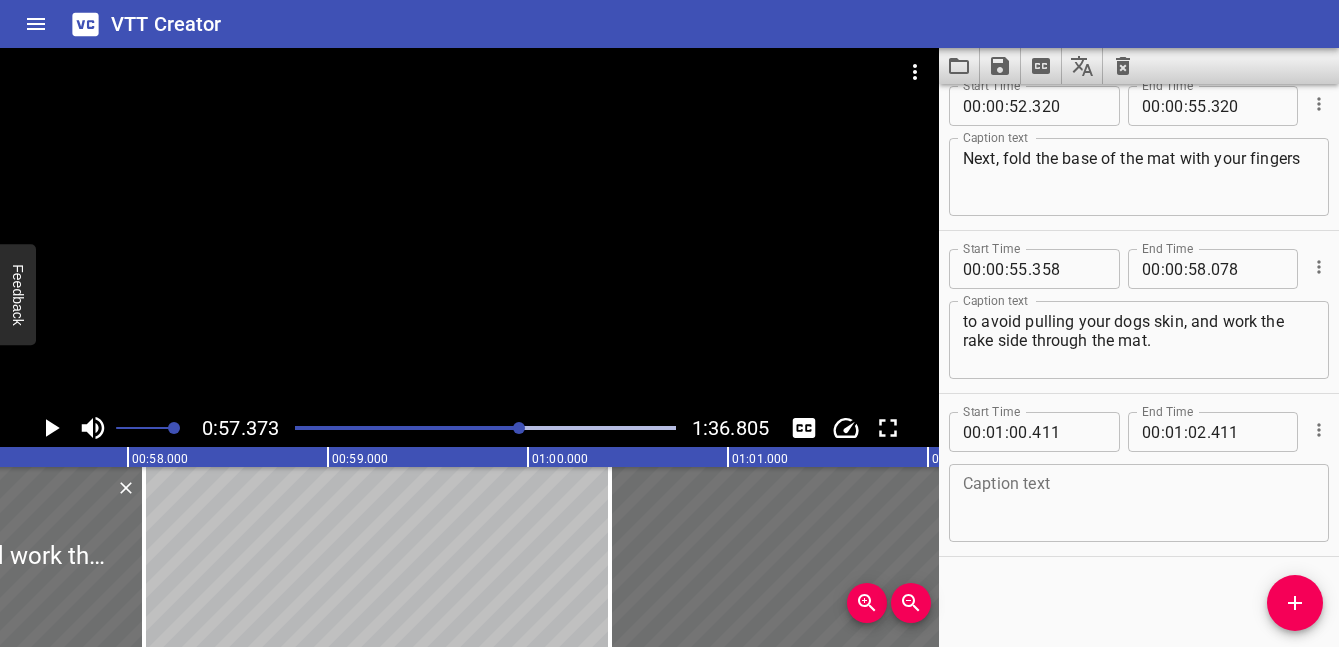 type on "01" 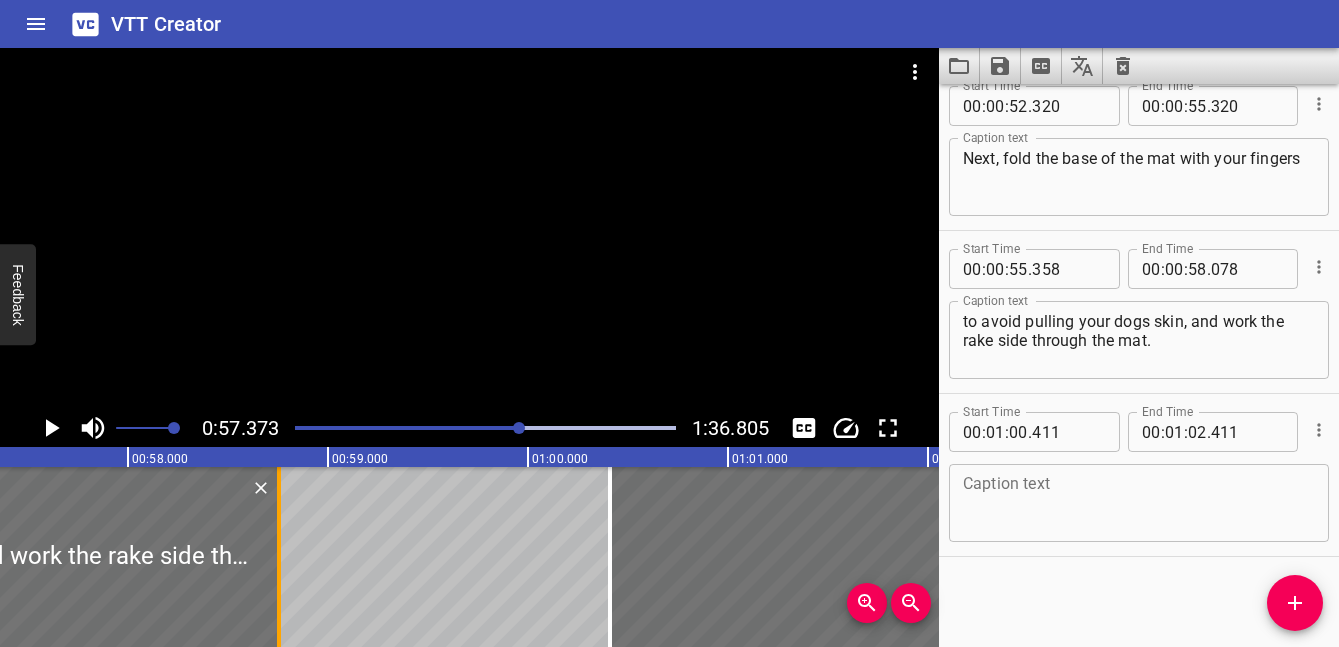 drag, startPoint x: 136, startPoint y: 563, endPoint x: 420, endPoint y: 561, distance: 284.00705 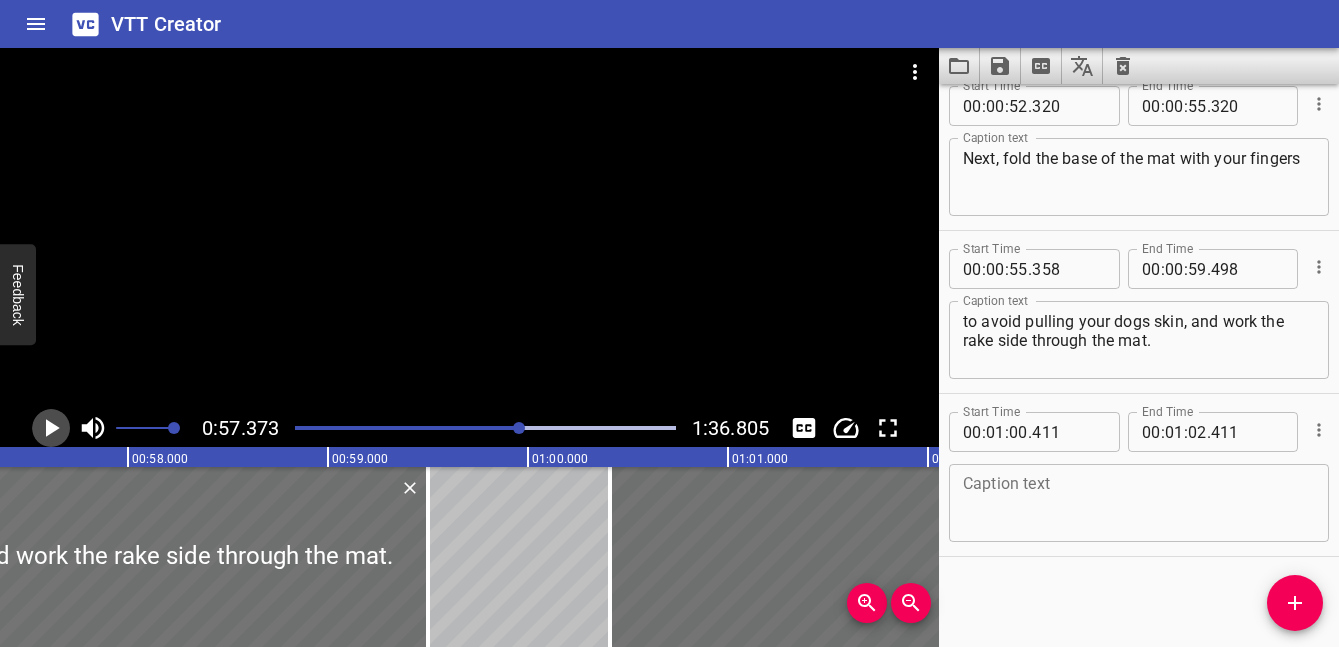 click 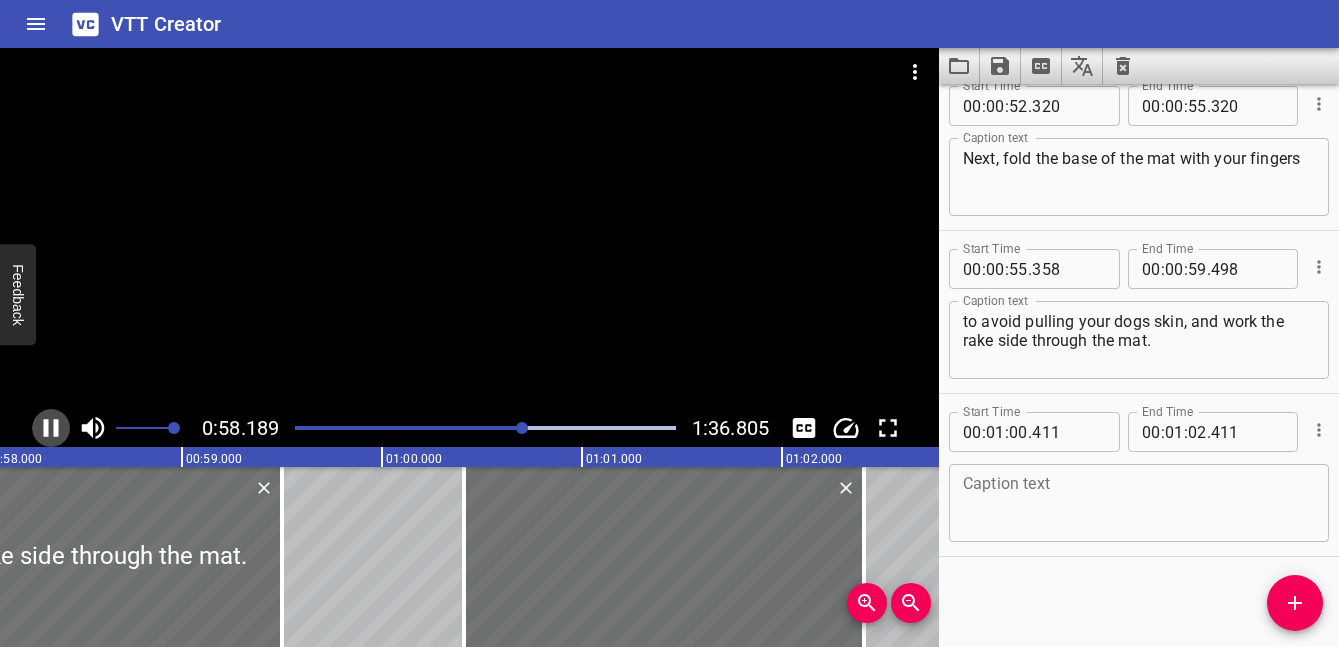 click 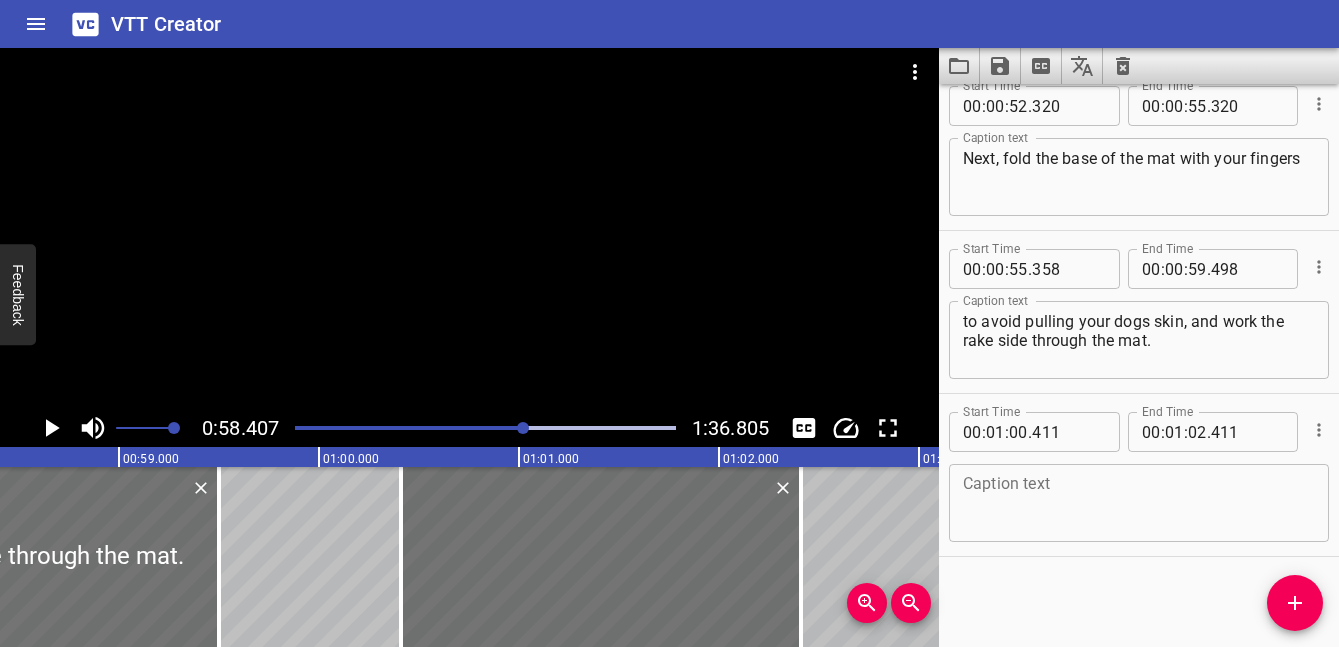 click 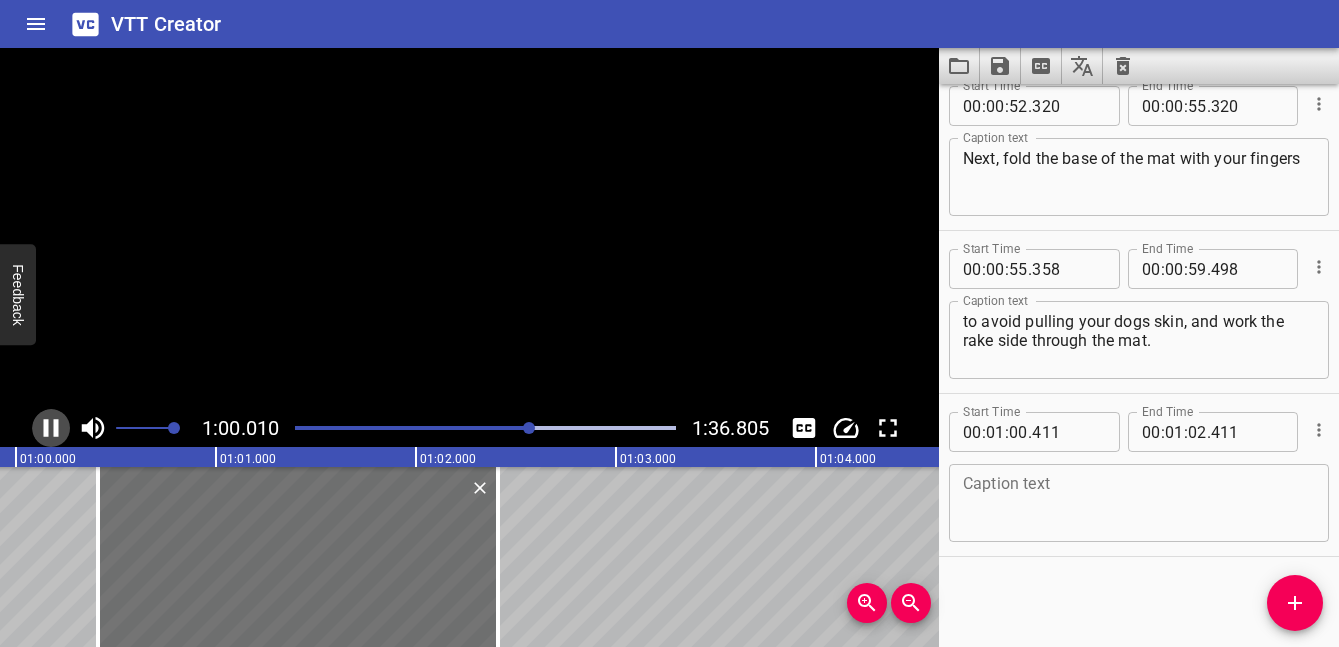 click 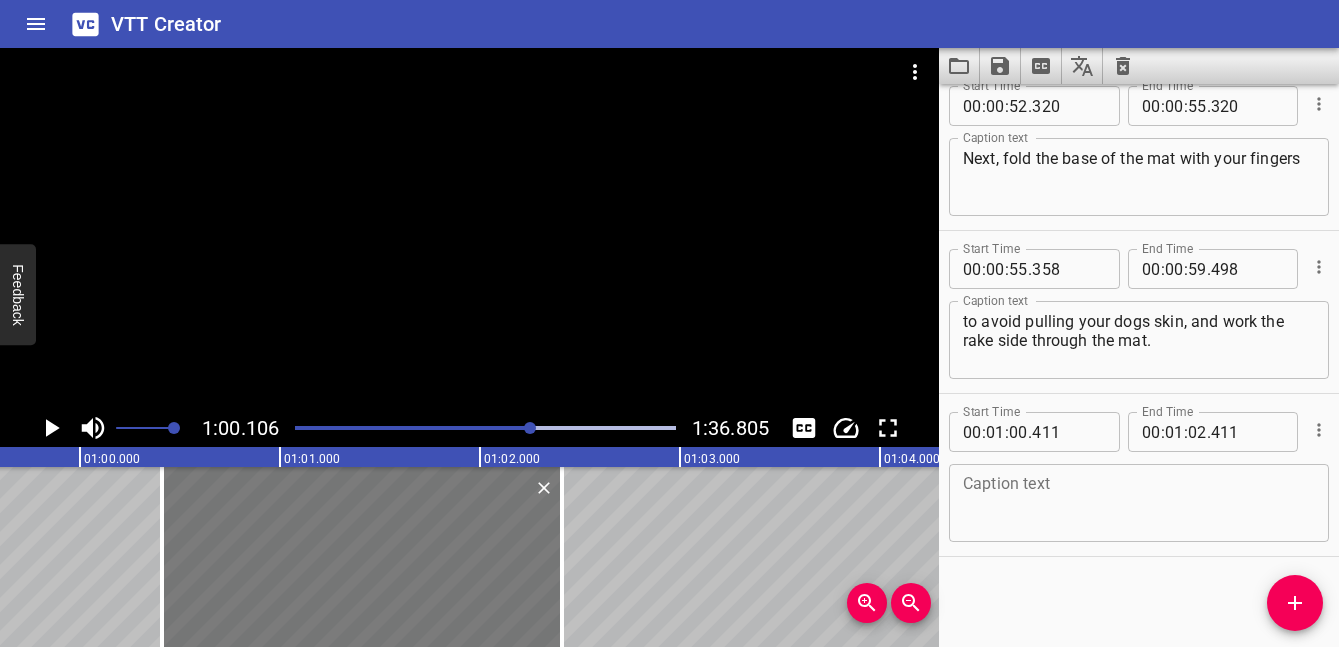 scroll, scrollTop: 0, scrollLeft: 11795, axis: horizontal 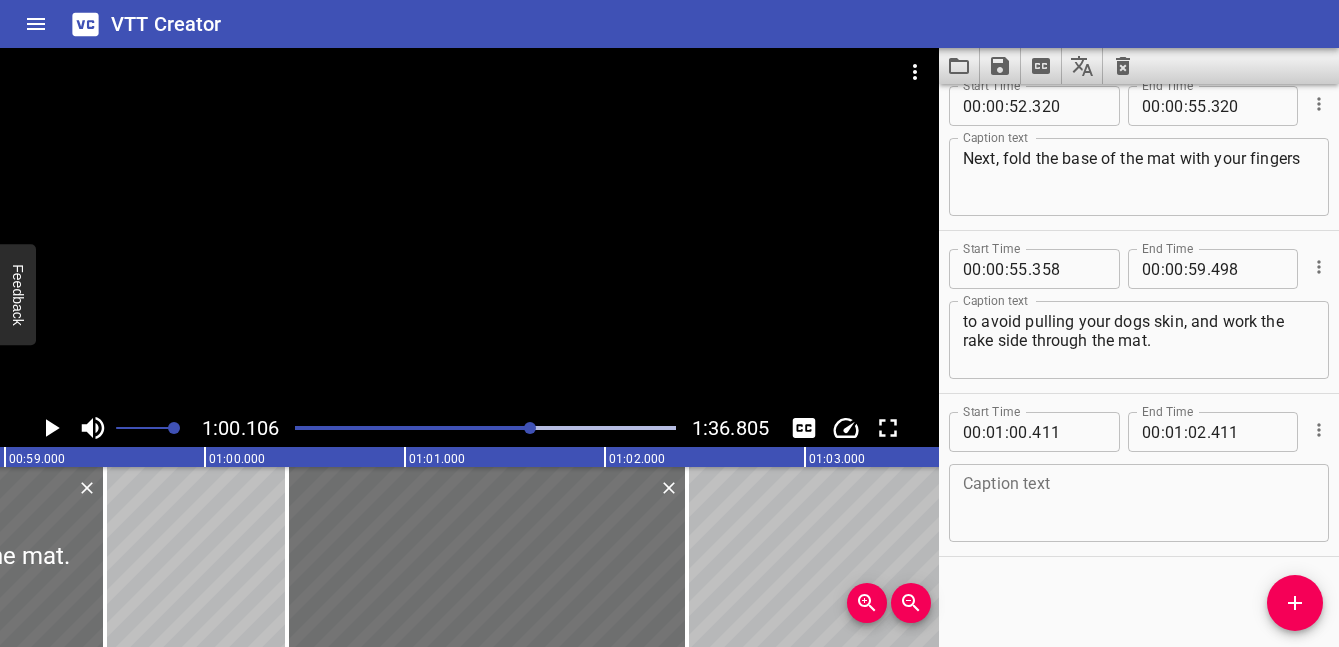 click 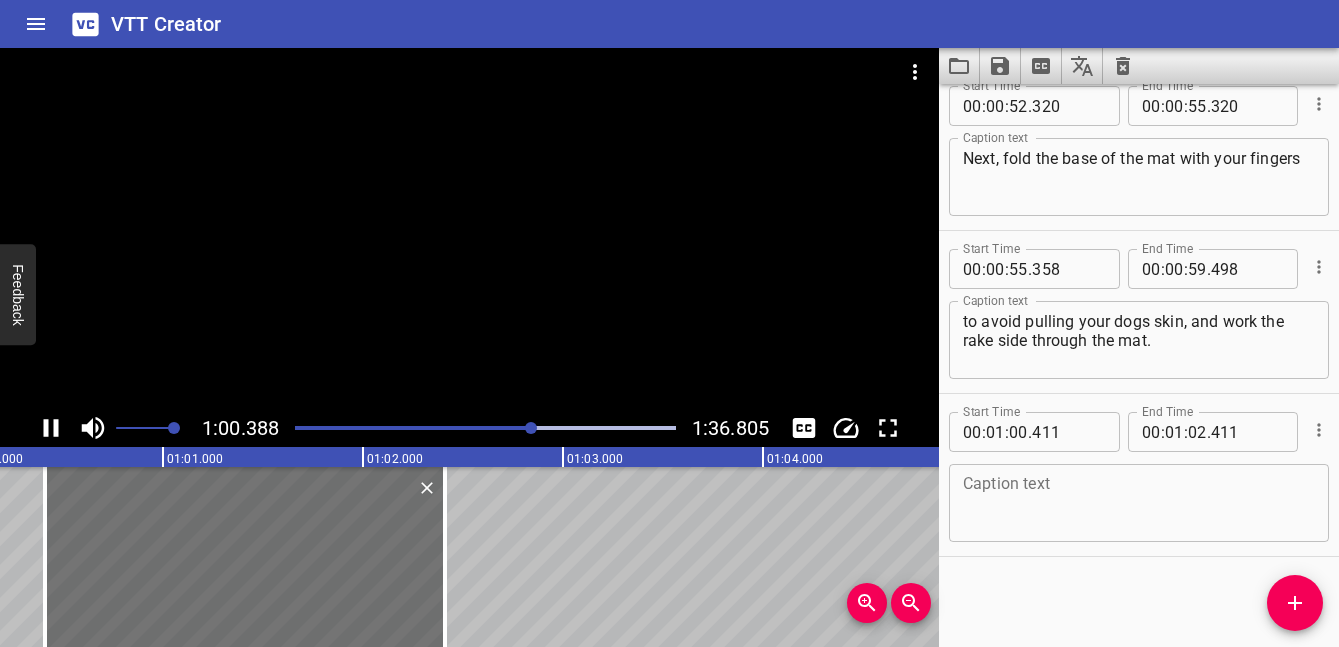 click 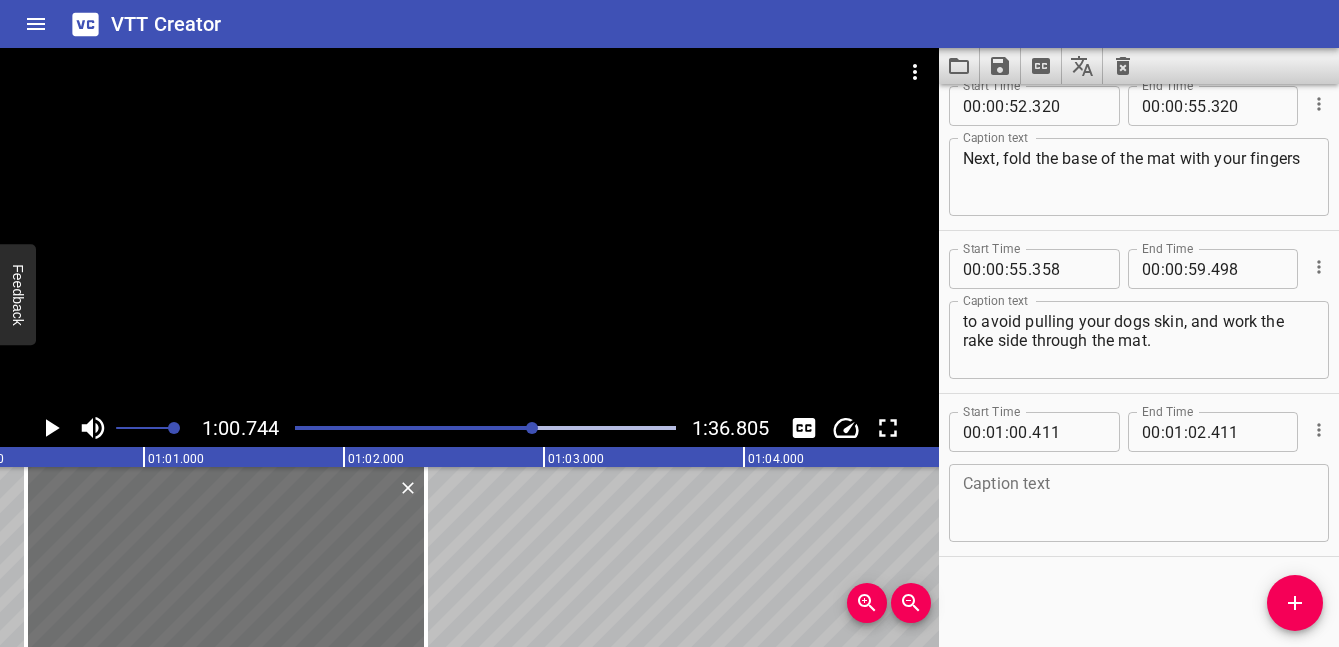 scroll, scrollTop: 0, scrollLeft: 12149, axis: horizontal 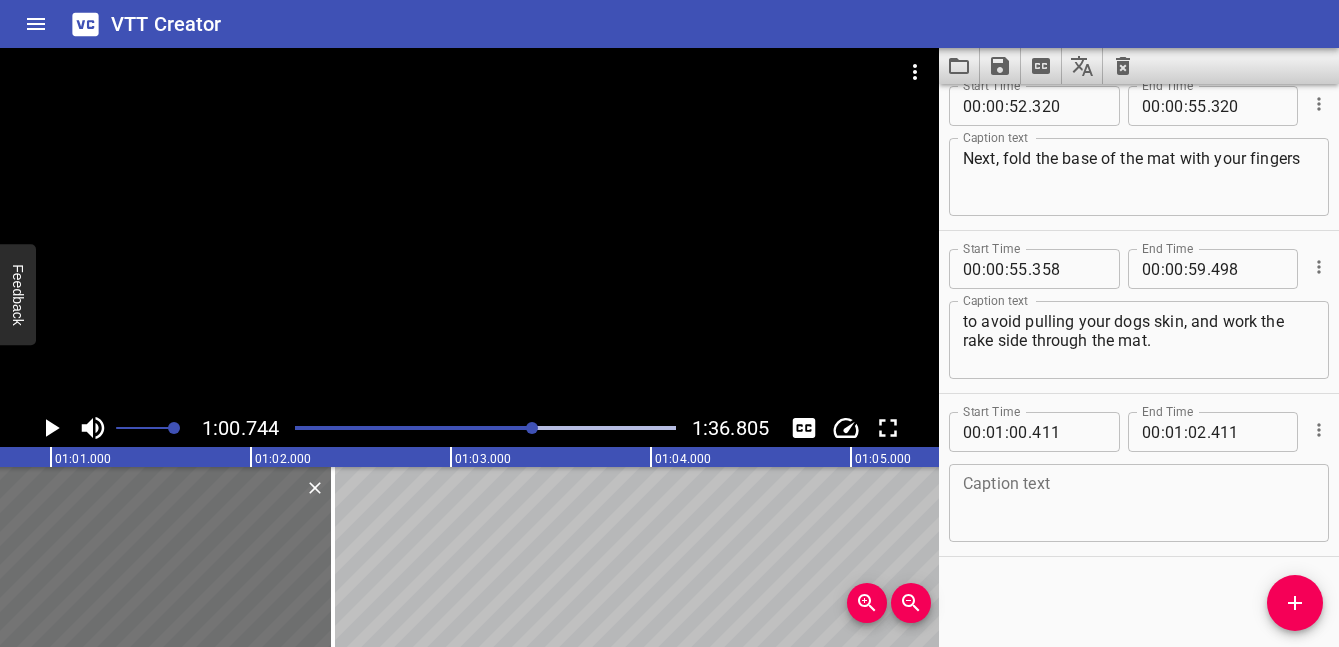 click at bounding box center (1139, 503) 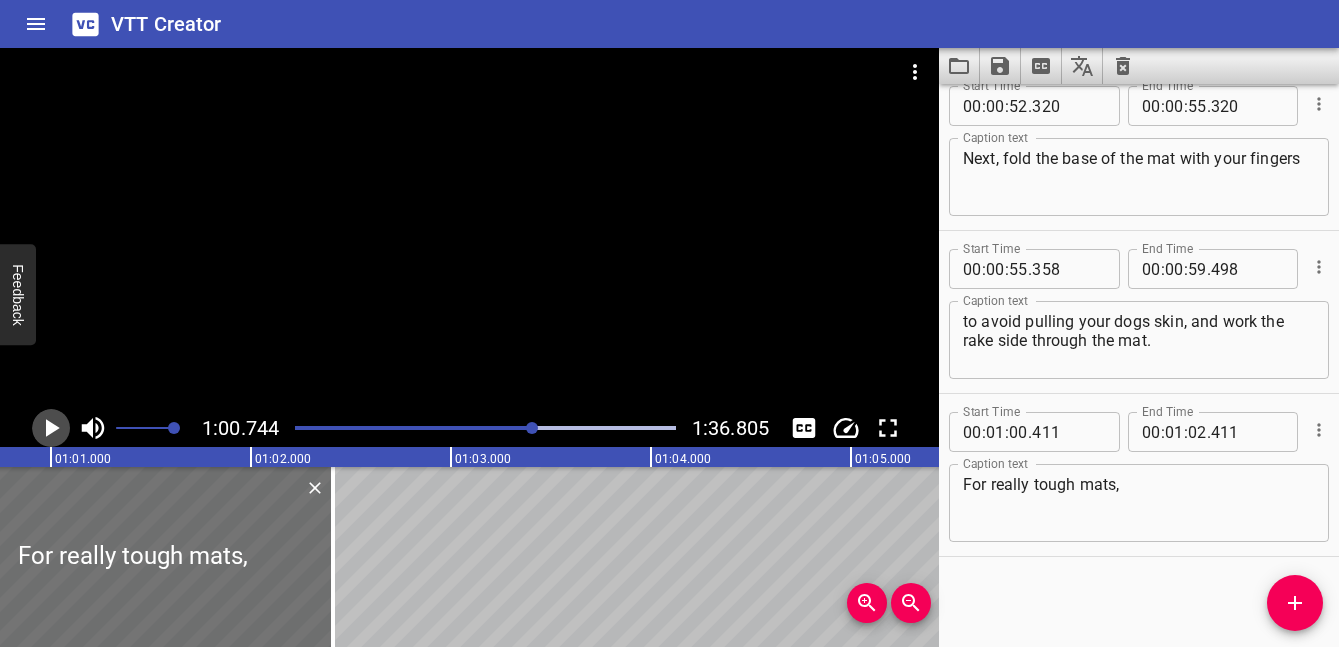 click 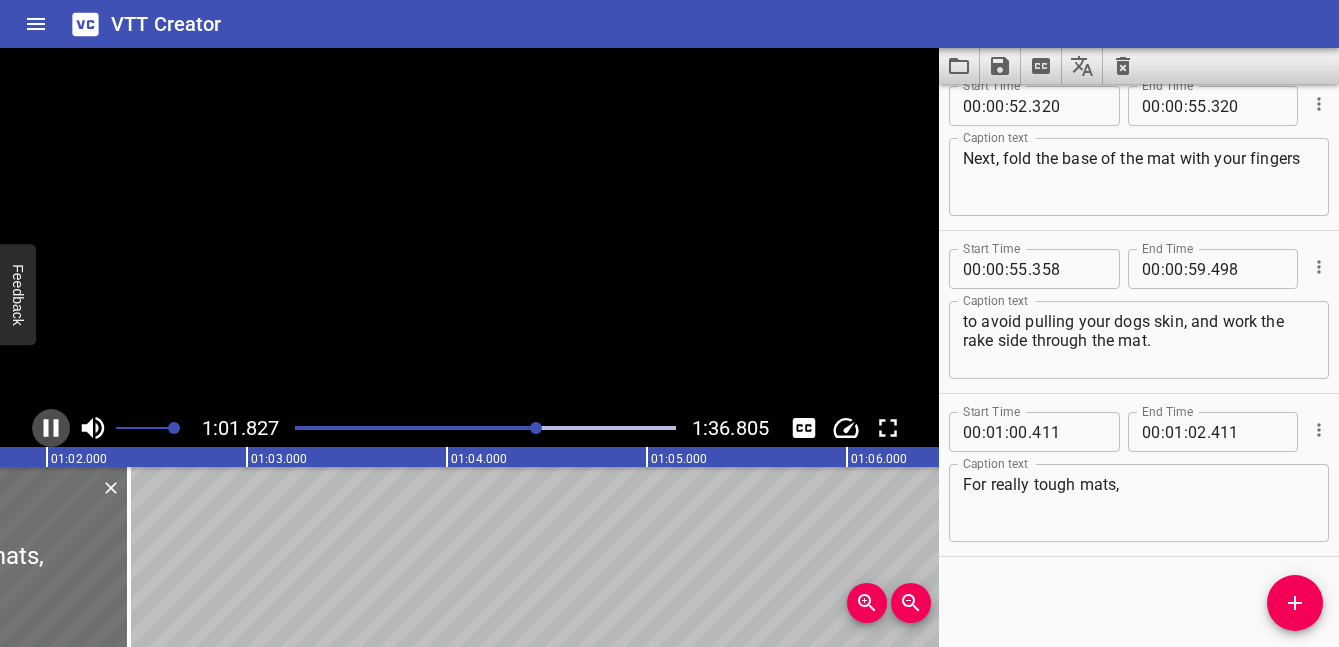 click 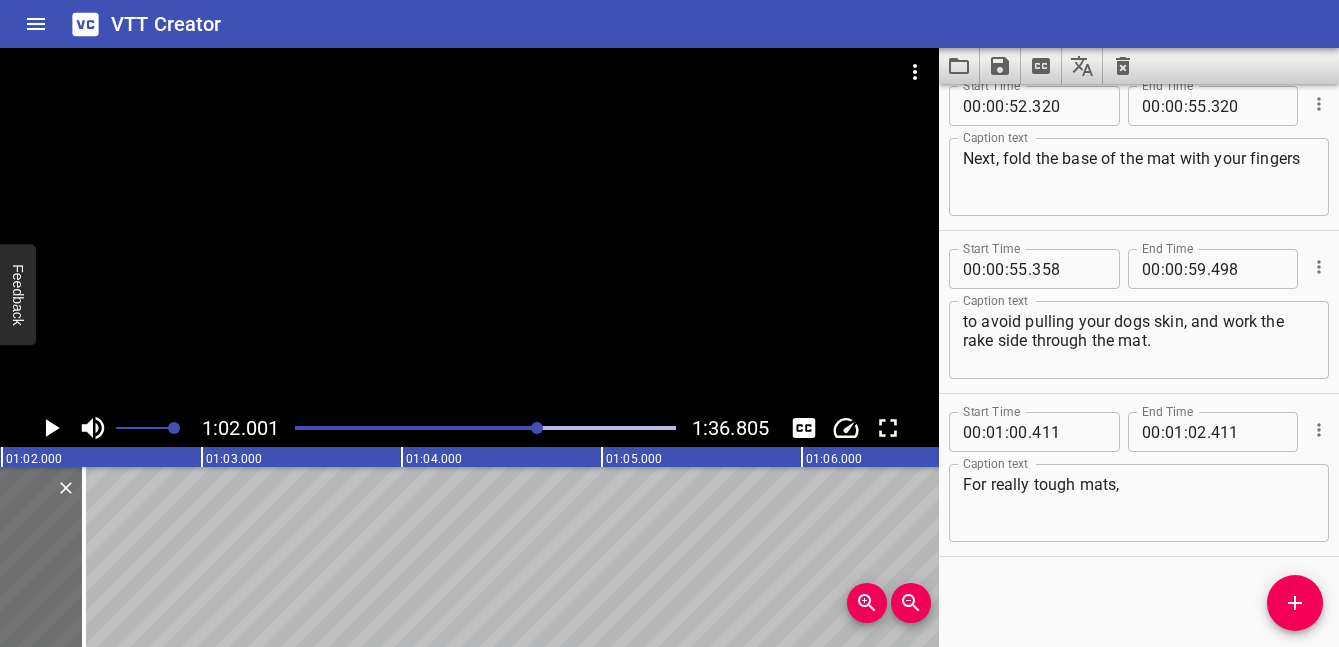 scroll, scrollTop: 0, scrollLeft: 12400, axis: horizontal 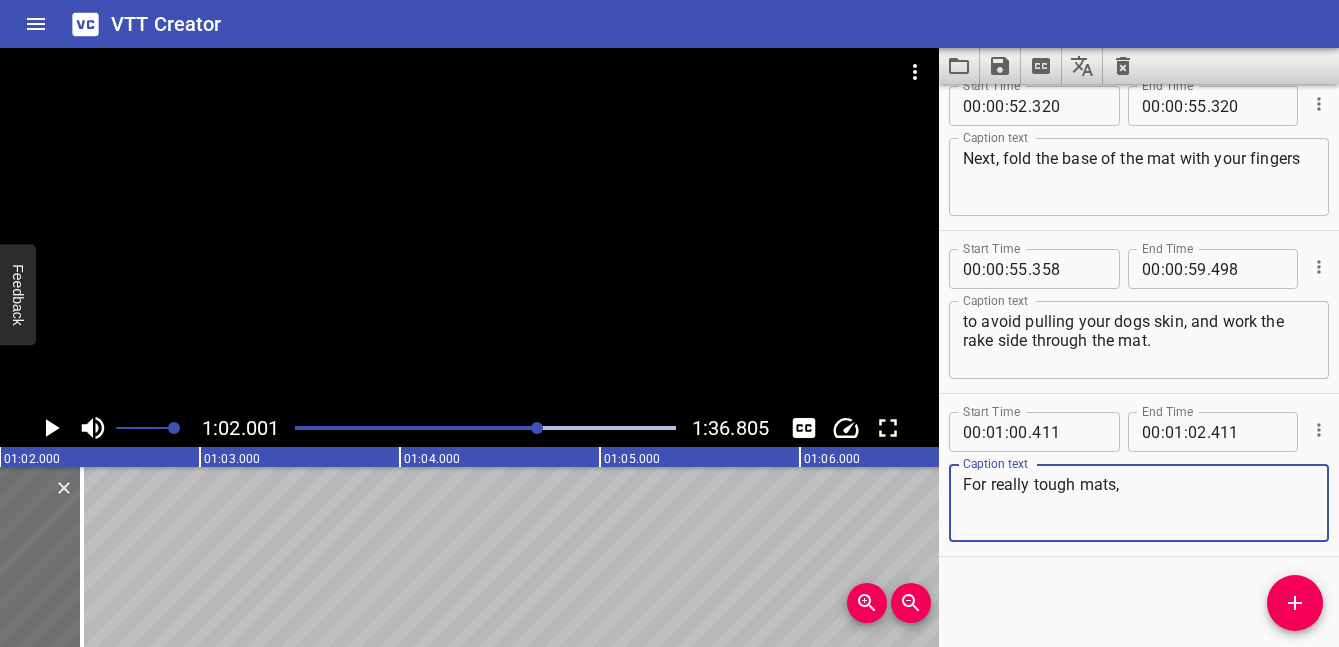 click on "For really tough mats," at bounding box center (1139, 503) 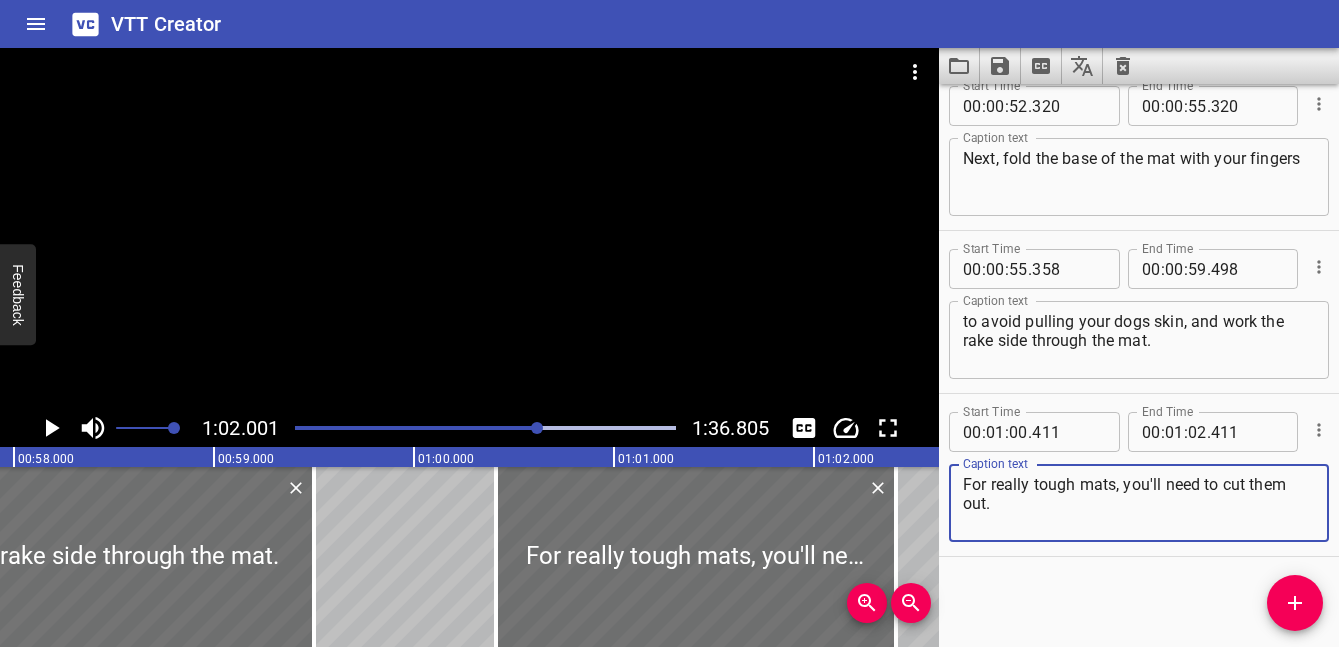scroll, scrollTop: 0, scrollLeft: 11508, axis: horizontal 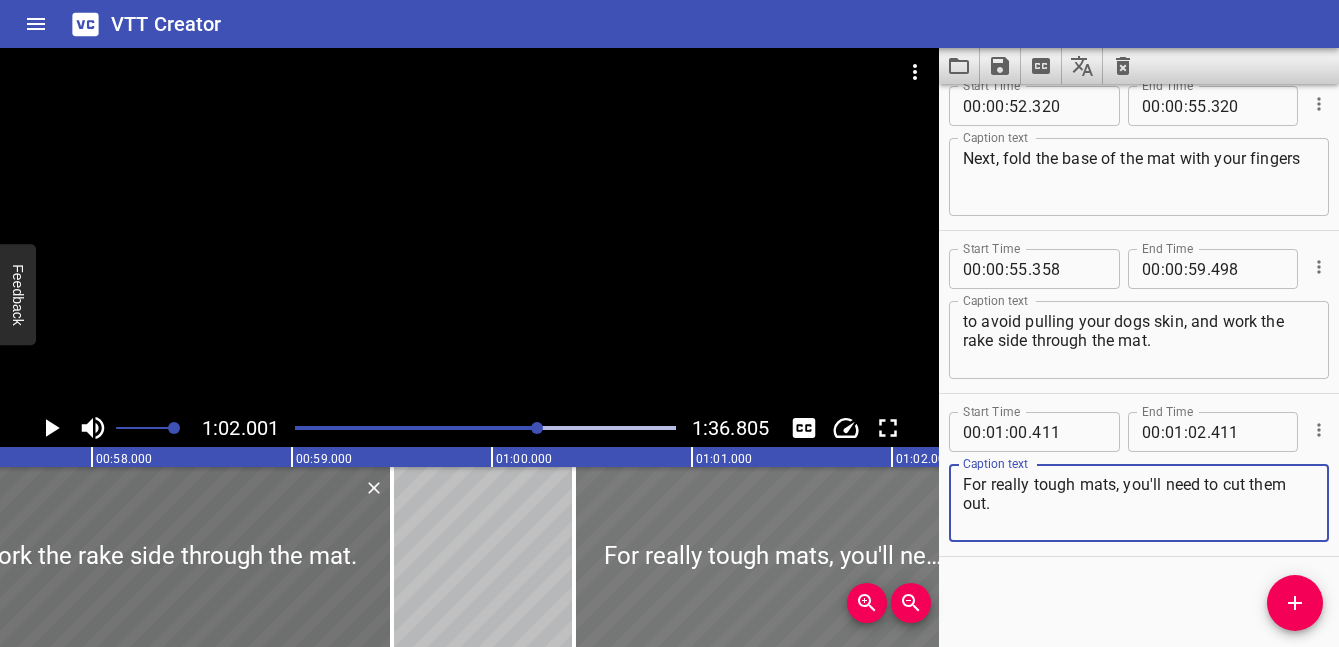 type on "For really tough mats, you'll need to cut them out." 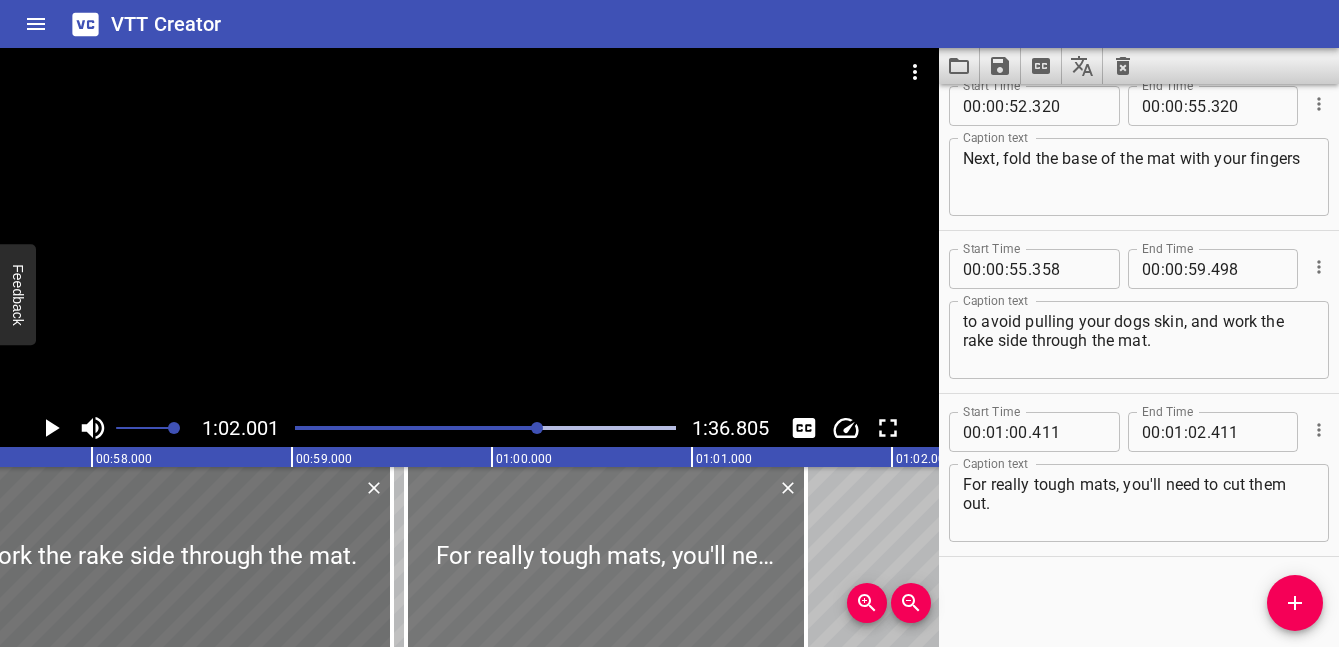 drag, startPoint x: 730, startPoint y: 545, endPoint x: 562, endPoint y: 550, distance: 168.07439 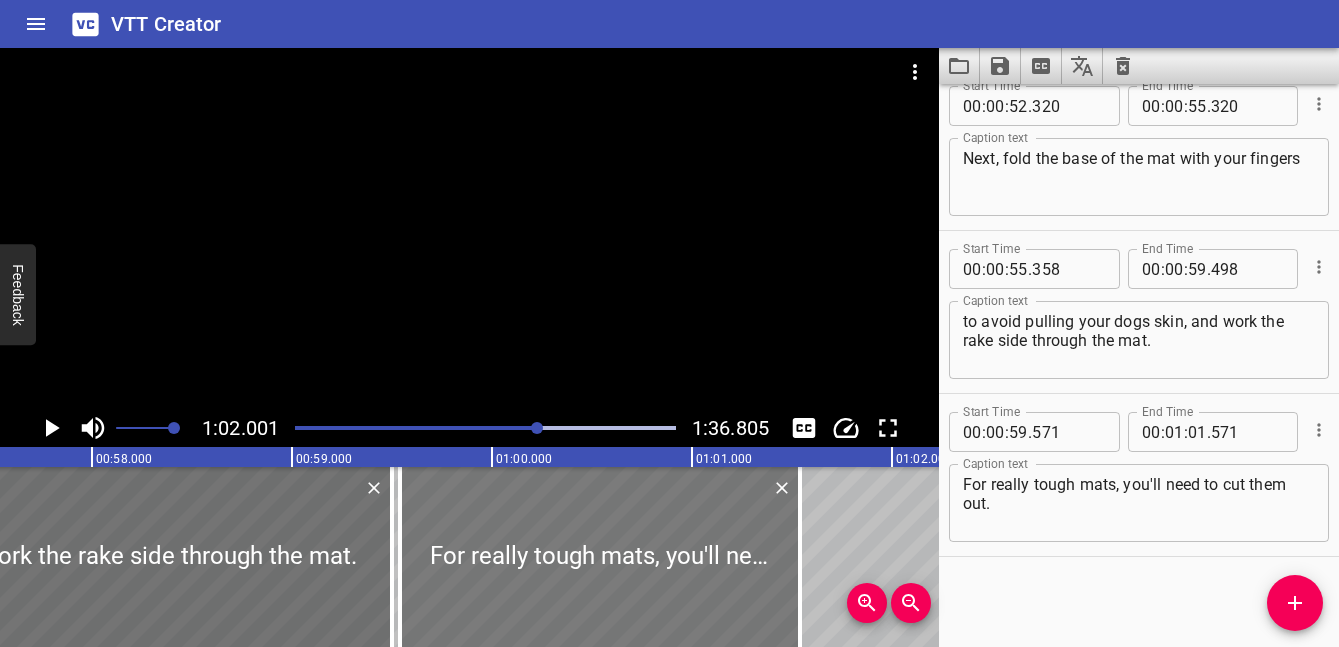 click at bounding box center [600, 557] 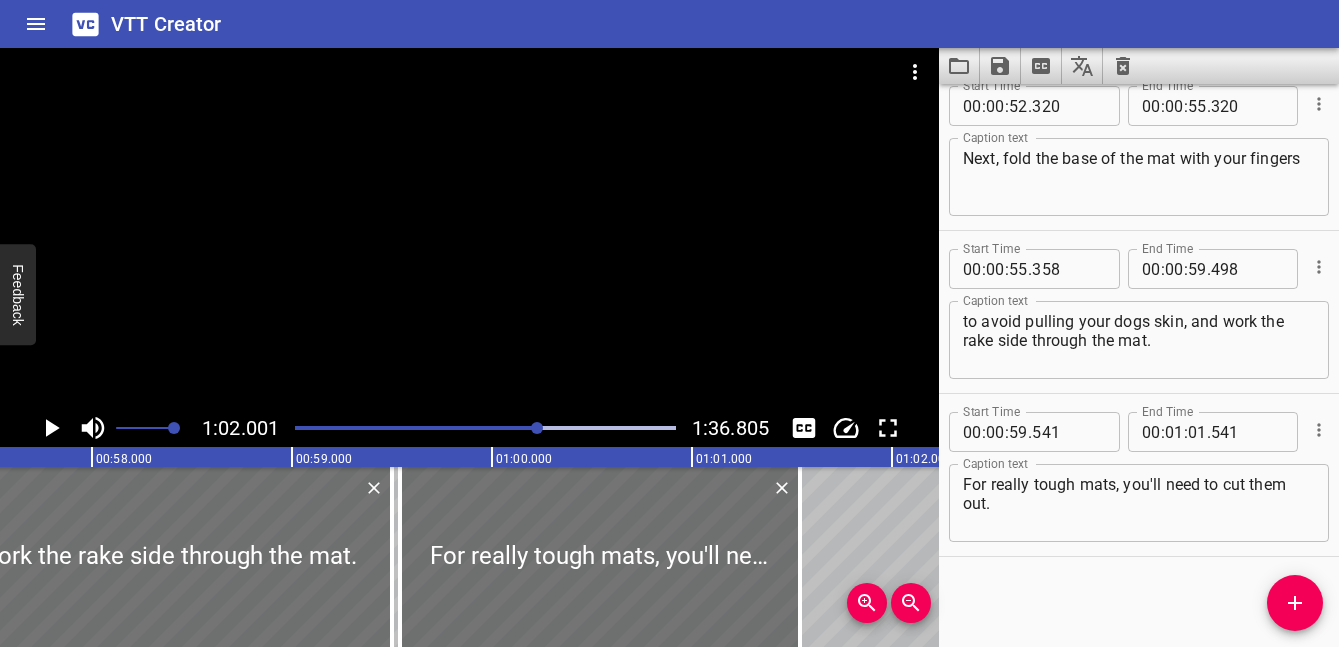 click 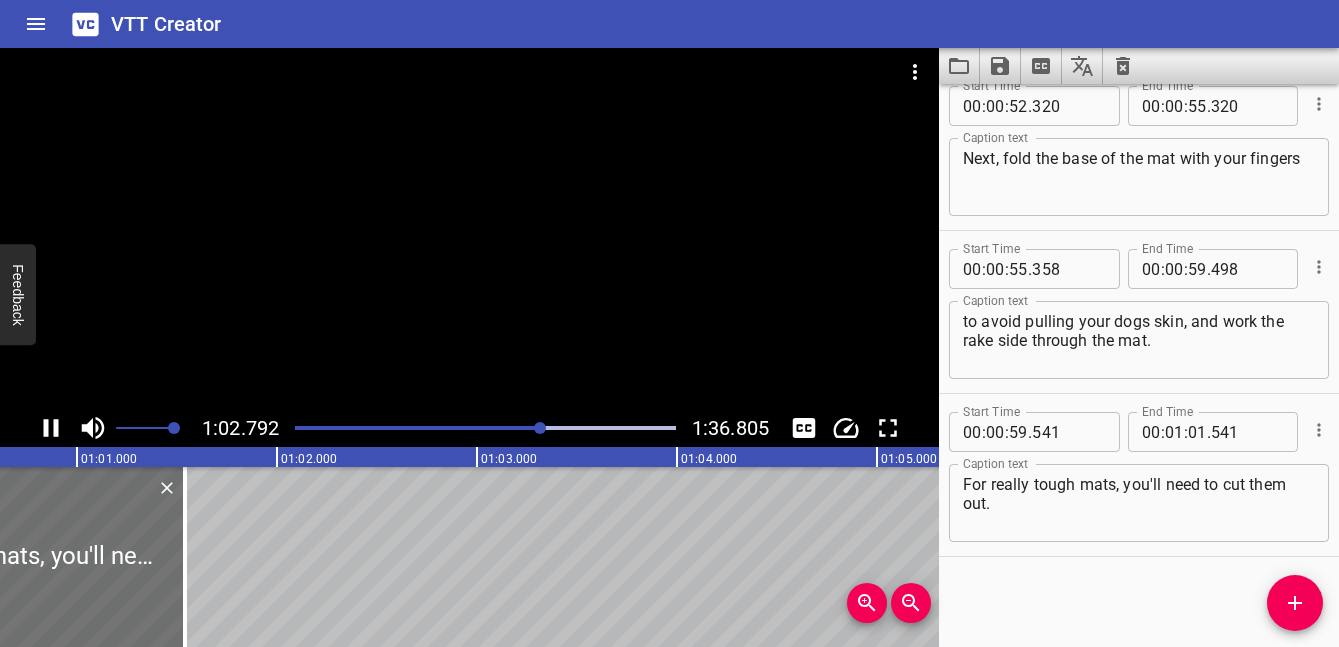 click 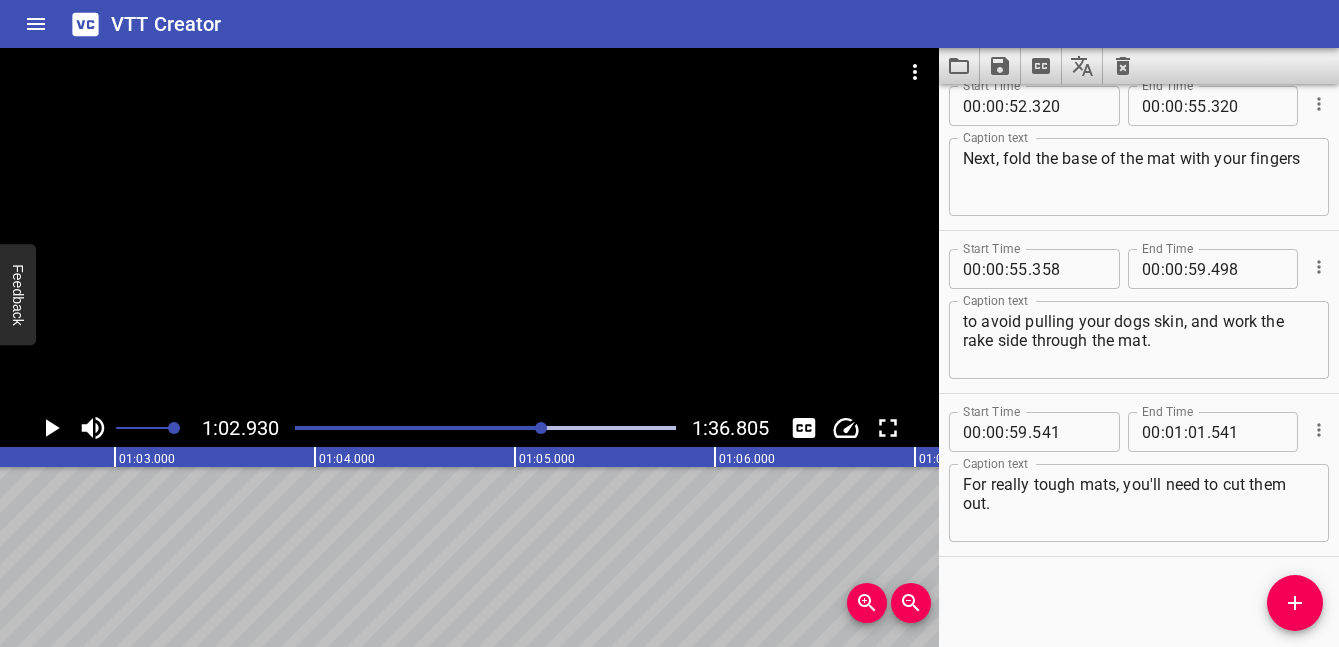 scroll, scrollTop: 0, scrollLeft: 12586, axis: horizontal 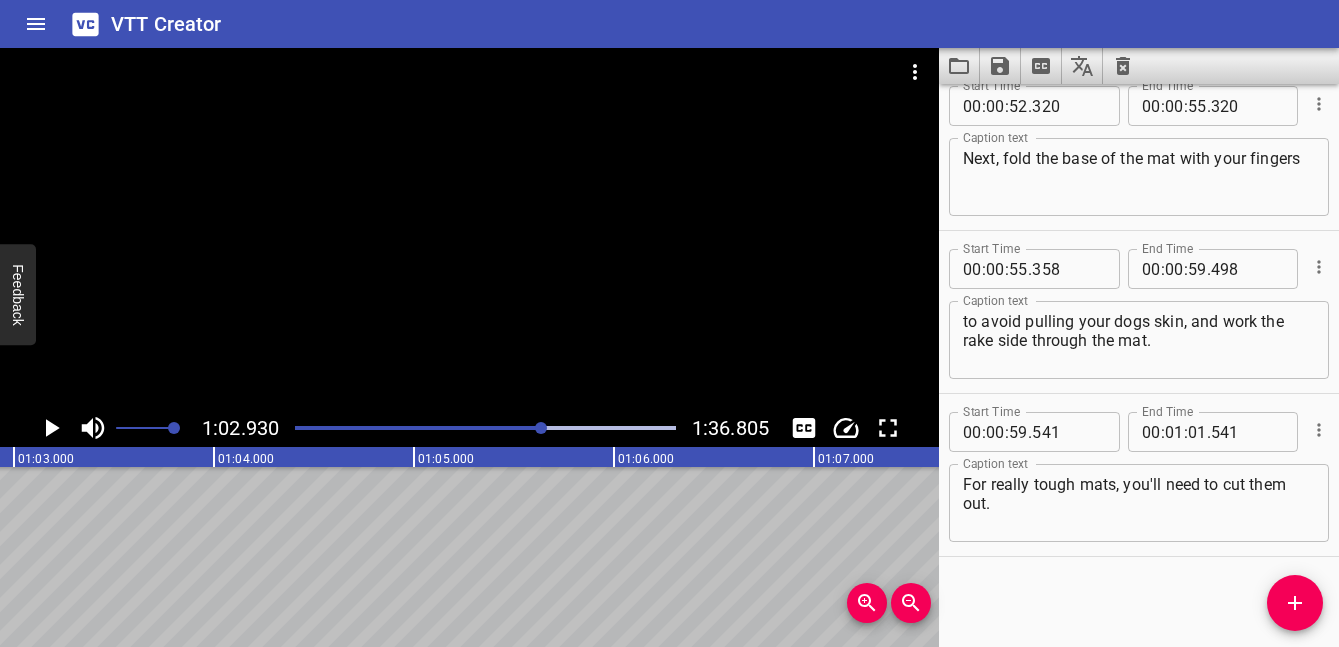 click 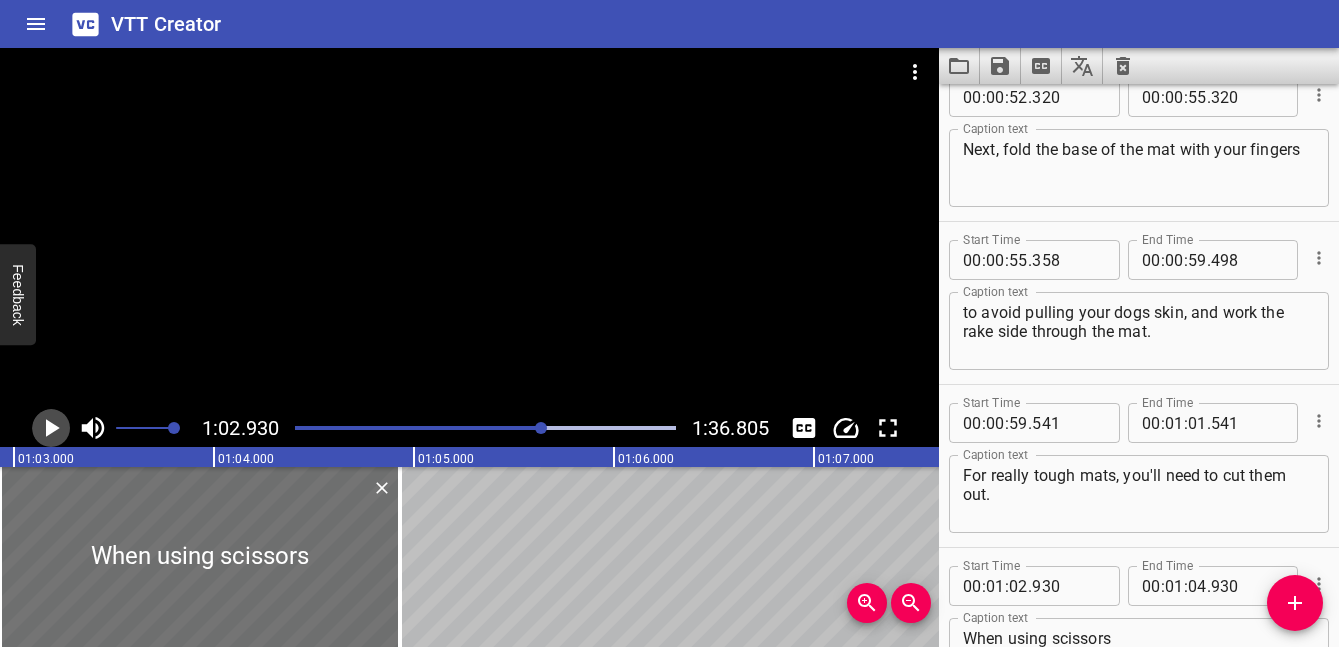 click 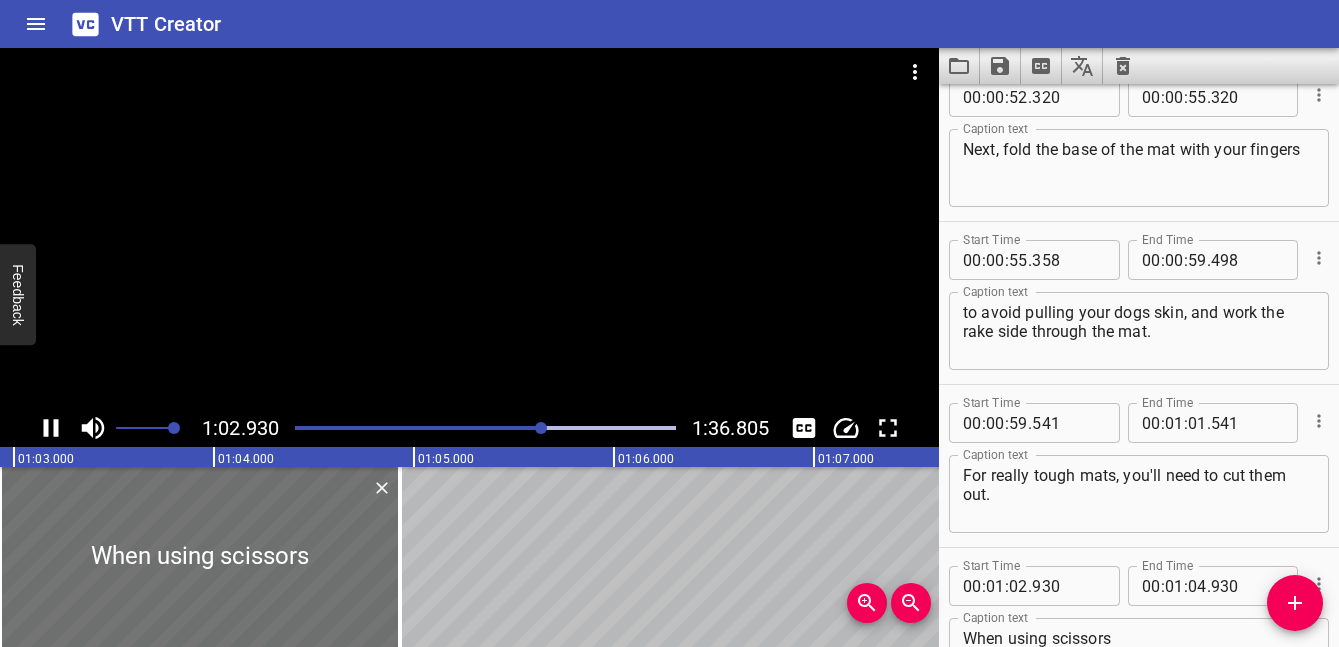 scroll, scrollTop: 0, scrollLeft: 12628, axis: horizontal 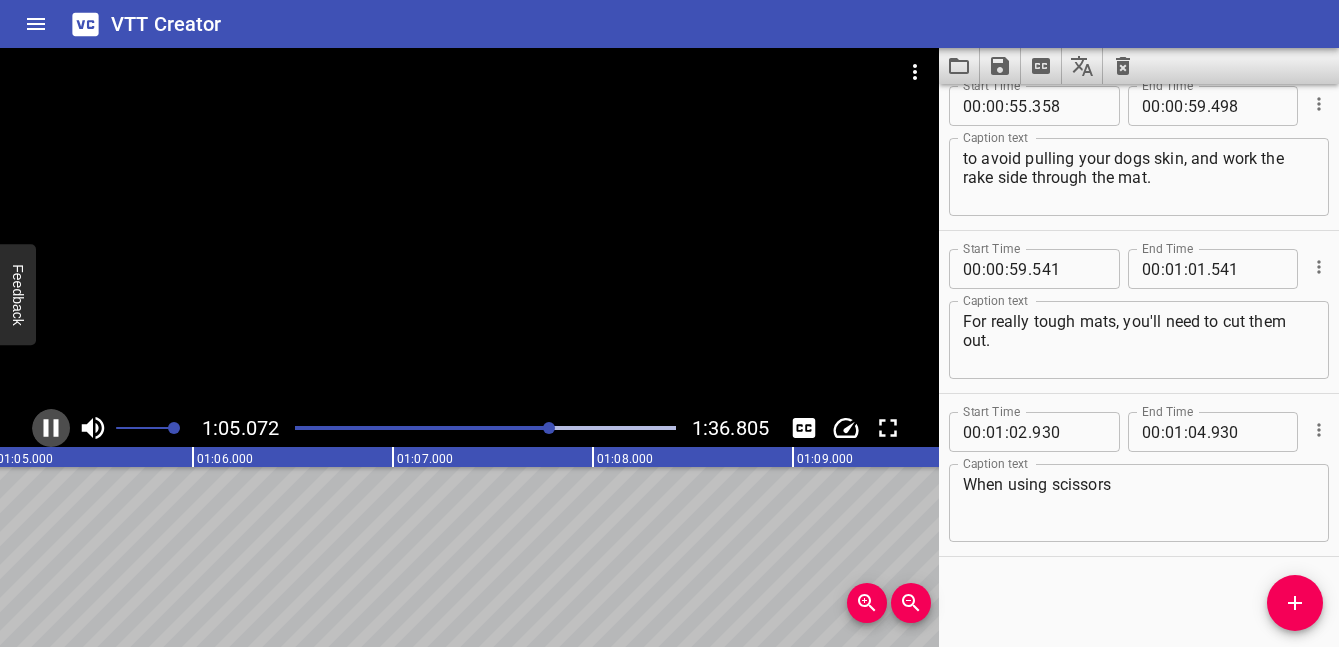 click 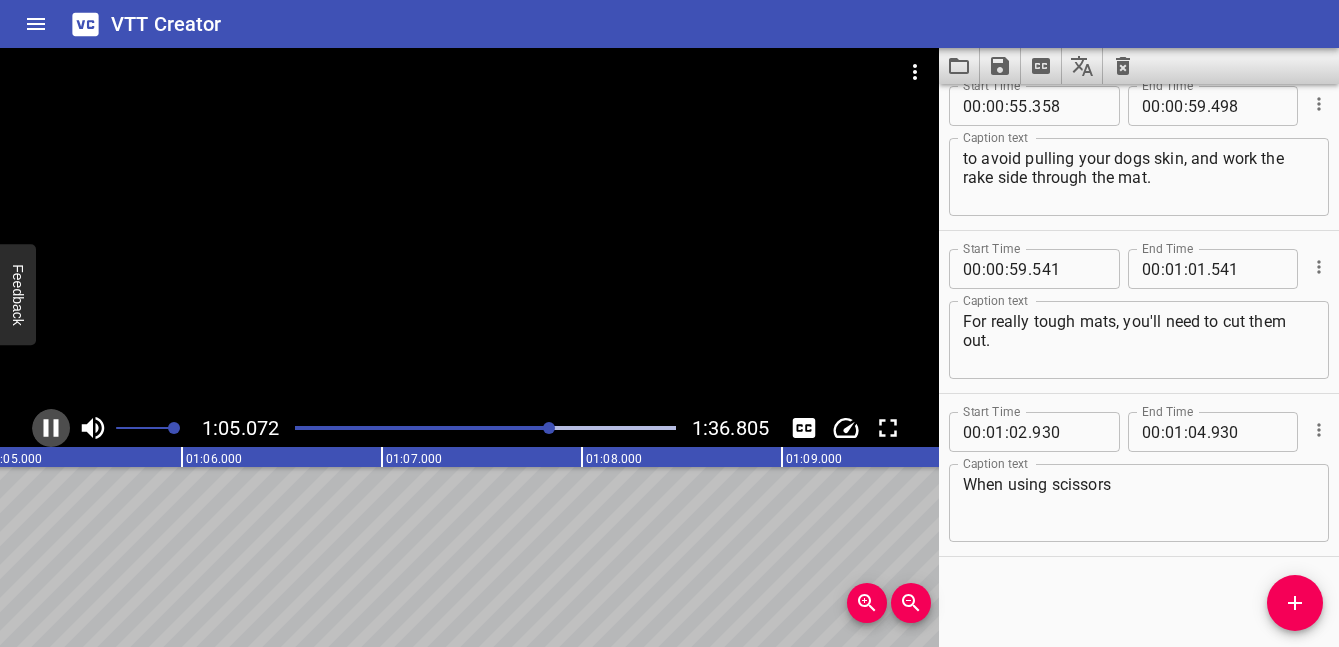 scroll, scrollTop: 0, scrollLeft: 13047, axis: horizontal 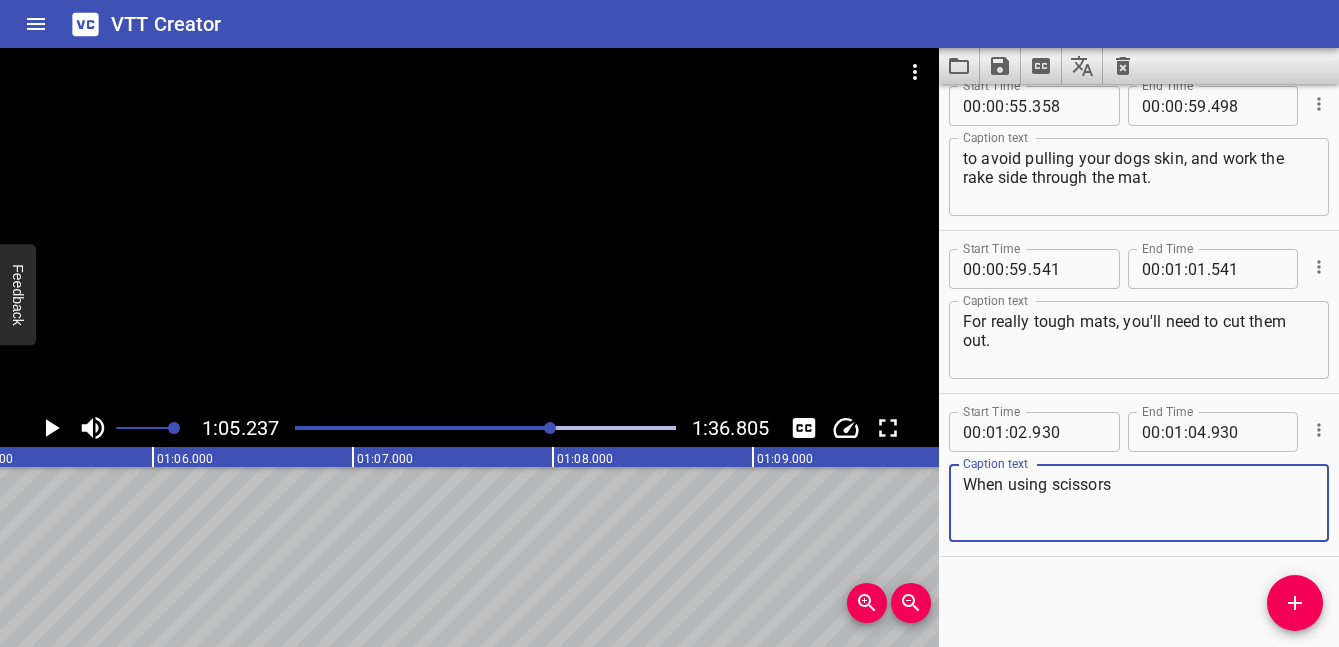 click on "When using scissors" at bounding box center (1139, 503) 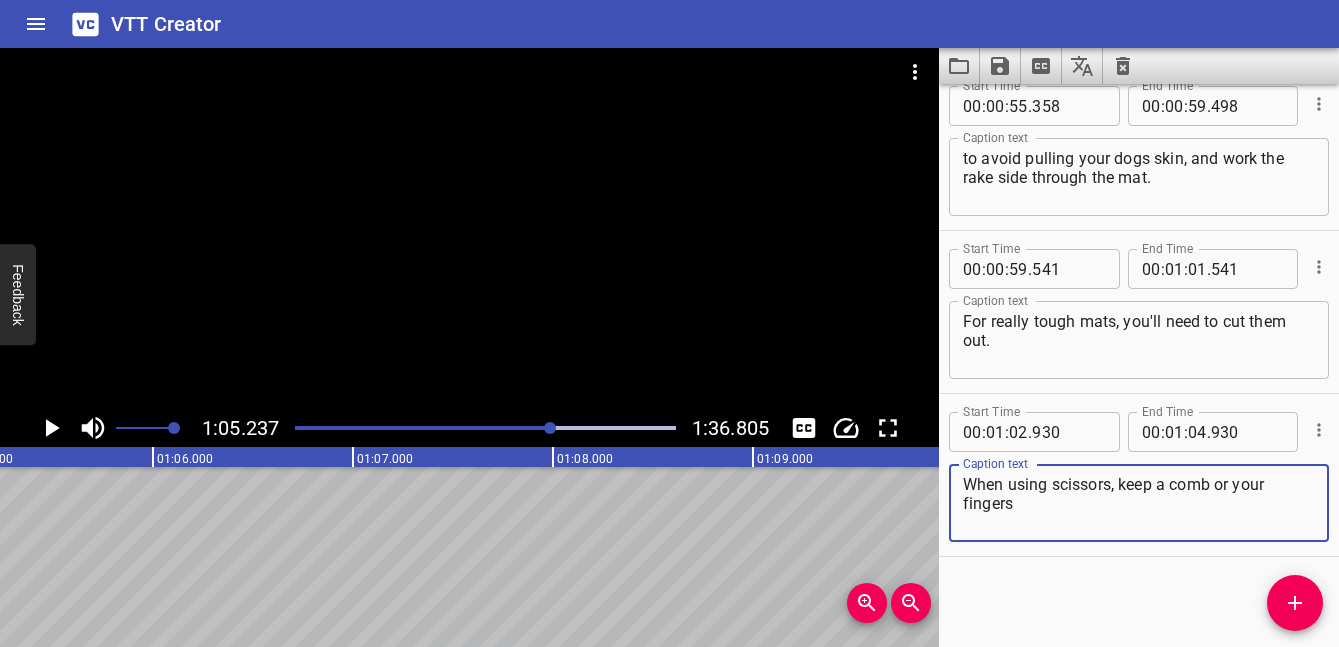 type on "When using scissors, keep a comb or your fingers" 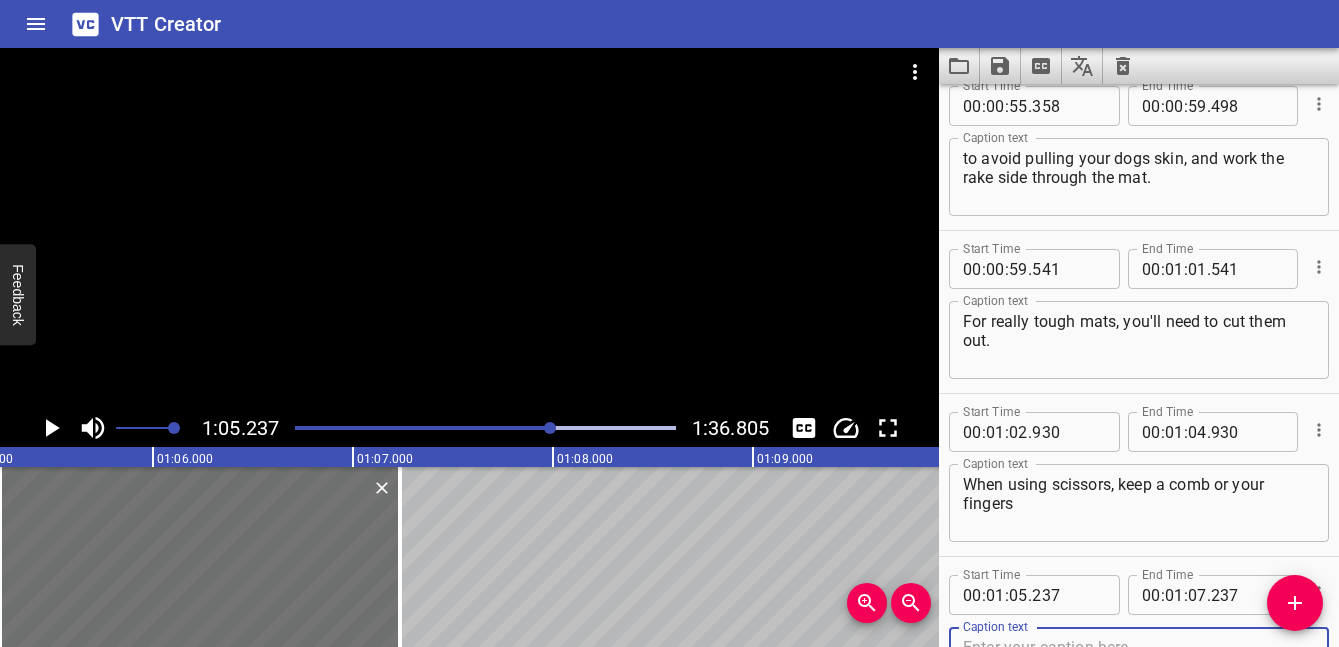 scroll, scrollTop: 2963, scrollLeft: 0, axis: vertical 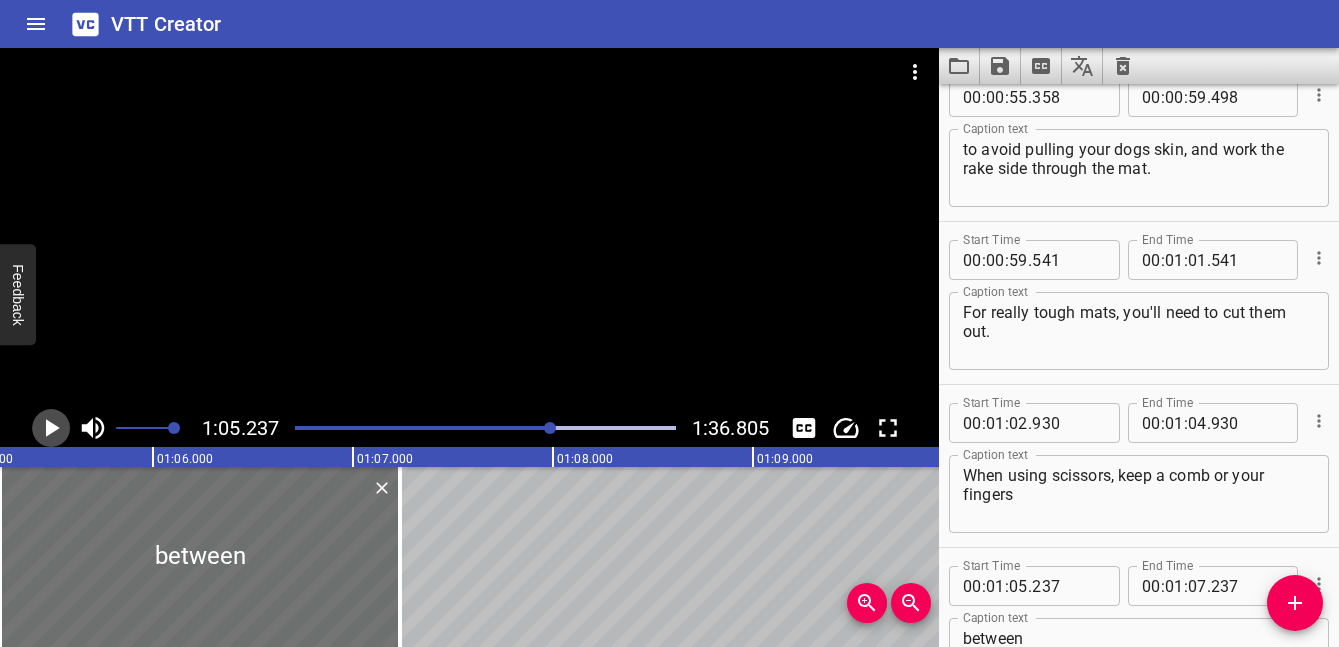 click 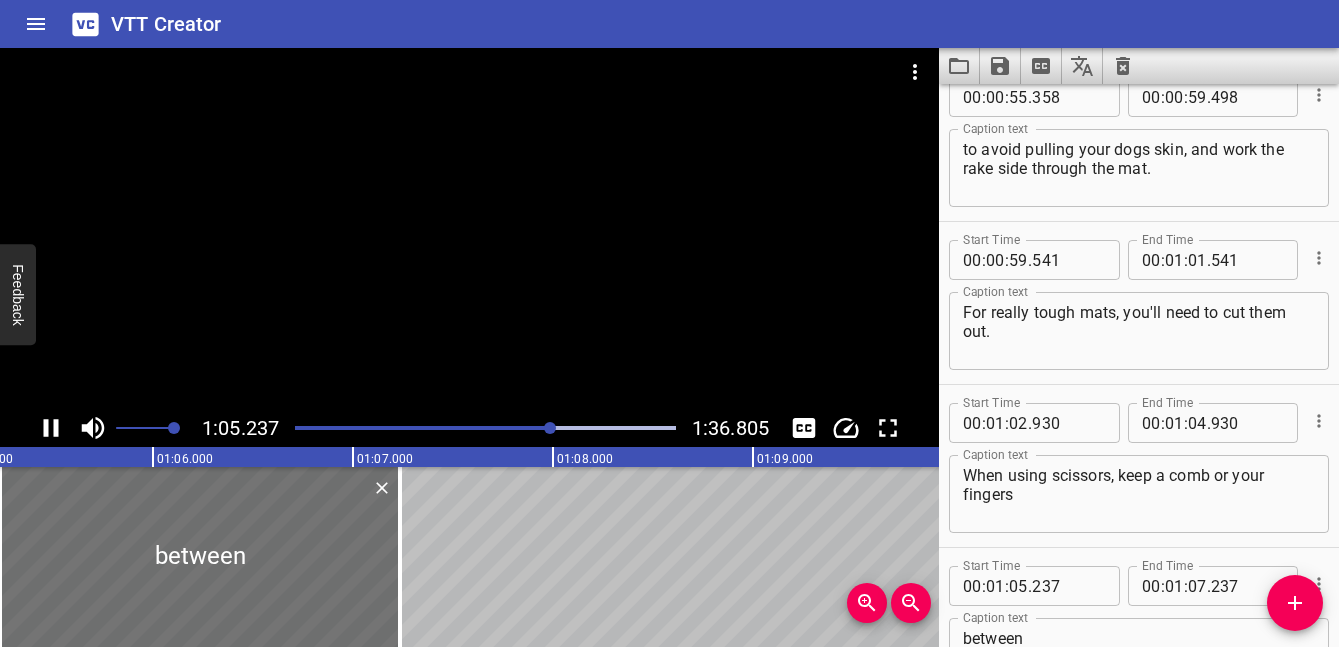 scroll, scrollTop: 0, scrollLeft: 13081, axis: horizontal 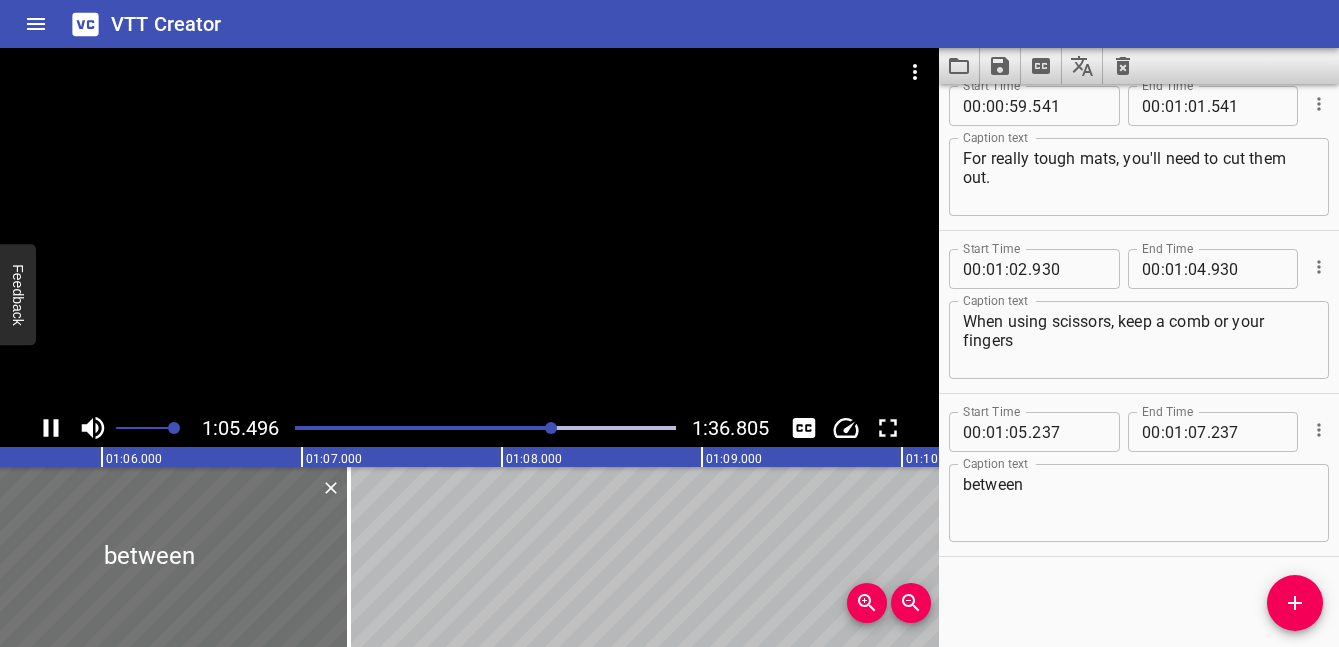 click 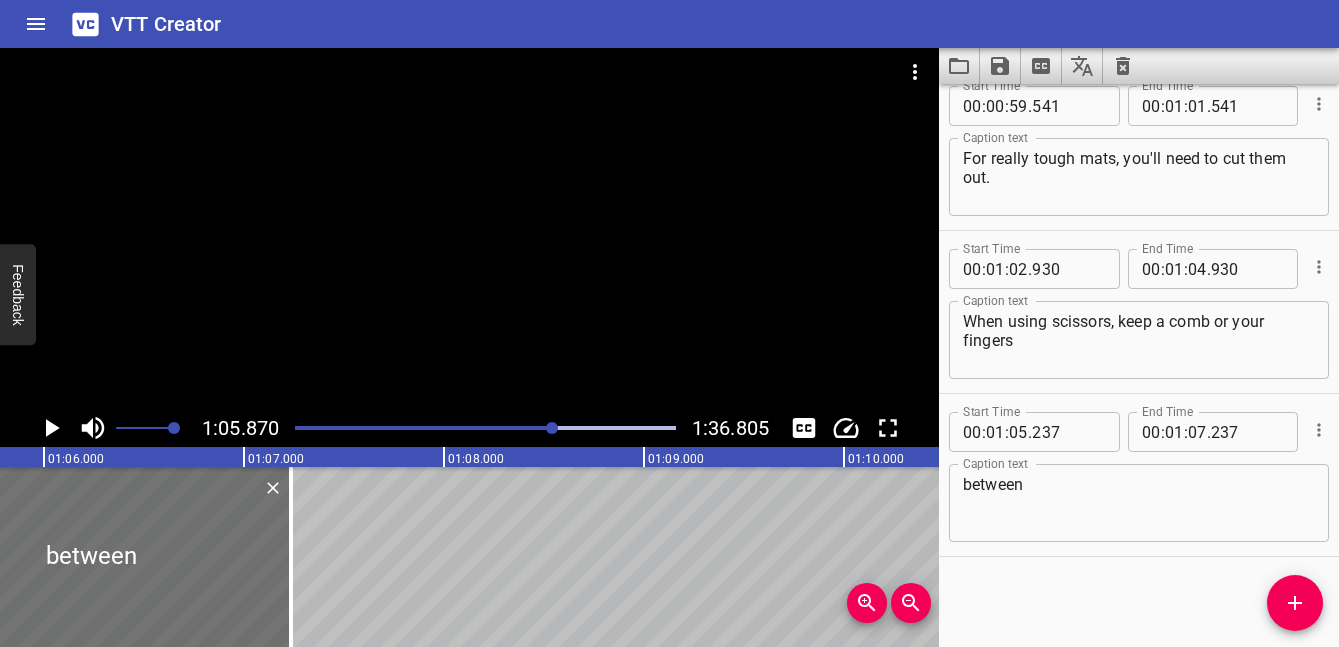 scroll, scrollTop: 0, scrollLeft: 13174, axis: horizontal 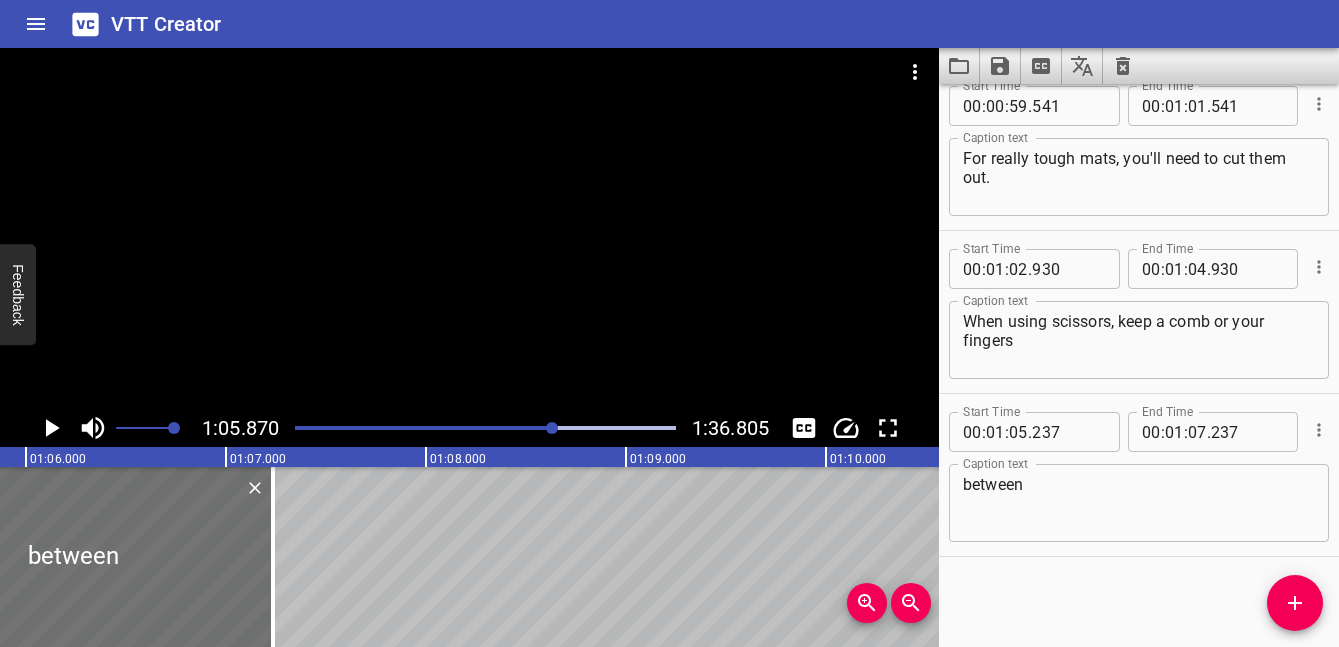 click on "between" at bounding box center (1139, 503) 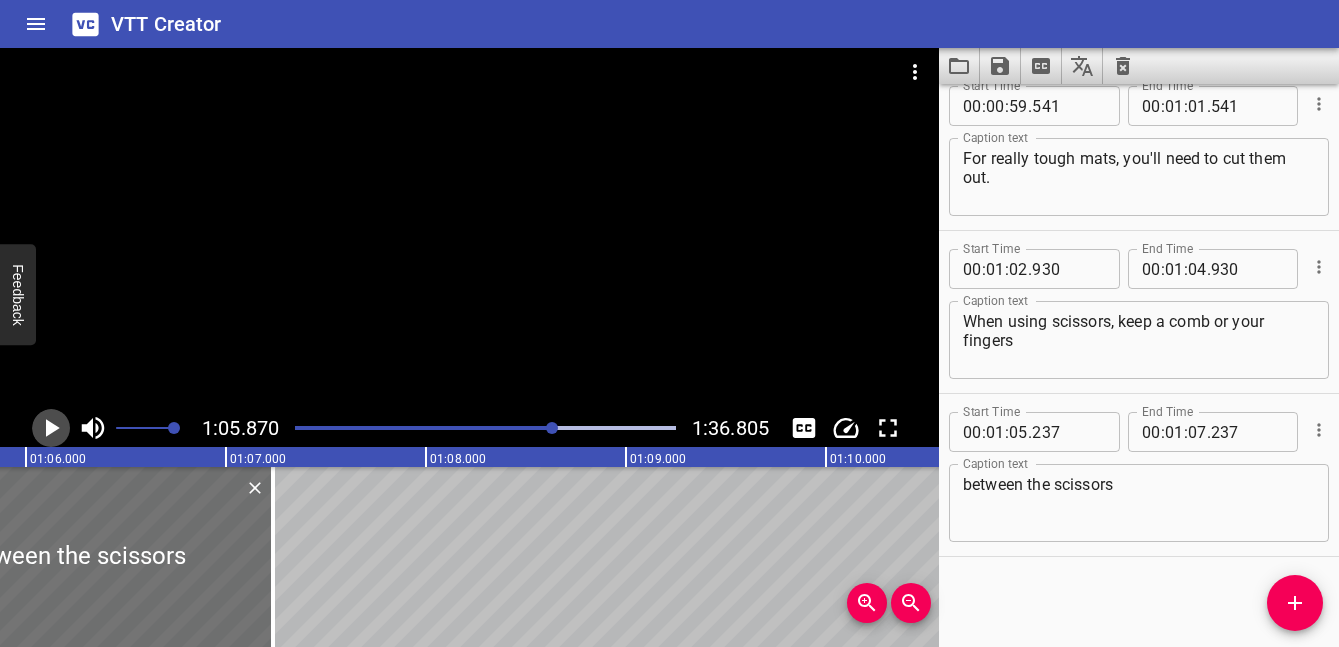 click 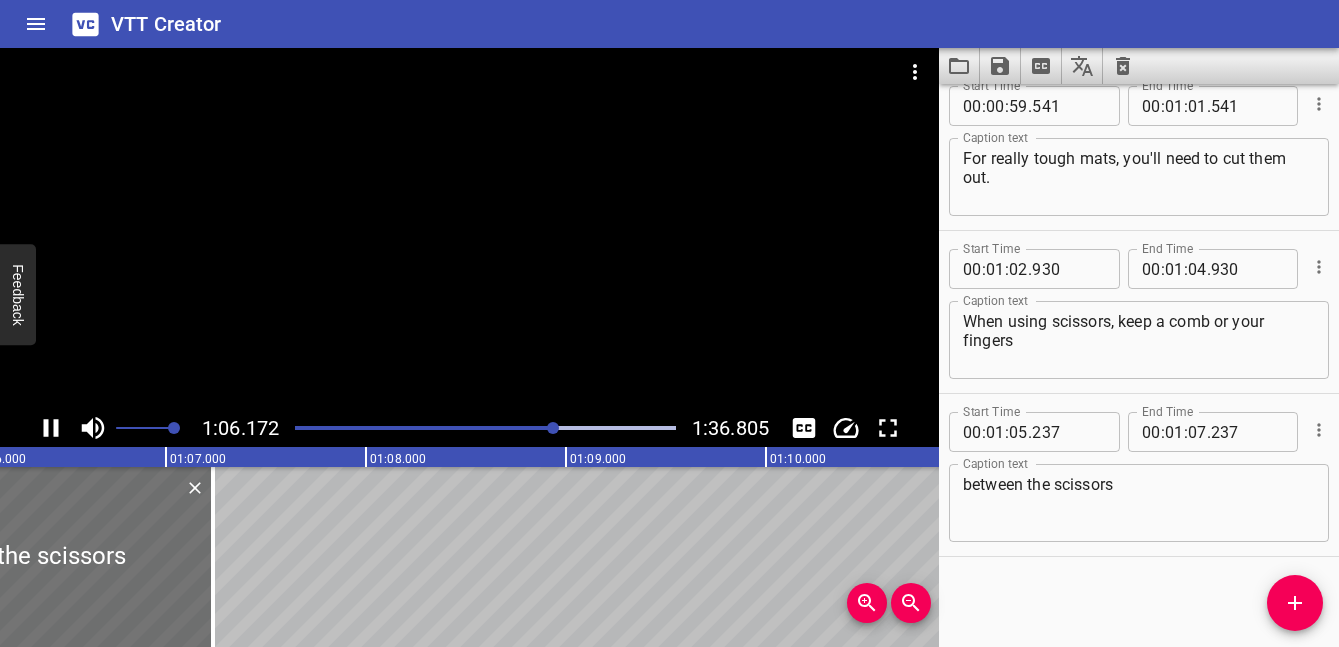click 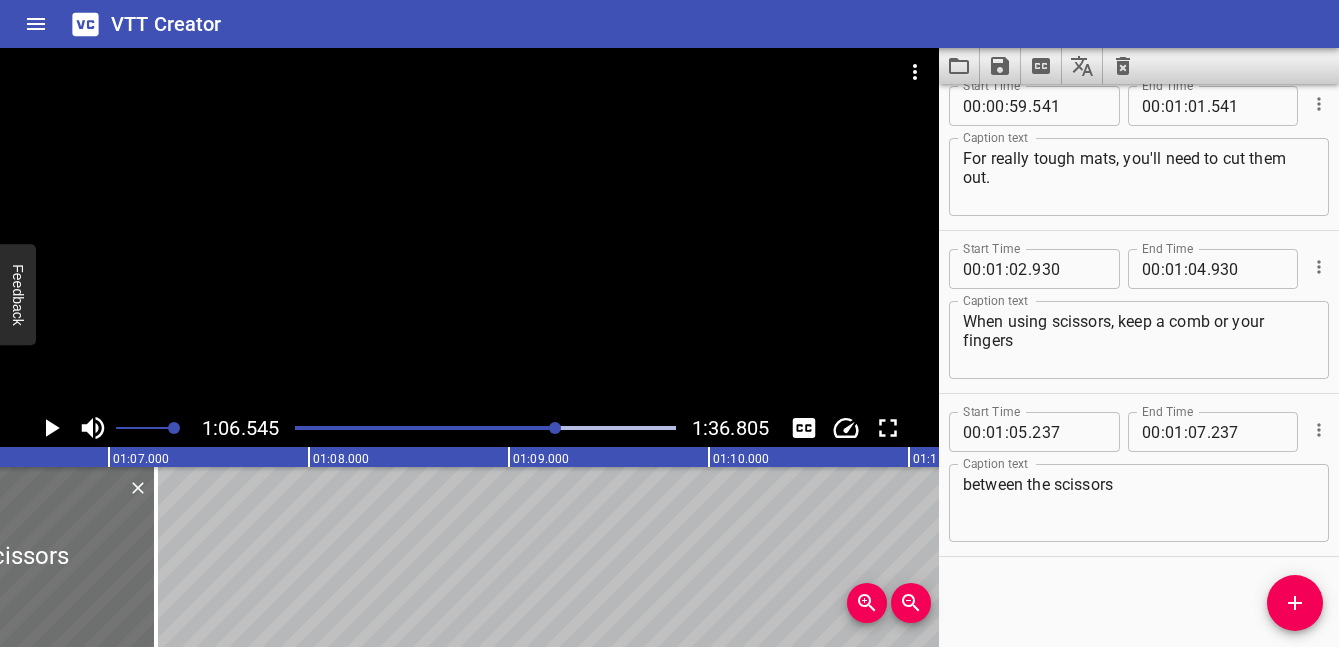 scroll, scrollTop: 0, scrollLeft: 13309, axis: horizontal 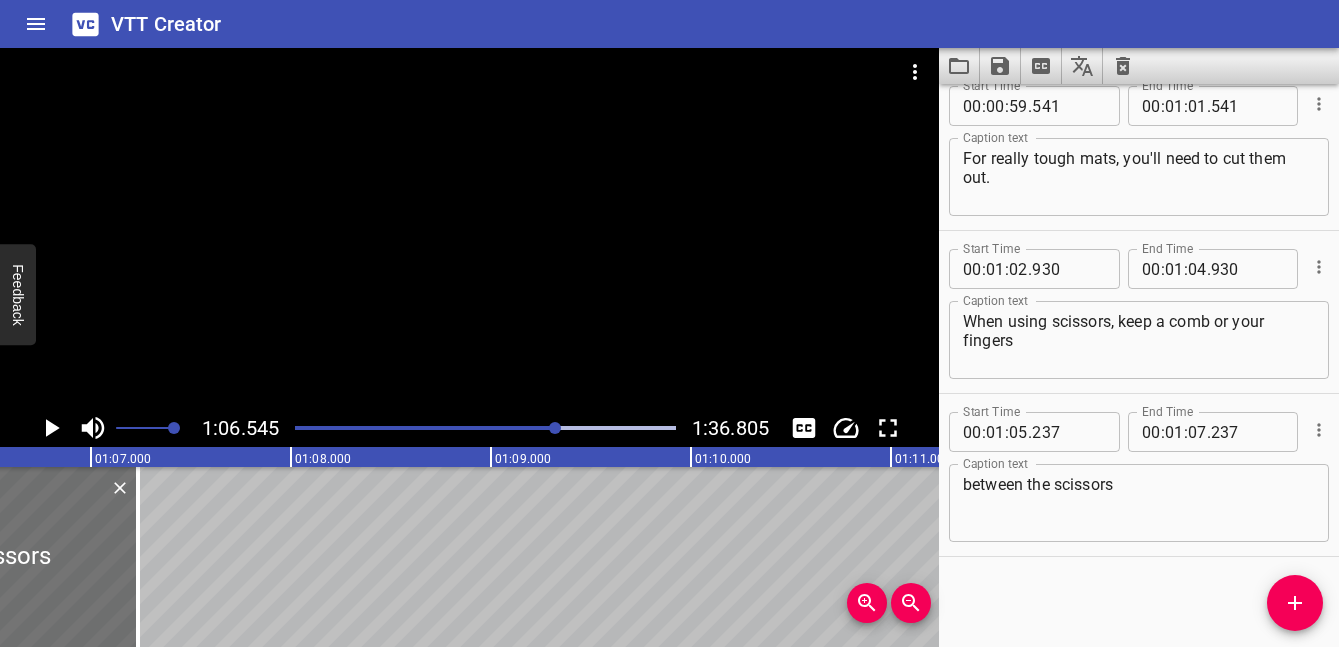 click on "between the scissors" at bounding box center [1139, 503] 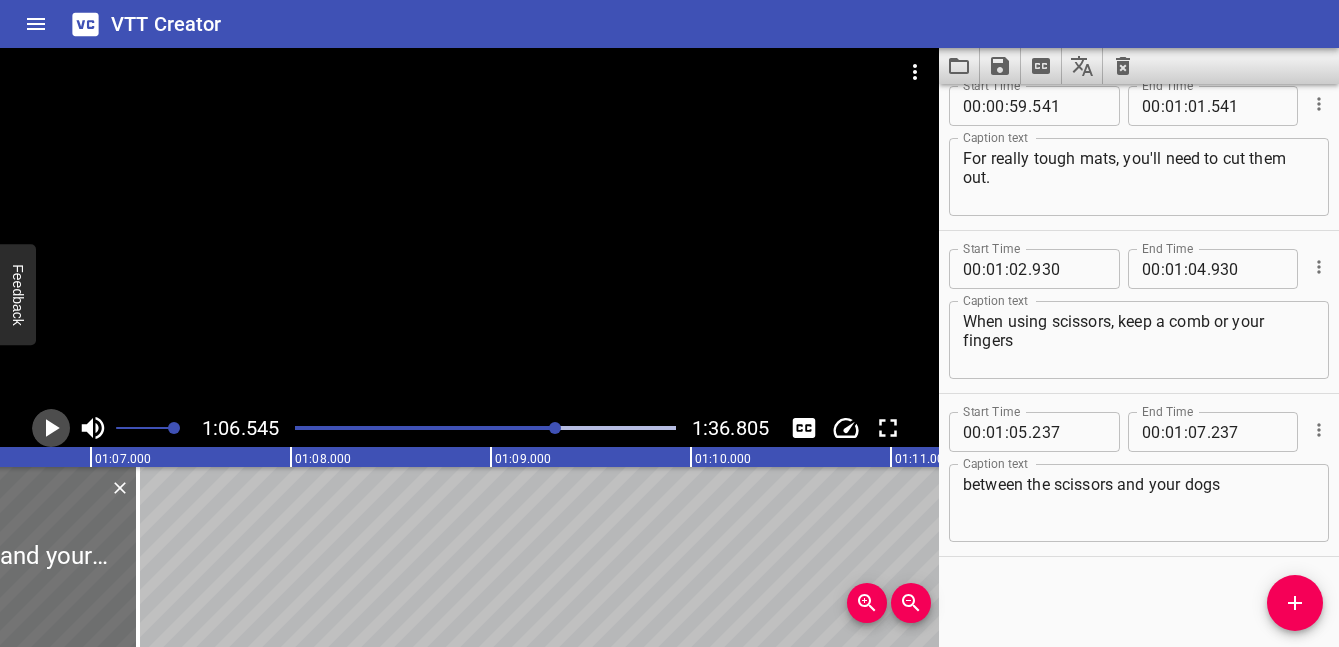 click 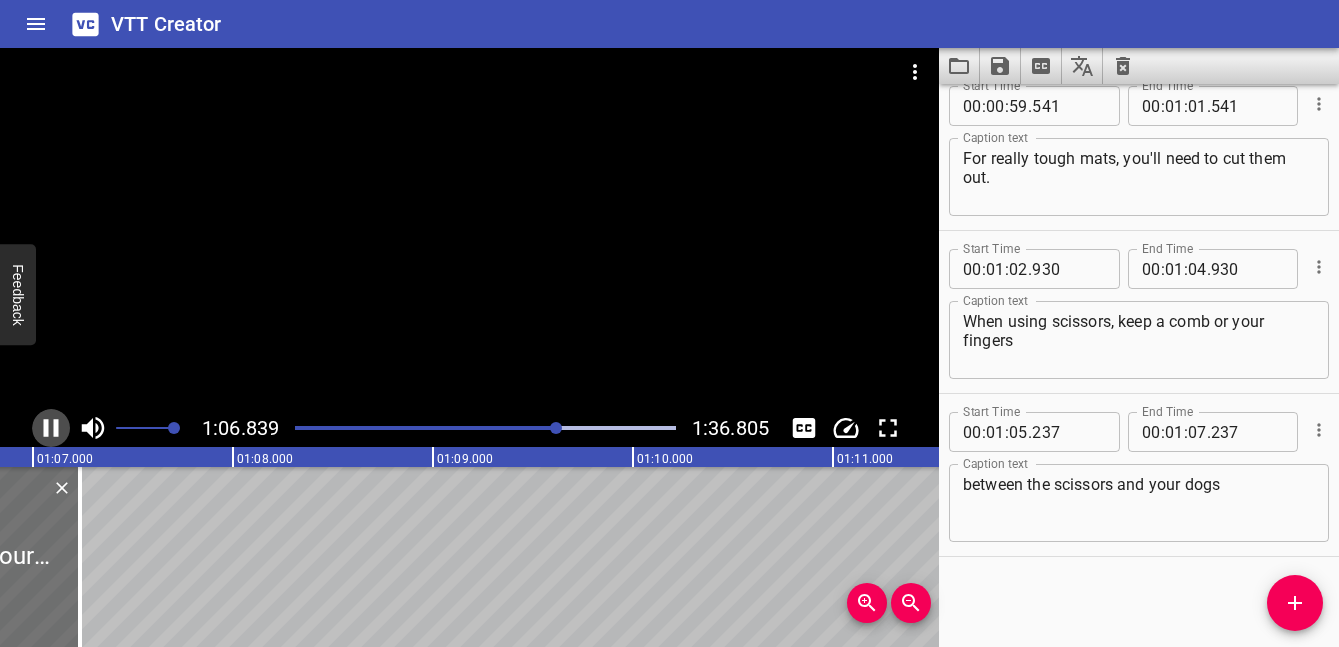 click 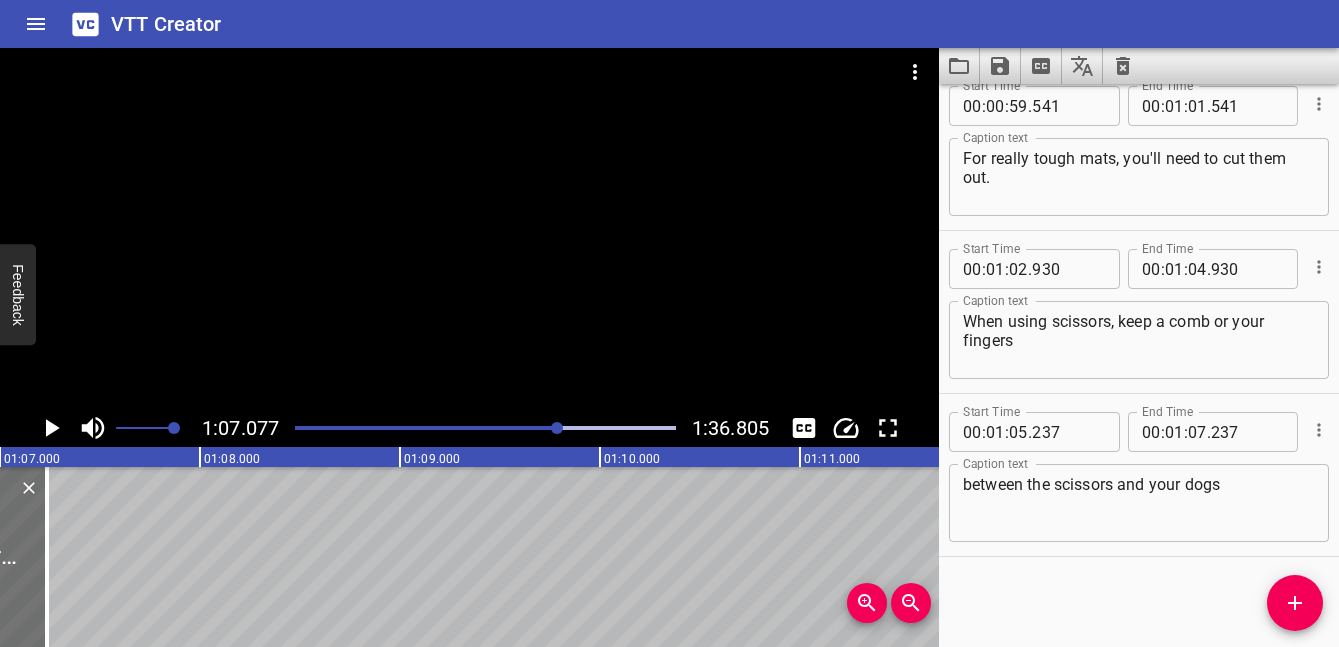 scroll, scrollTop: 0, scrollLeft: 13415, axis: horizontal 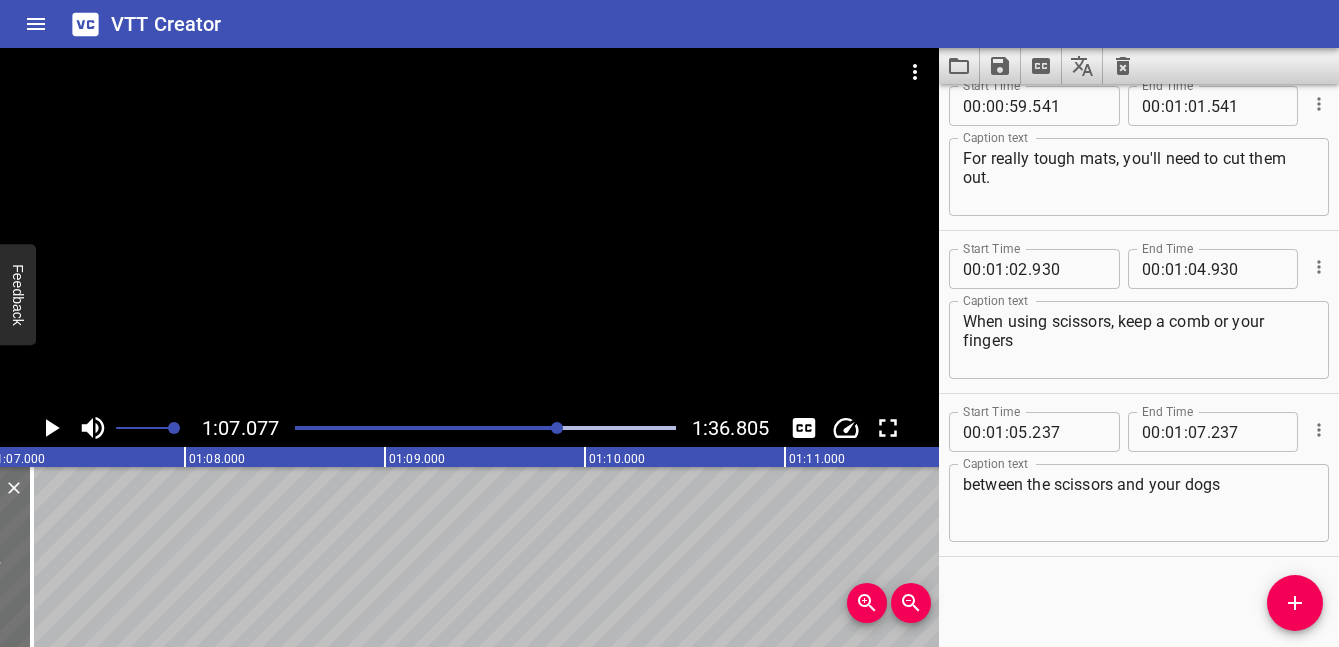click on "between the scissors and your dogs" at bounding box center [1139, 503] 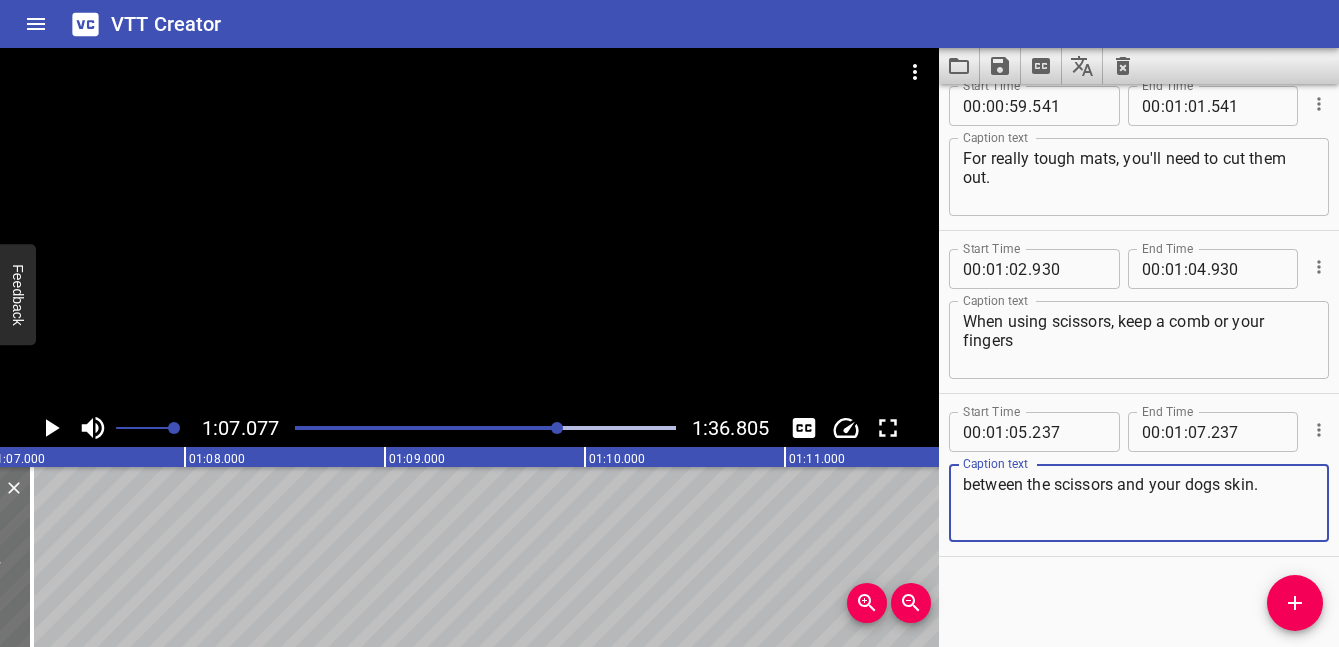 type on "between the scissors and your dogs skin." 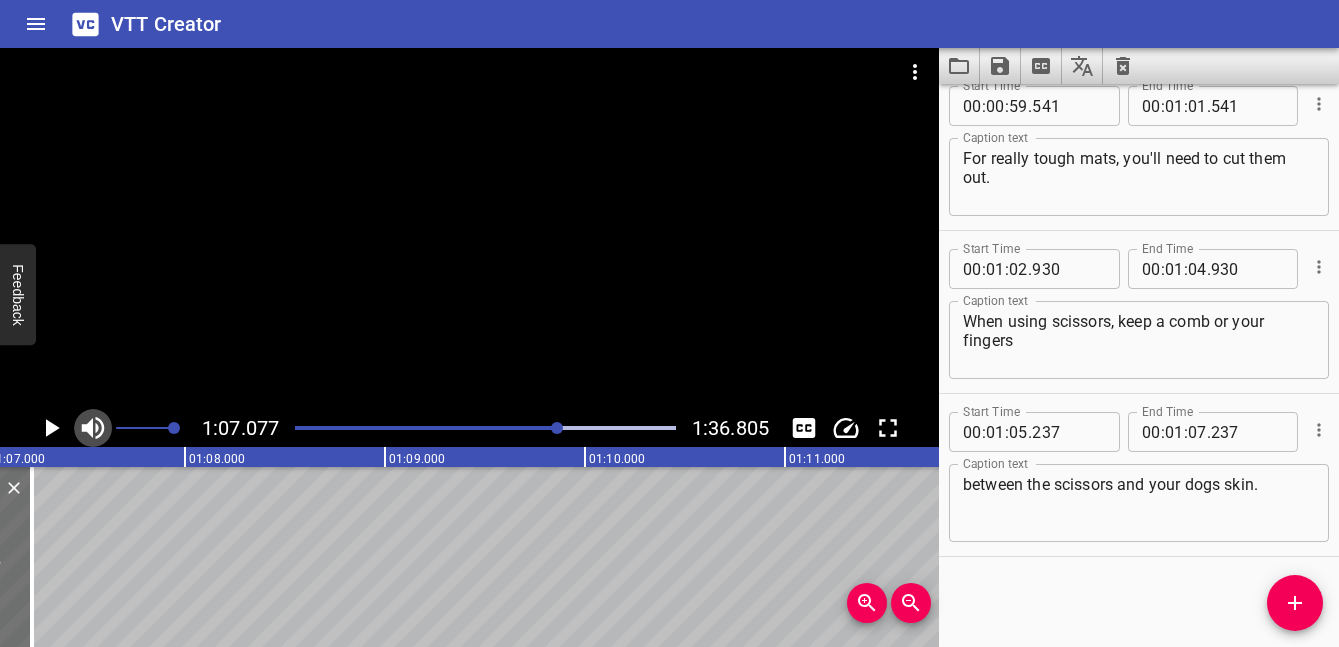 click at bounding box center [93, 428] 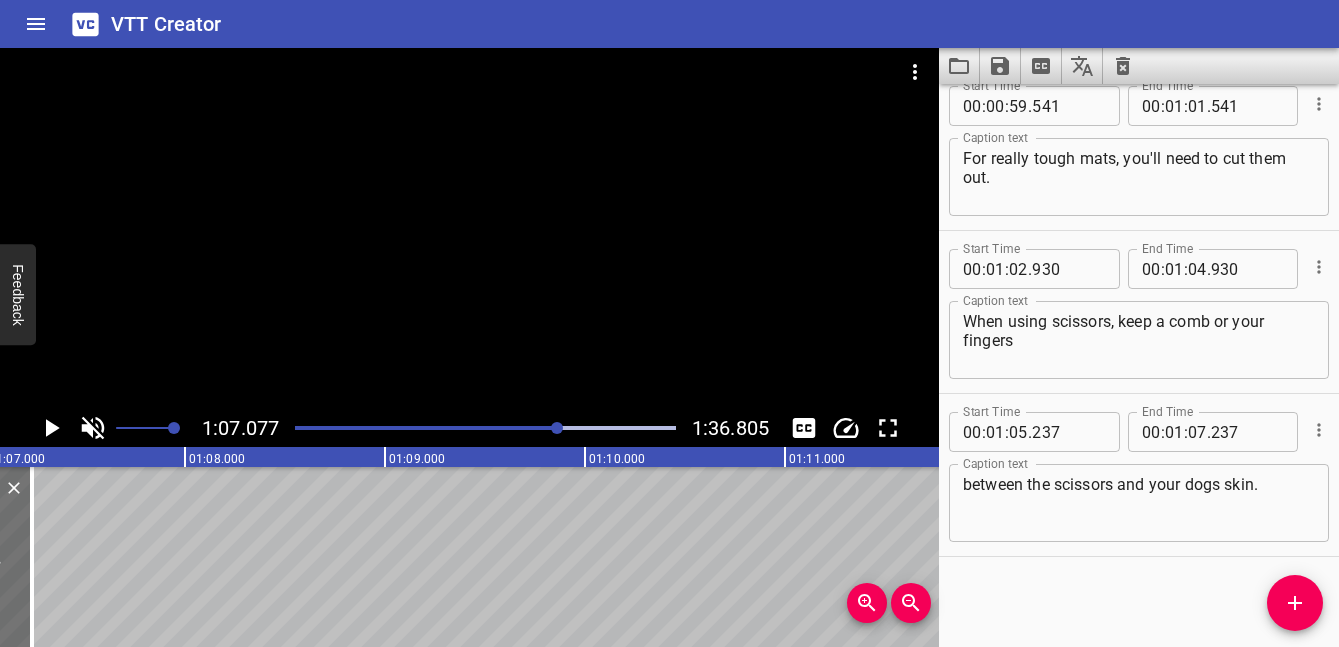 click 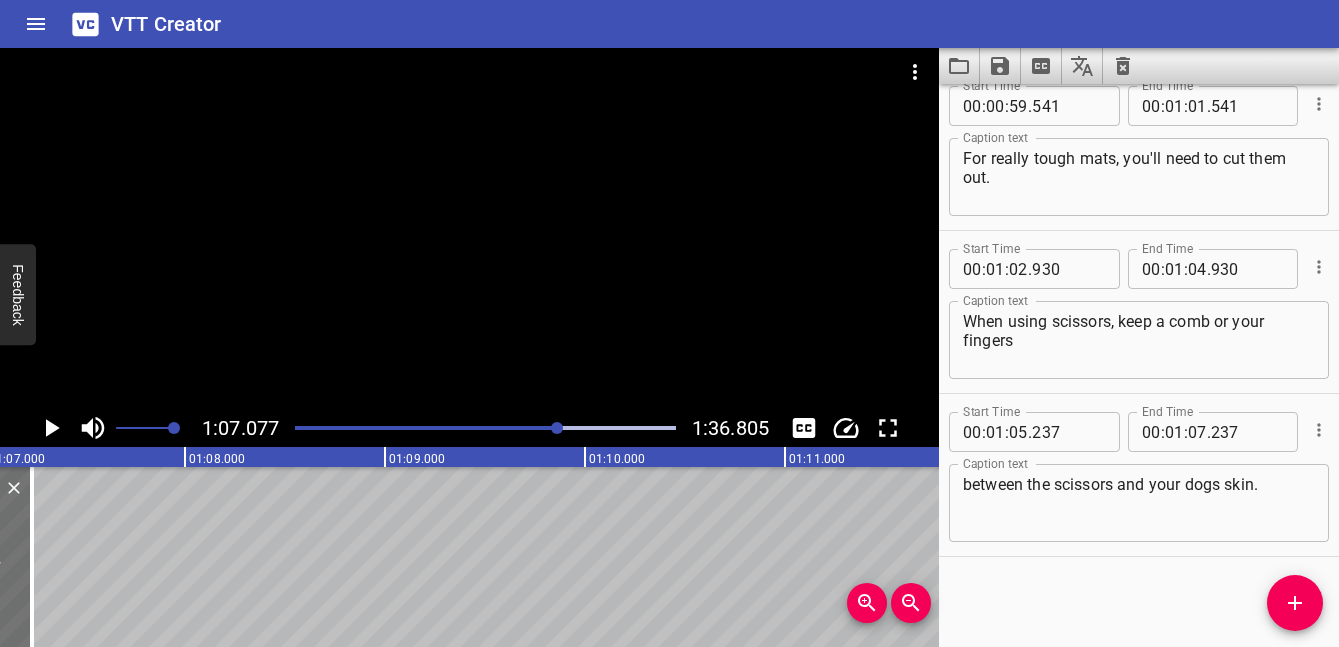 click 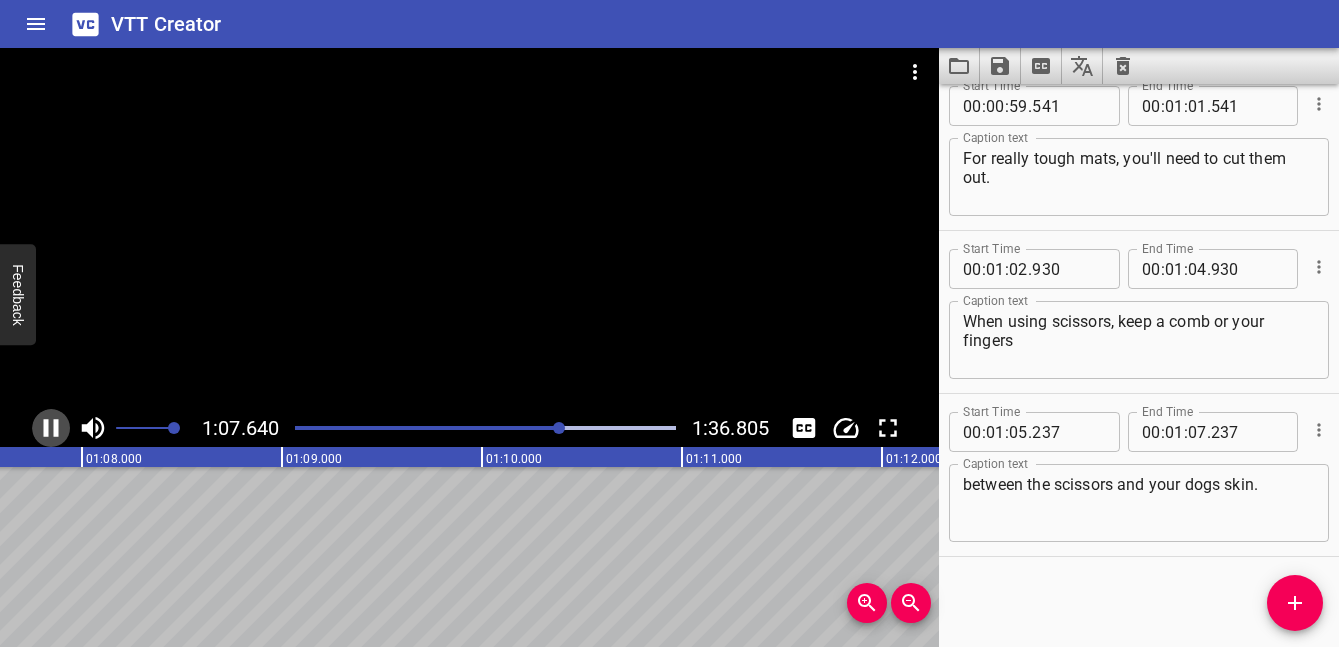 click 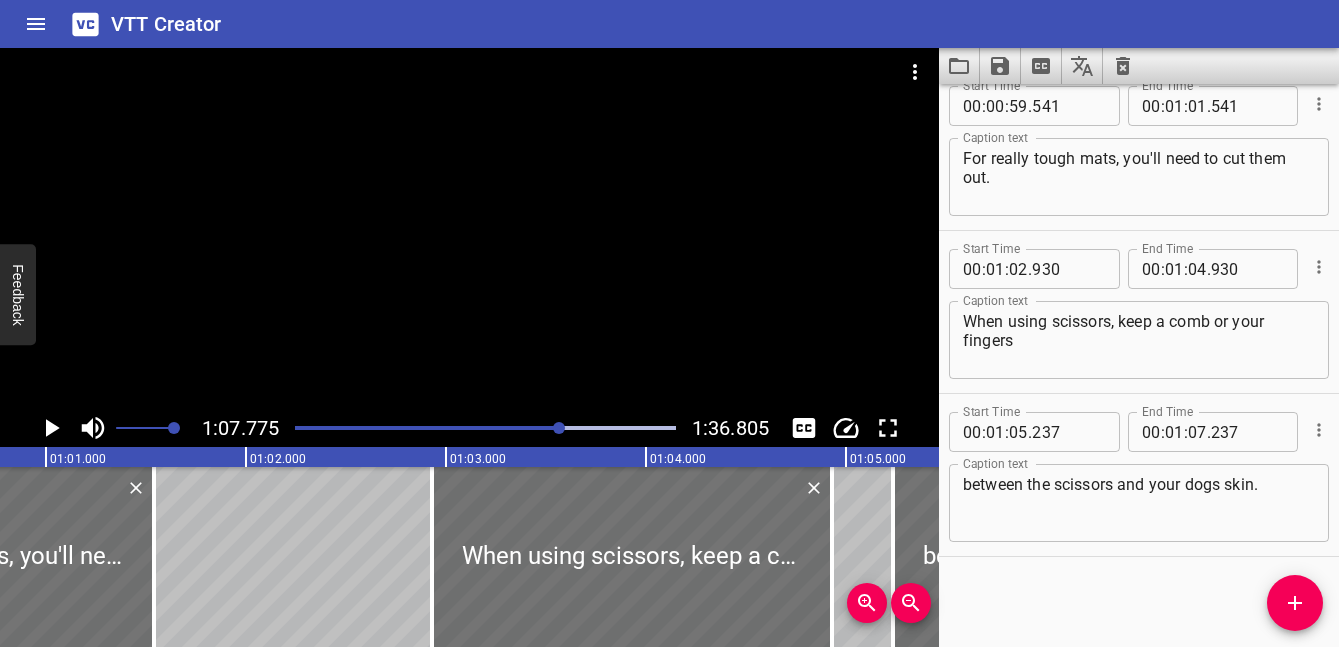 scroll, scrollTop: 0, scrollLeft: 11895, axis: horizontal 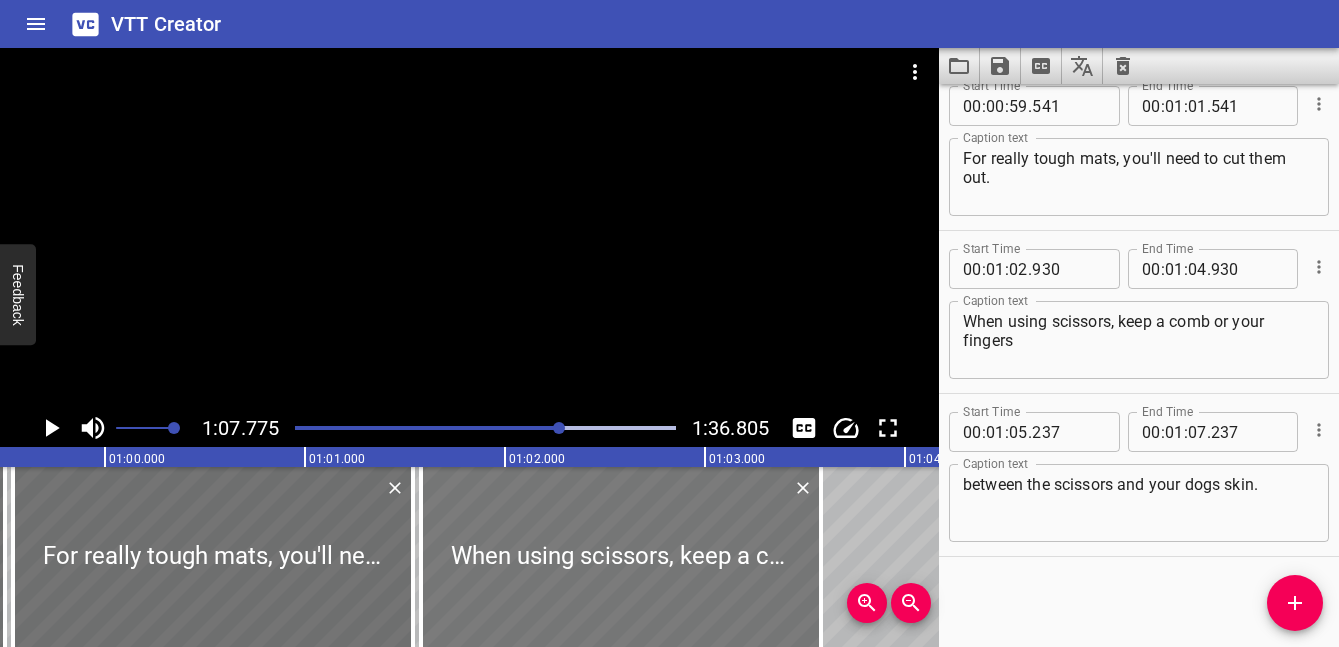 drag, startPoint x: 792, startPoint y: 541, endPoint x: 521, endPoint y: 531, distance: 271.18445 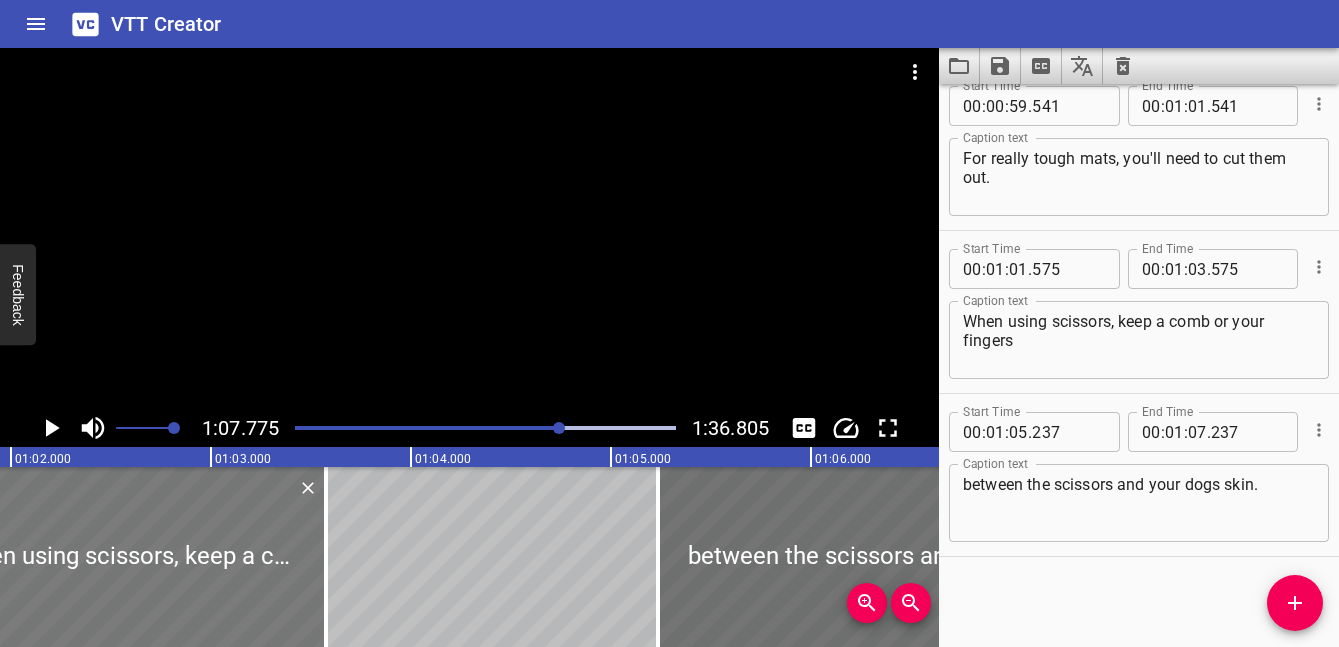 scroll, scrollTop: 0, scrollLeft: 12722, axis: horizontal 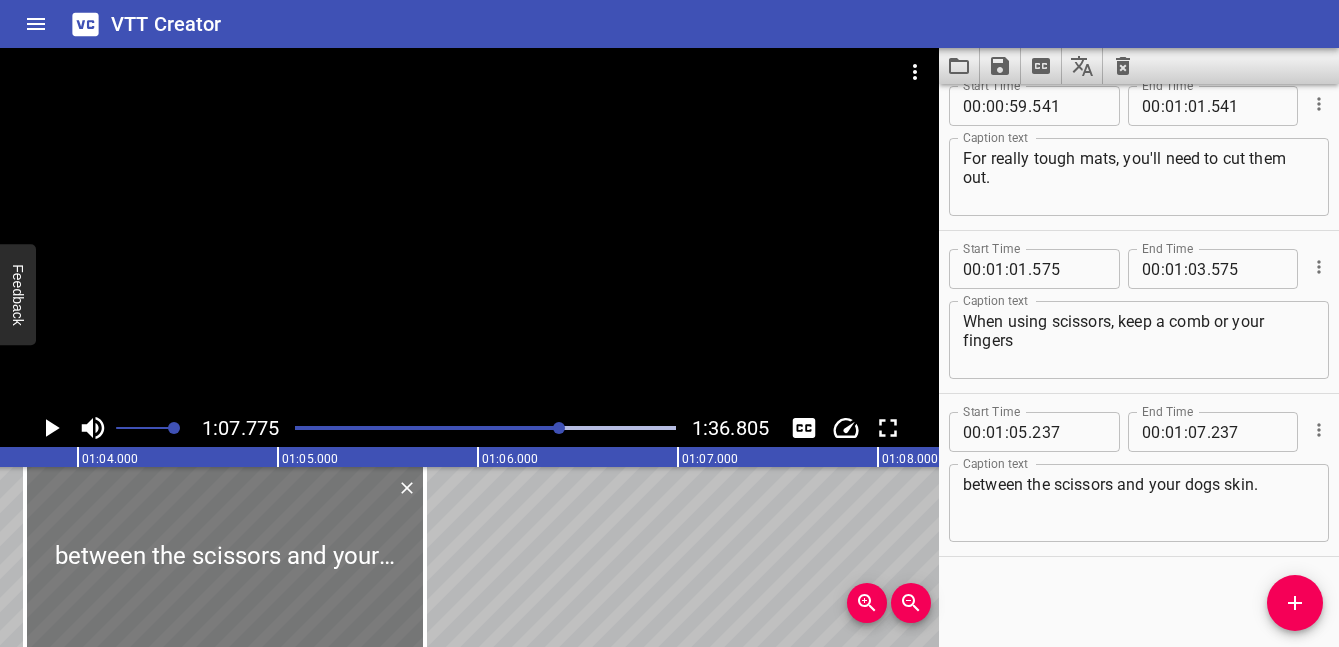 drag, startPoint x: 580, startPoint y: 530, endPoint x: 282, endPoint y: 534, distance: 298.02686 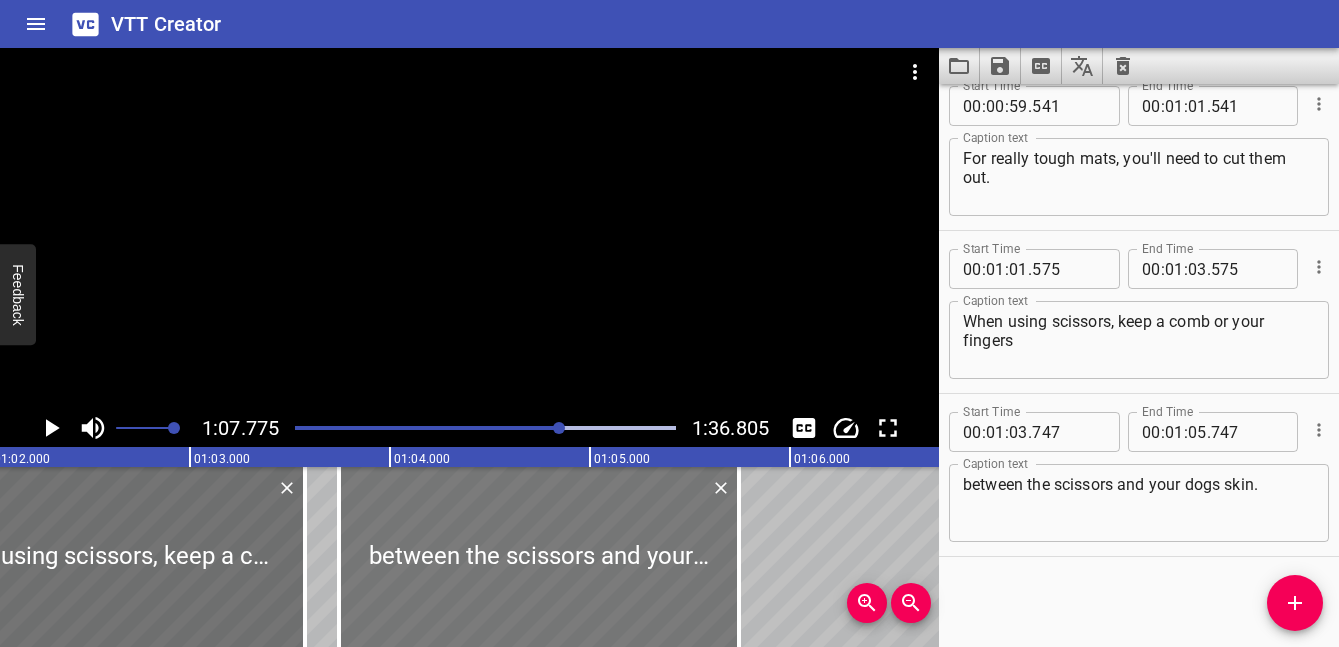 scroll, scrollTop: 0, scrollLeft: 12405, axis: horizontal 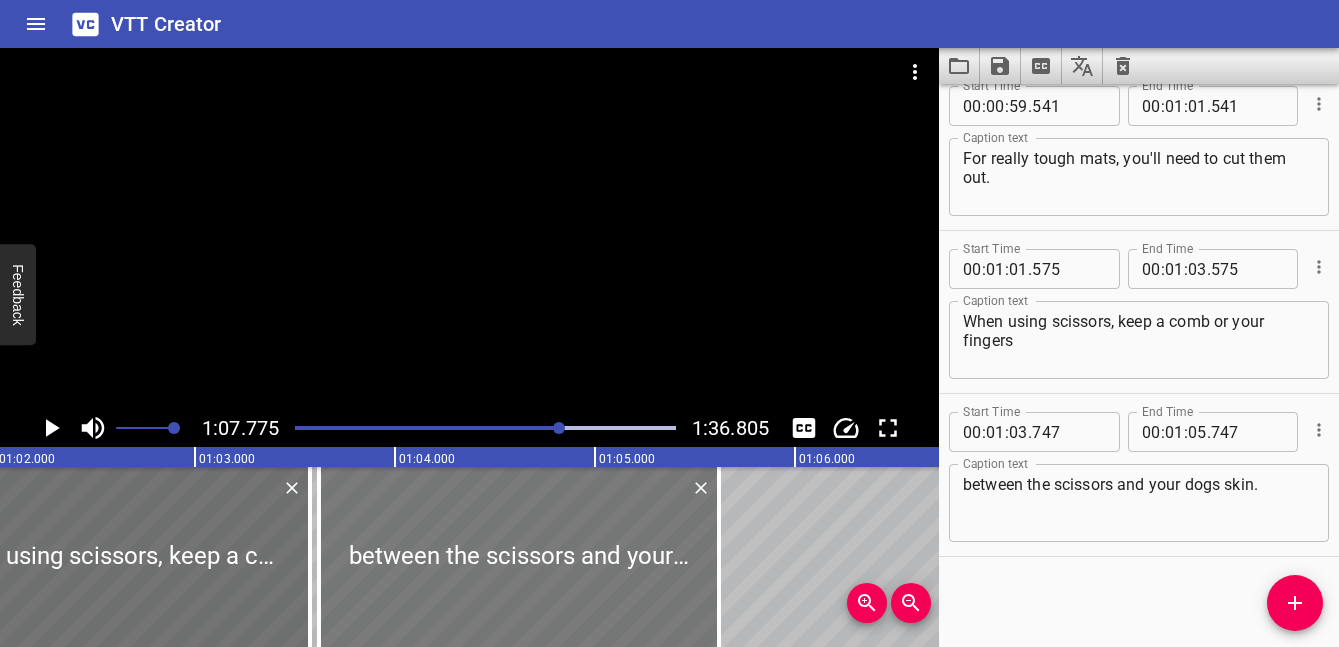 drag, startPoint x: 451, startPoint y: 541, endPoint x: 432, endPoint y: 523, distance: 26.172504 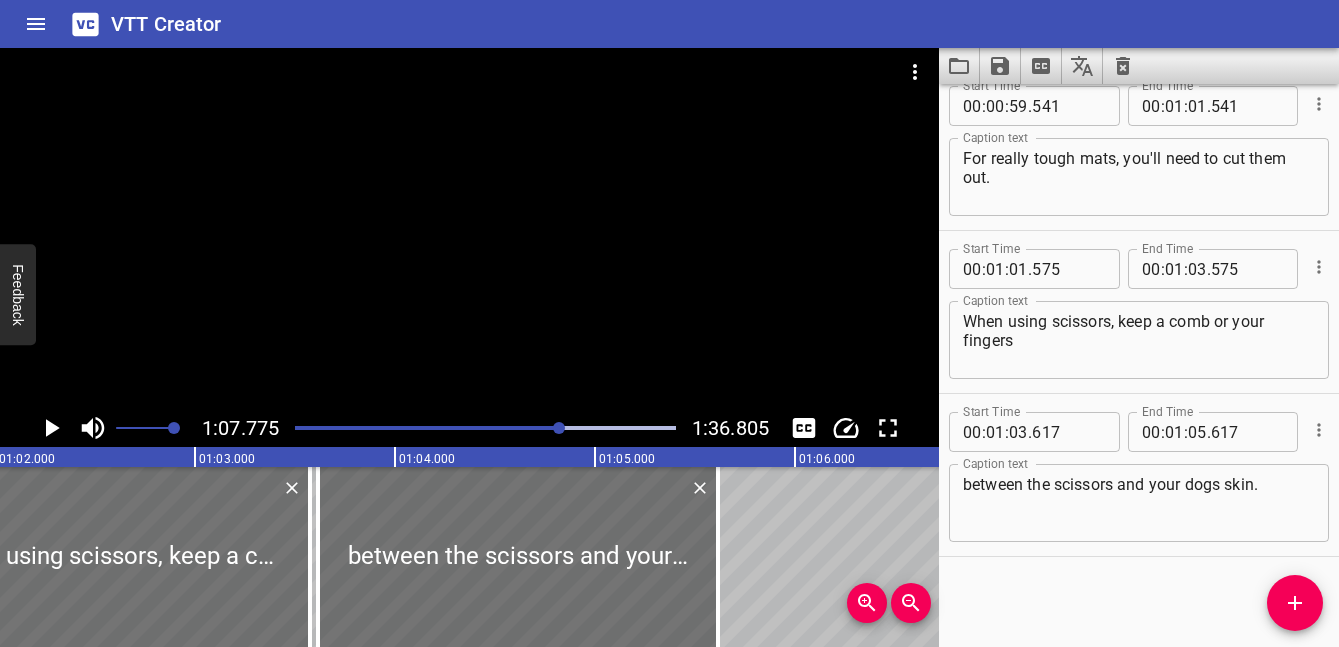 click at bounding box center [485, 428] 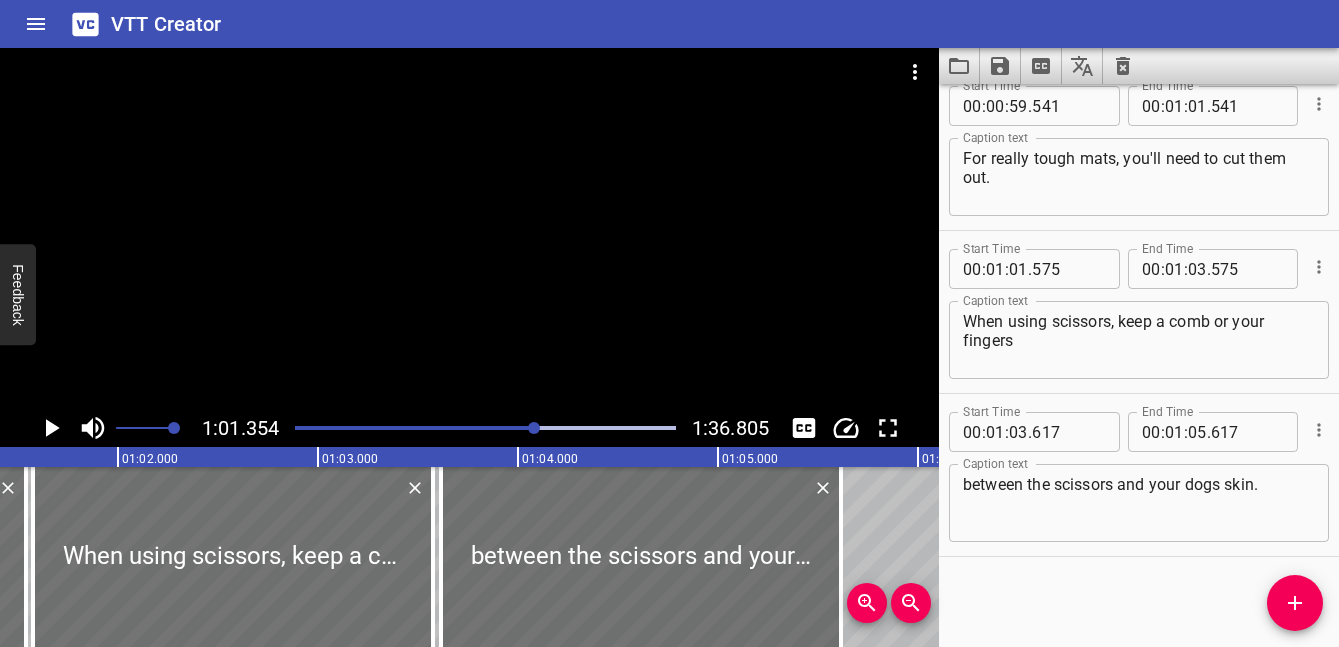 scroll, scrollTop: 0, scrollLeft: 12270, axis: horizontal 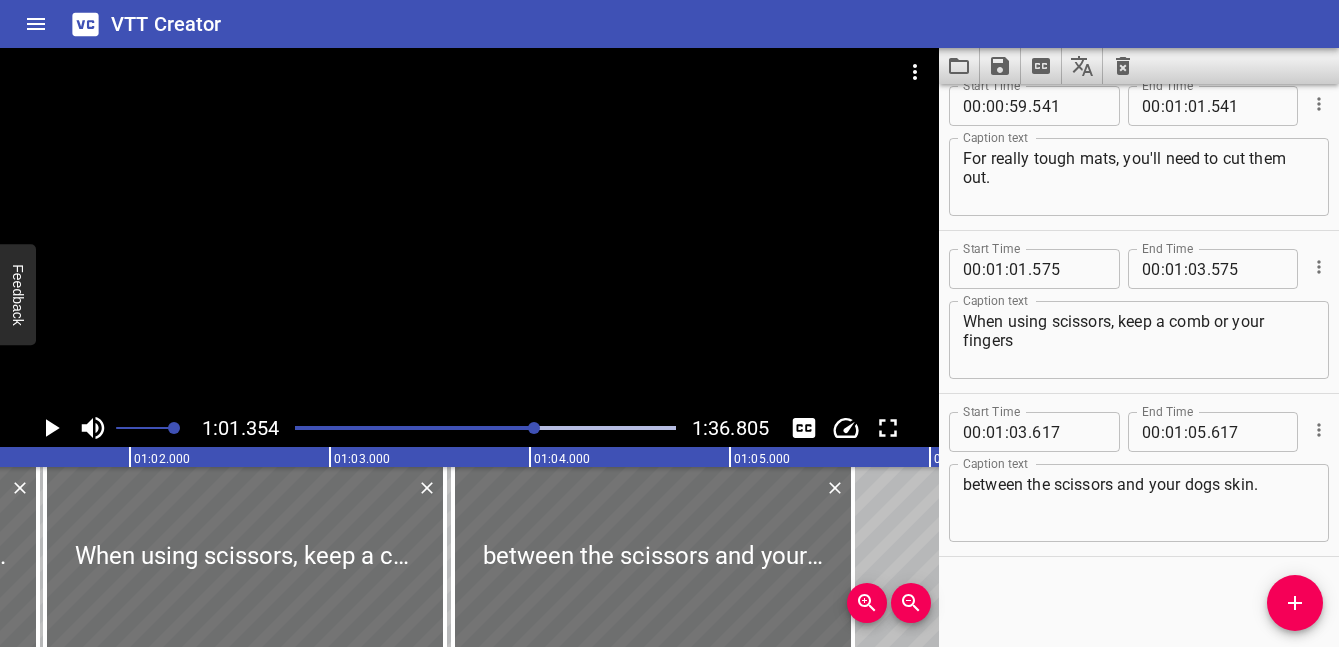 click 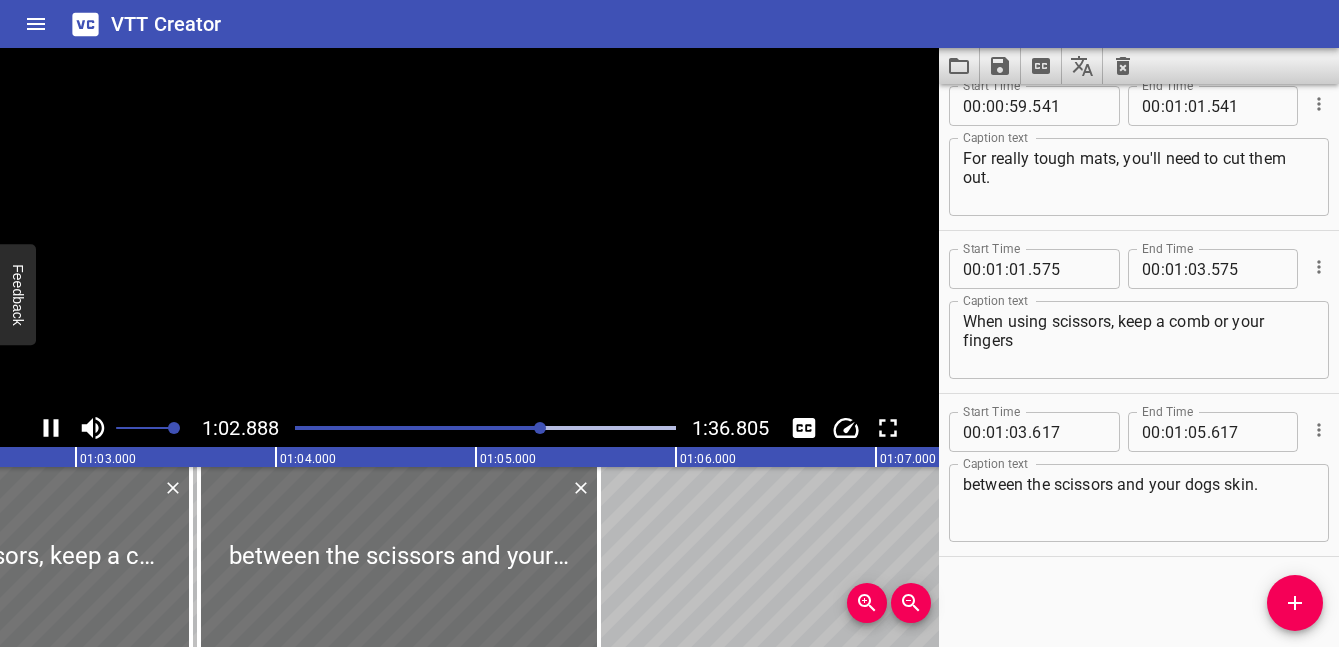 click 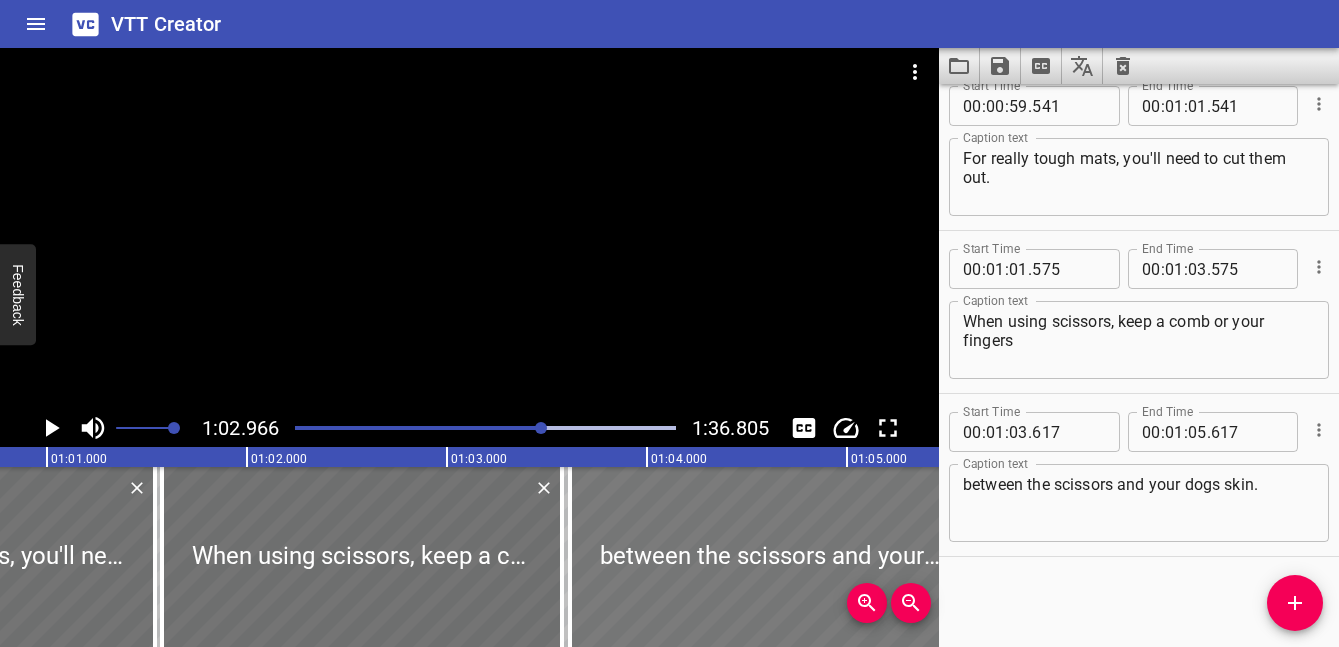 scroll, scrollTop: 0, scrollLeft: 11996, axis: horizontal 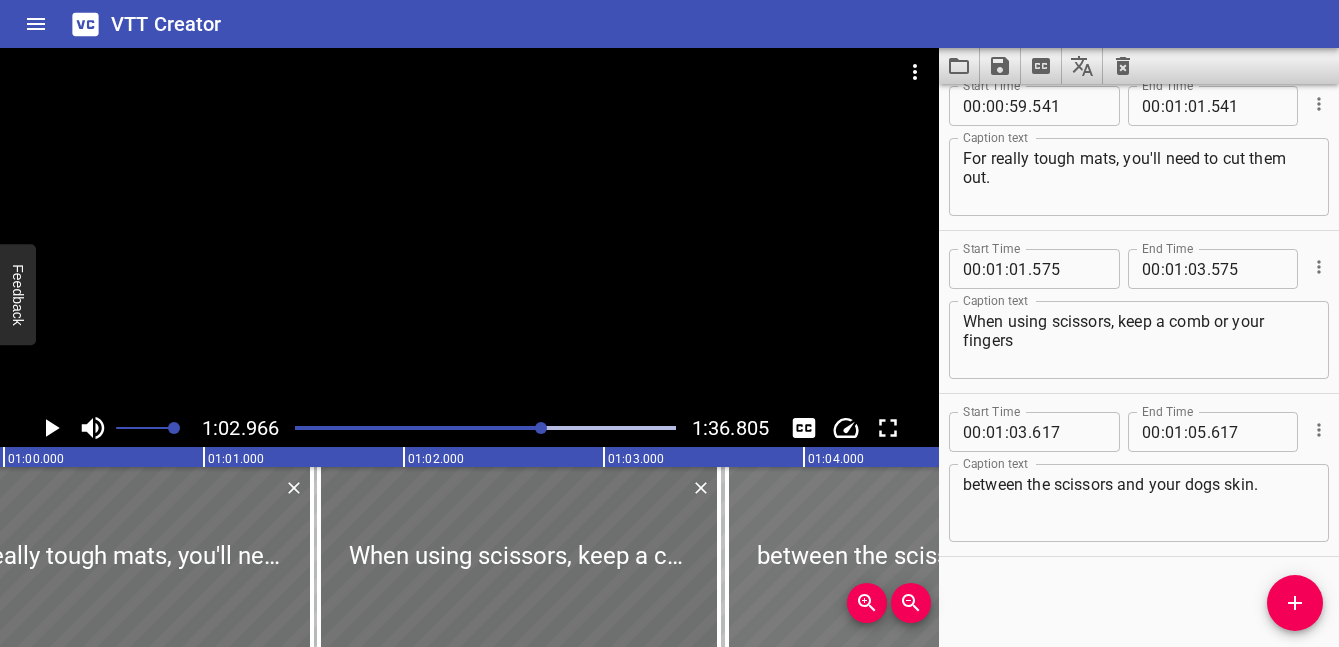 drag, startPoint x: 773, startPoint y: 513, endPoint x: 935, endPoint y: 513, distance: 162 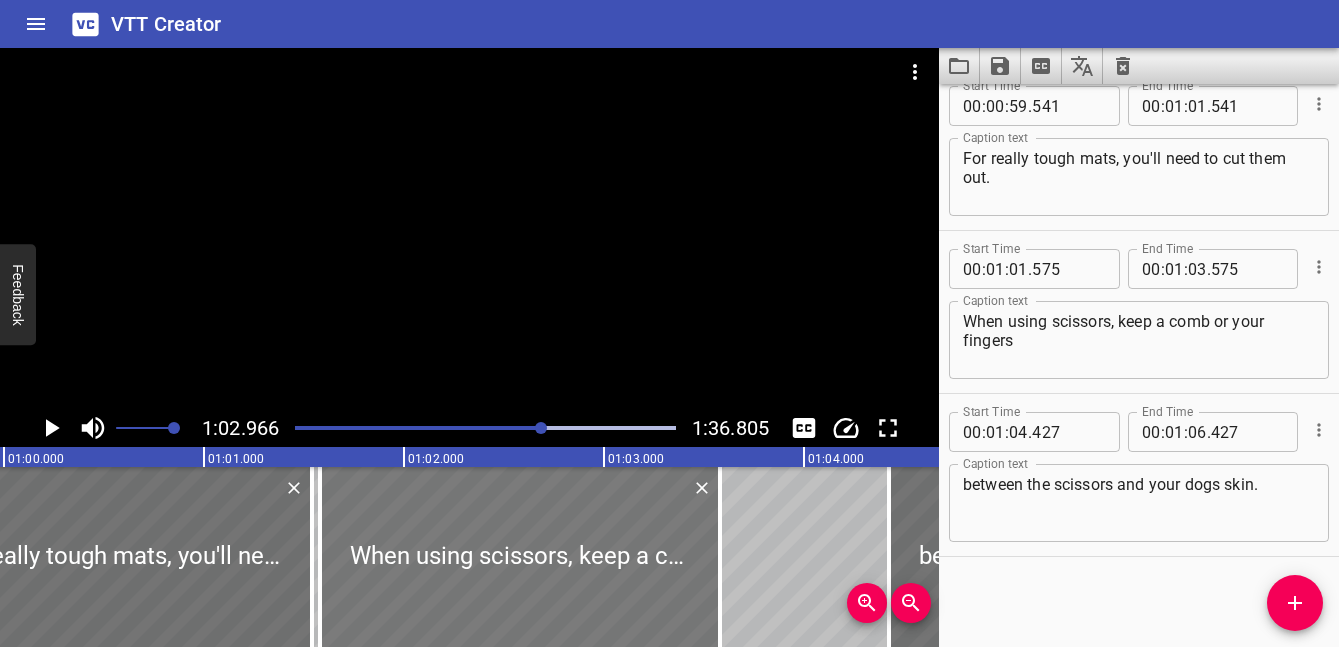 drag, startPoint x: 517, startPoint y: 539, endPoint x: 654, endPoint y: 538, distance: 137.00365 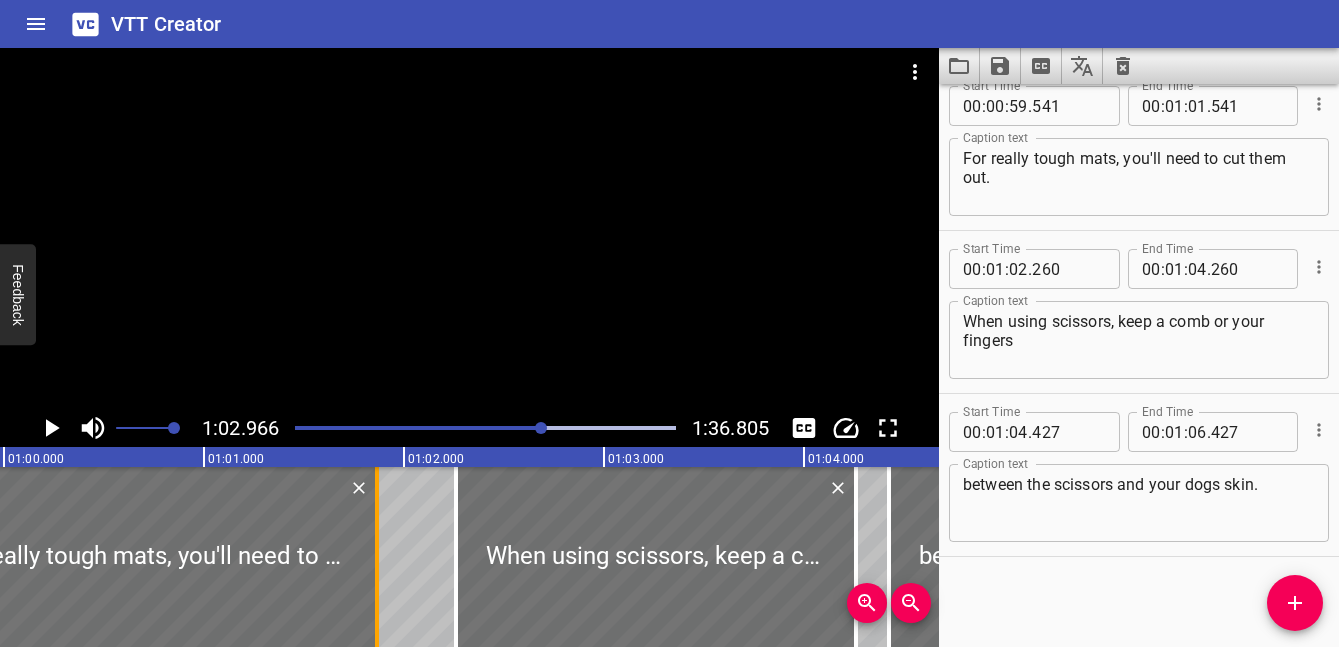 drag, startPoint x: 315, startPoint y: 562, endPoint x: 380, endPoint y: 570, distance: 65.490456 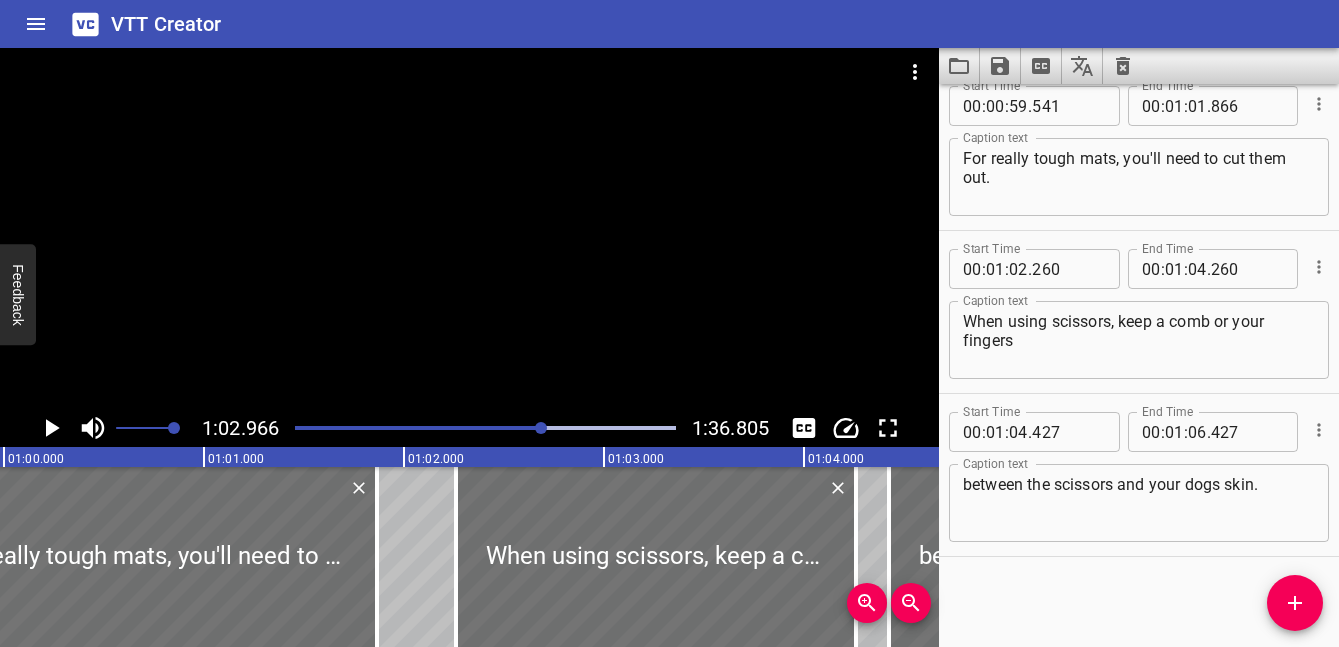 click at bounding box center [352, 428] 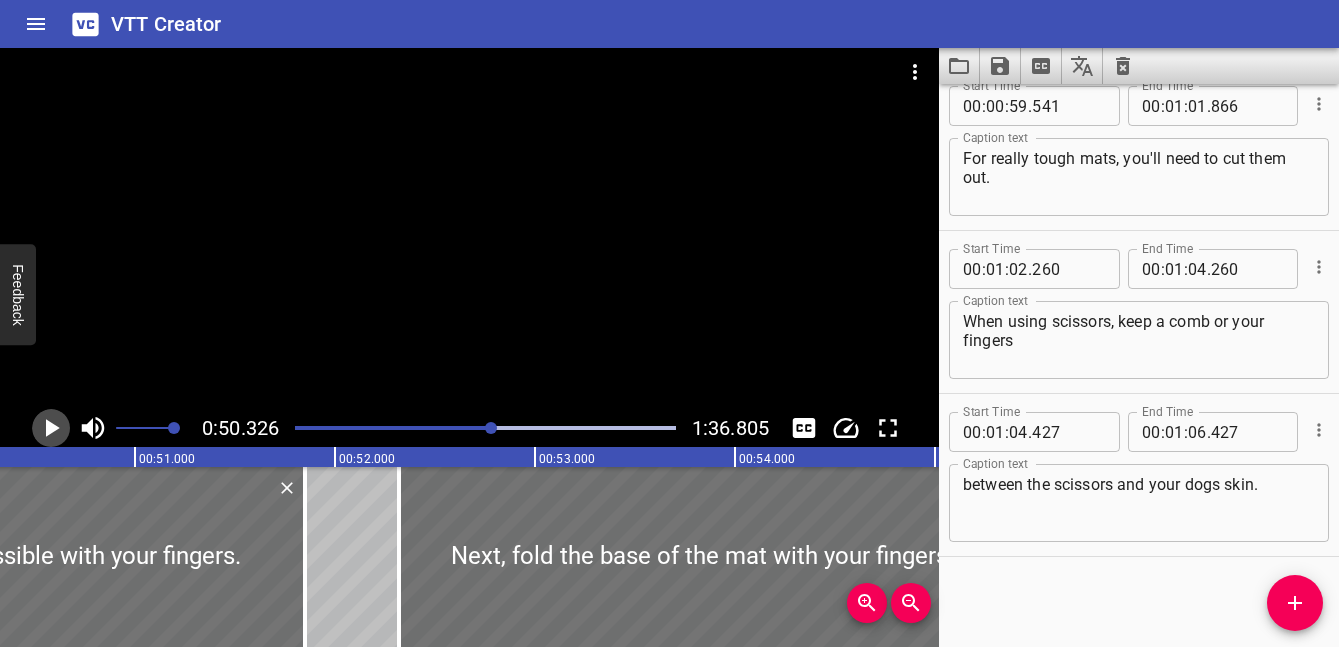 click 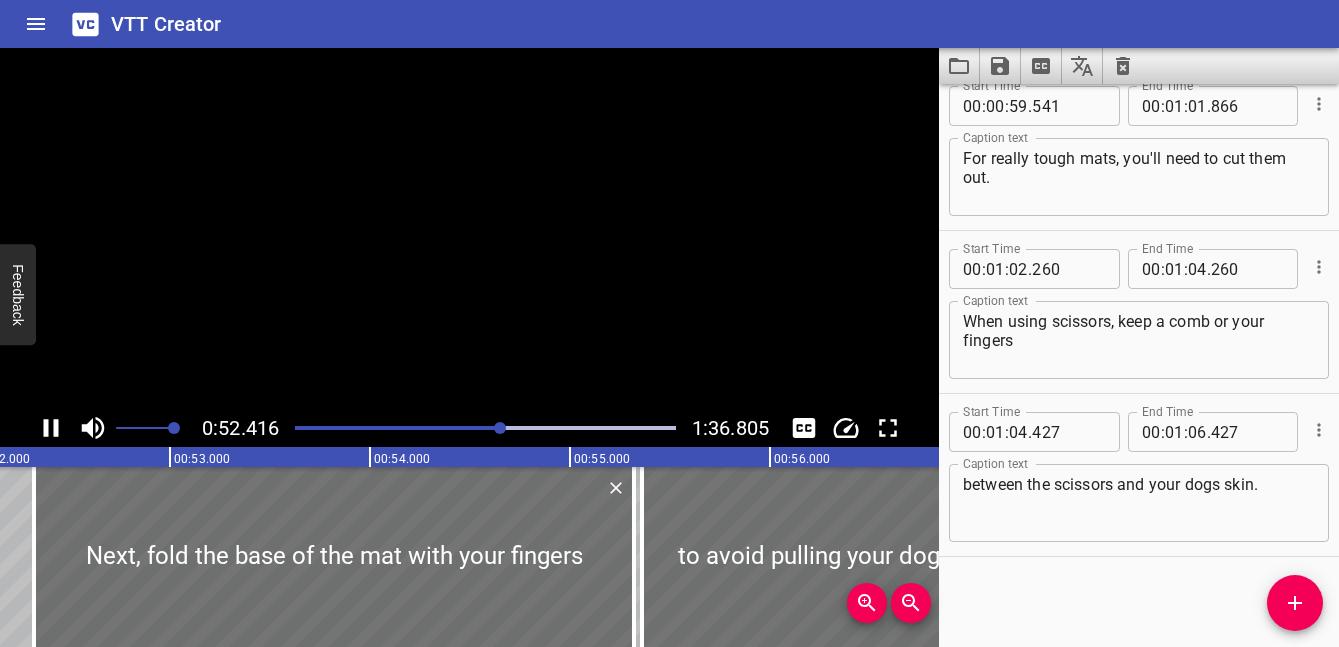 scroll, scrollTop: 0, scrollLeft: 10483, axis: horizontal 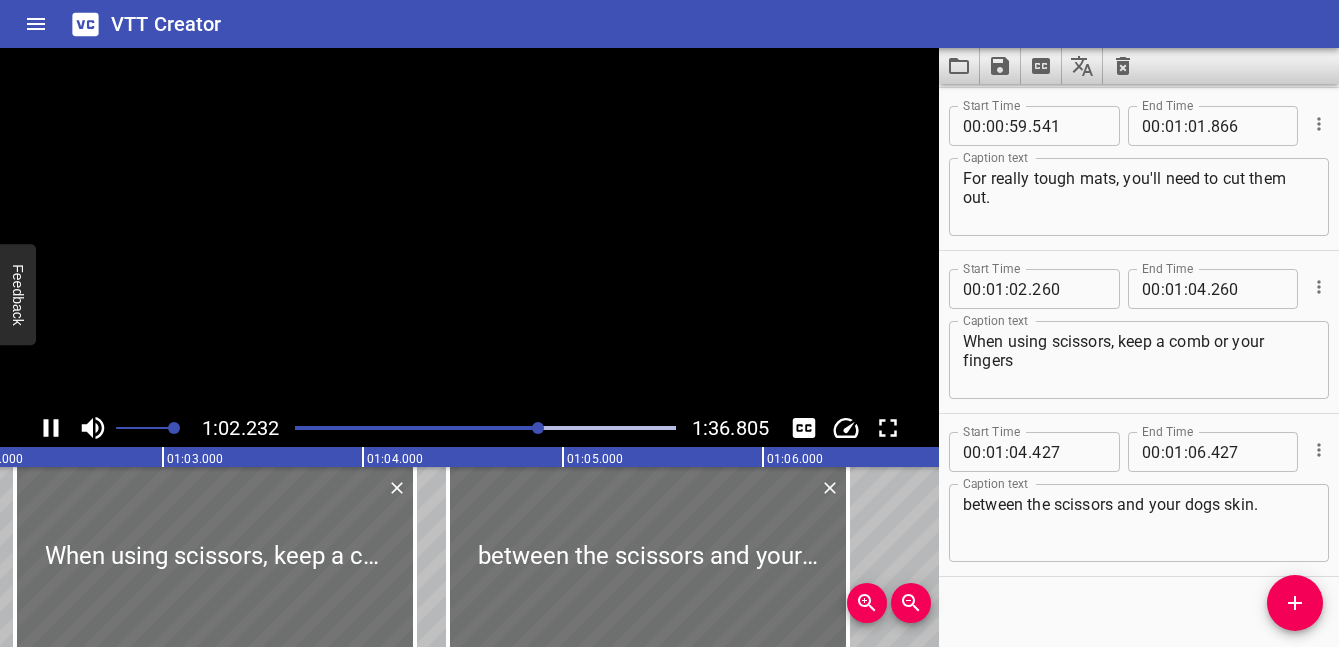 click 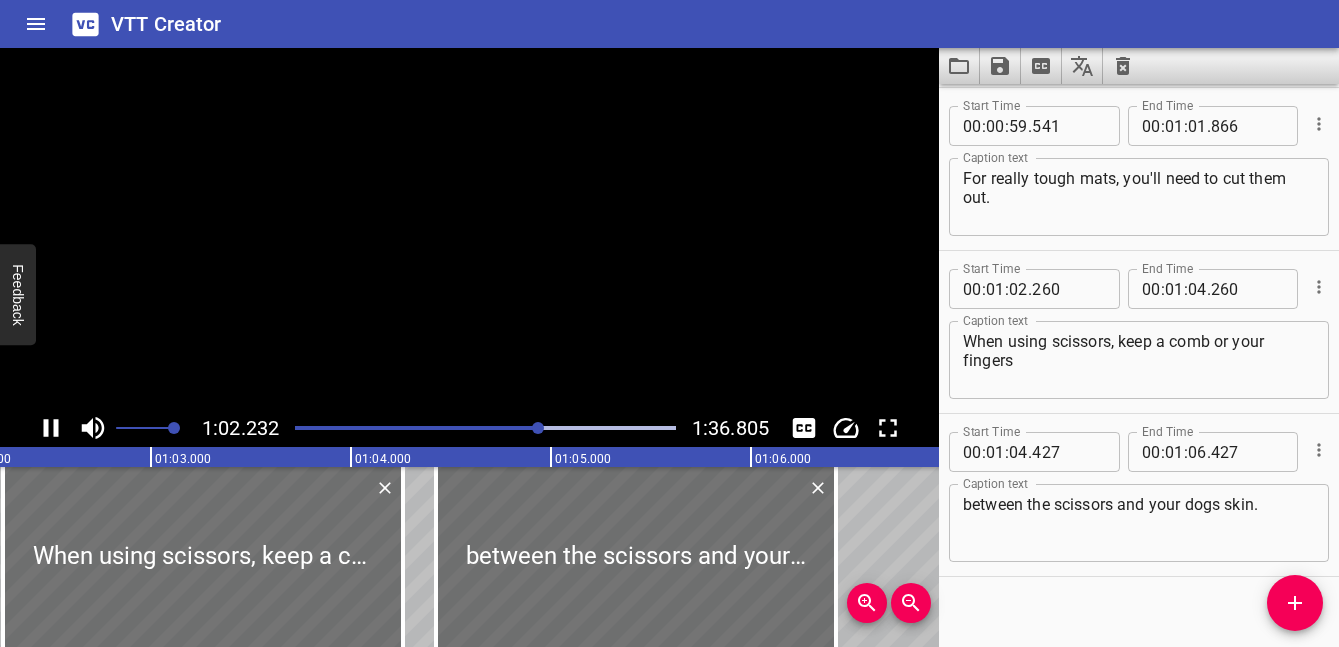 scroll, scrollTop: 3117, scrollLeft: 0, axis: vertical 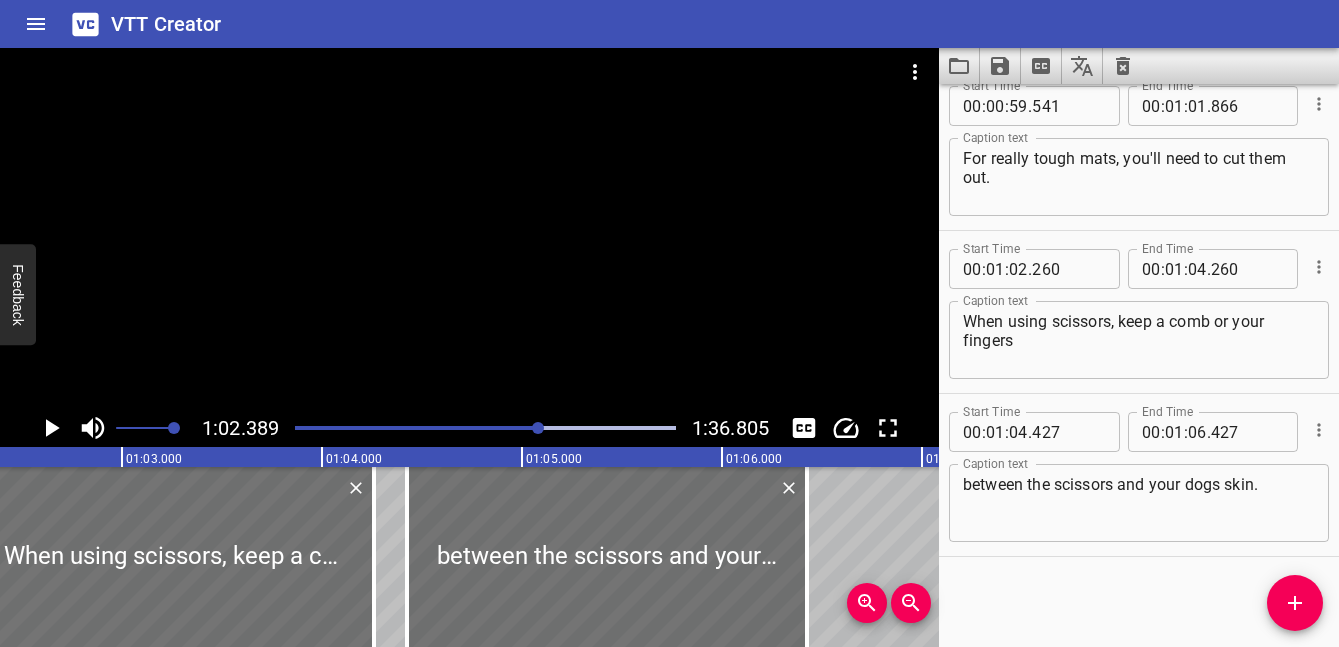 click 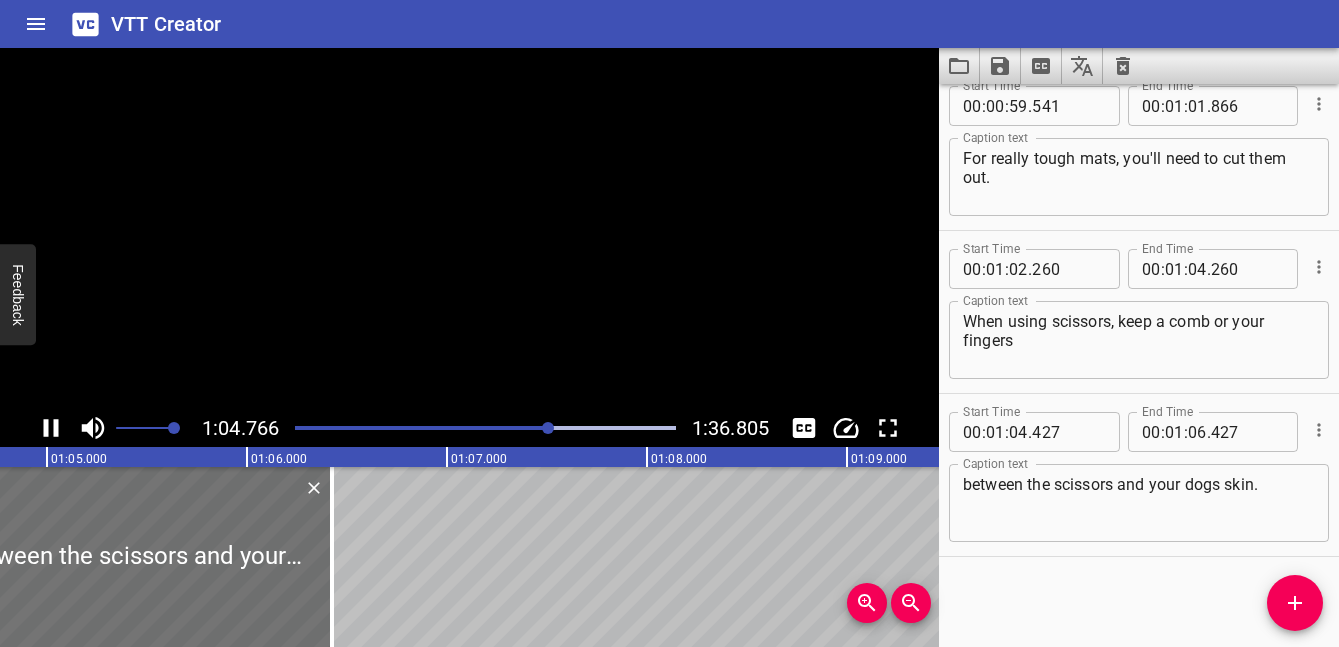 click 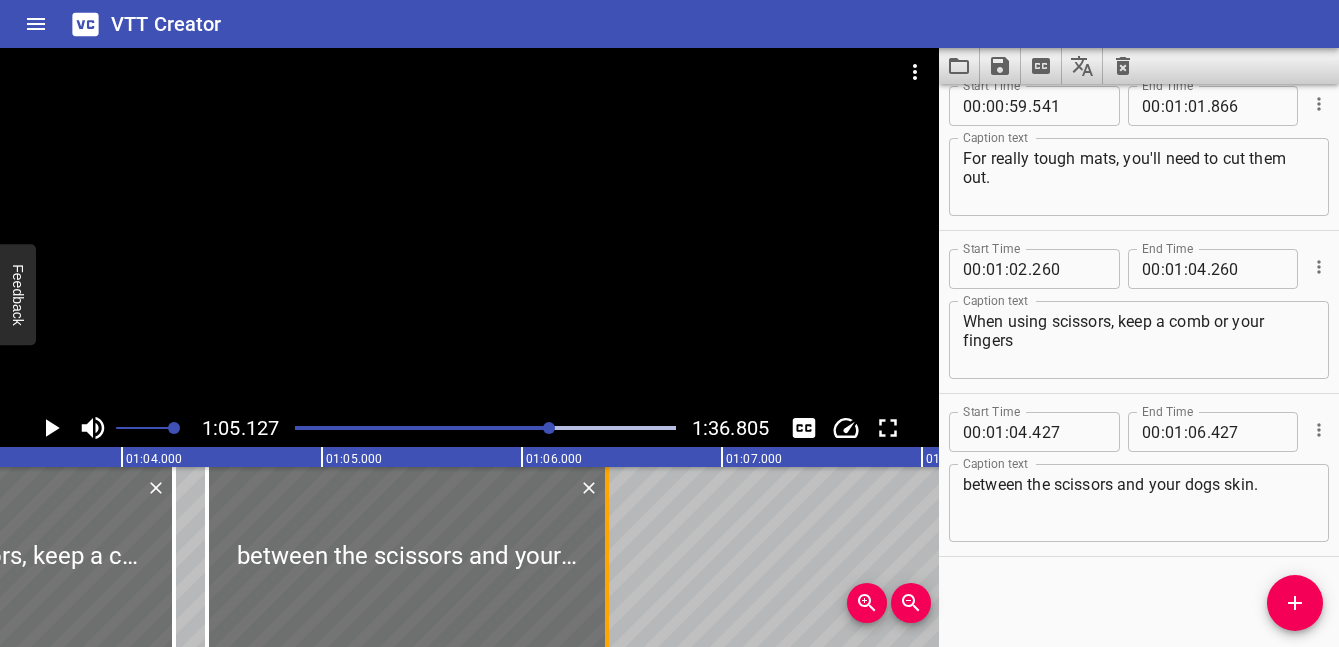 scroll, scrollTop: 0, scrollLeft: 12566, axis: horizontal 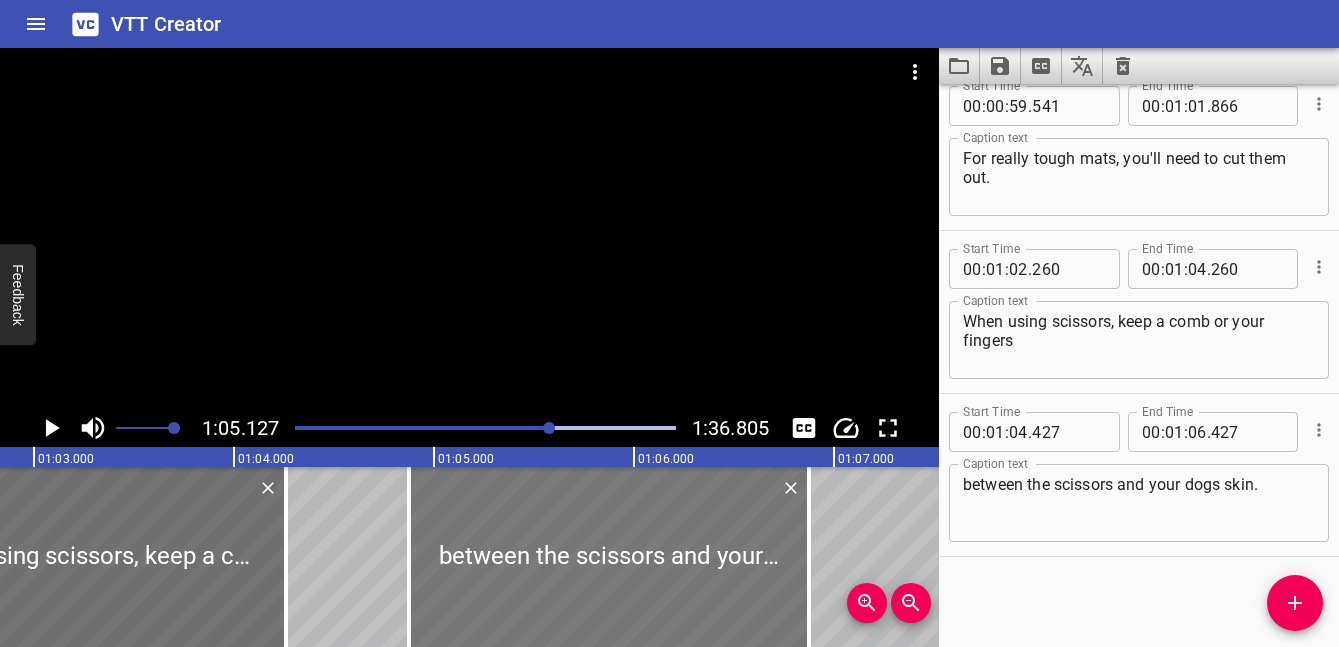 drag, startPoint x: 492, startPoint y: 548, endPoint x: 671, endPoint y: 537, distance: 179.33768 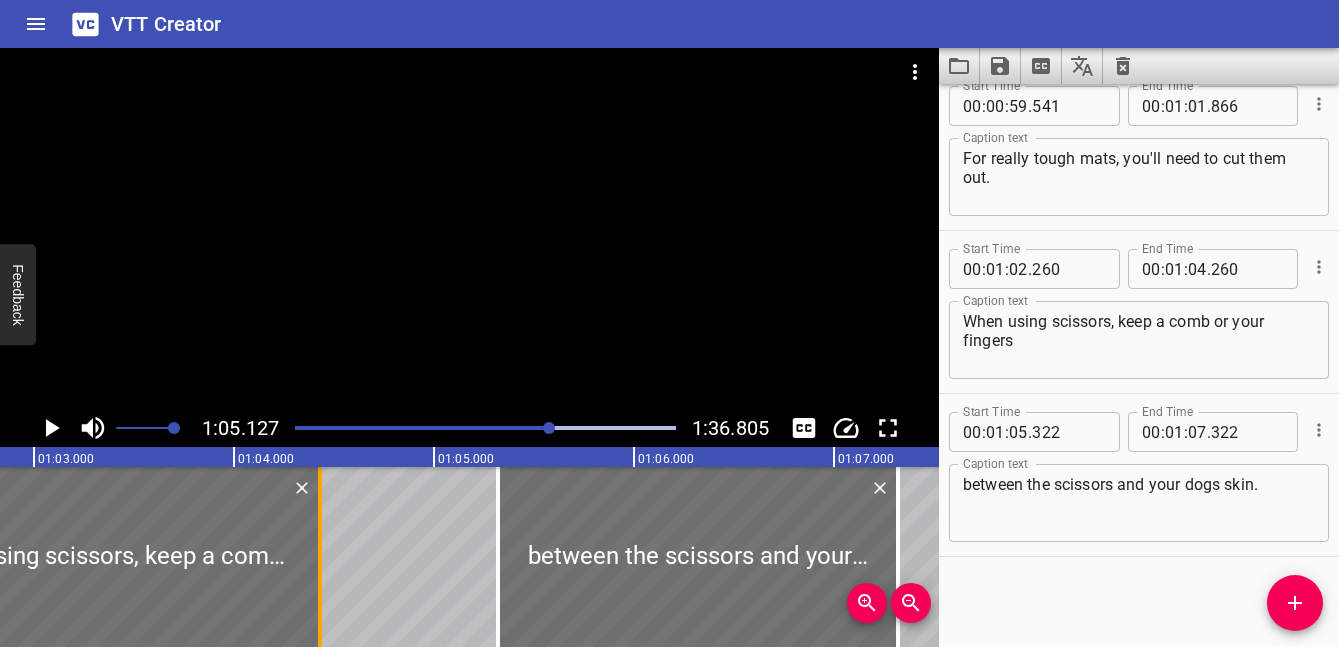 drag, startPoint x: 283, startPoint y: 604, endPoint x: 350, endPoint y: 608, distance: 67.11929 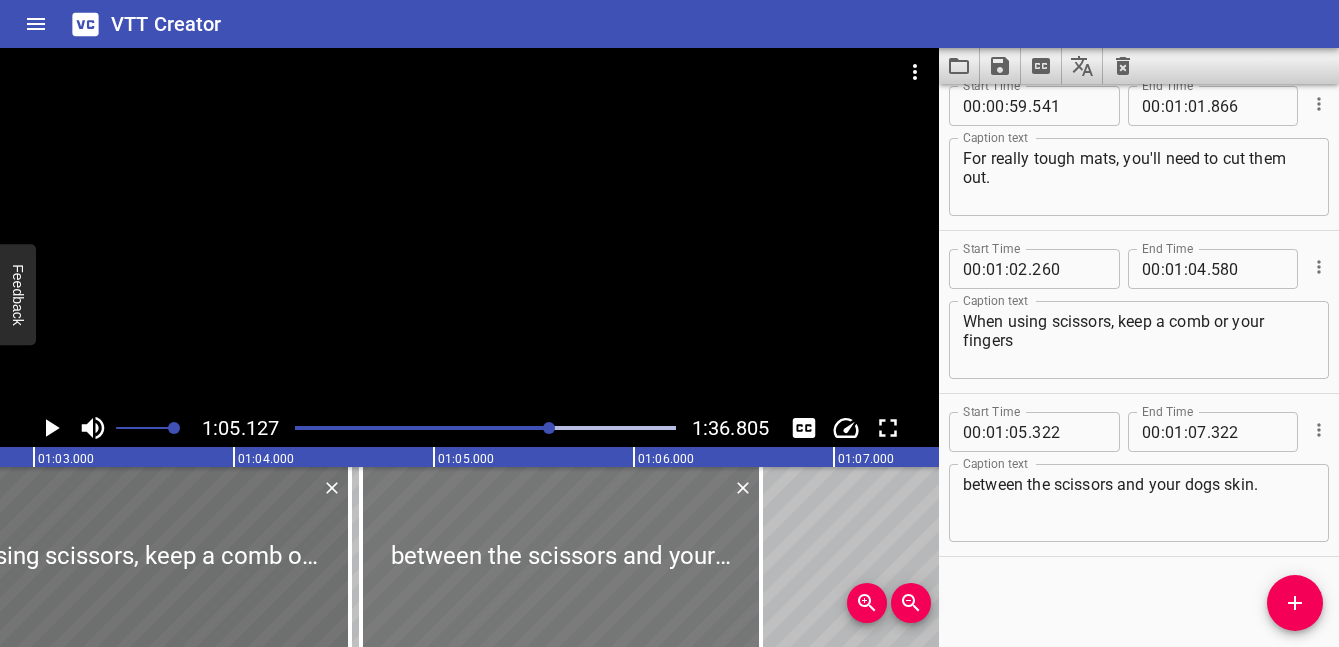 drag, startPoint x: 647, startPoint y: 564, endPoint x: 507, endPoint y: 560, distance: 140.05713 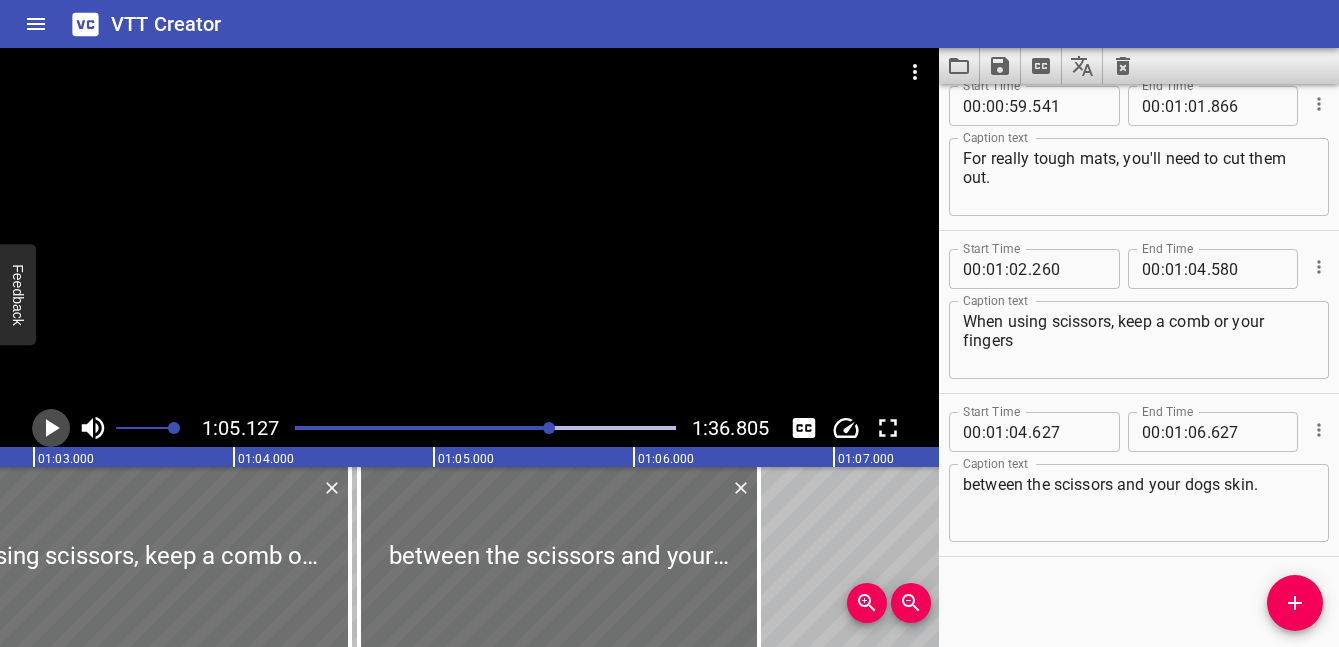 click 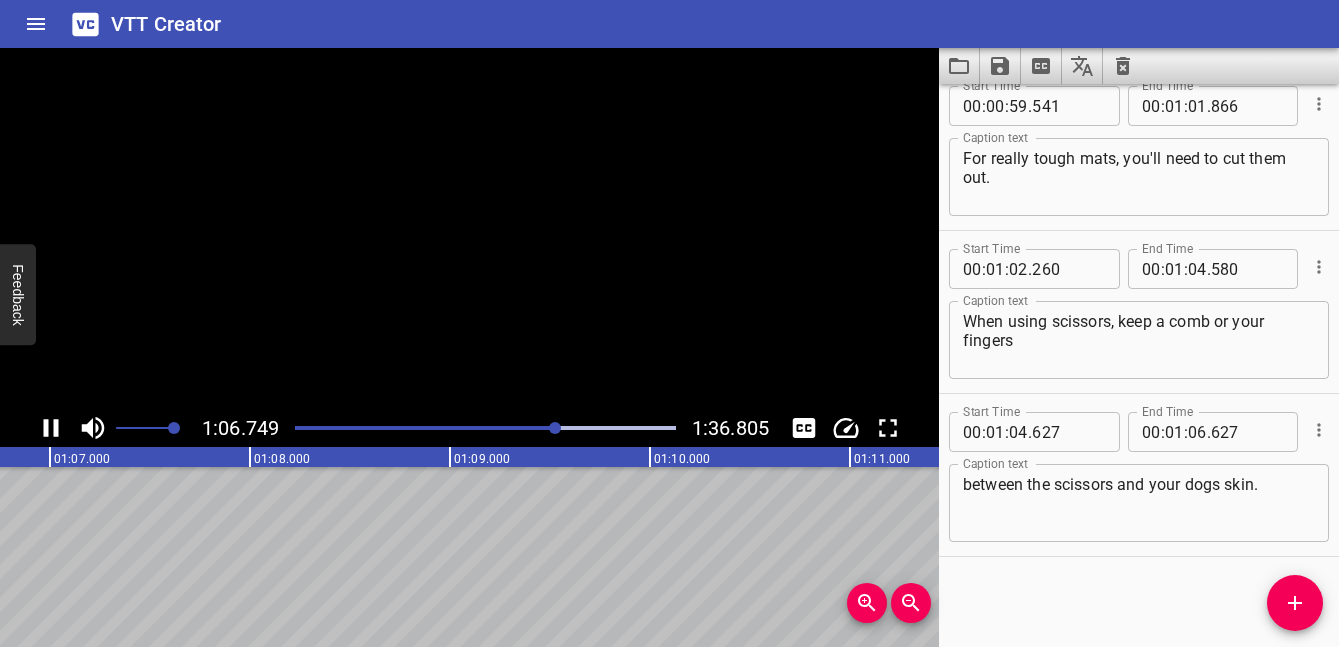 click 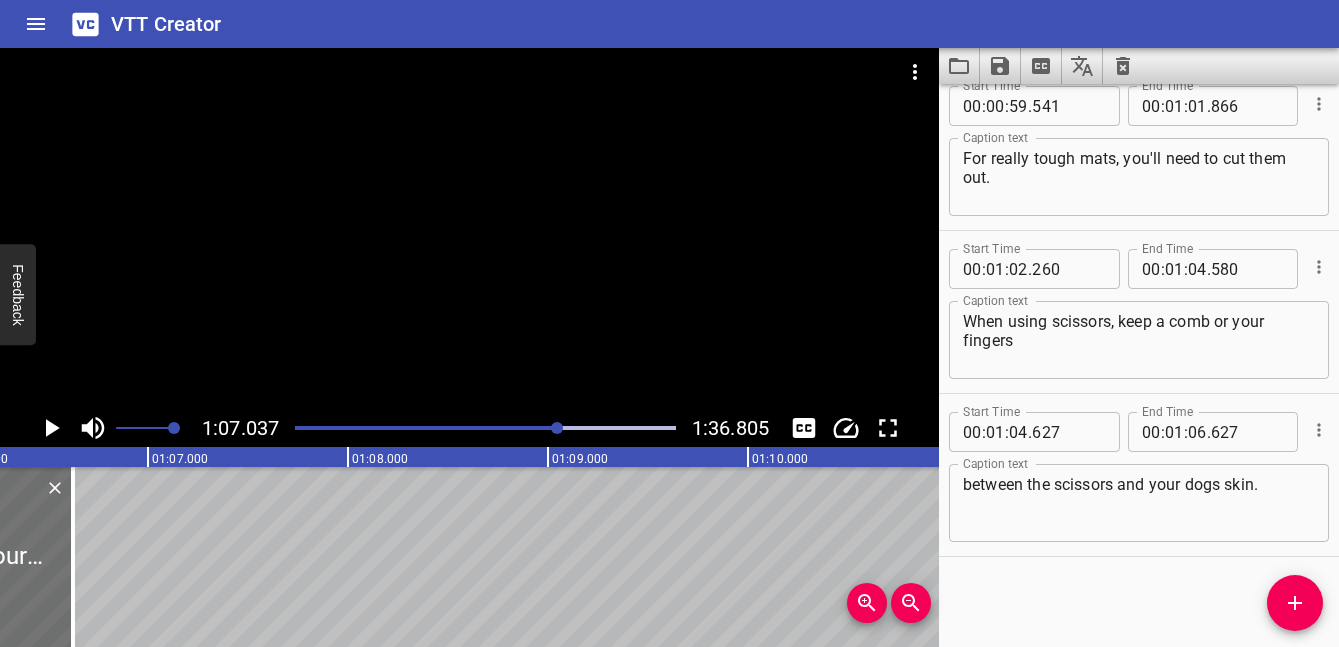 scroll, scrollTop: 0, scrollLeft: 13205, axis: horizontal 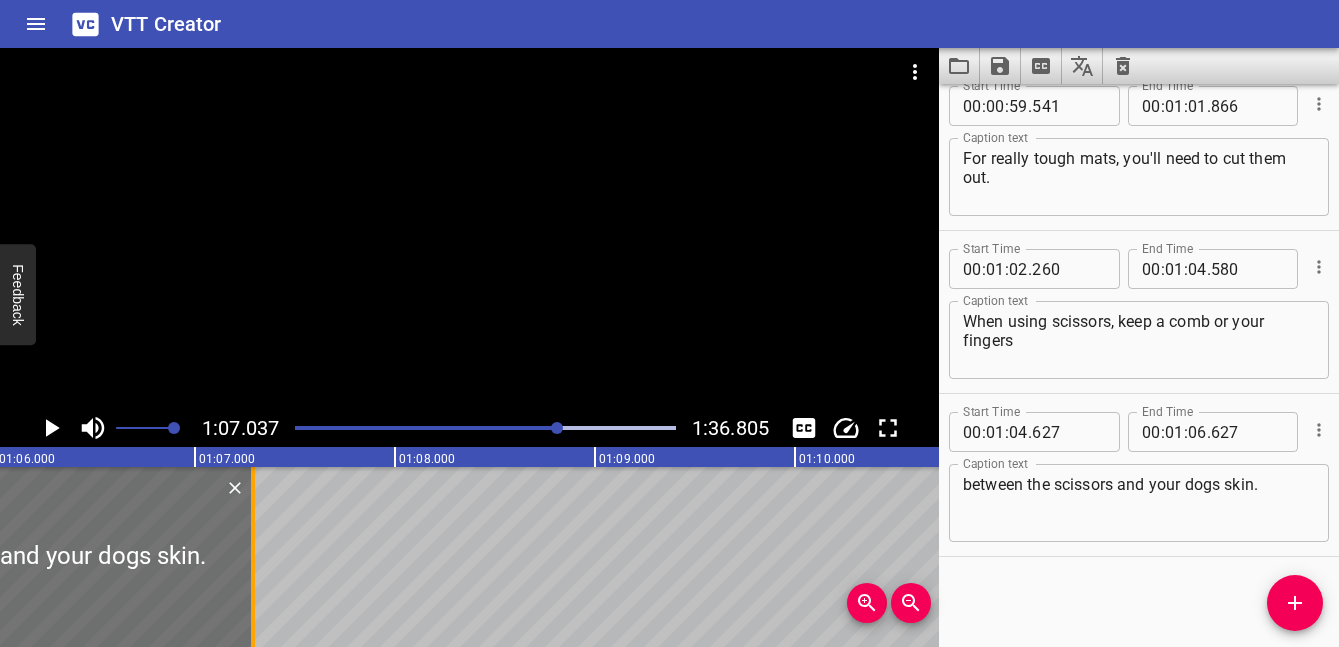 drag, startPoint x: 124, startPoint y: 574, endPoint x: 279, endPoint y: 583, distance: 155.26108 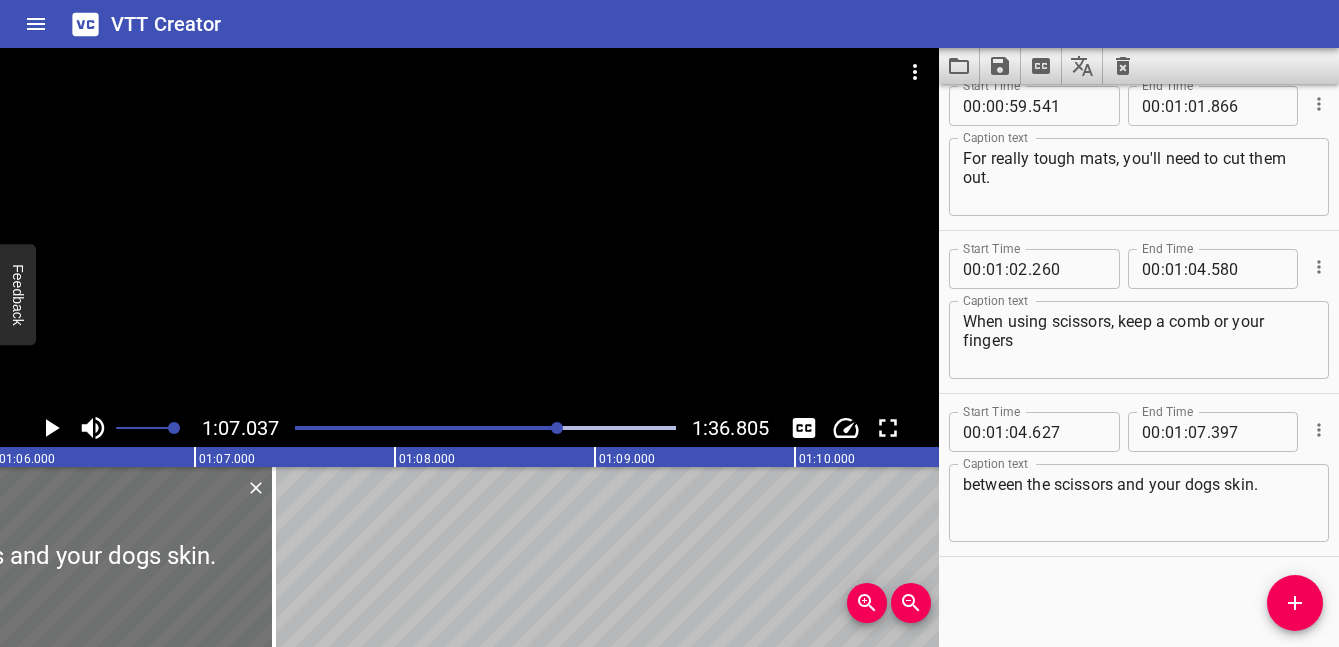click 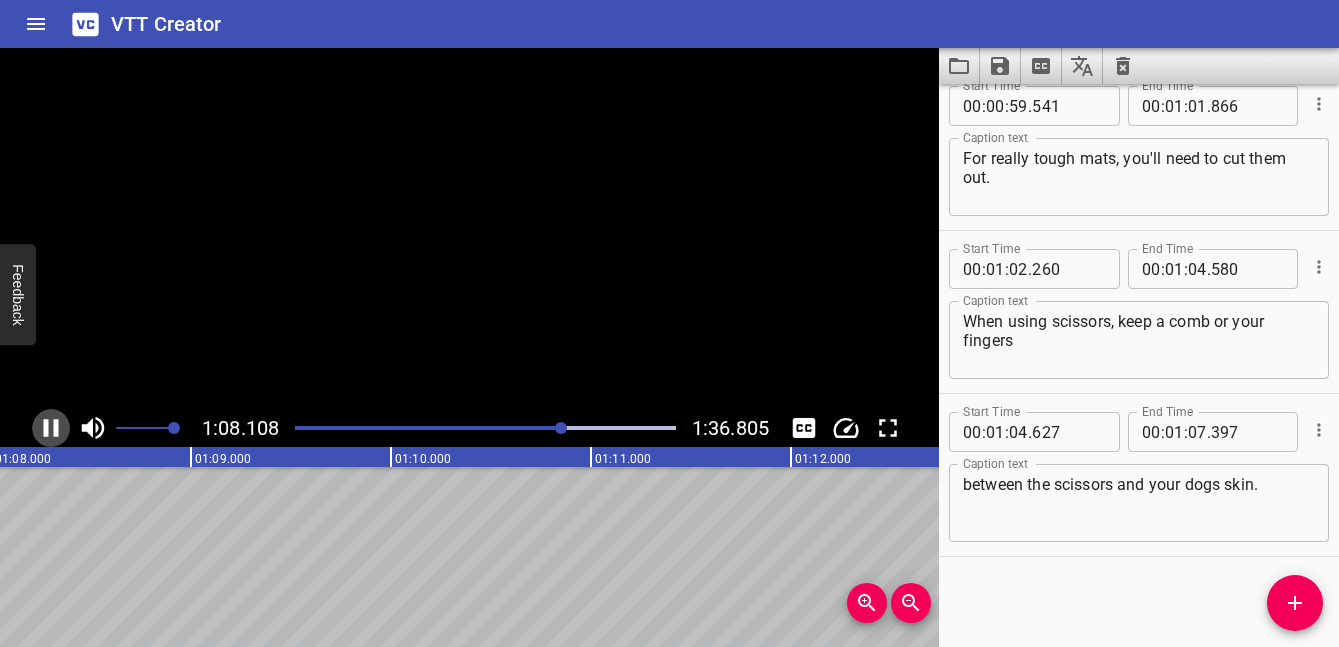 click 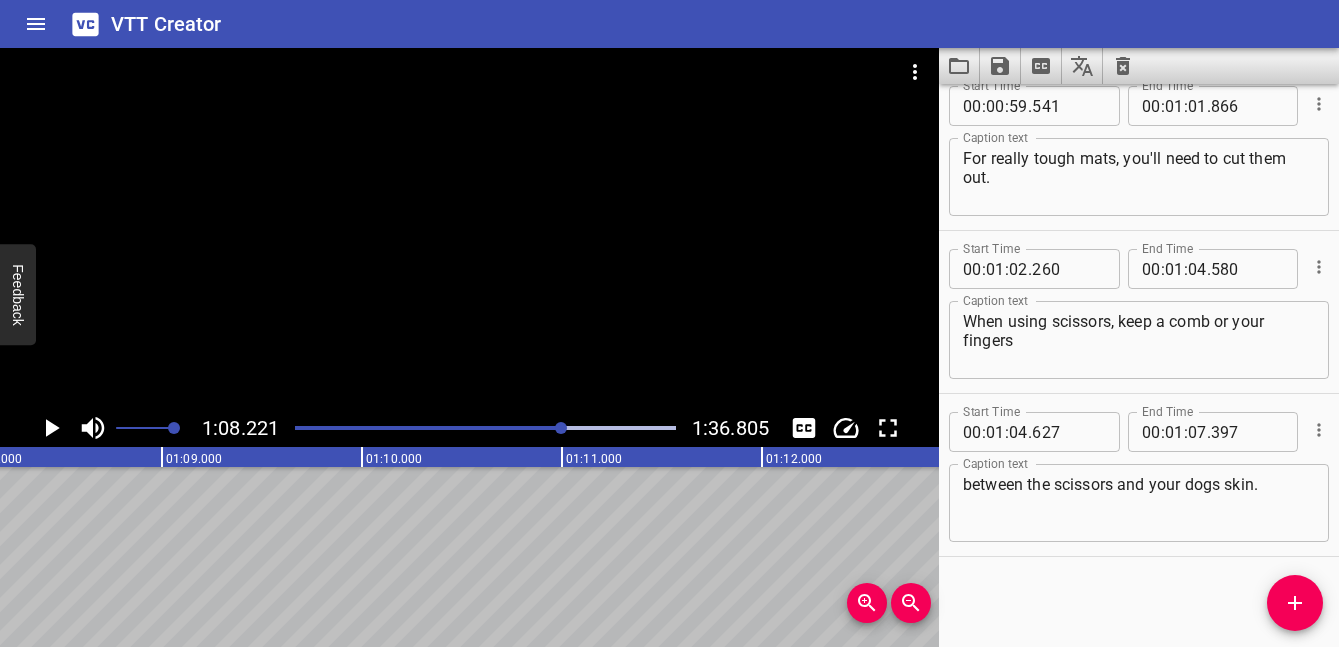 scroll, scrollTop: 0, scrollLeft: 13644, axis: horizontal 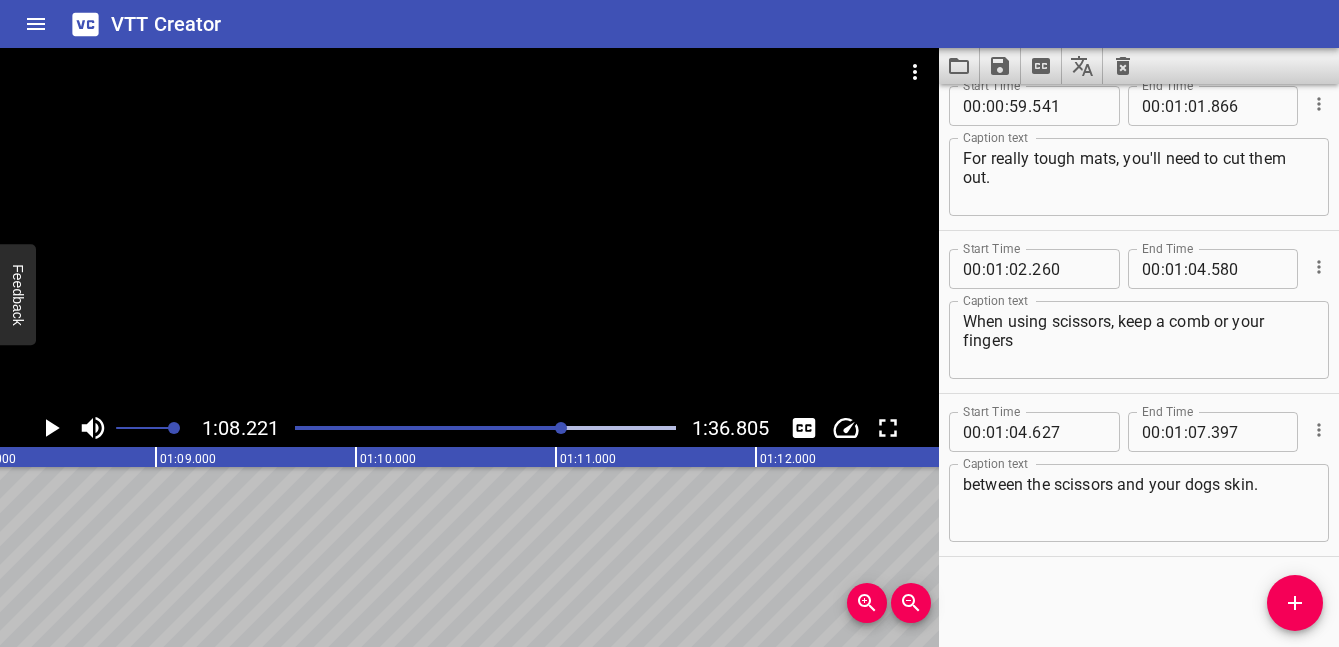 click at bounding box center (1295, 603) 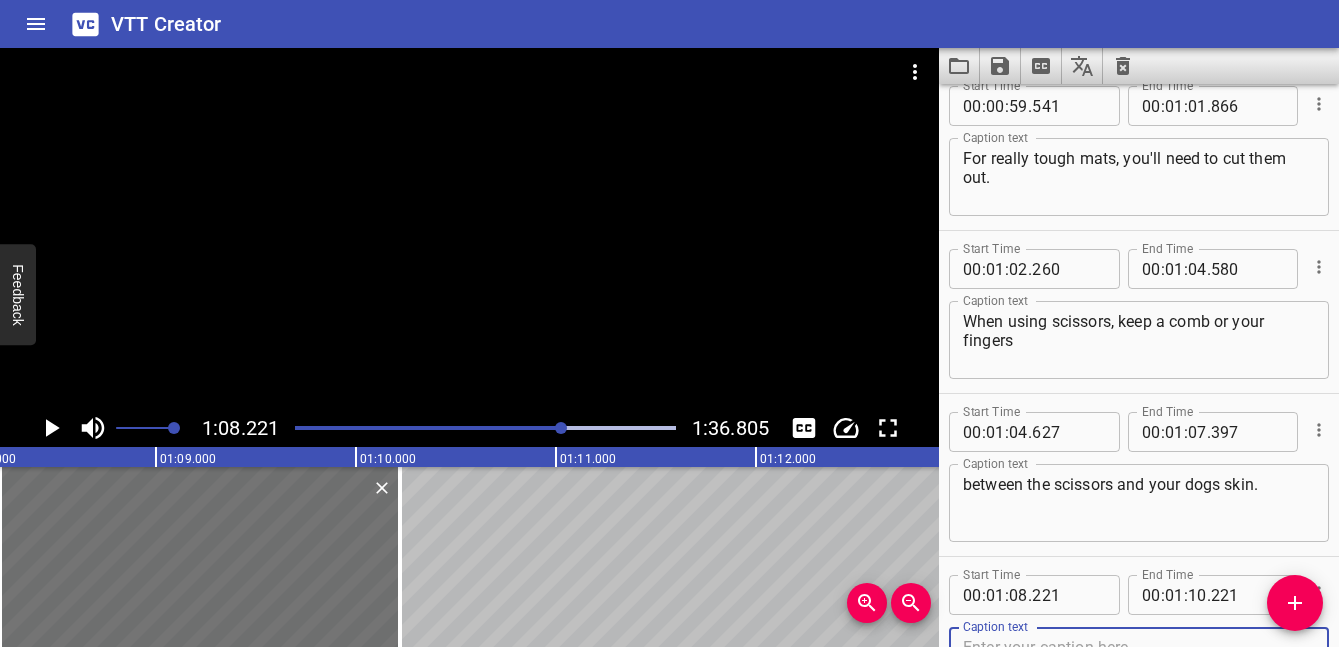 scroll, scrollTop: 3126, scrollLeft: 0, axis: vertical 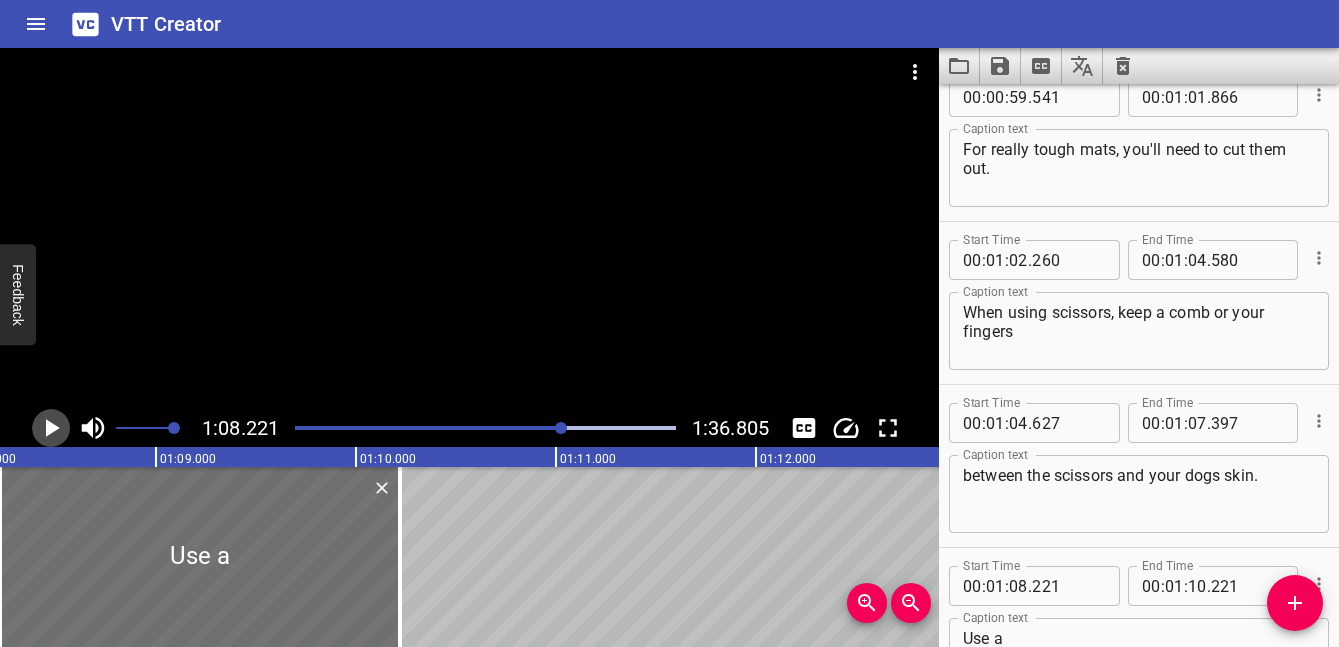 click 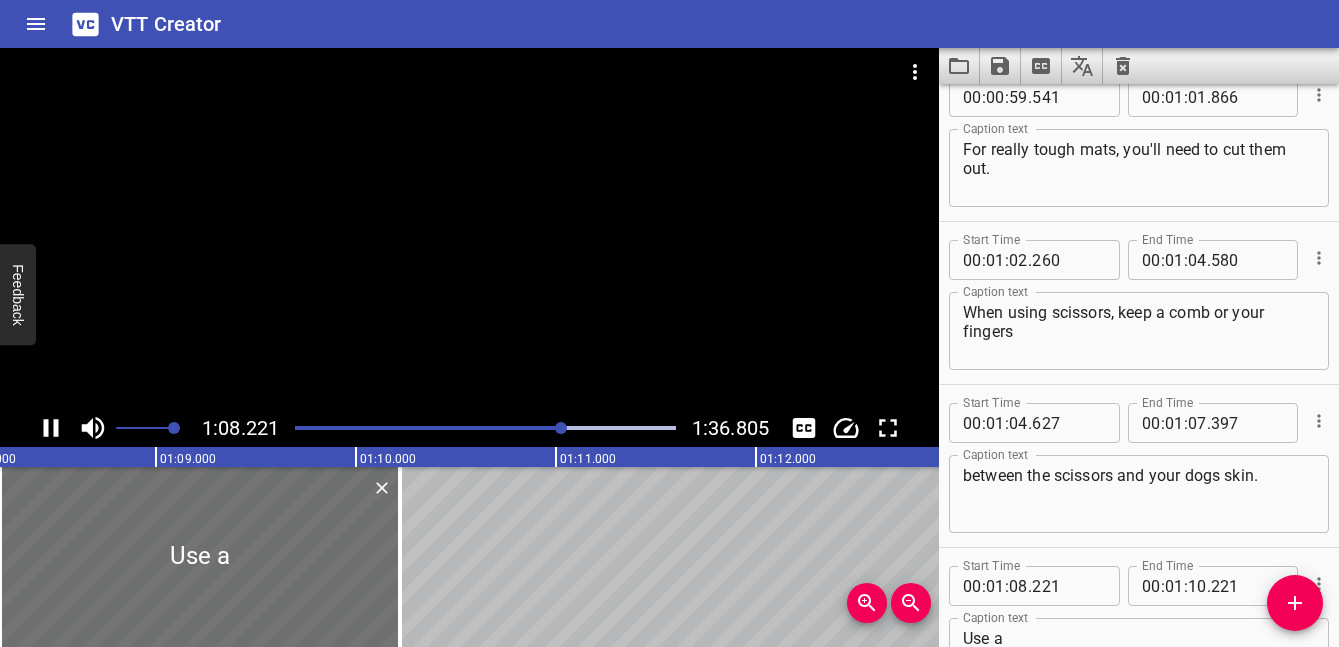 scroll, scrollTop: 0, scrollLeft: 13678, axis: horizontal 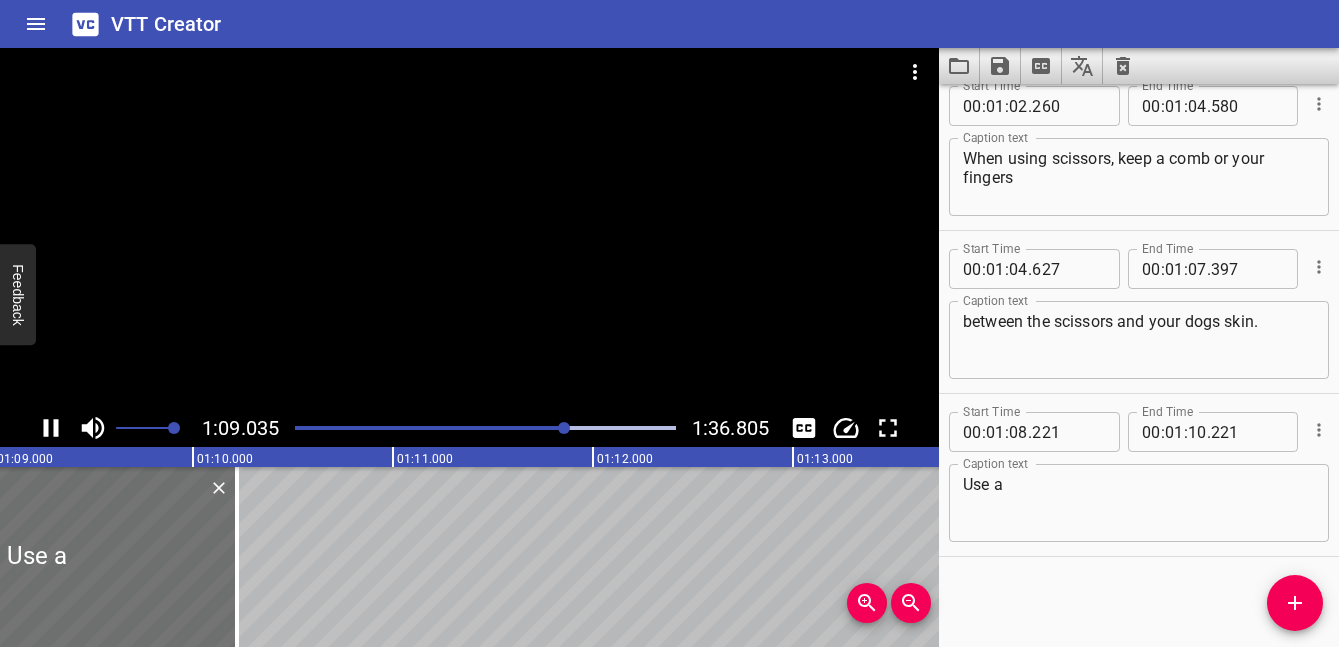 click 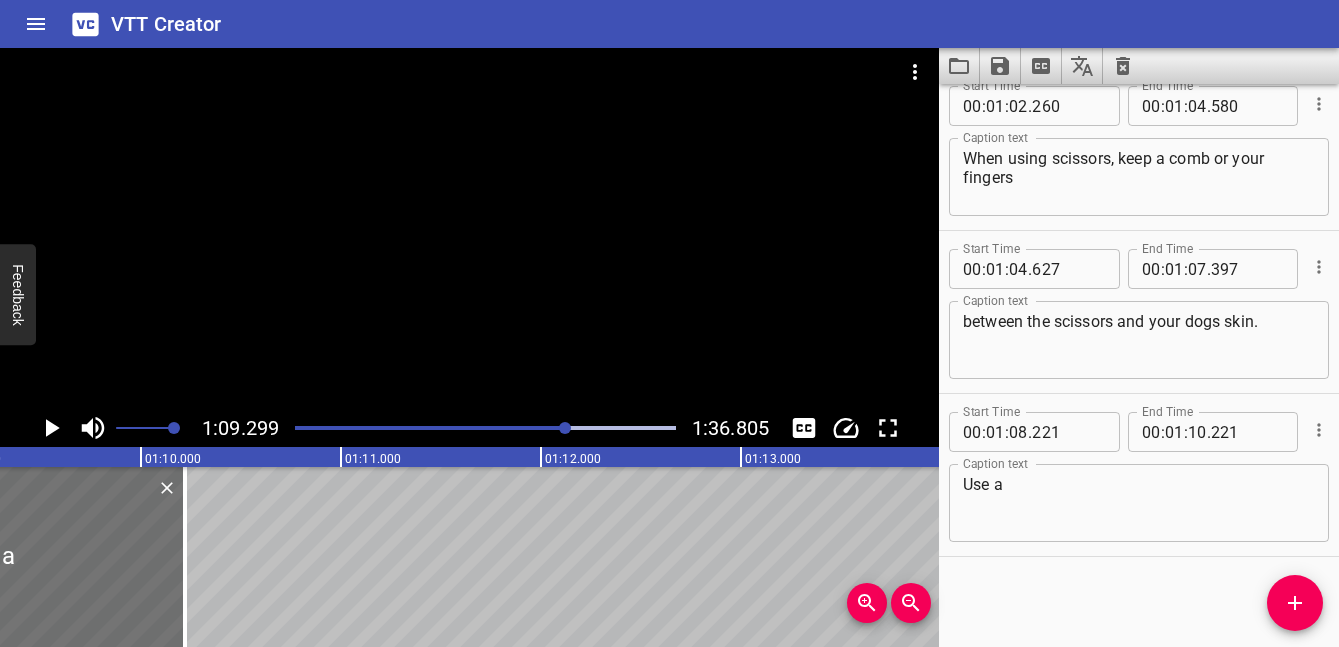 scroll, scrollTop: 0, scrollLeft: 13860, axis: horizontal 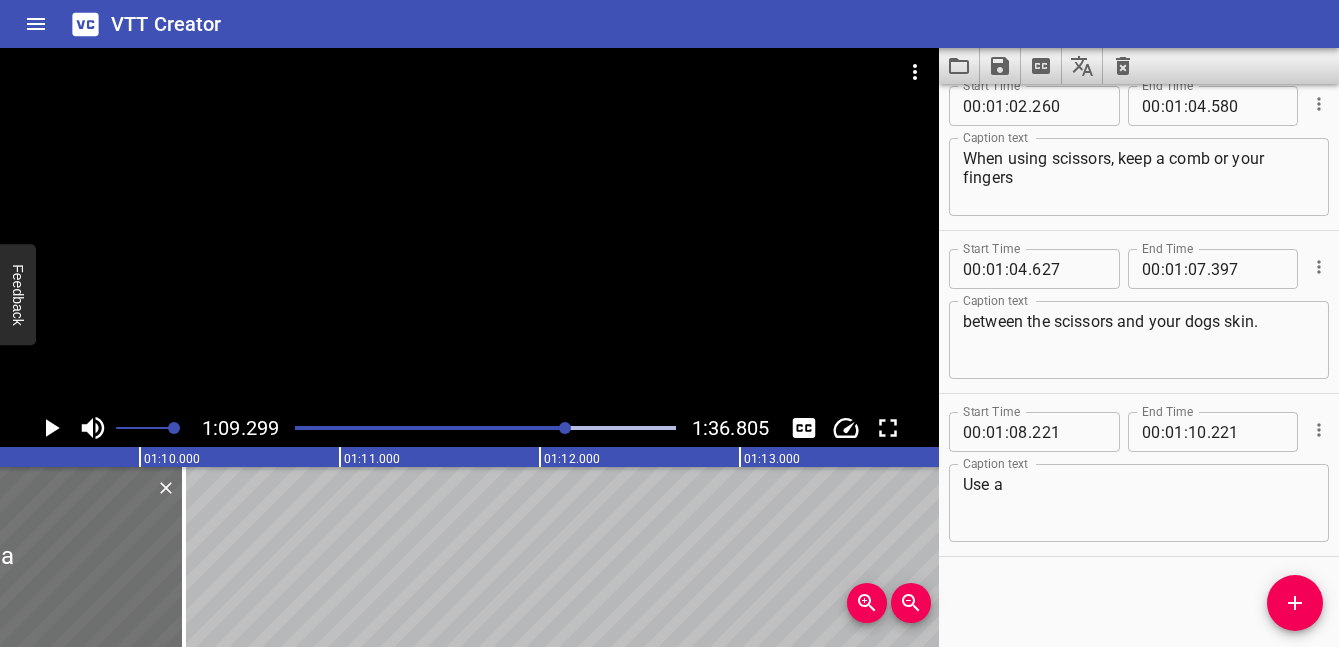click at bounding box center (377, 428) 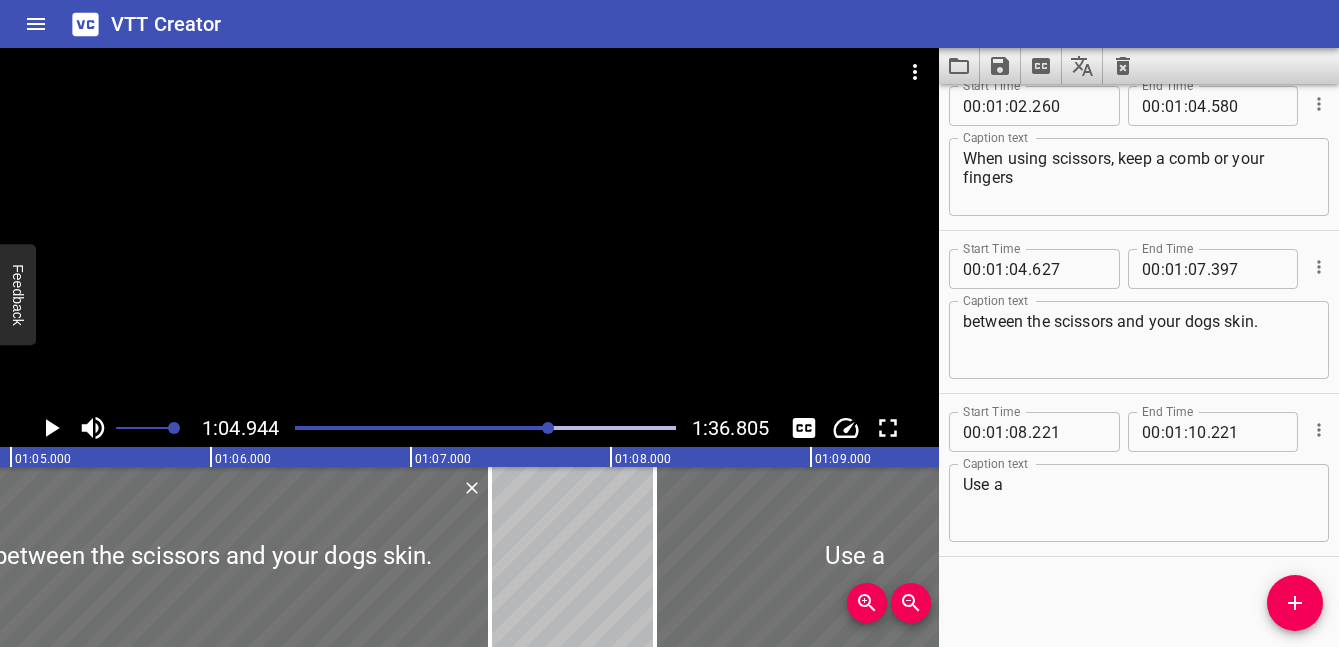 click 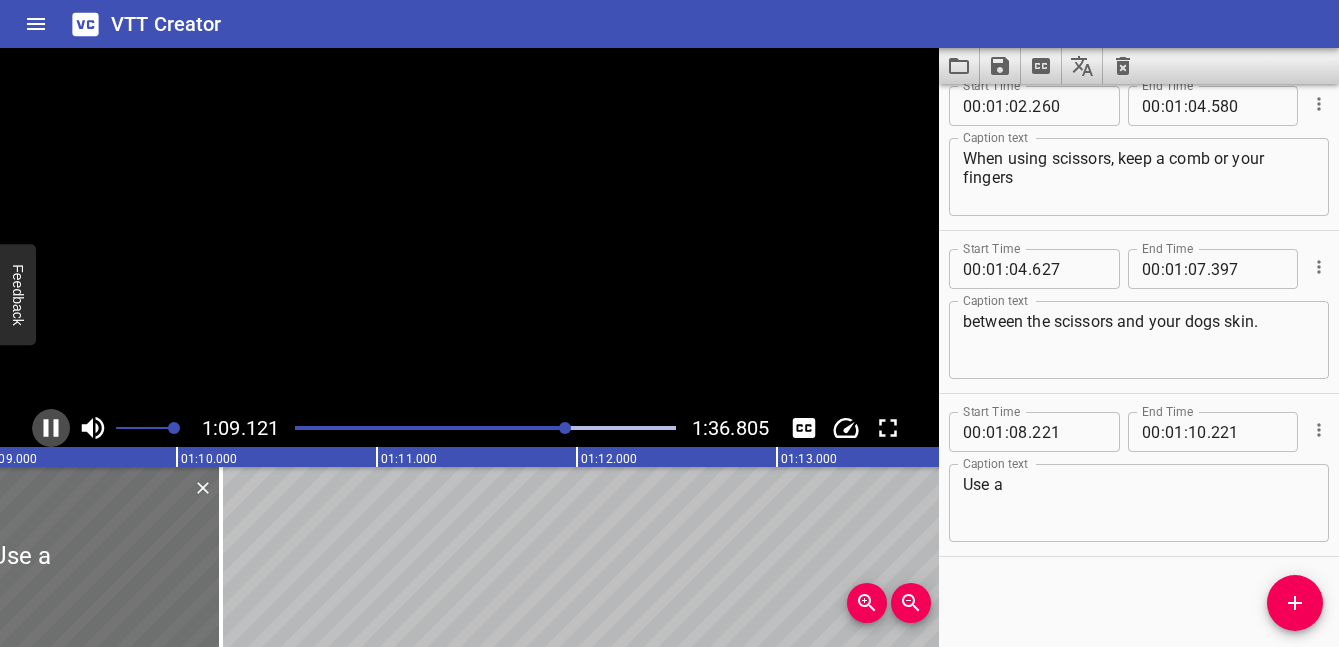 click 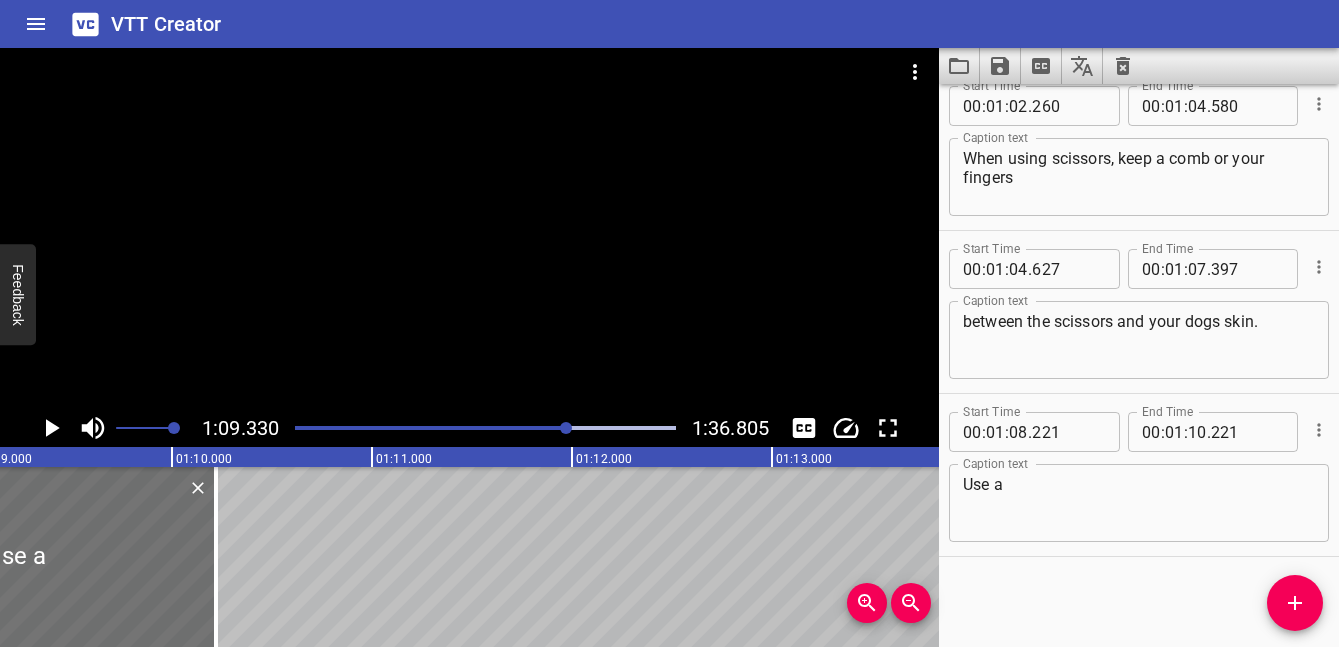 scroll, scrollTop: 0, scrollLeft: 13866, axis: horizontal 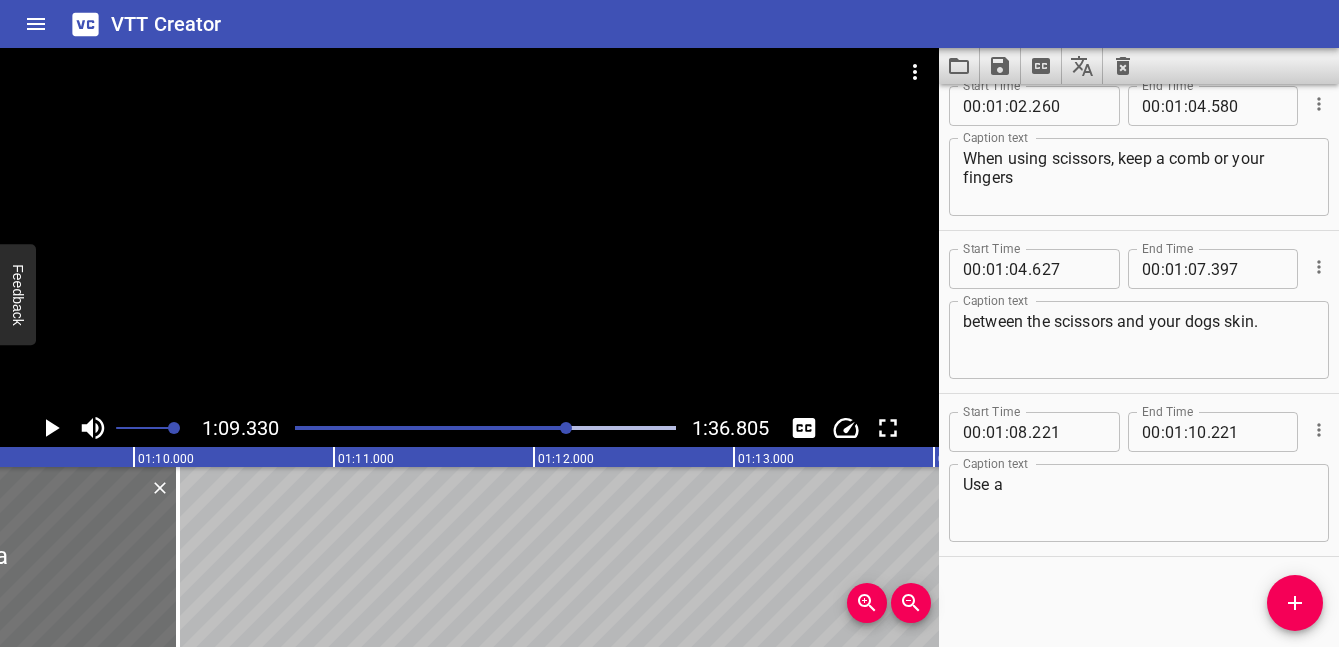 click on "Use a" at bounding box center [1139, 503] 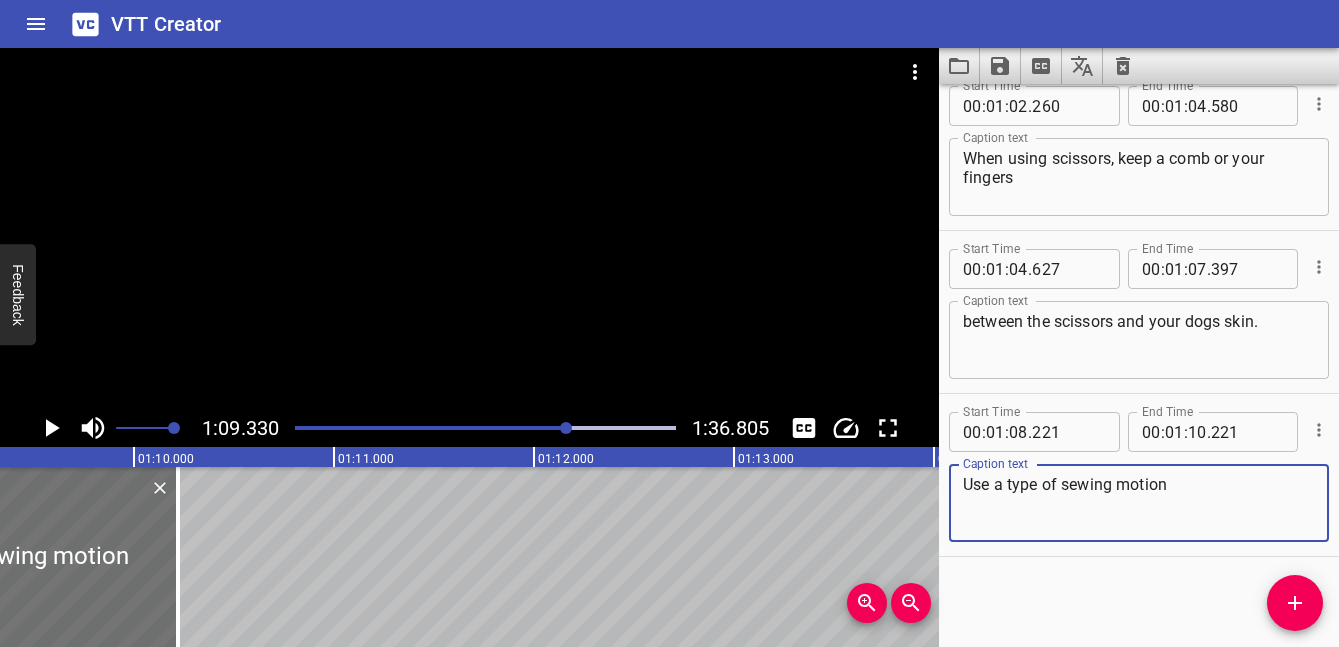 click on "Use a type of sewing motion" at bounding box center [1139, 503] 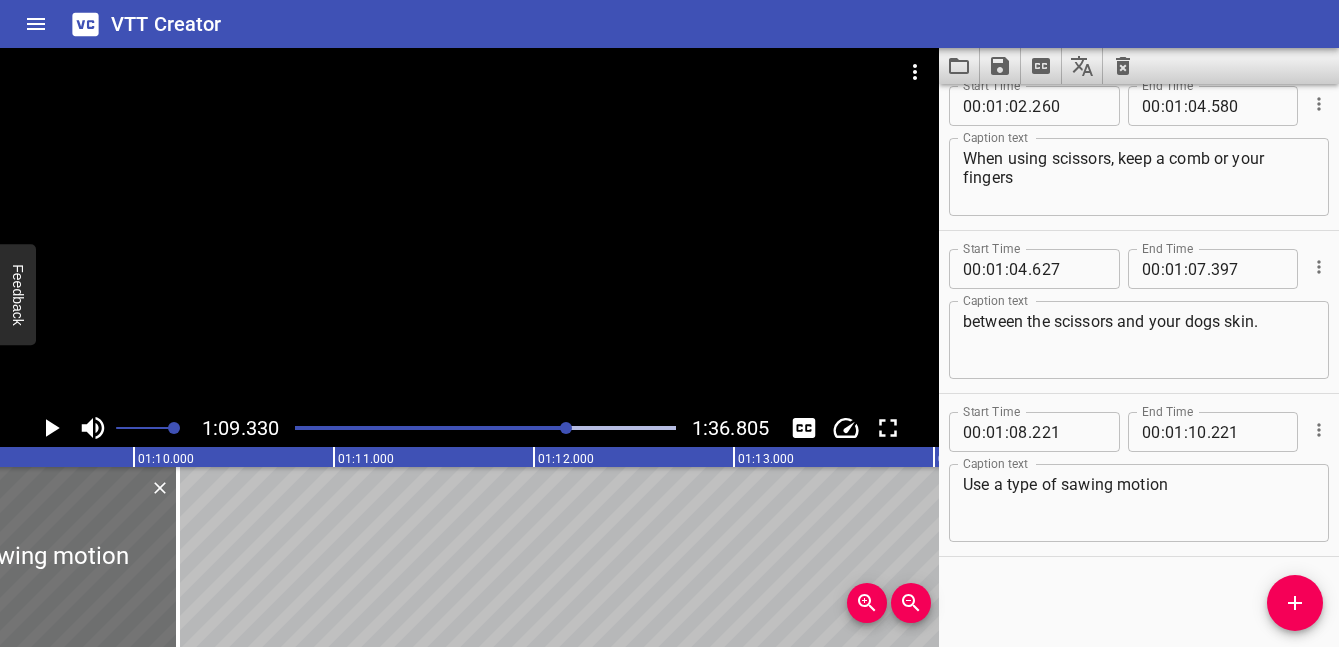 click at bounding box center (469, 228) 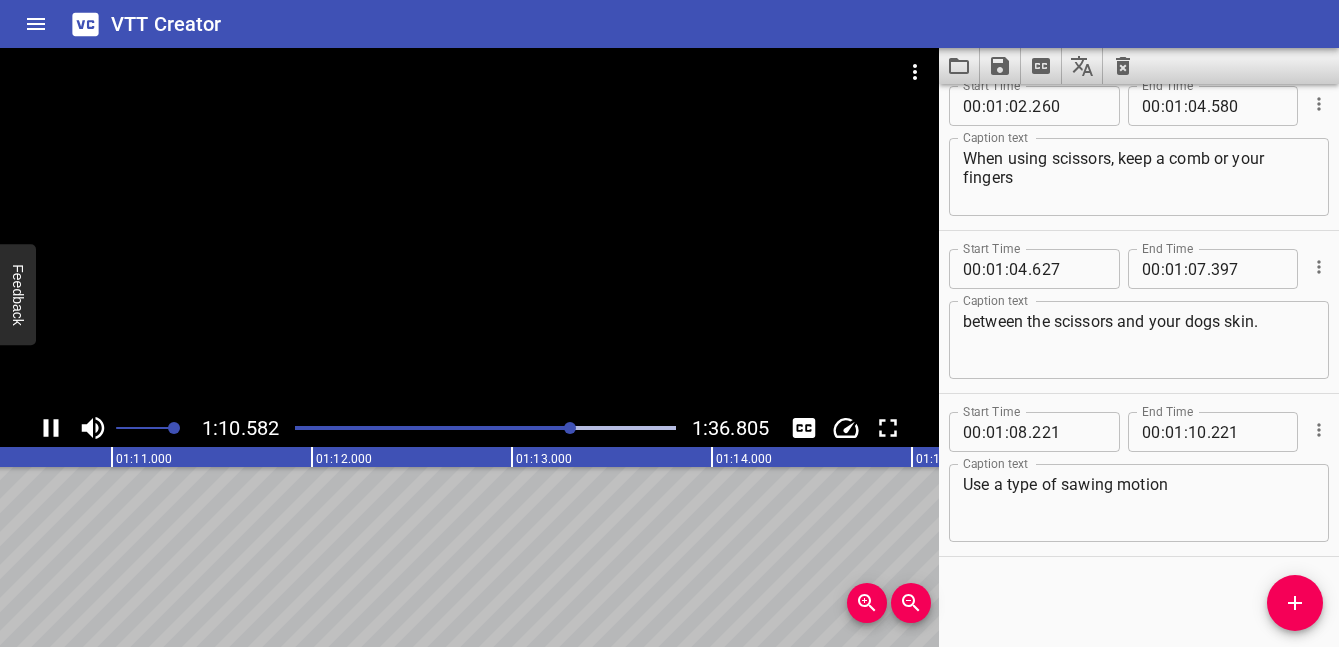 click at bounding box center (485, 428) 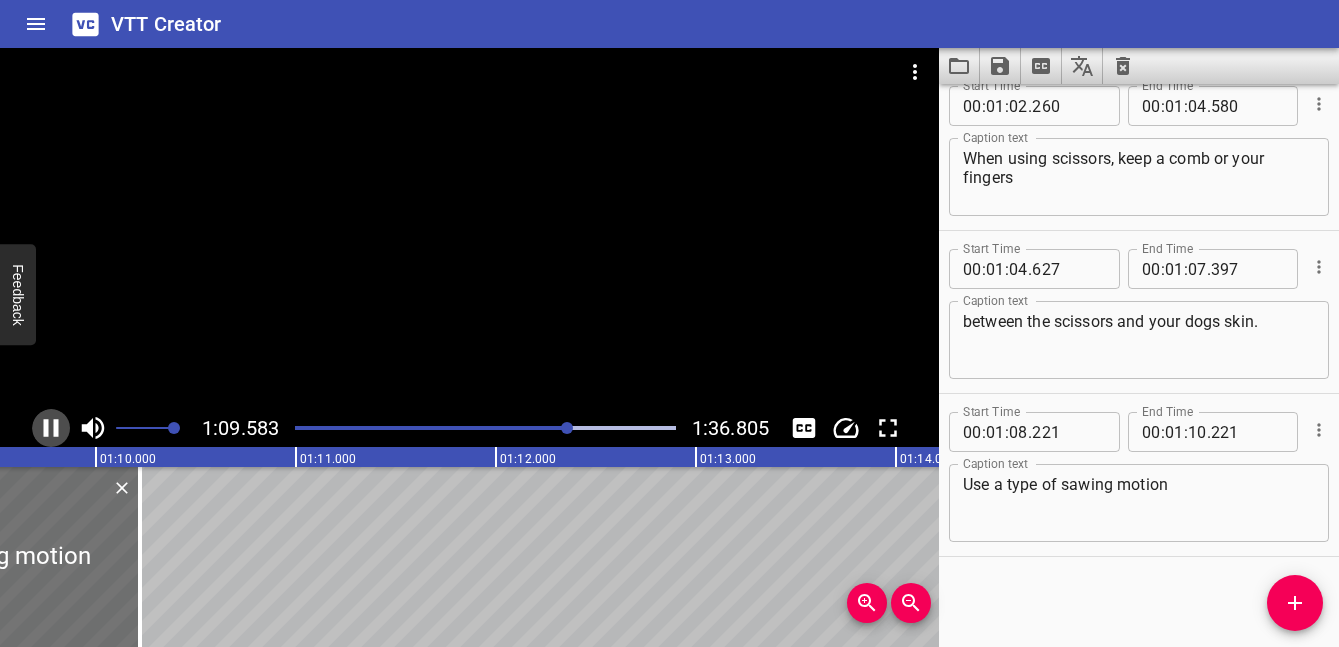 click 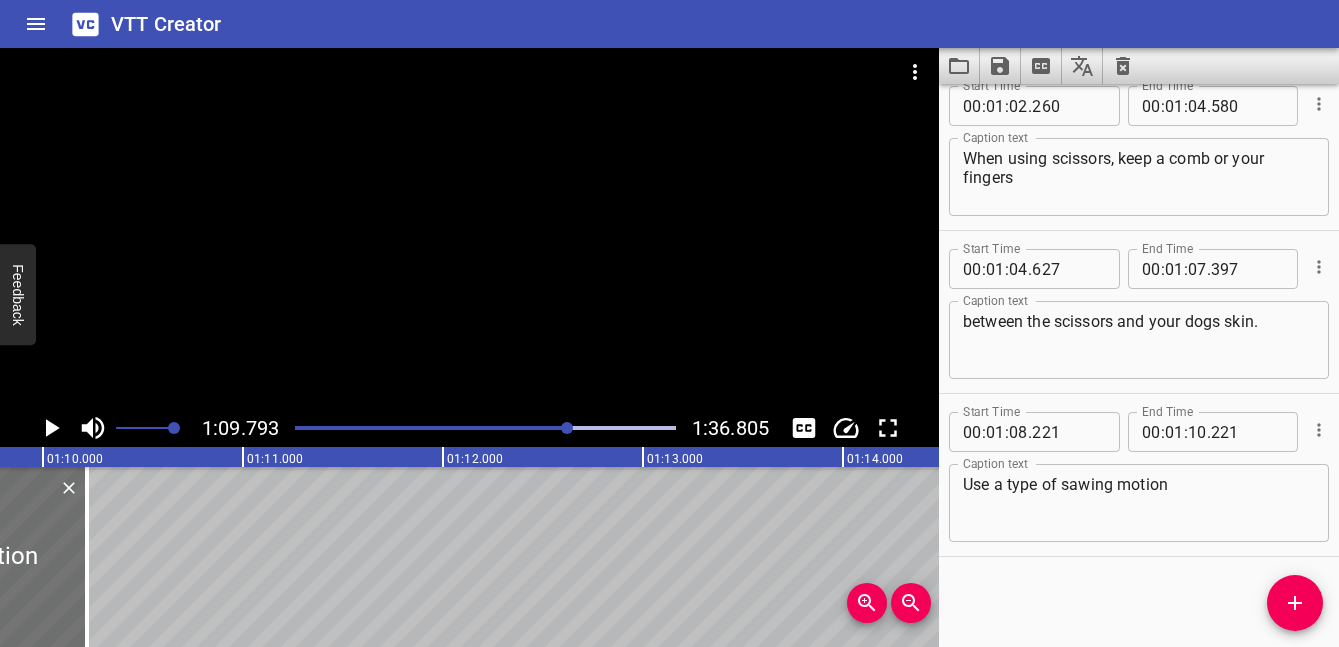 scroll, scrollTop: 0, scrollLeft: 13958, axis: horizontal 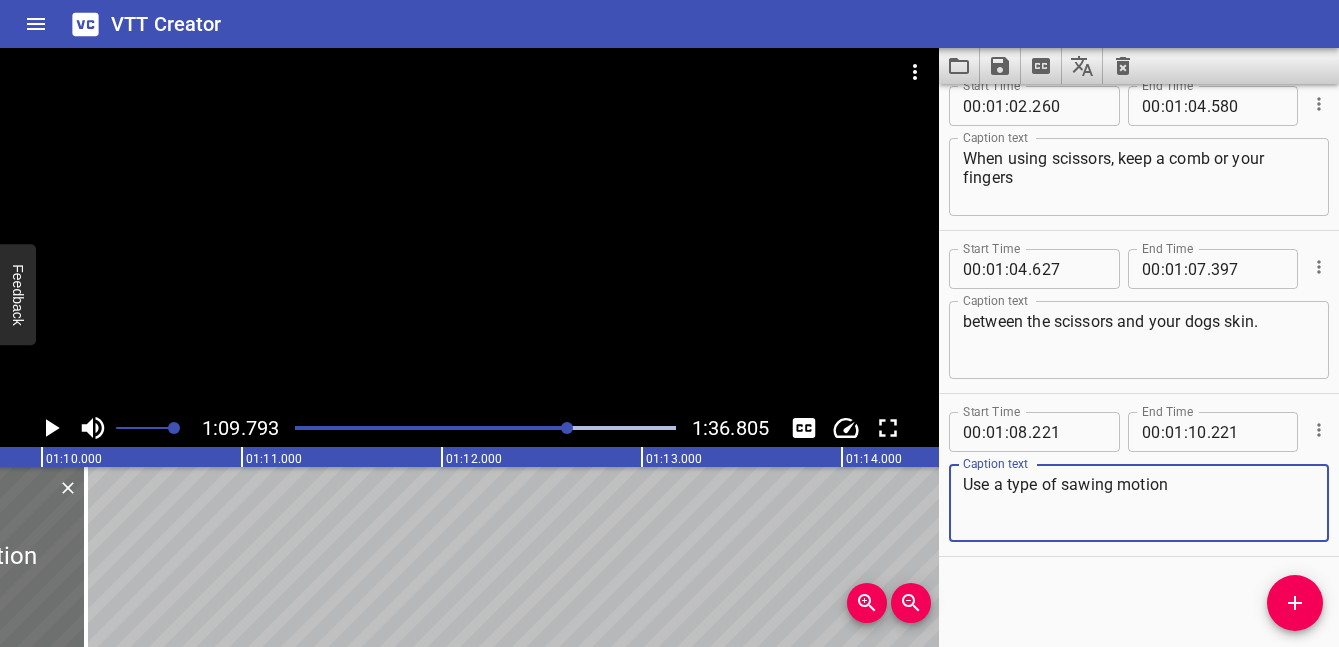 click on "Use a type of sawing motion" at bounding box center (1139, 503) 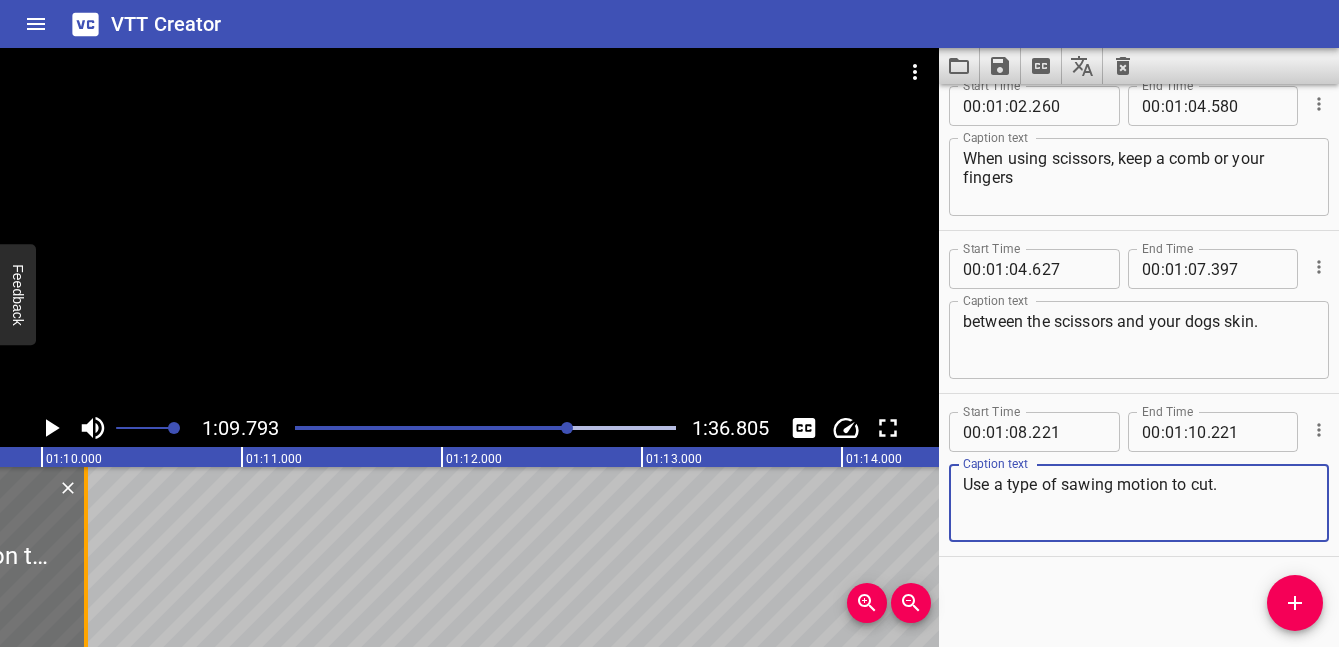 type on "Use a type of sawing motion to cut." 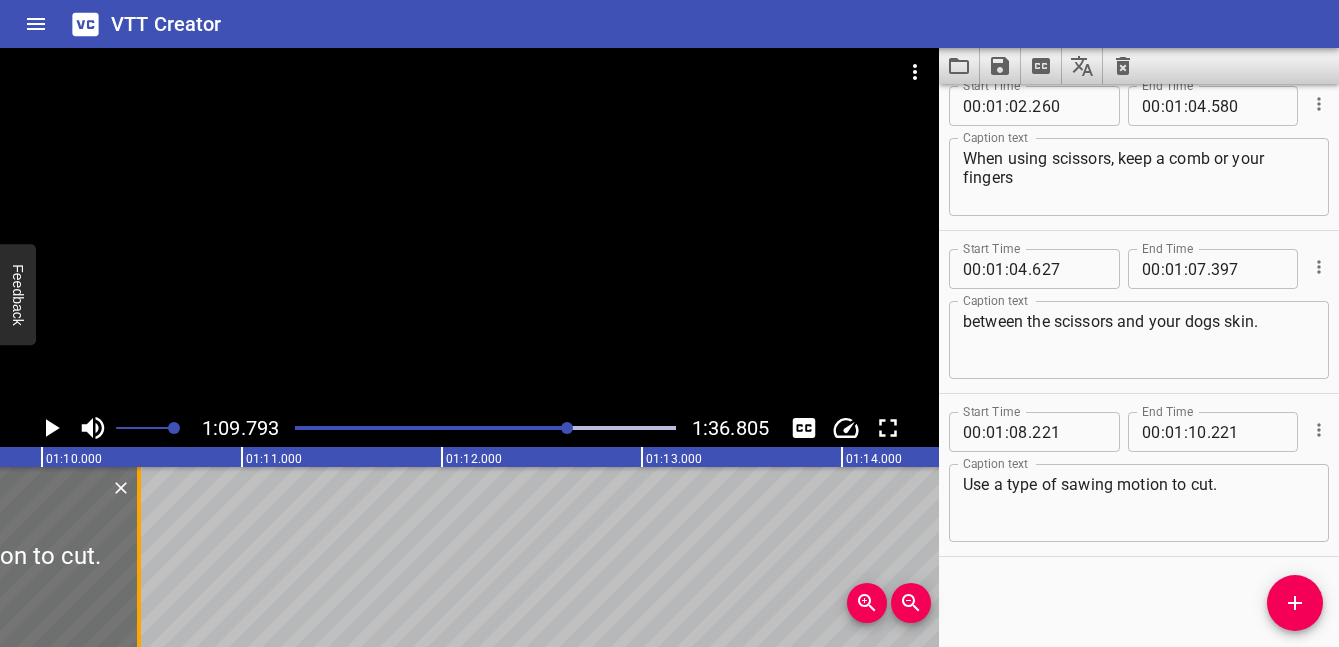 drag, startPoint x: 86, startPoint y: 567, endPoint x: 139, endPoint y: 567, distance: 53 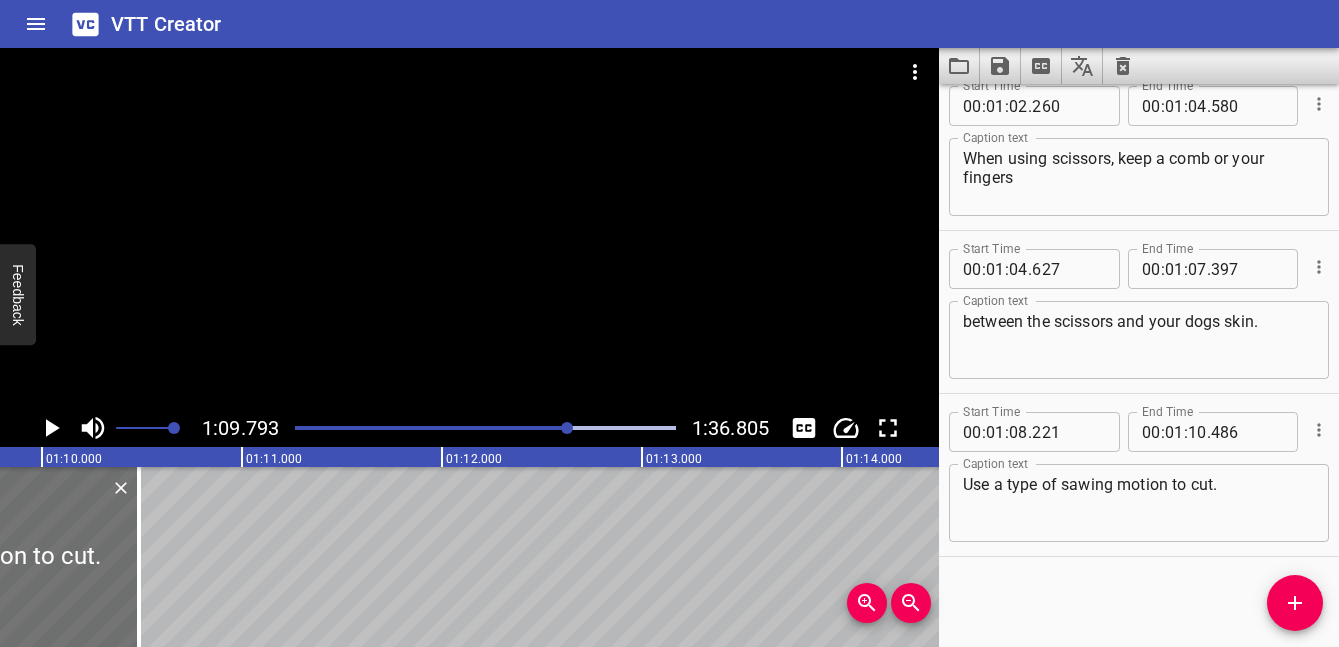 click 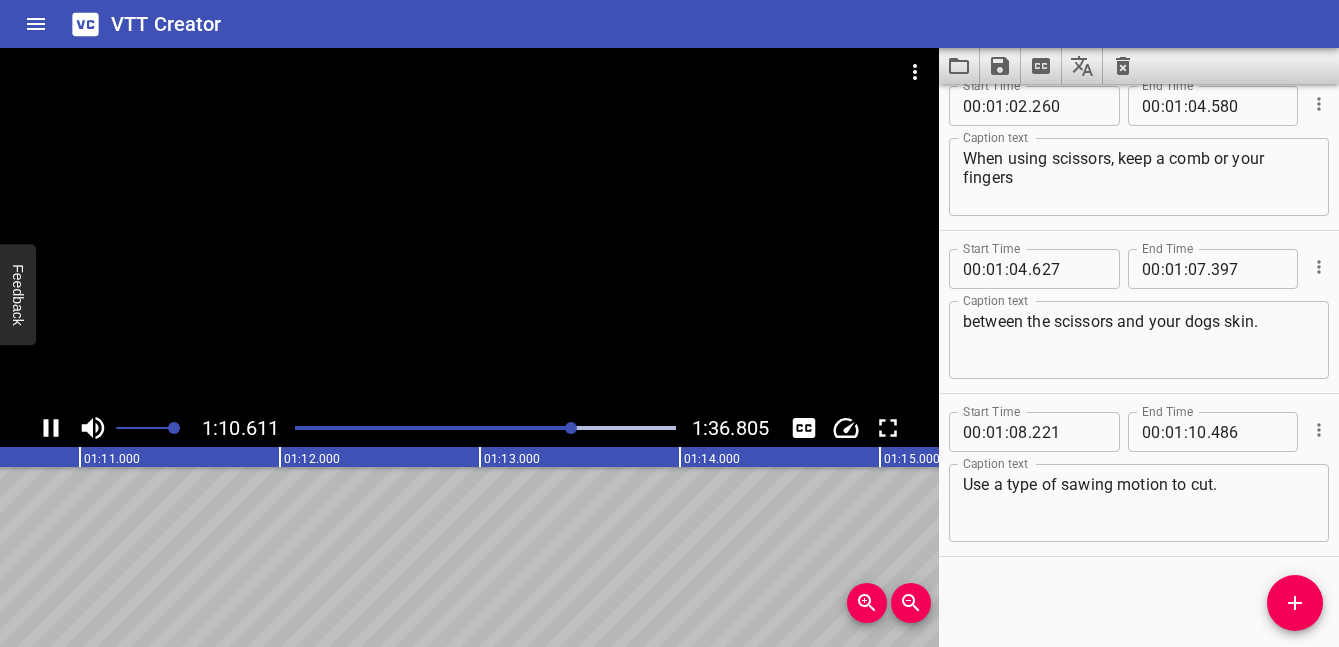 click 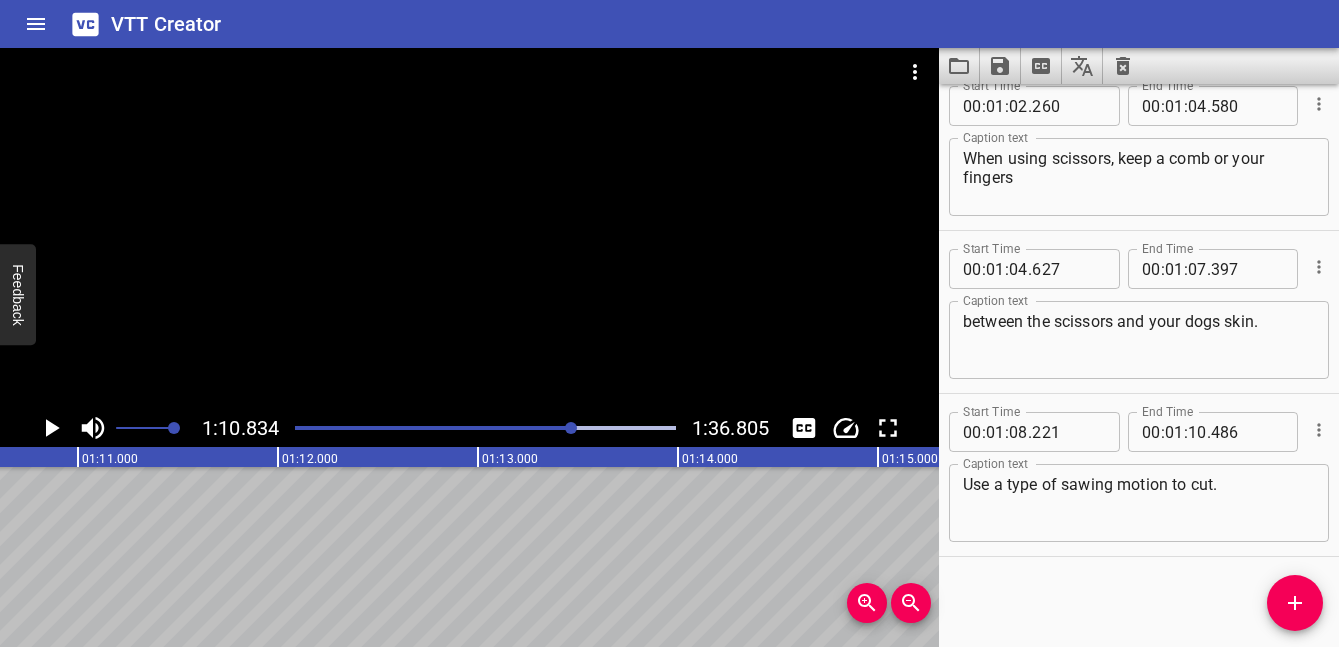 scroll, scrollTop: 0, scrollLeft: 14167, axis: horizontal 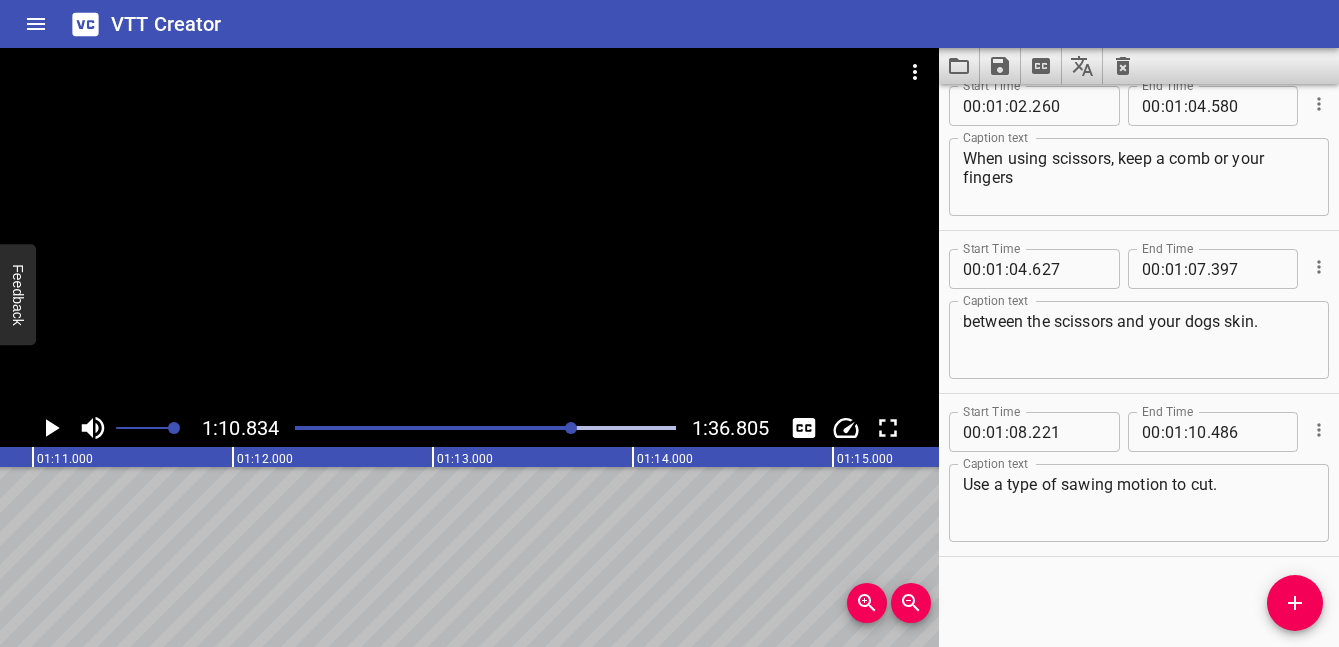 click on "Start Time 00 : 00 : 01 . 039 Start Time End Time 00 : 00 : 03 . 949 End Time Caption text ♫ When you brush, bathe, or clip your dog ♫ Caption text Start Time 00 : 00 : 03 . 995 Start Time End Time 00 : 00 : 05 . 995 End Time Caption text ♫ You'll know them better ♫ Caption text Start Time 00 : 00 : 06 . 060 Start Time End Time 00 : 00 : 09 . 995 End Time Caption text ♫ It's a fun experience to share together ♫ Caption text Start Time 00 : 00 : 10 . 027 Start Time End Time 00 : 00 : 13 . 412 End Time Caption text Many dogs with soft or long hair develop mats between grooming.  Caption text Start Time 00 : 00 : 13 . 478 Start Time End Time 00 : 00 : 15 . 478 End Time Caption text I'll show you how to remove them, and how to keep a small mat Caption text Start Time 00 : 00 : 15 . 518 Start Time End Time 00 : 00 : 17 . 518 End Time Caption text from turning into a big tangled mess.  Caption text Start Time 00 : 00 : 17 . 564 Start Time End Time 00 : 00 : 20 . 859 End Time Caption text Caption text 00" at bounding box center [1139, 365] 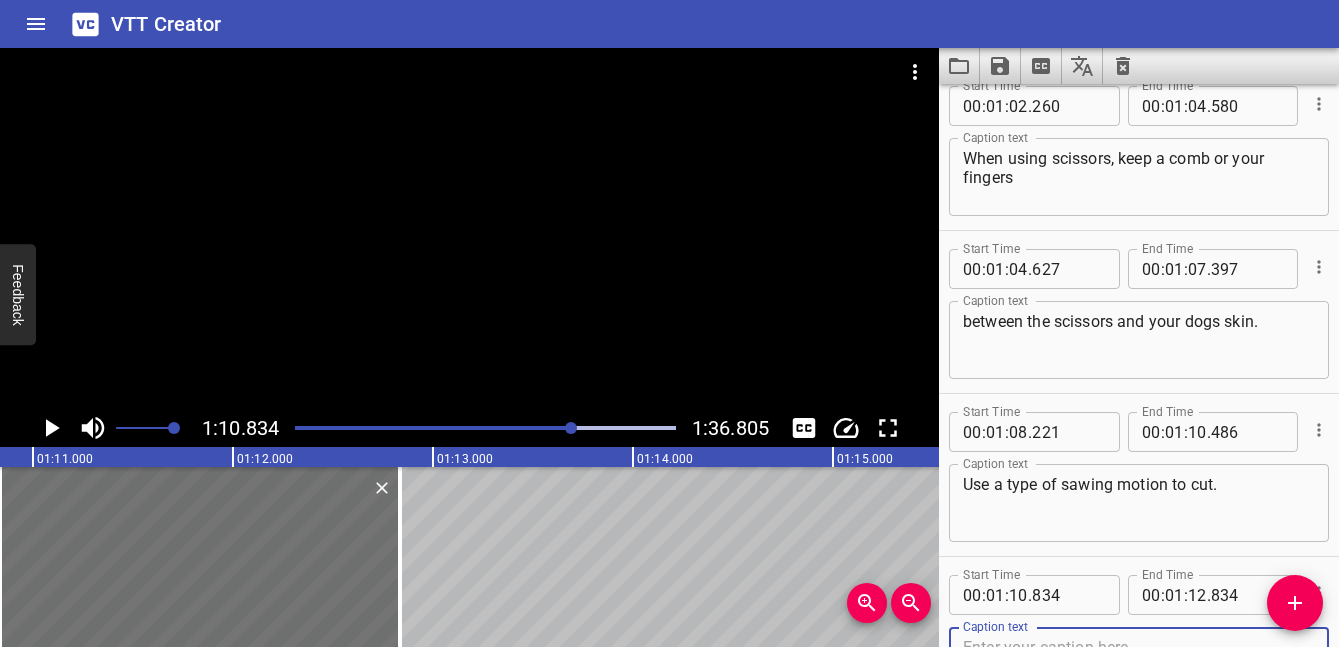 scroll, scrollTop: 3289, scrollLeft: 0, axis: vertical 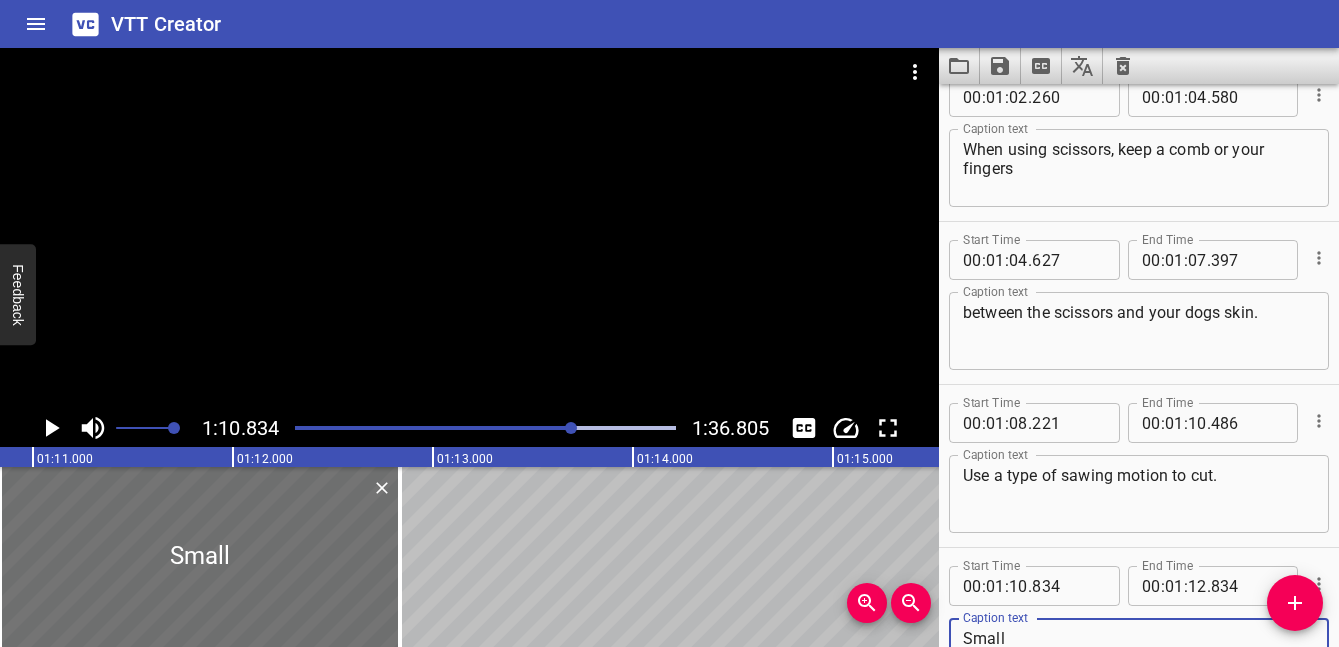 click 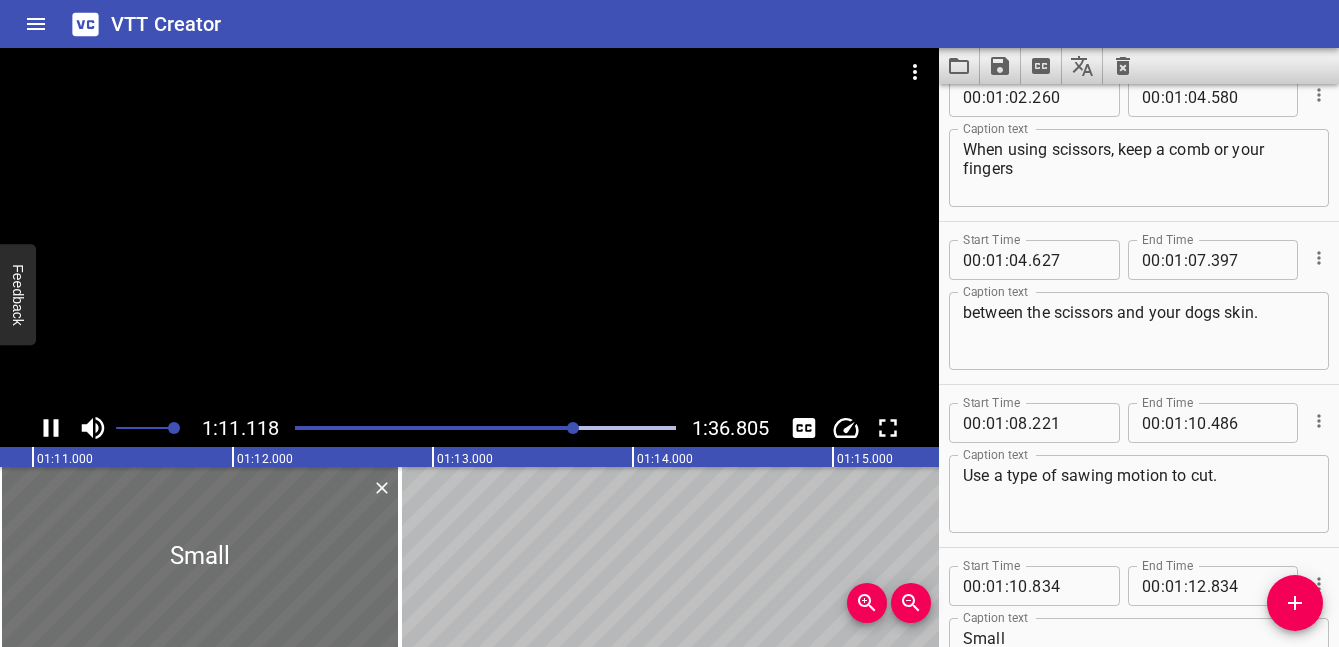 scroll, scrollTop: 0, scrollLeft: 14223, axis: horizontal 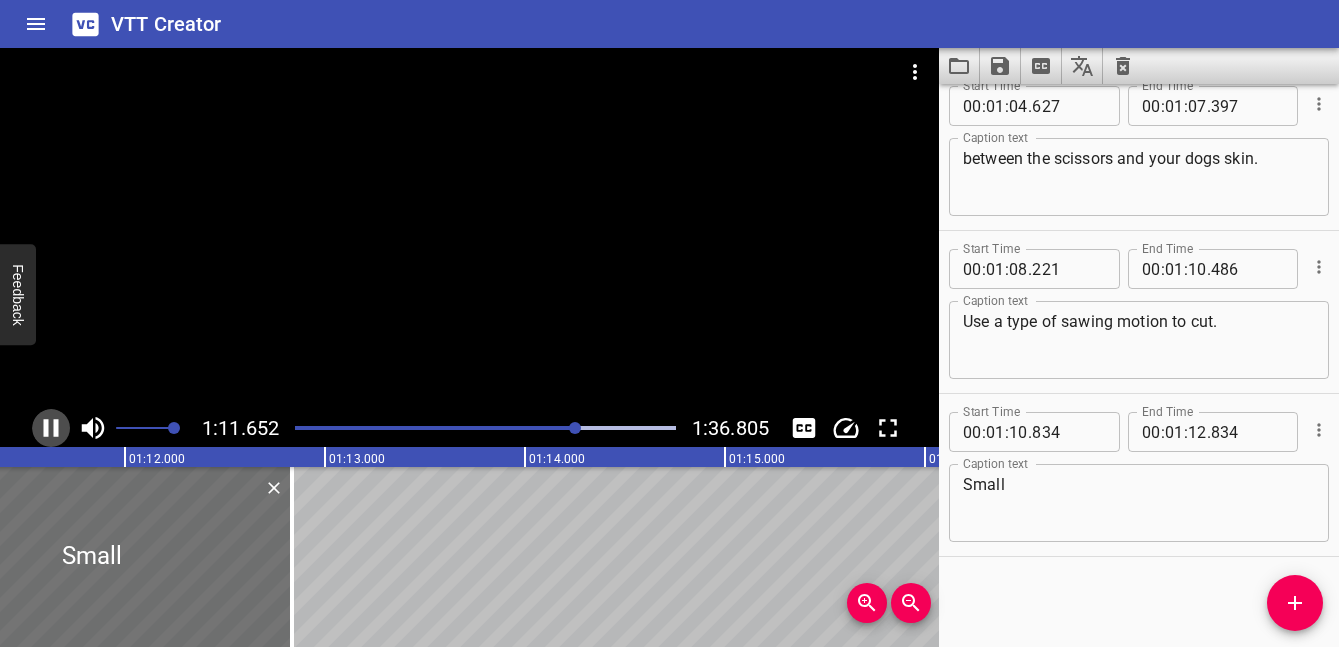 click 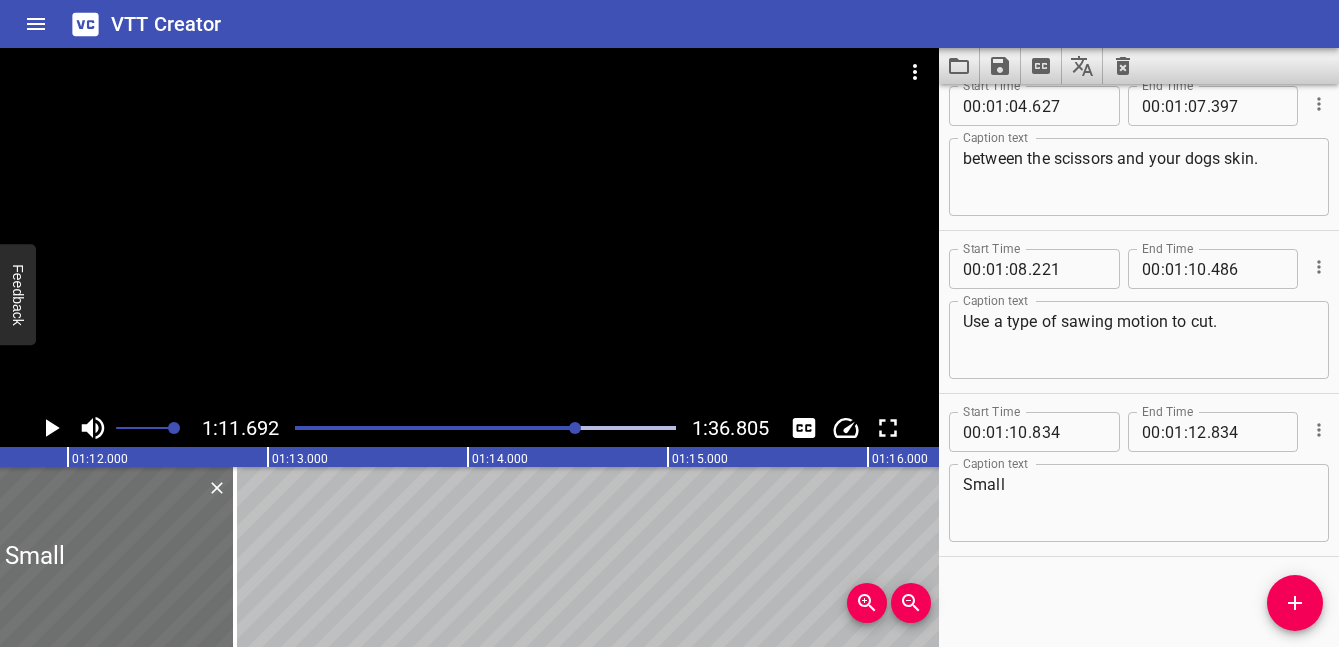 scroll, scrollTop: 0, scrollLeft: 14338, axis: horizontal 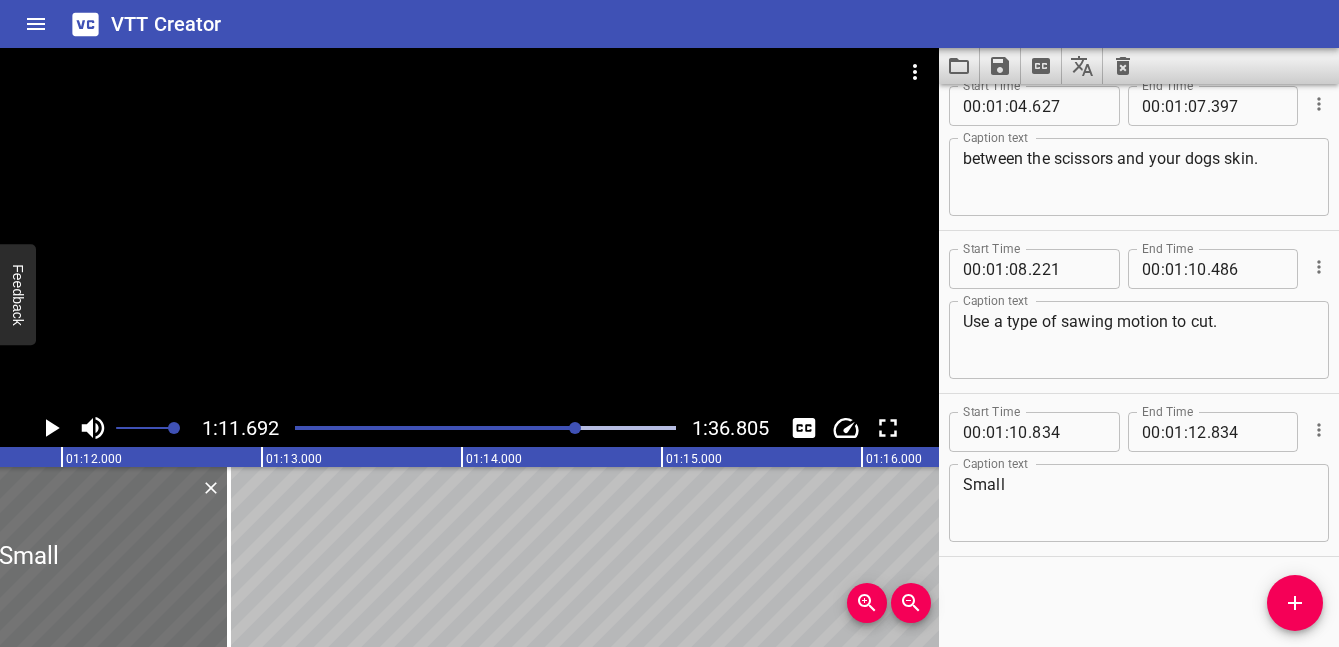 click on "Small" at bounding box center [1139, 503] 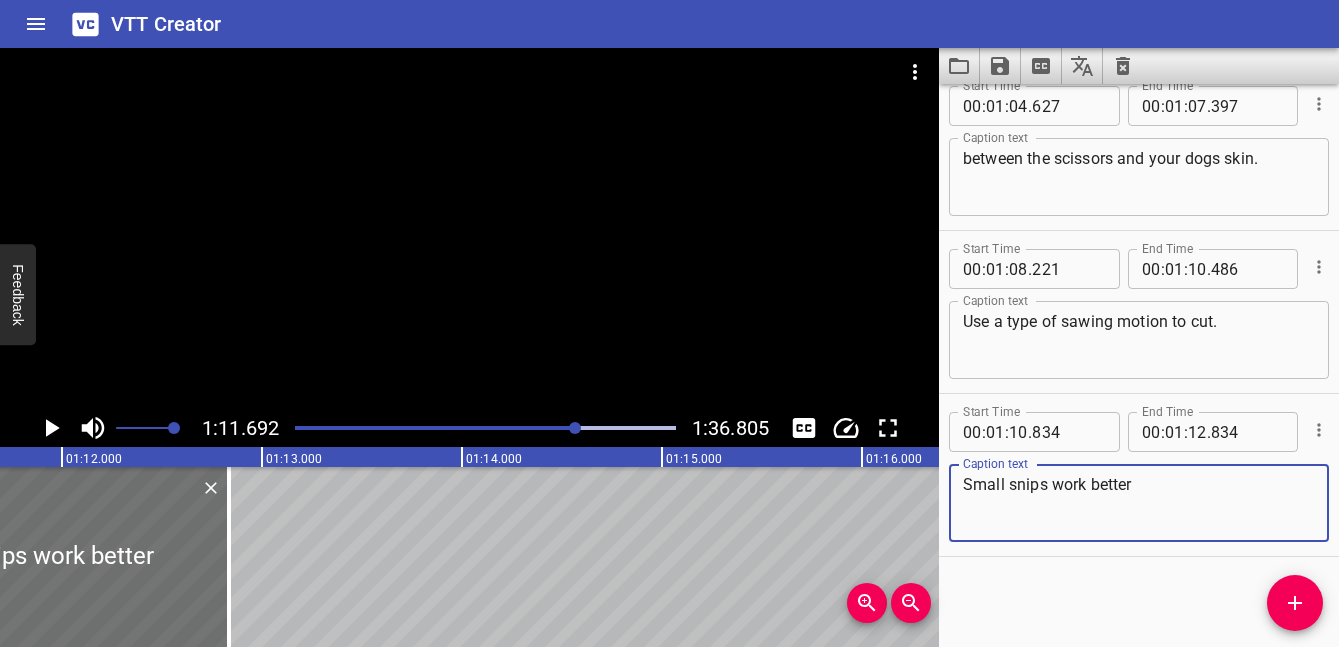 click 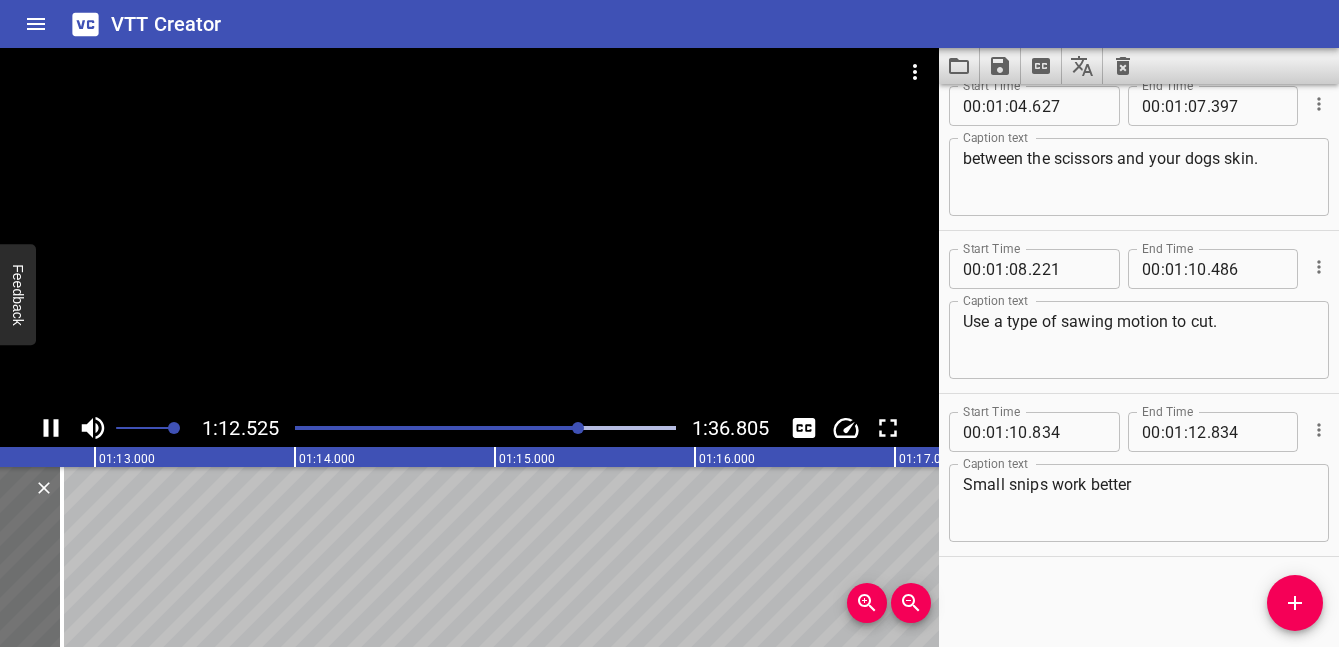 click 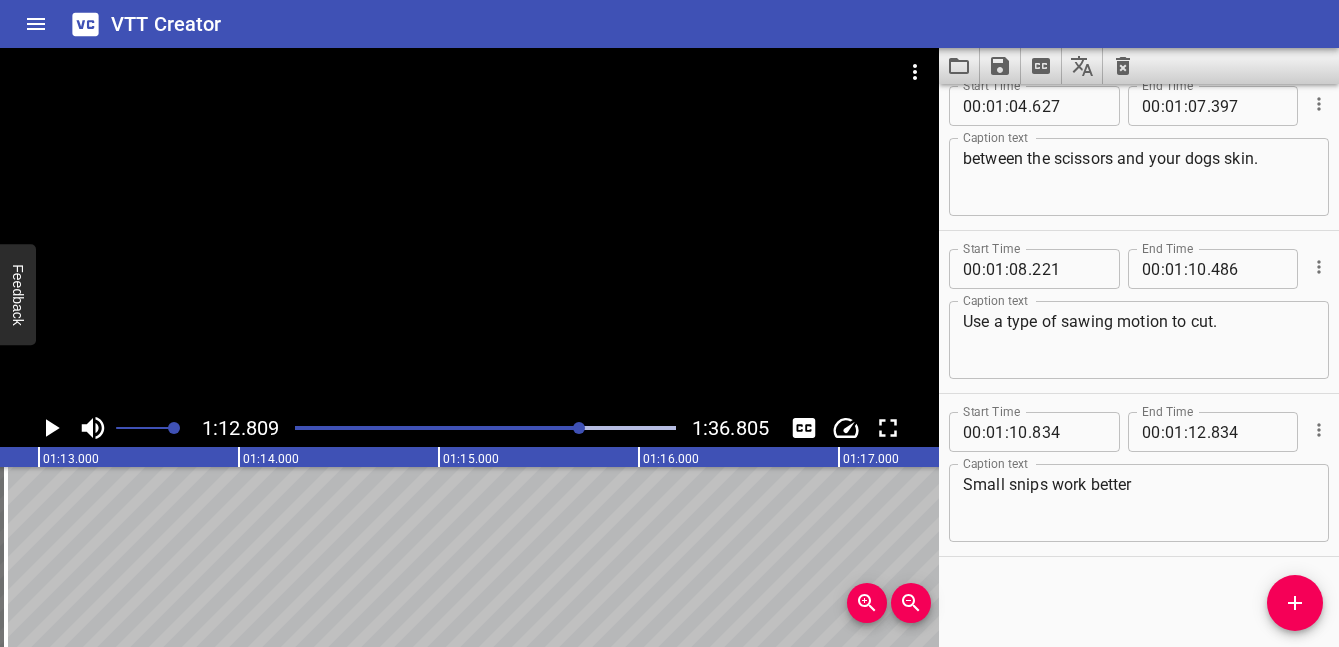 scroll, scrollTop: 0, scrollLeft: 14562, axis: horizontal 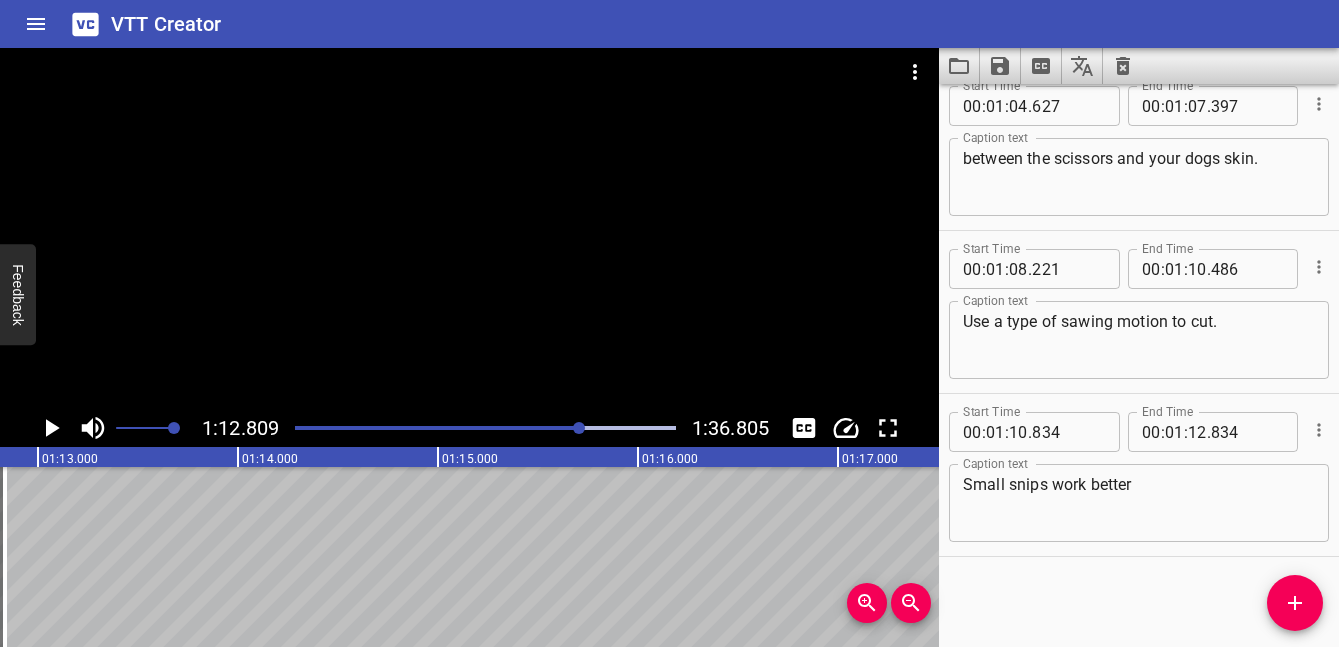 click on "Small snips work better" at bounding box center (1139, 503) 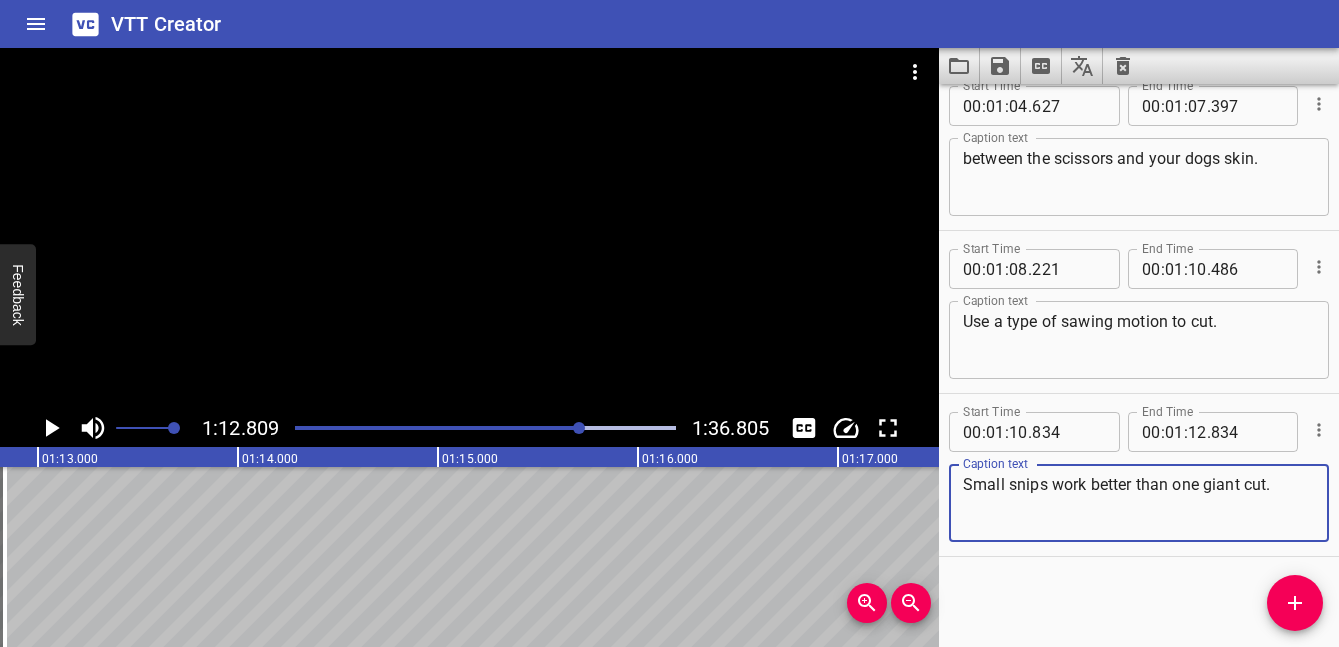 click 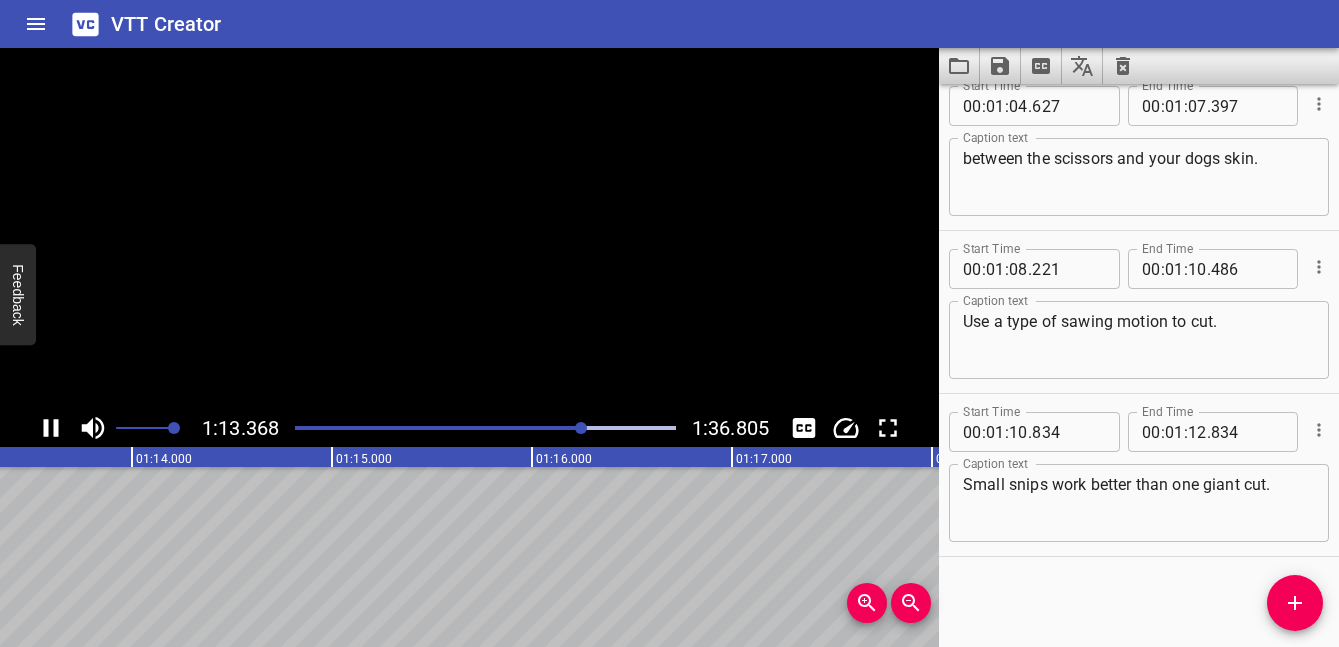 click 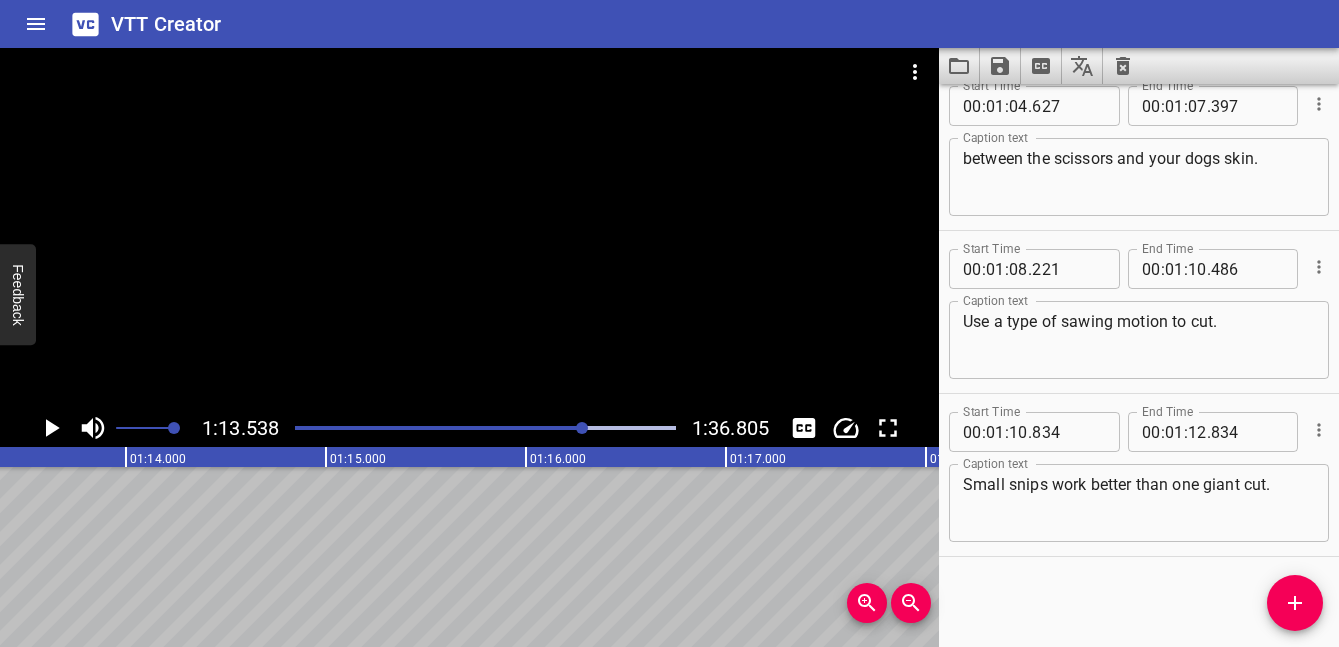 scroll, scrollTop: 0, scrollLeft: 14707, axis: horizontal 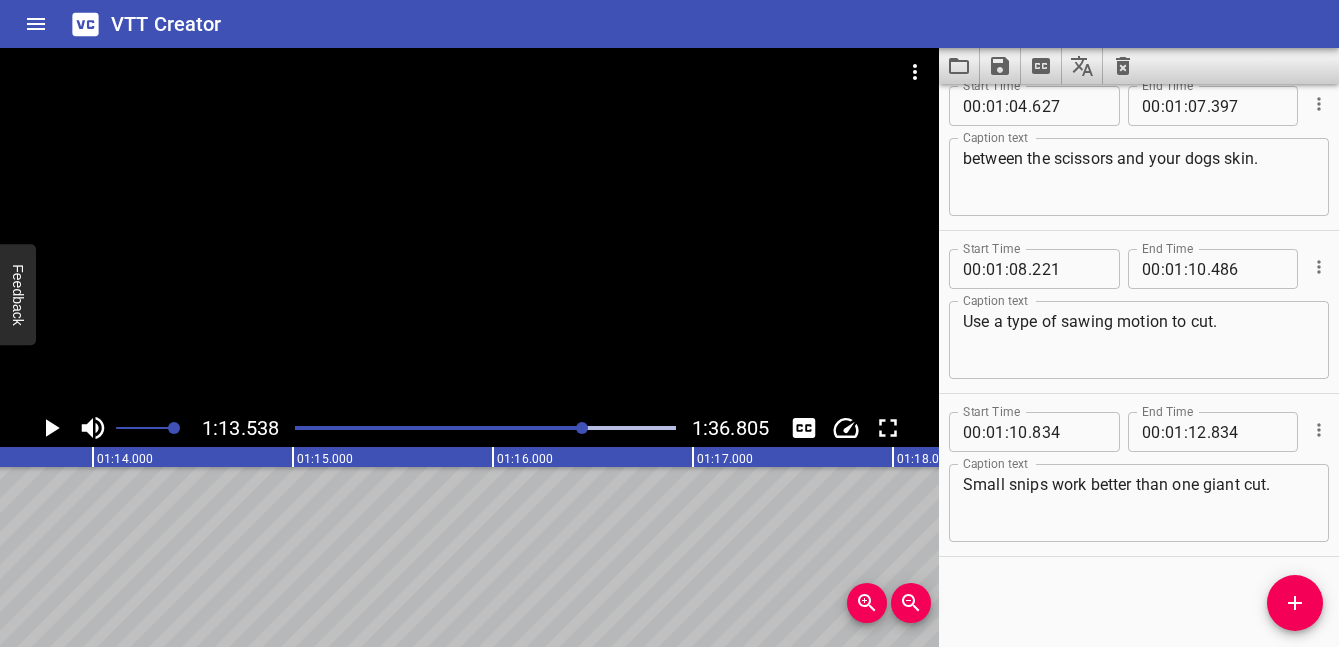 click on "Small snips work better than one giant cut." at bounding box center [1139, 503] 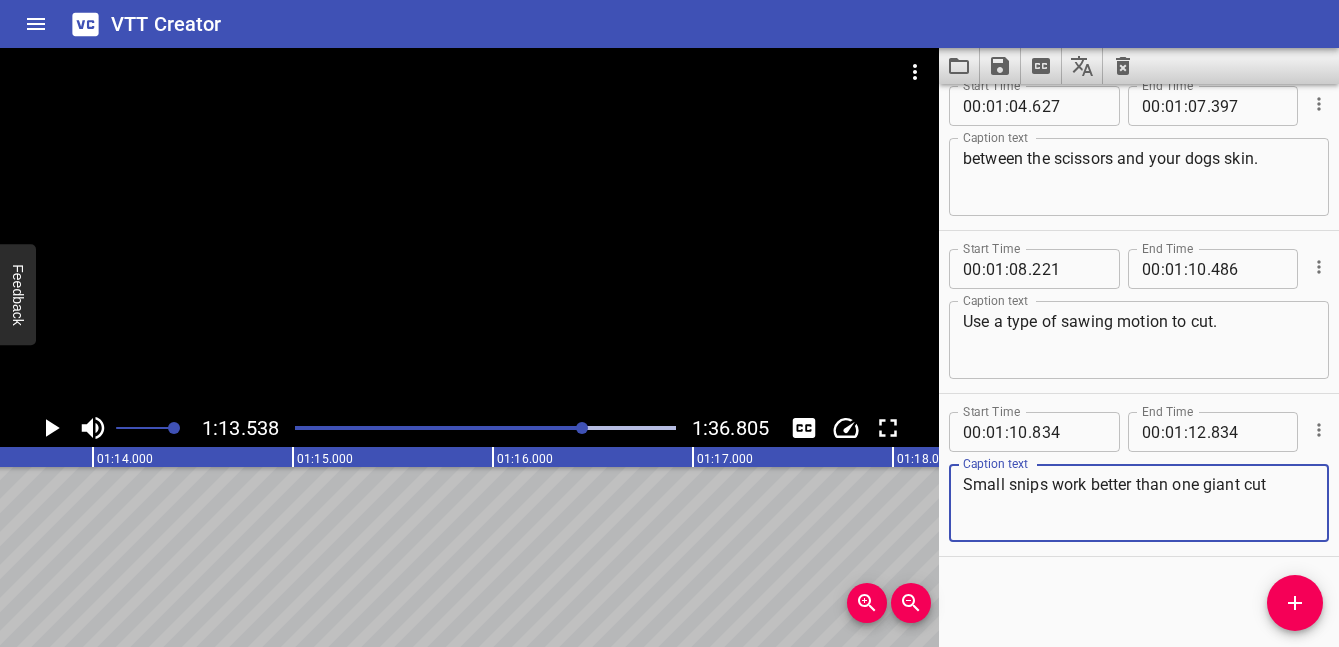type on "Small snips work better than one giant cut" 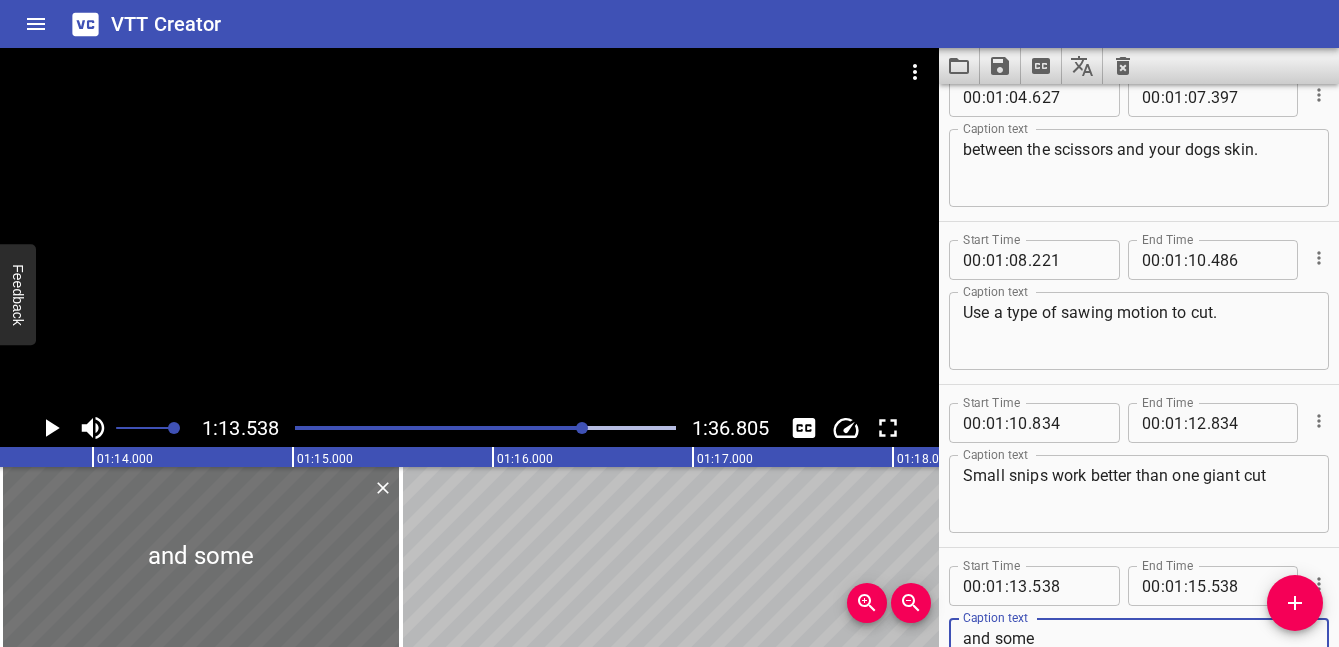 type on "and some" 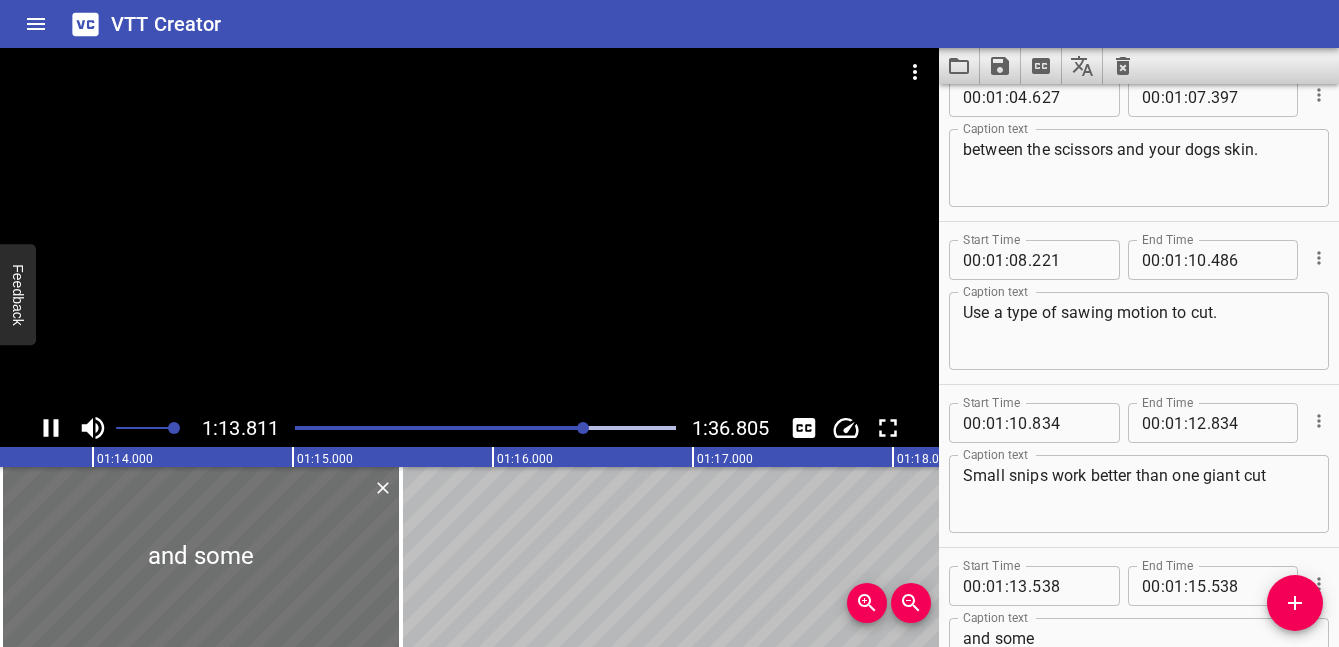 scroll, scrollTop: 0, scrollLeft: 14762, axis: horizontal 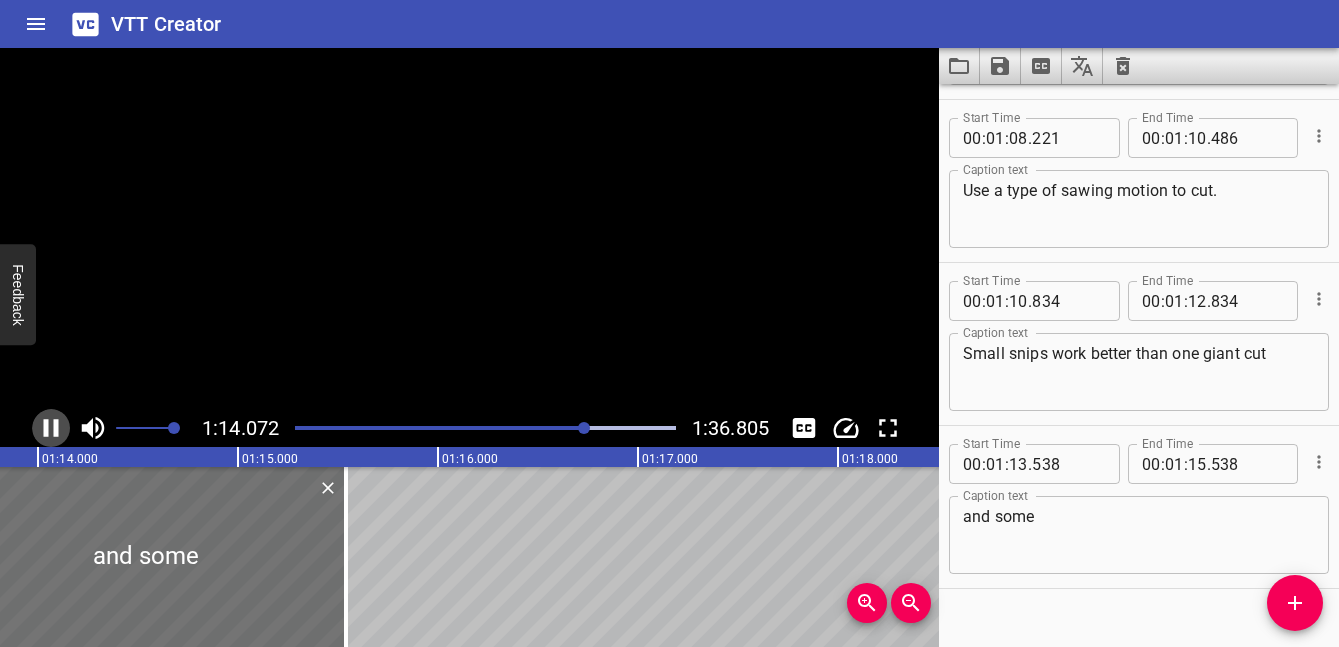 click 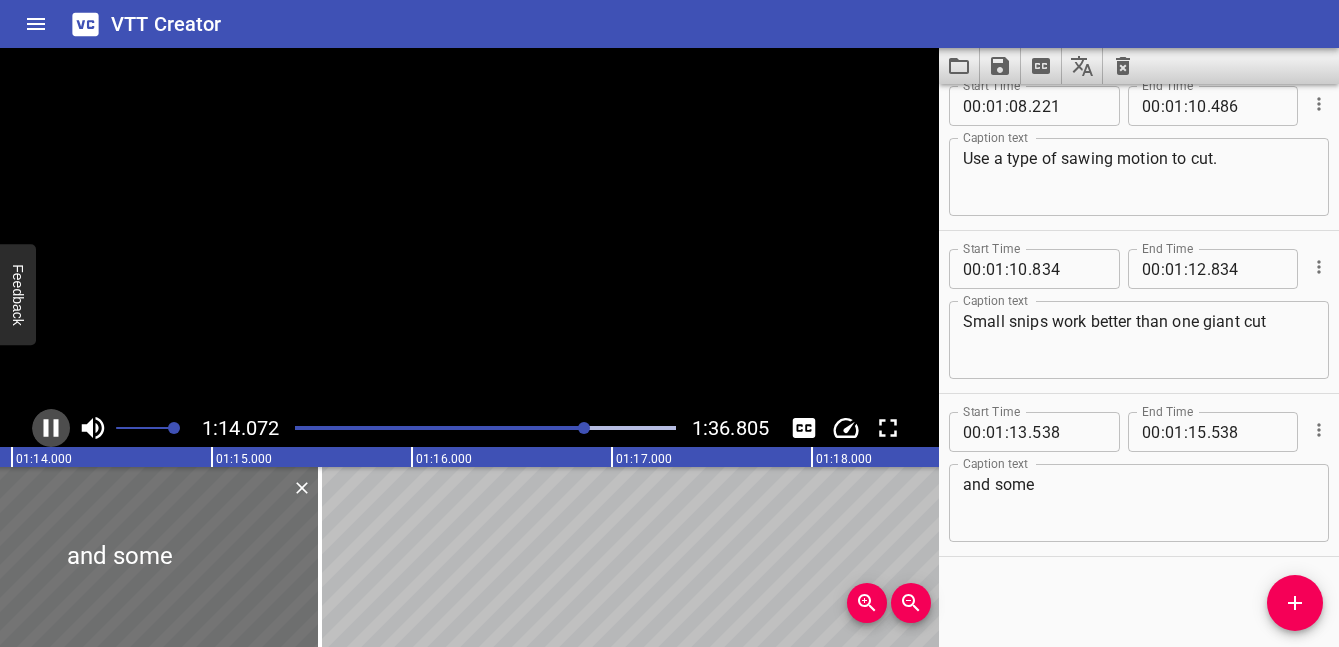 scroll, scrollTop: 0, scrollLeft: 14821, axis: horizontal 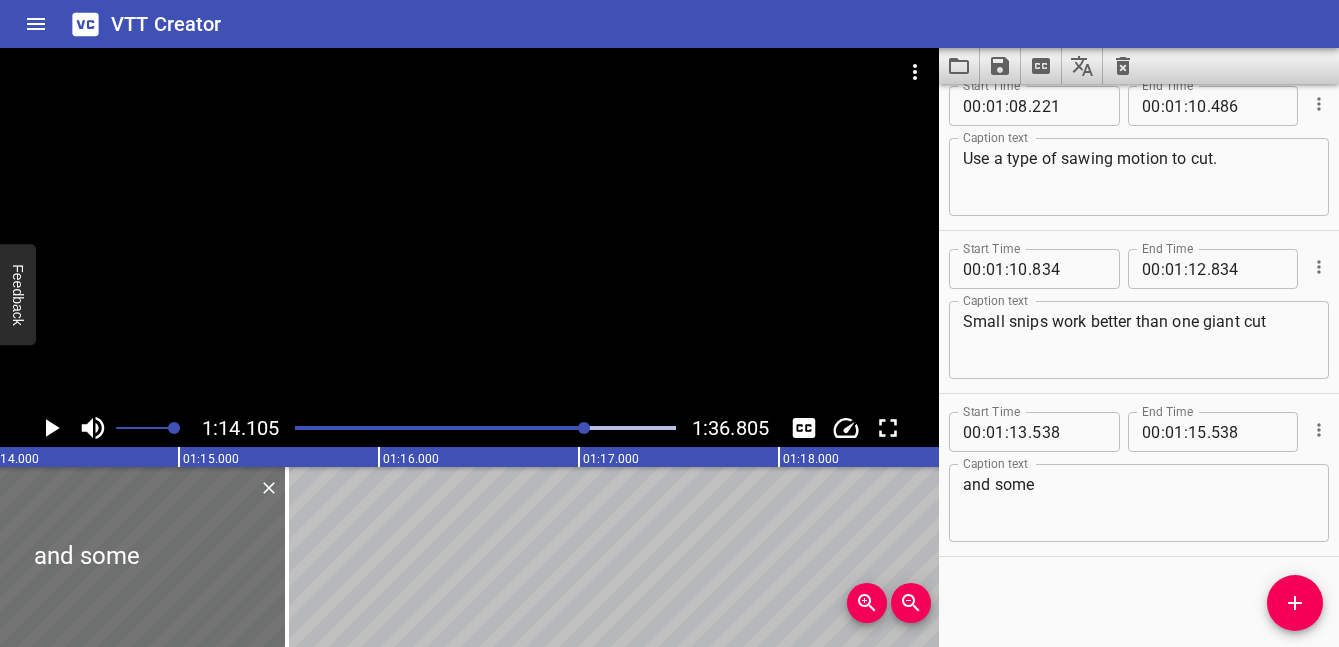 click at bounding box center [396, 428] 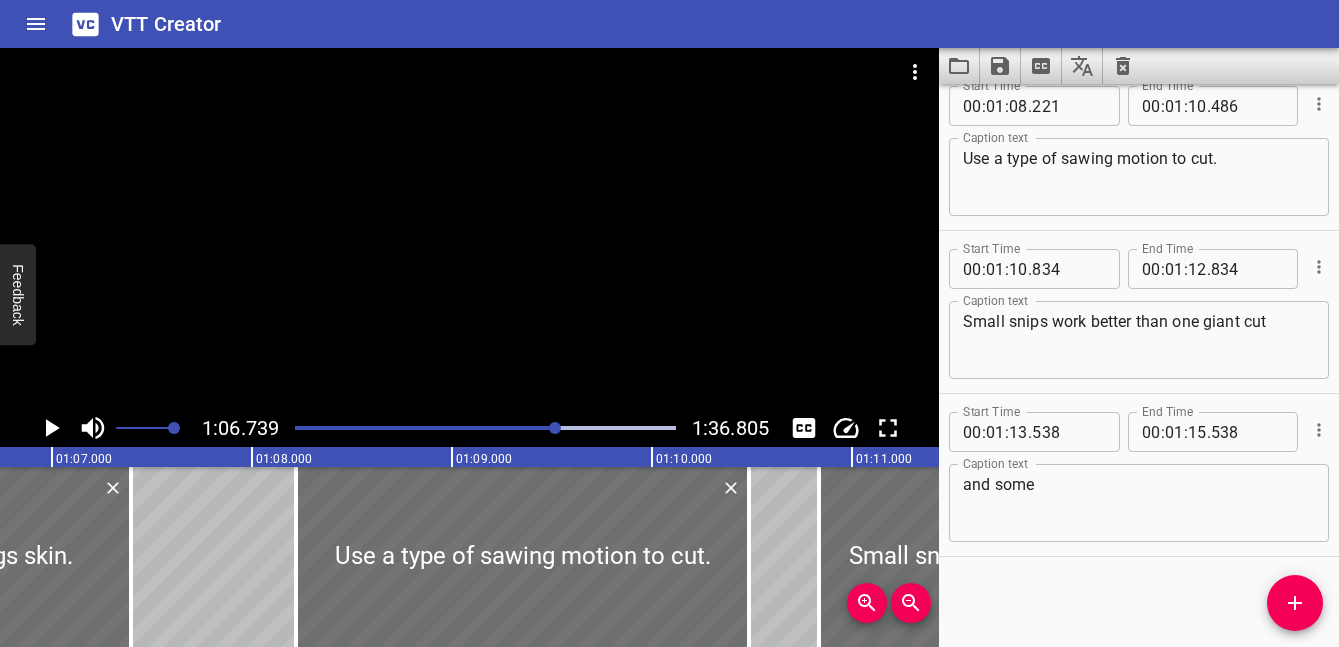 click 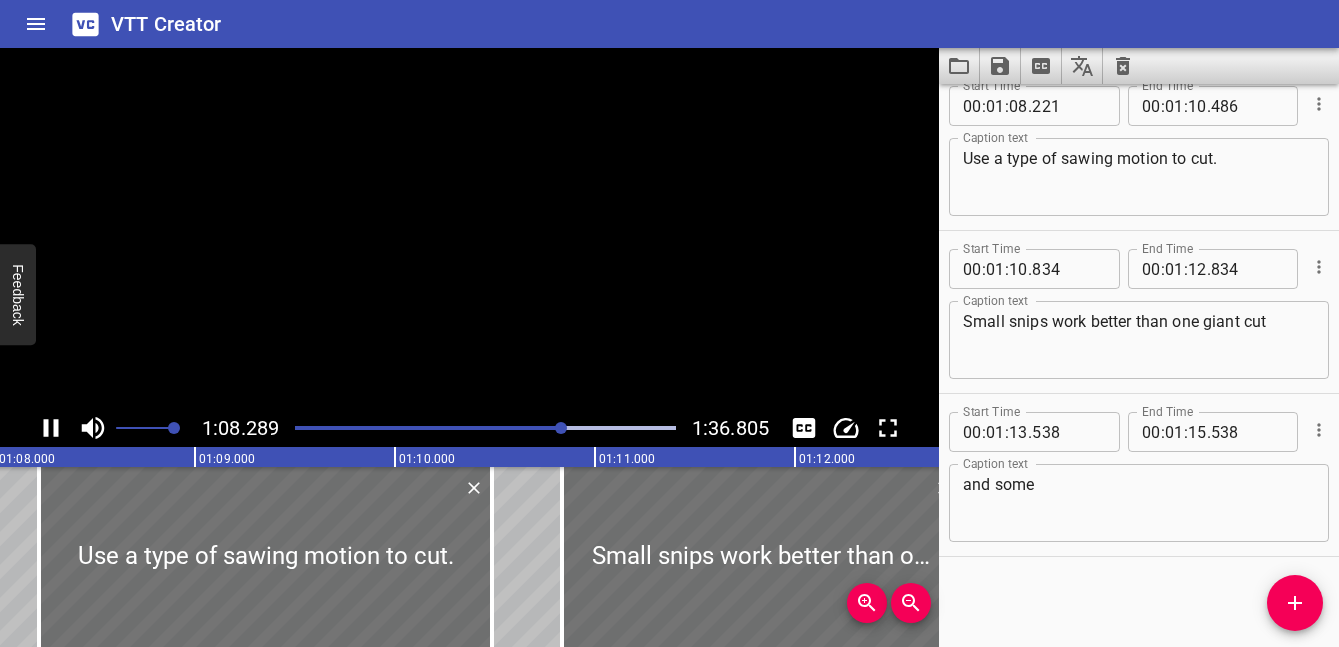 scroll, scrollTop: 0, scrollLeft: 13658, axis: horizontal 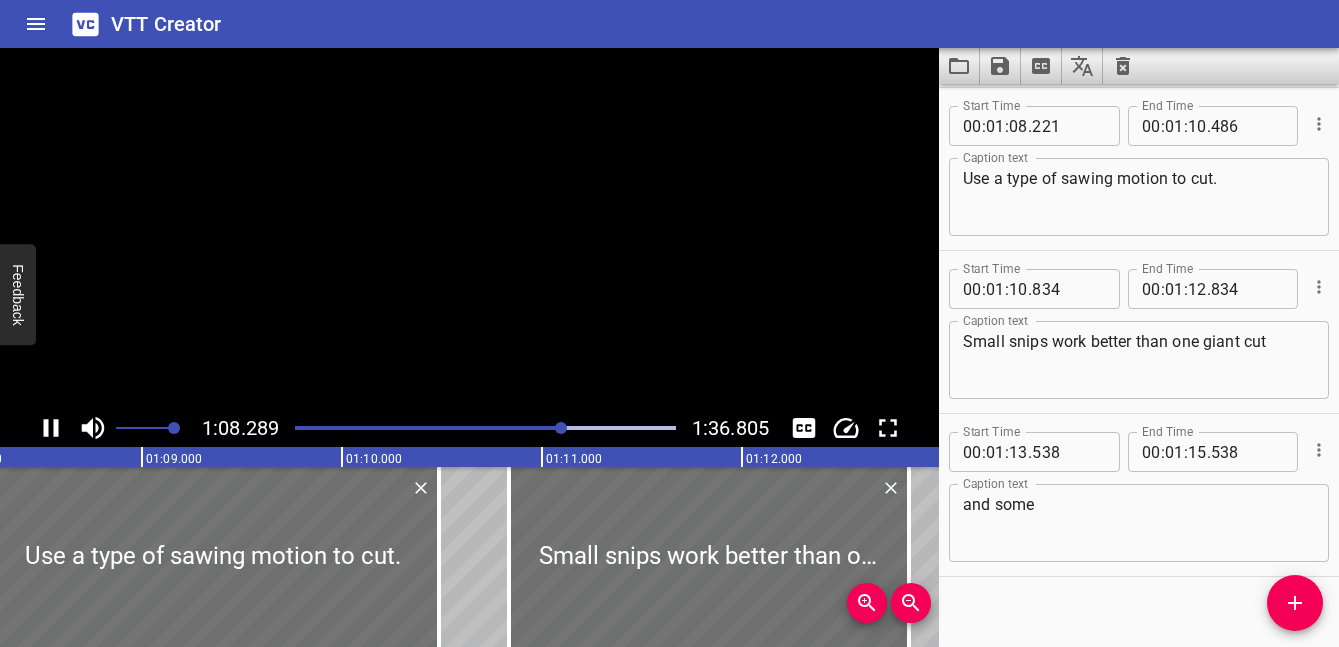 click 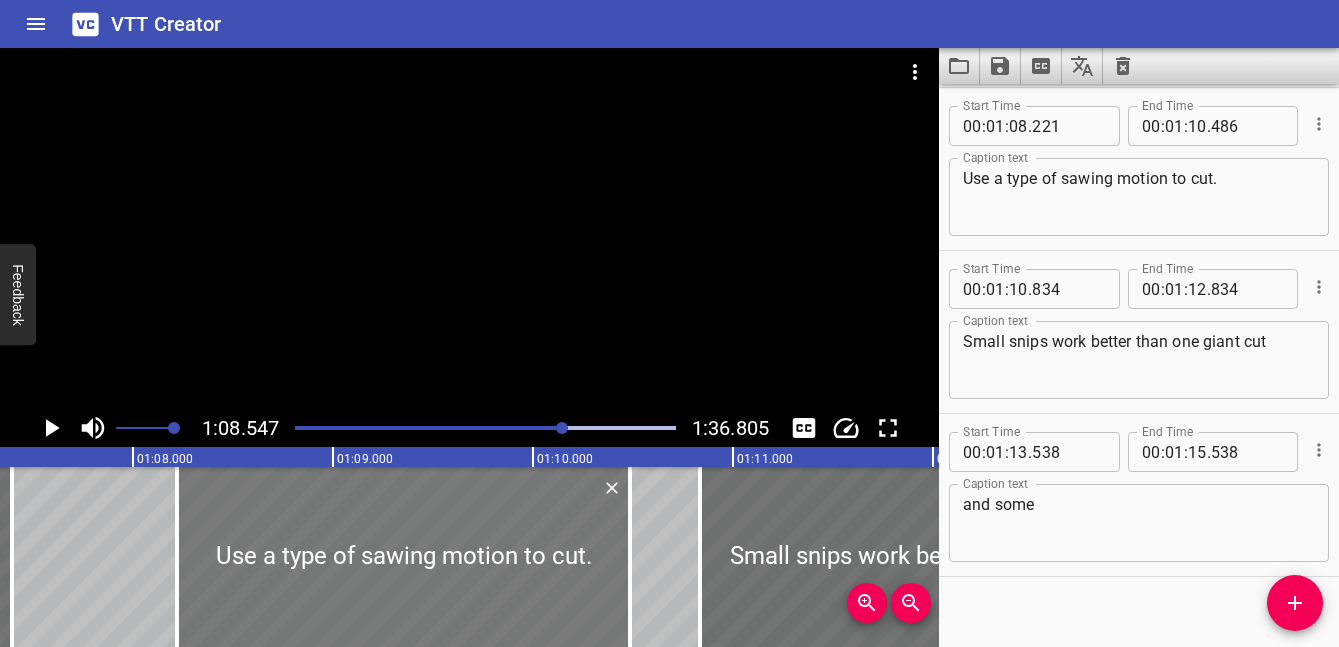 scroll, scrollTop: 0, scrollLeft: 13373, axis: horizontal 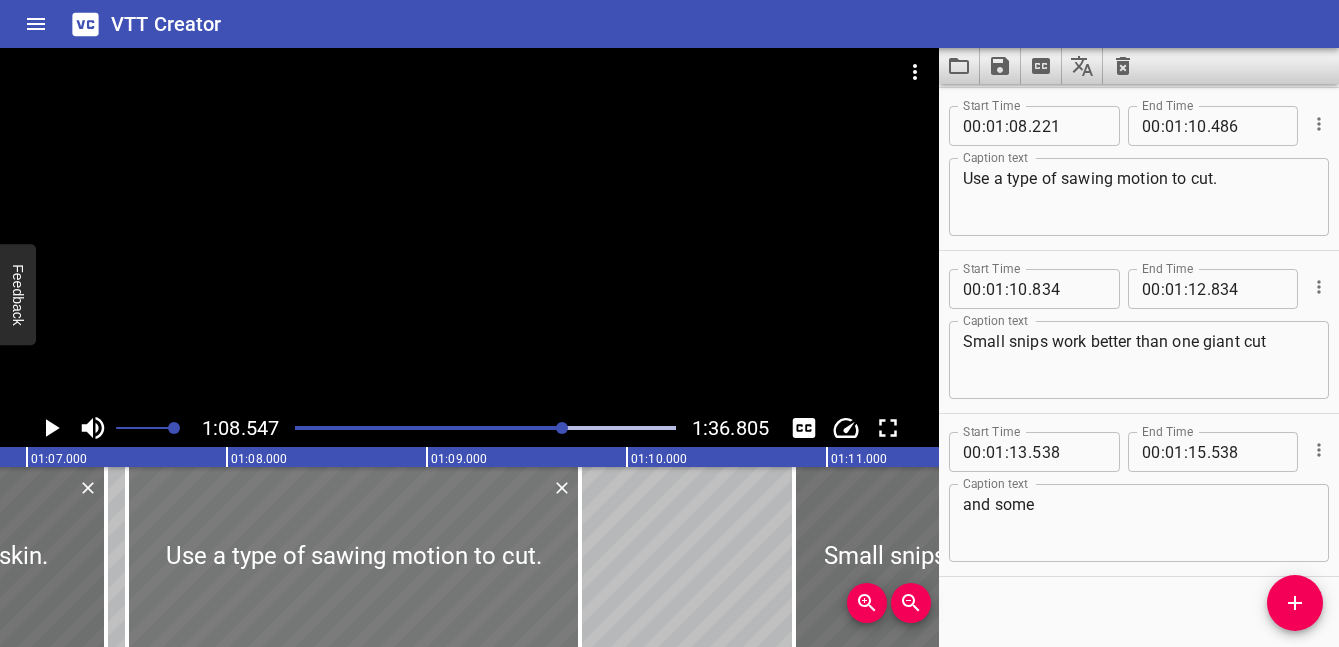 drag, startPoint x: 398, startPoint y: 588, endPoint x: 247, endPoint y: 583, distance: 151.08276 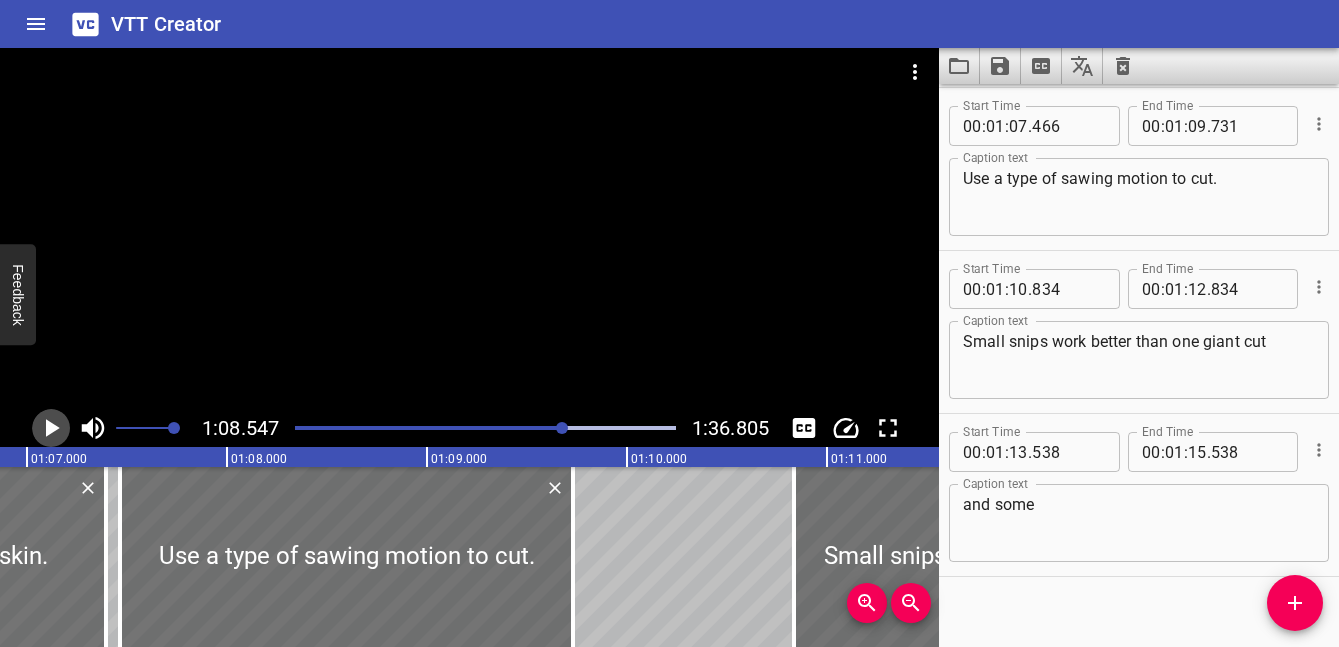 click 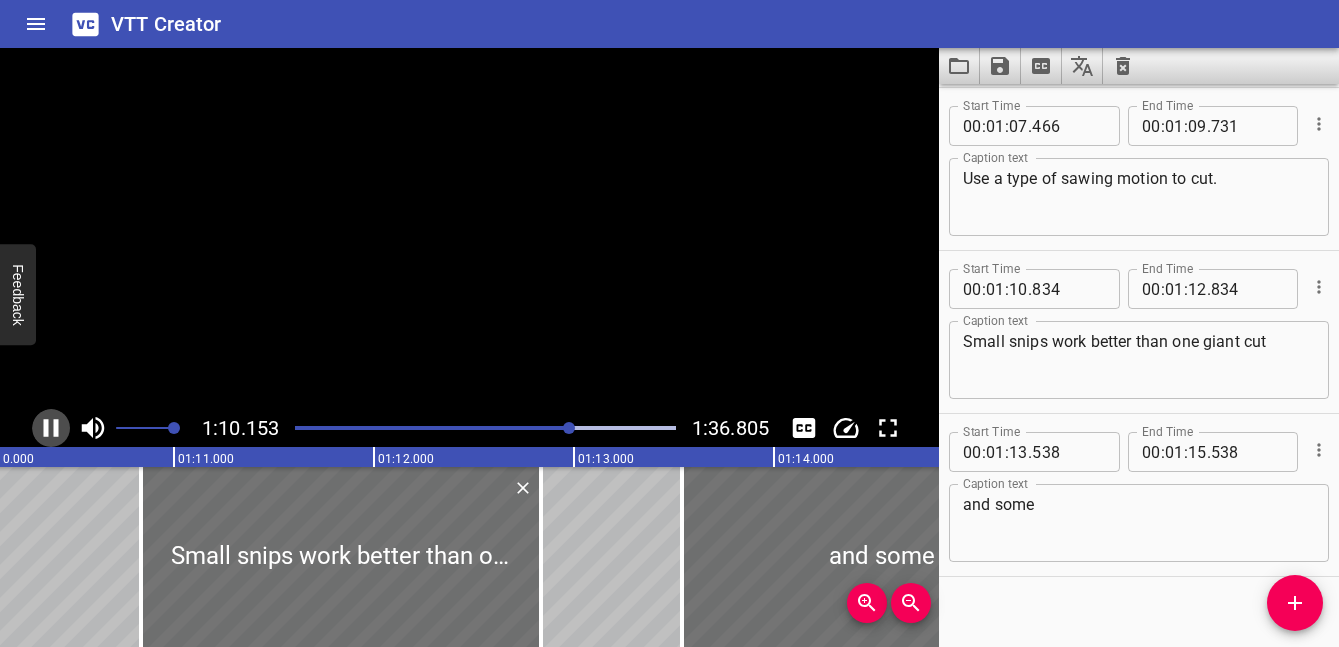 click 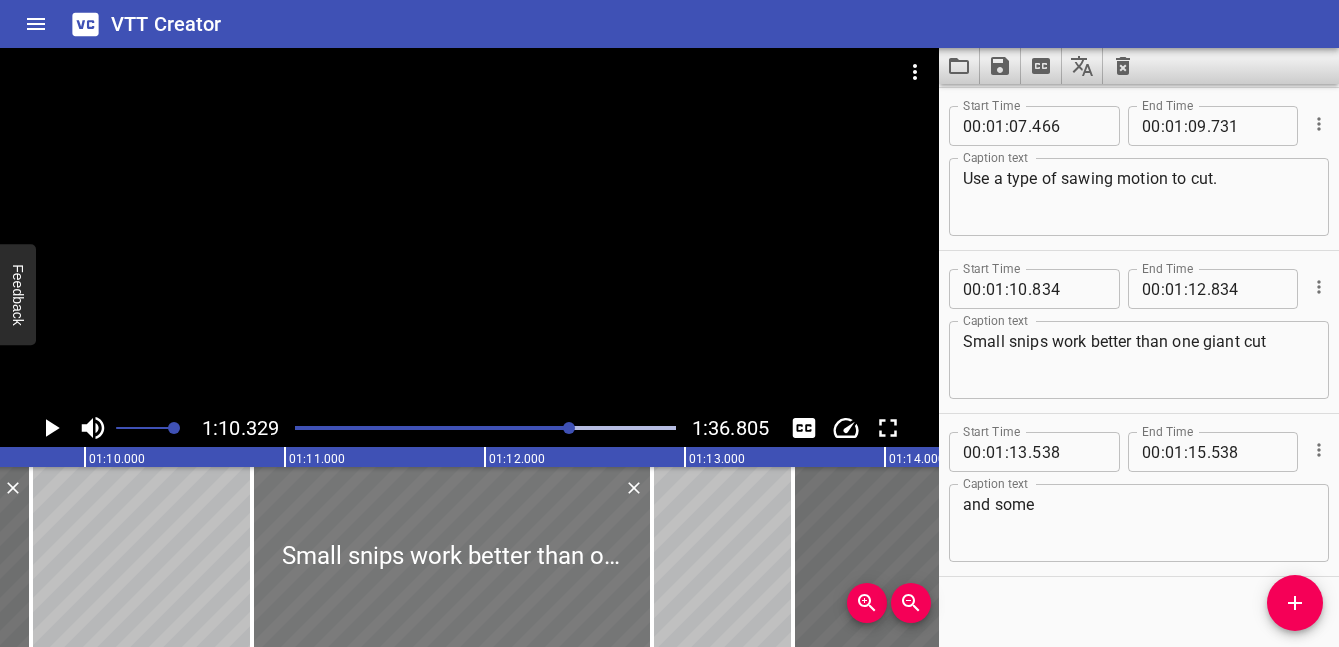 scroll, scrollTop: 0, scrollLeft: 13897, axis: horizontal 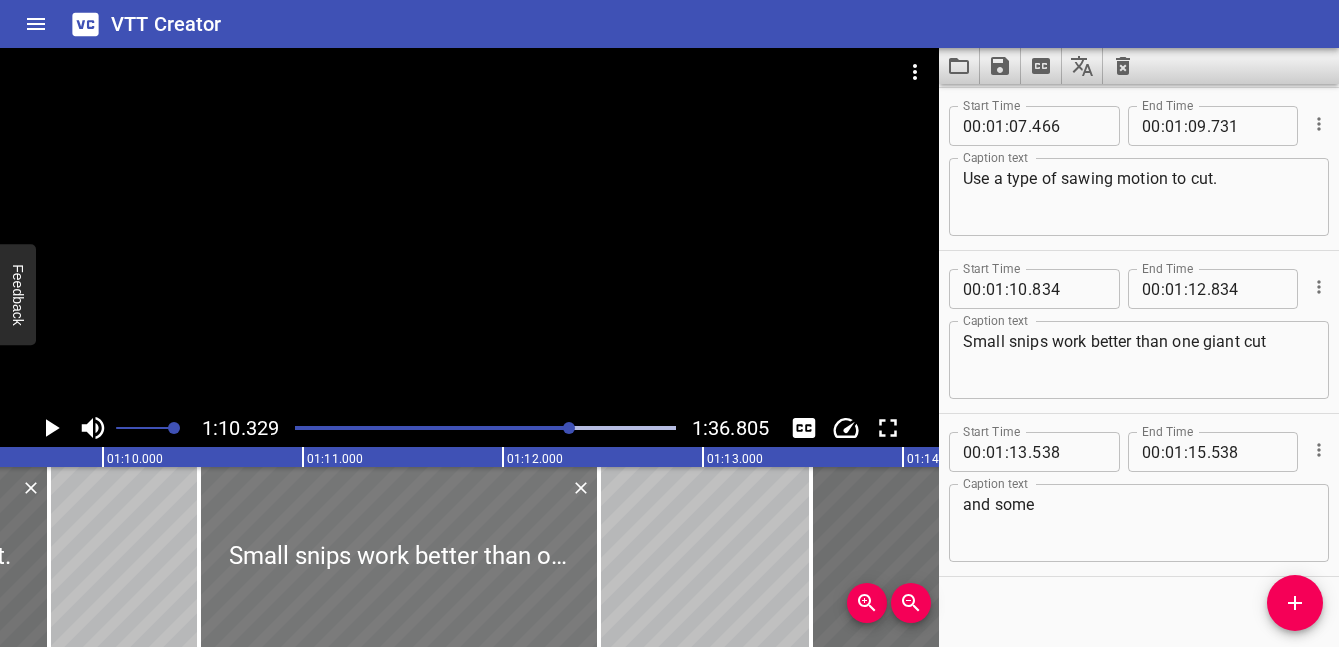 drag, startPoint x: 392, startPoint y: 587, endPoint x: 320, endPoint y: 592, distance: 72.1734 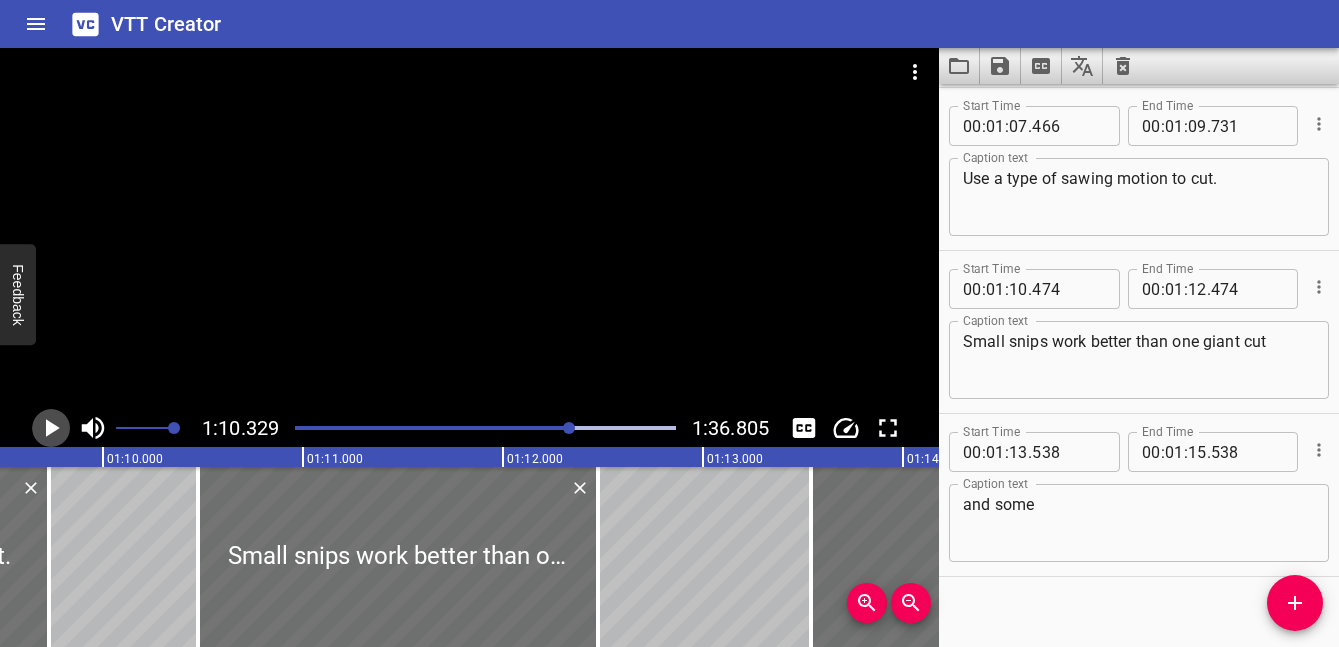 click 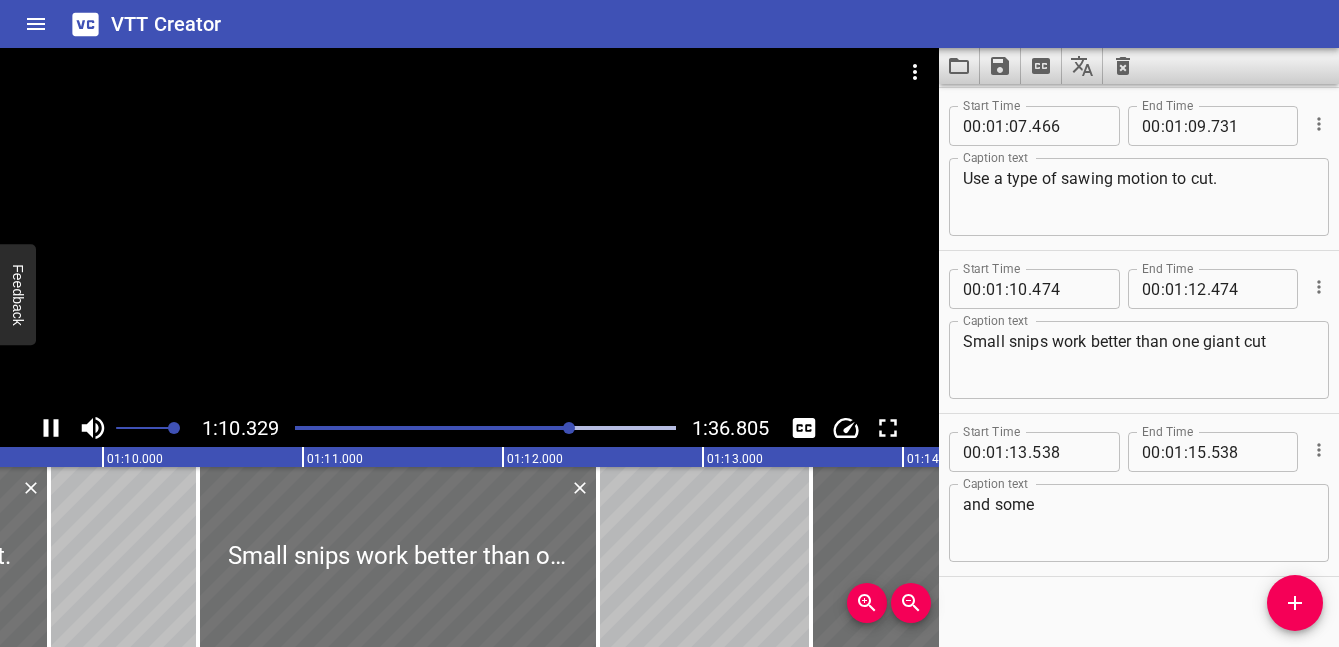 scroll, scrollTop: 0, scrollLeft: 13948, axis: horizontal 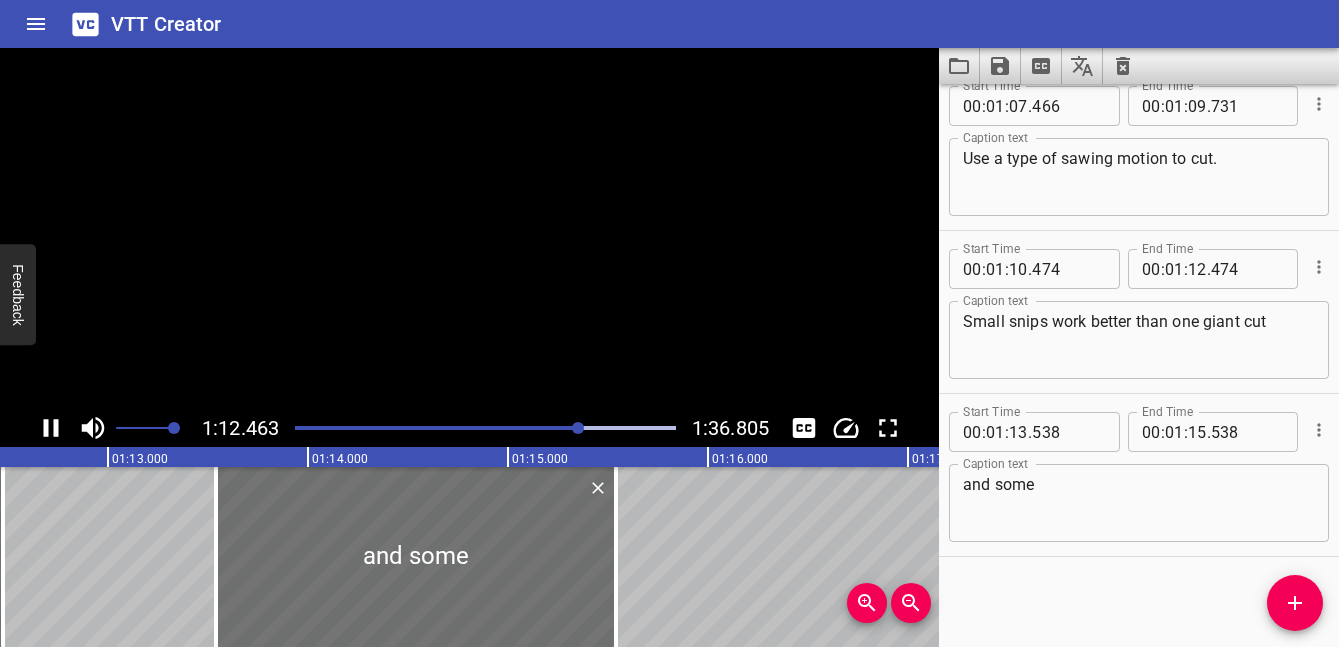 click 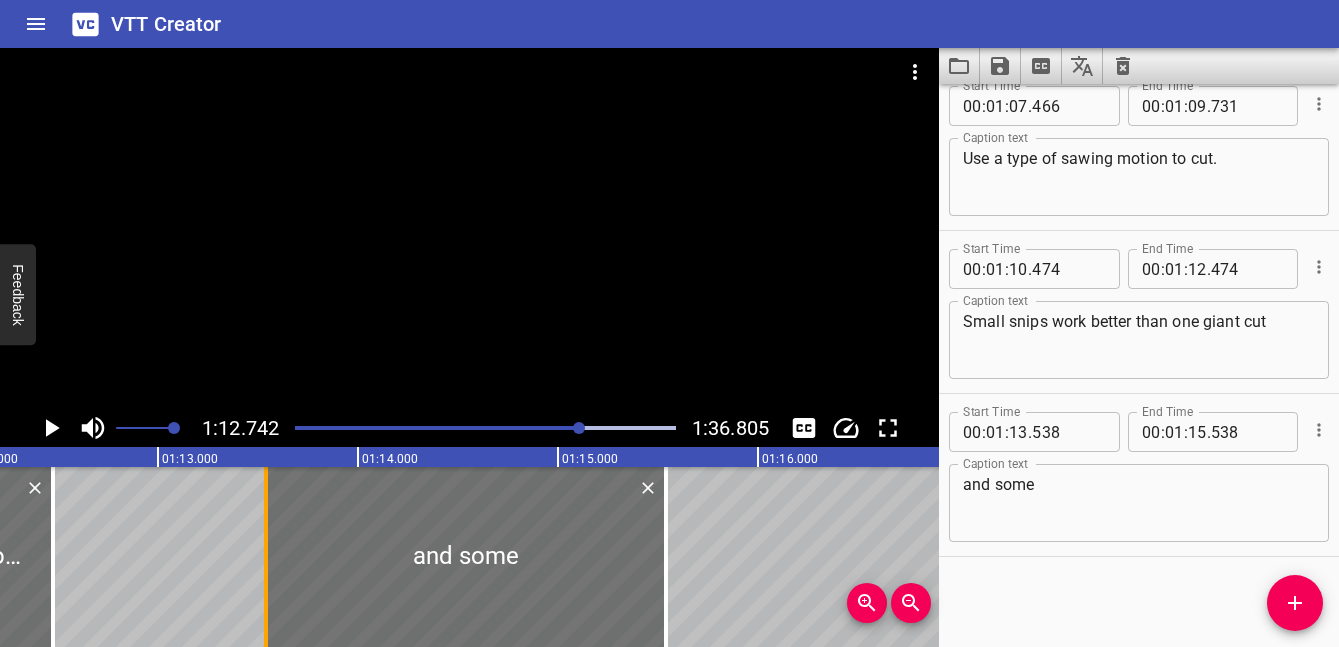 scroll, scrollTop: 0, scrollLeft: 14393, axis: horizontal 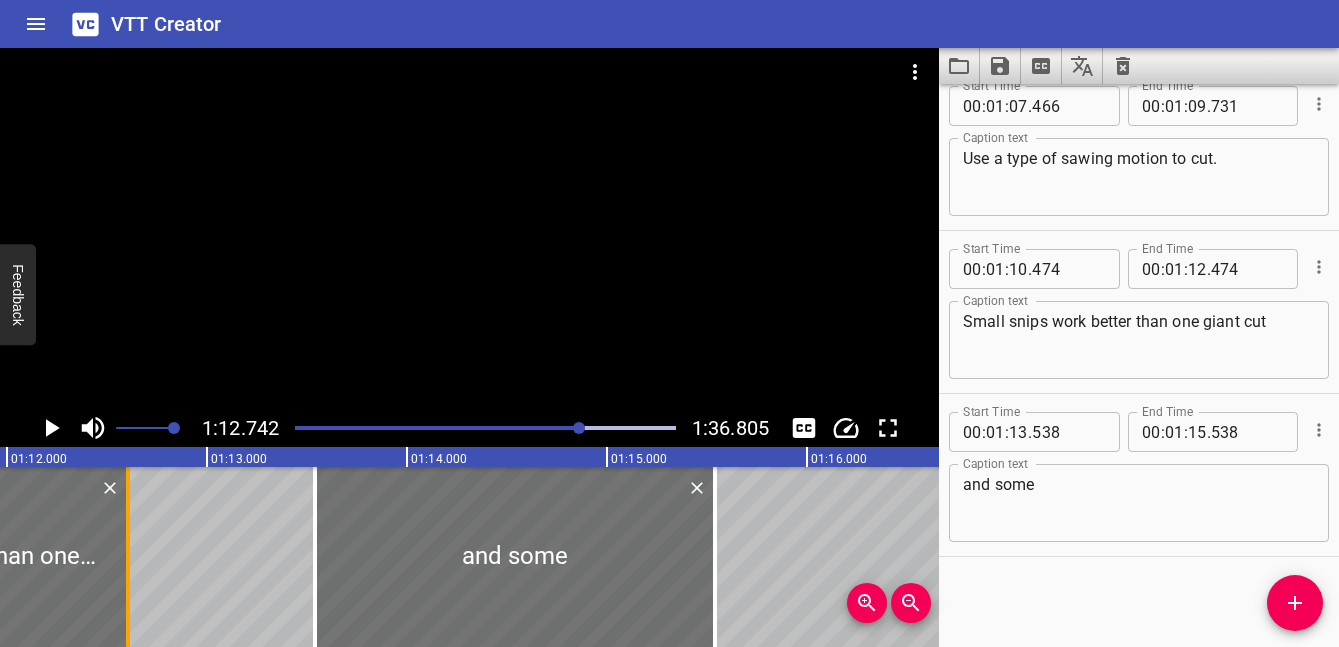 drag, startPoint x: 100, startPoint y: 571, endPoint x: 127, endPoint y: 572, distance: 27.018513 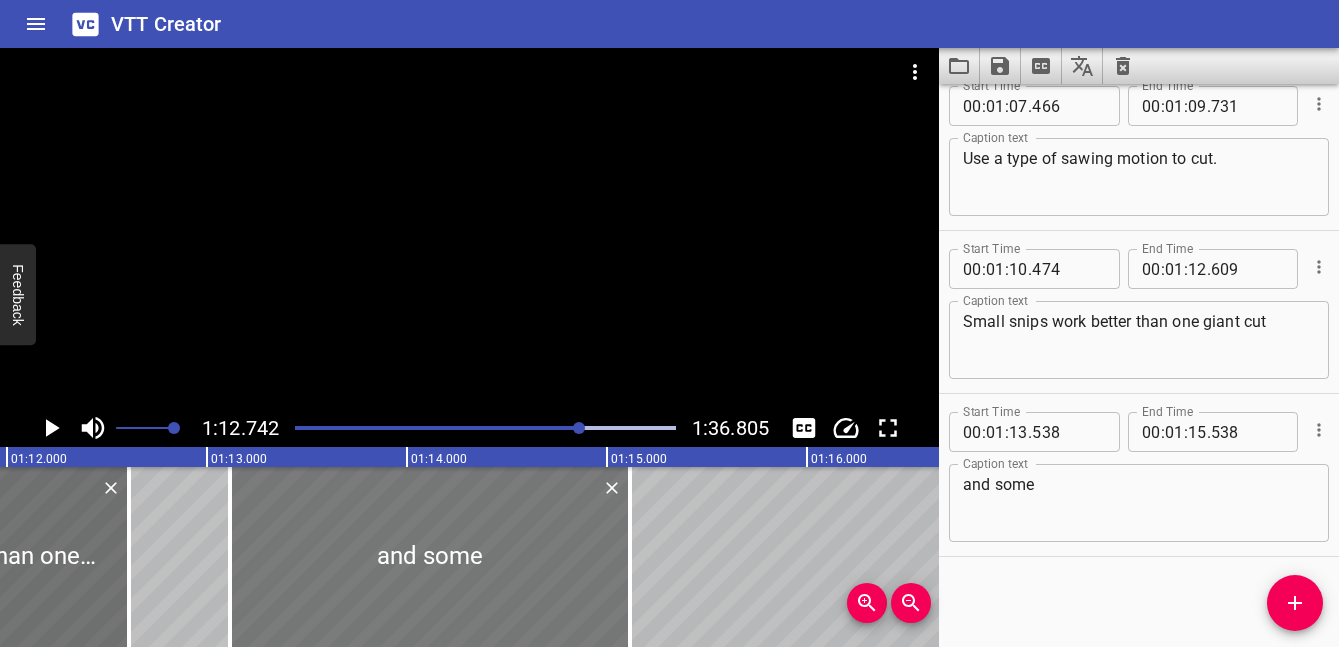 drag, startPoint x: 416, startPoint y: 536, endPoint x: 330, endPoint y: 533, distance: 86.05231 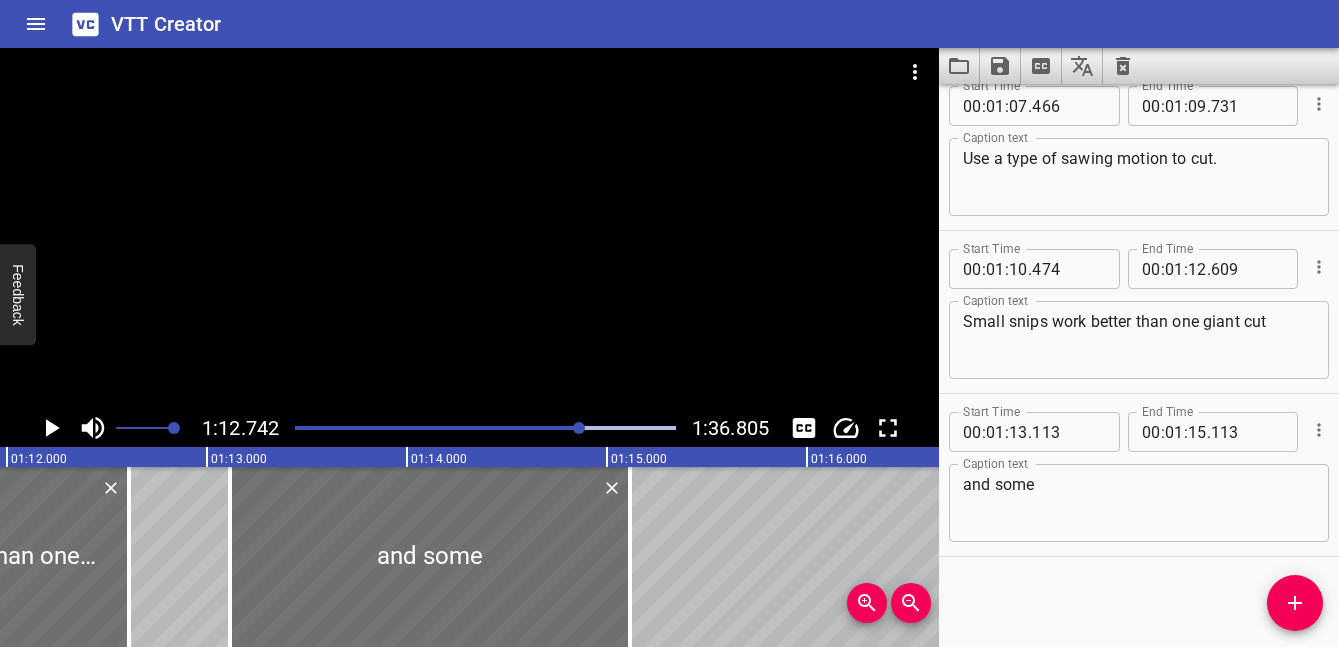 click 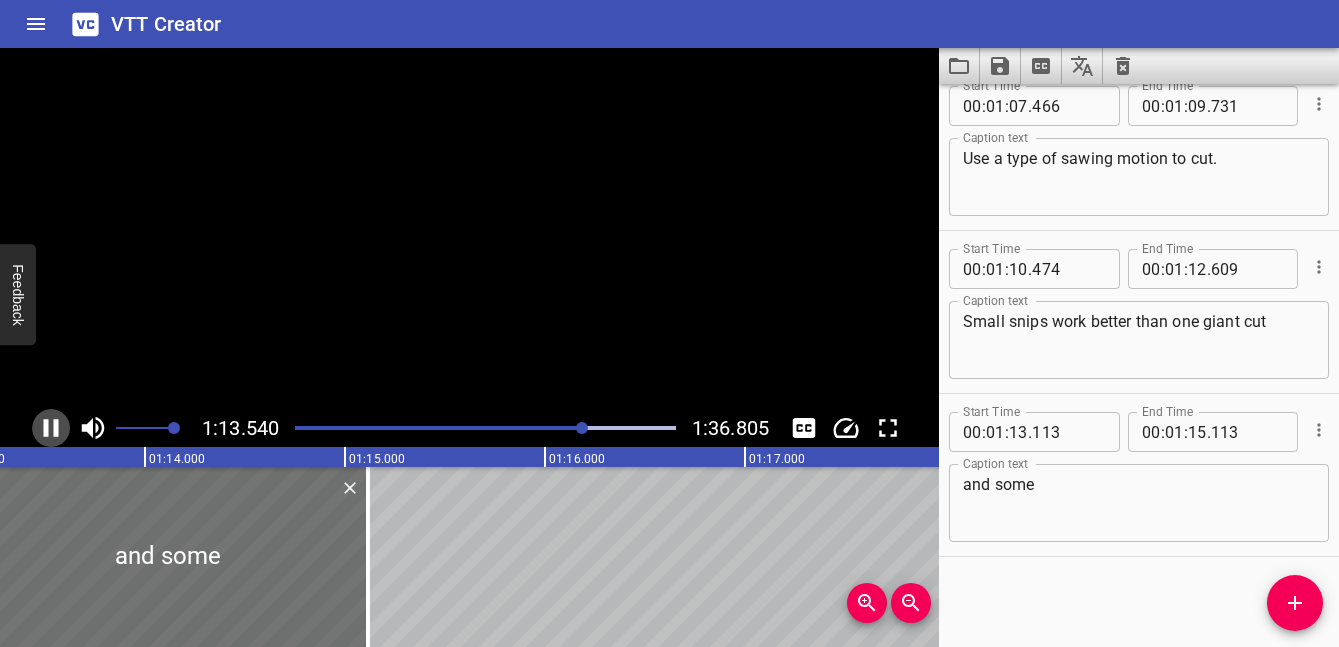click 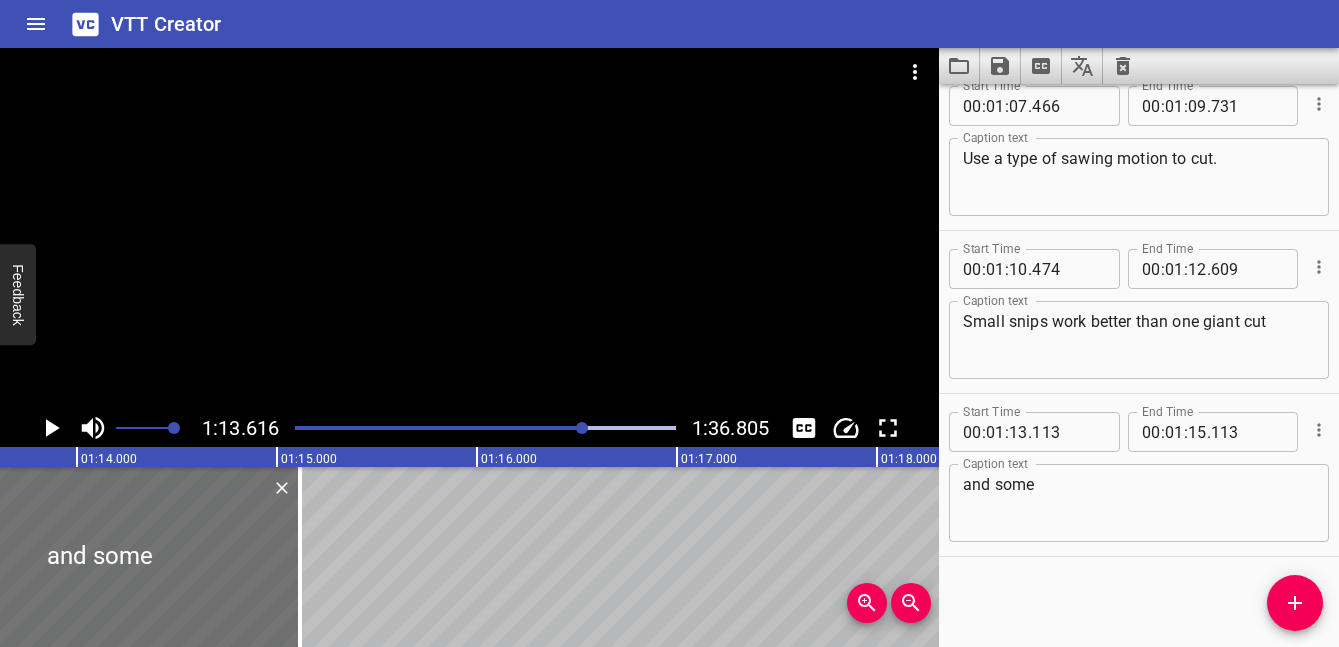 click 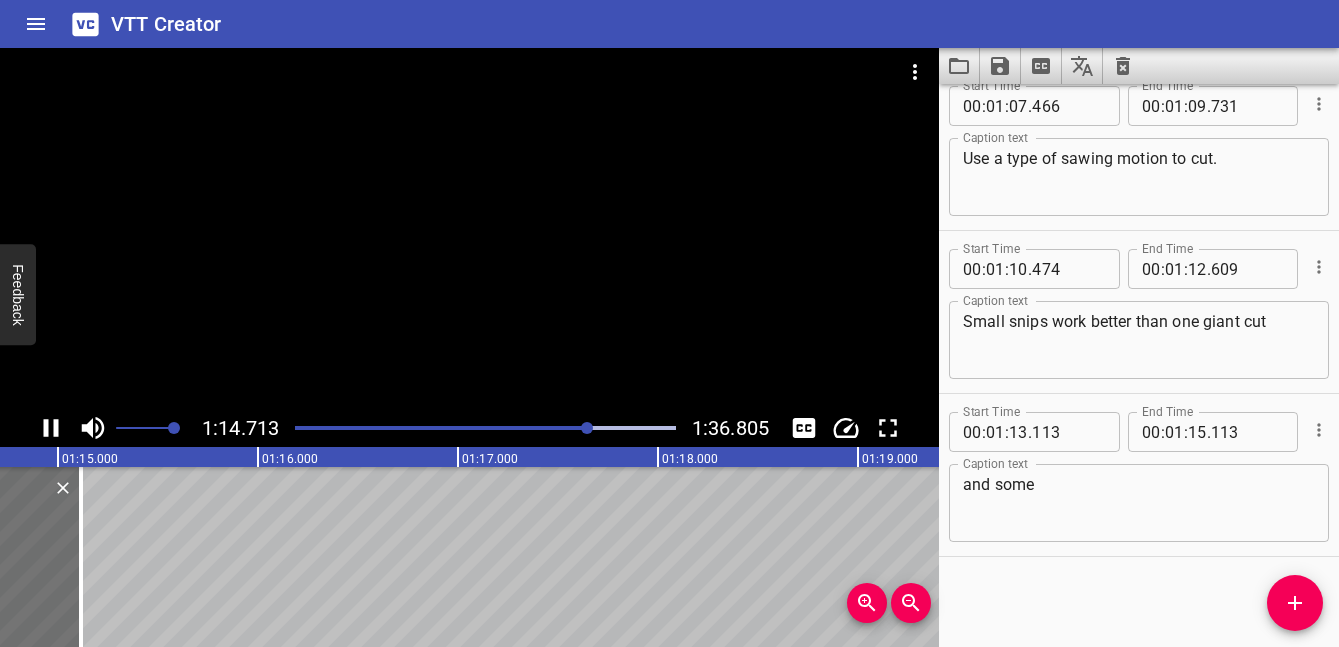 click at bounding box center [398, 428] 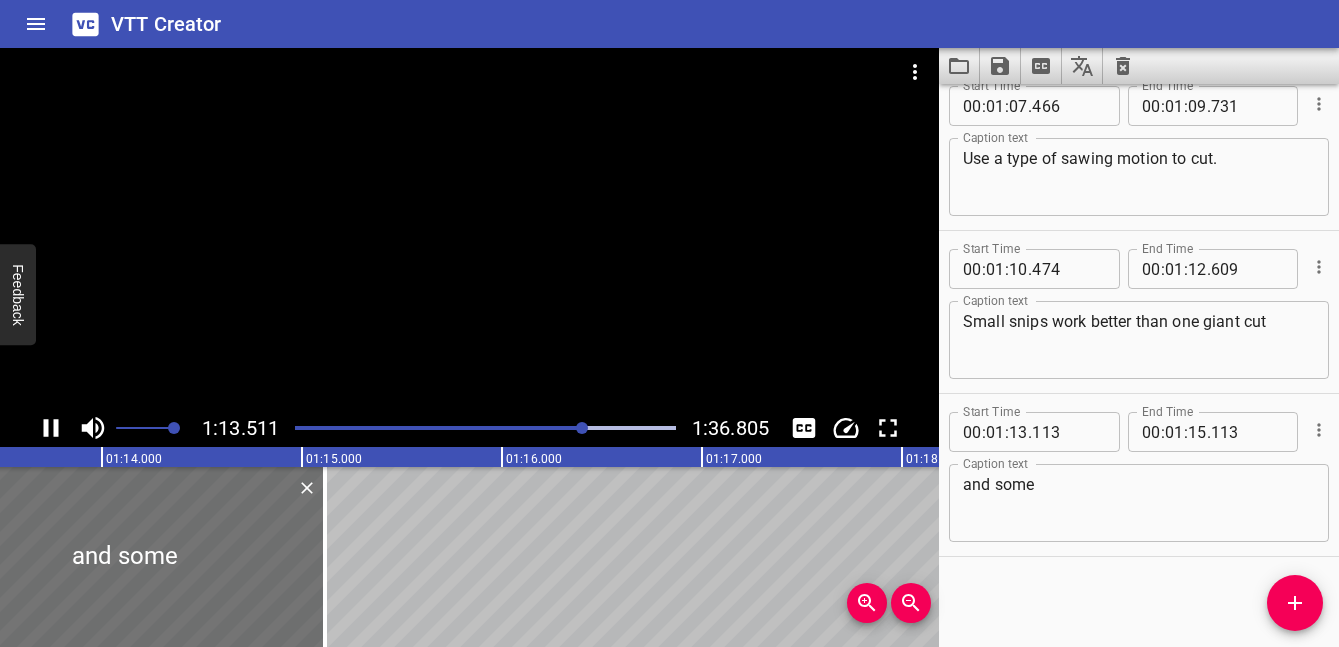 click 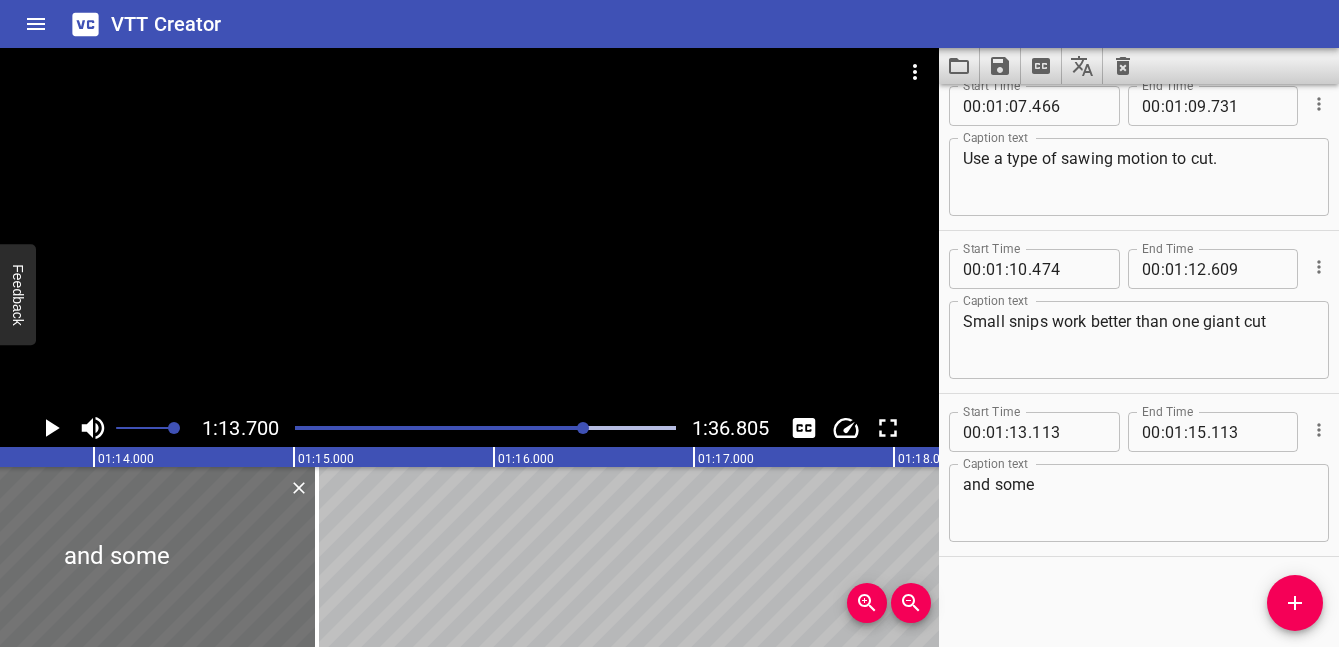 scroll, scrollTop: 0, scrollLeft: 14740, axis: horizontal 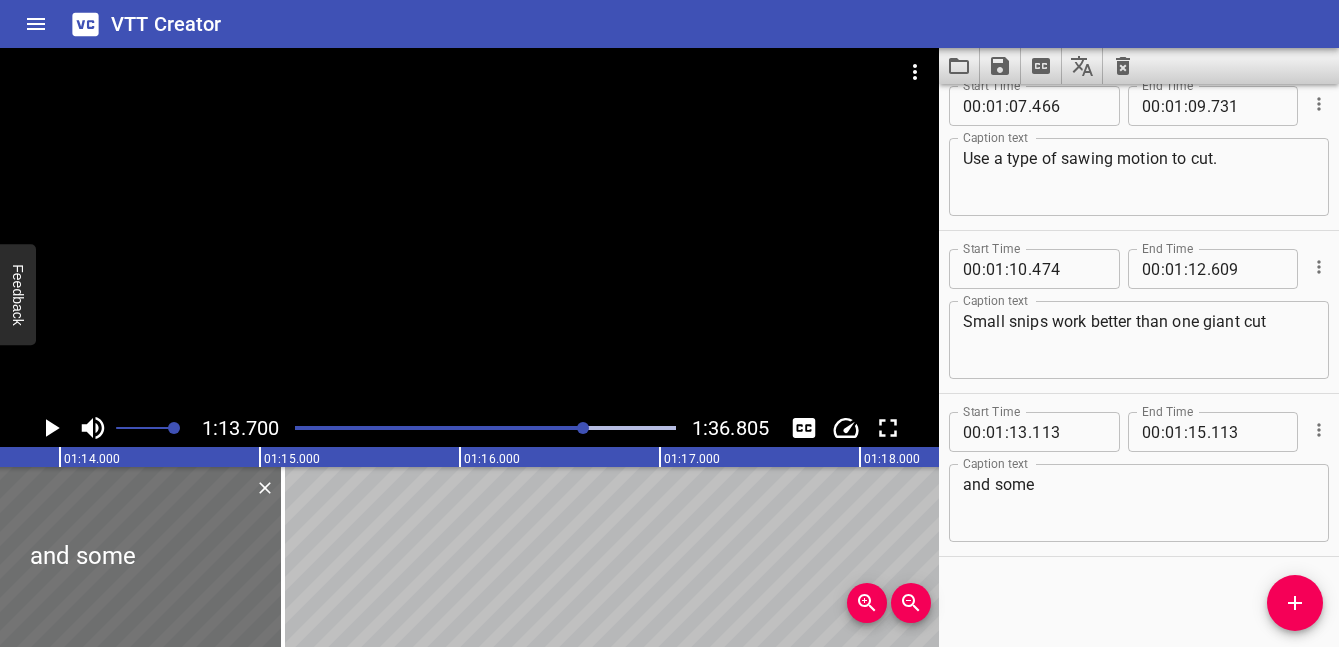 click on "Small snips work better than one giant cut" at bounding box center (1139, 340) 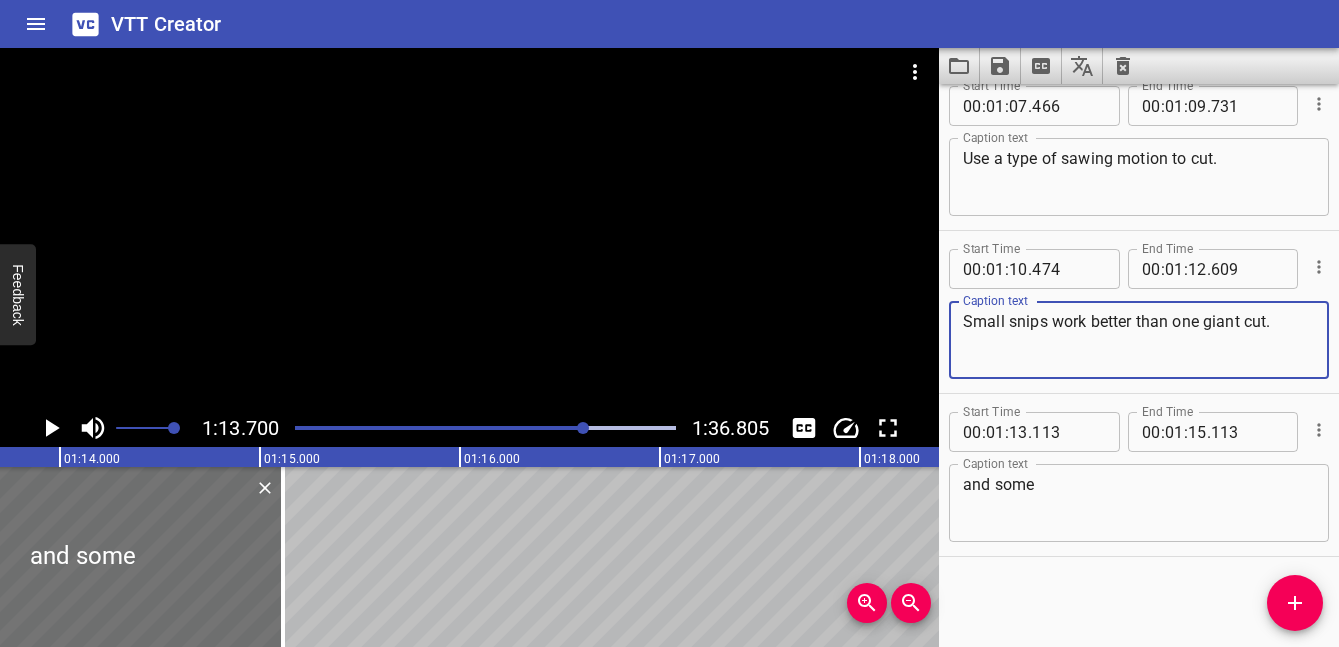 type on "Small snips work better than one giant cut." 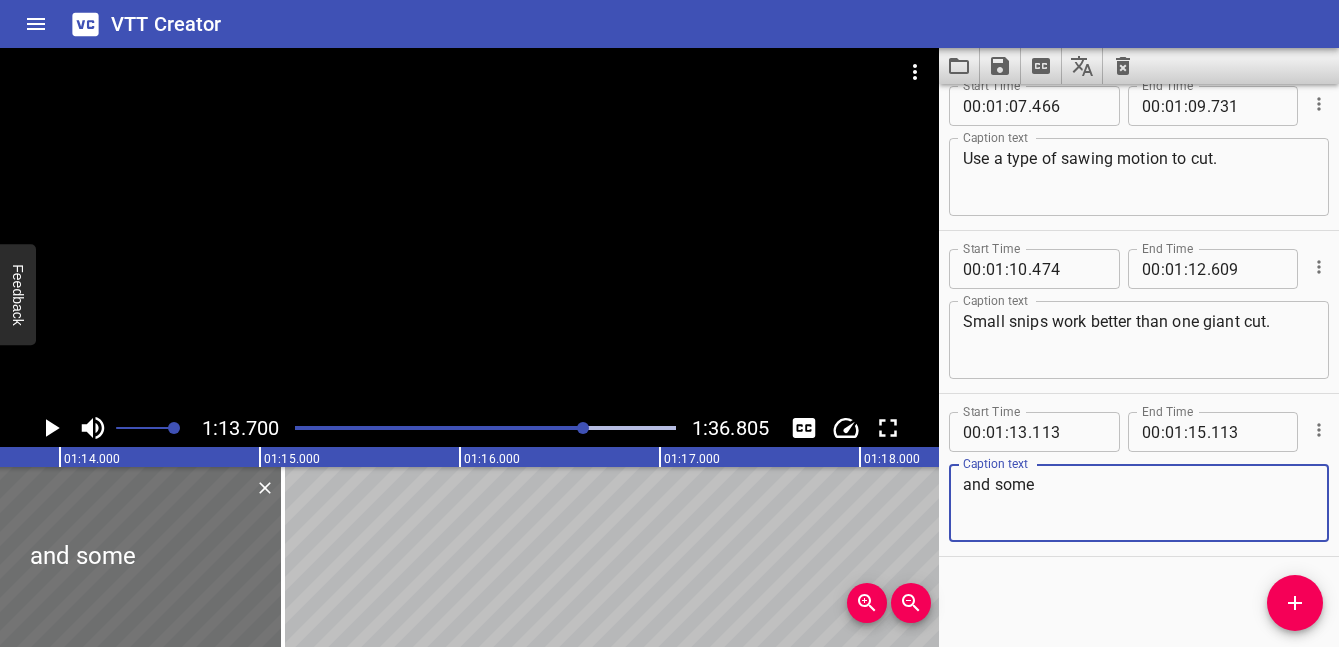 drag, startPoint x: 988, startPoint y: 485, endPoint x: 932, endPoint y: 485, distance: 56 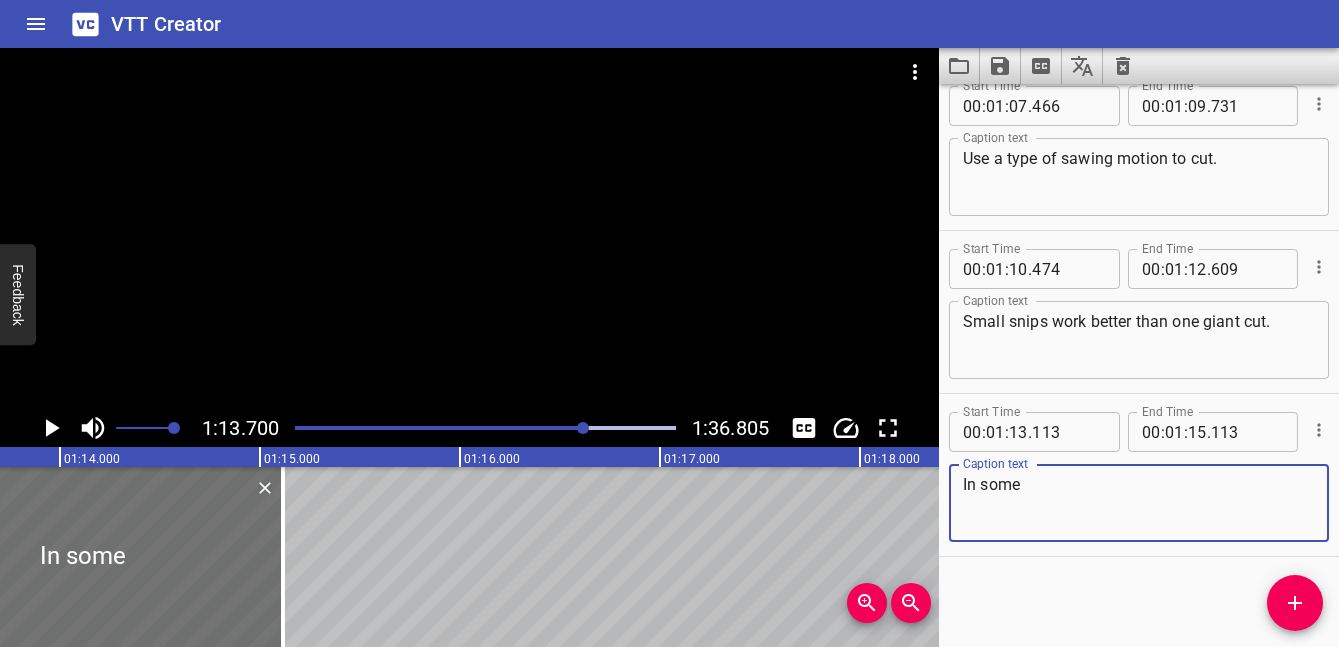 click on "In some" at bounding box center (1139, 503) 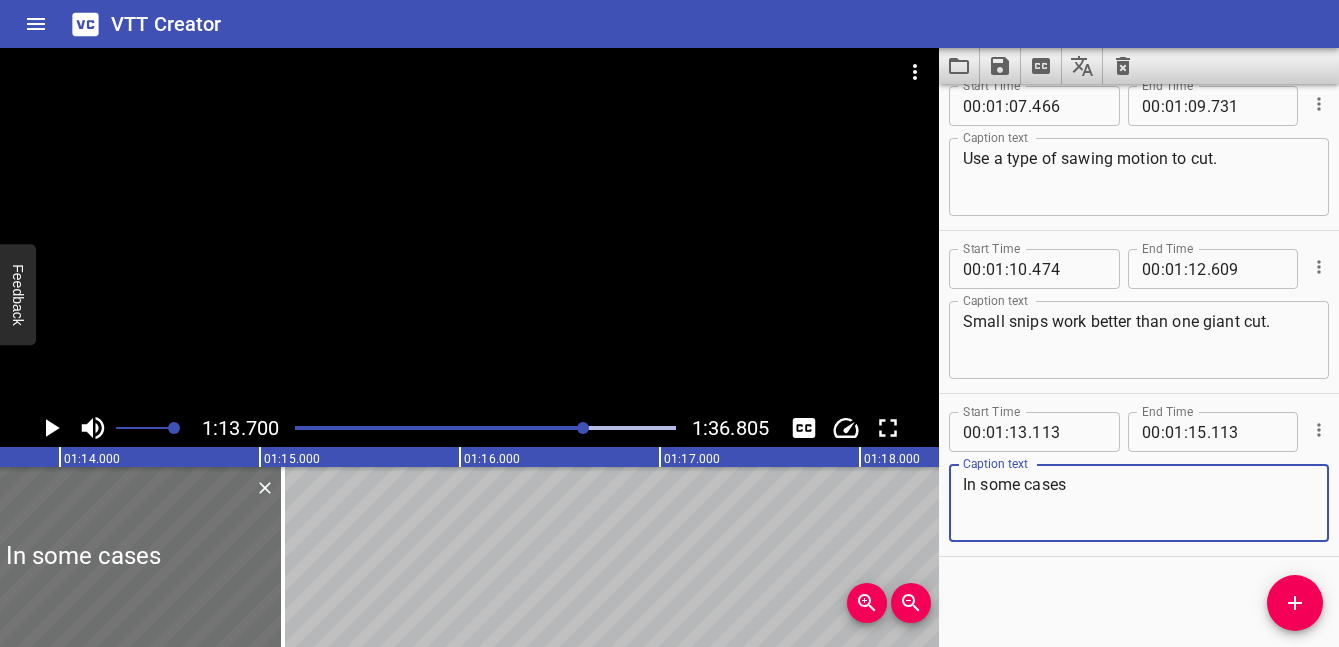 click 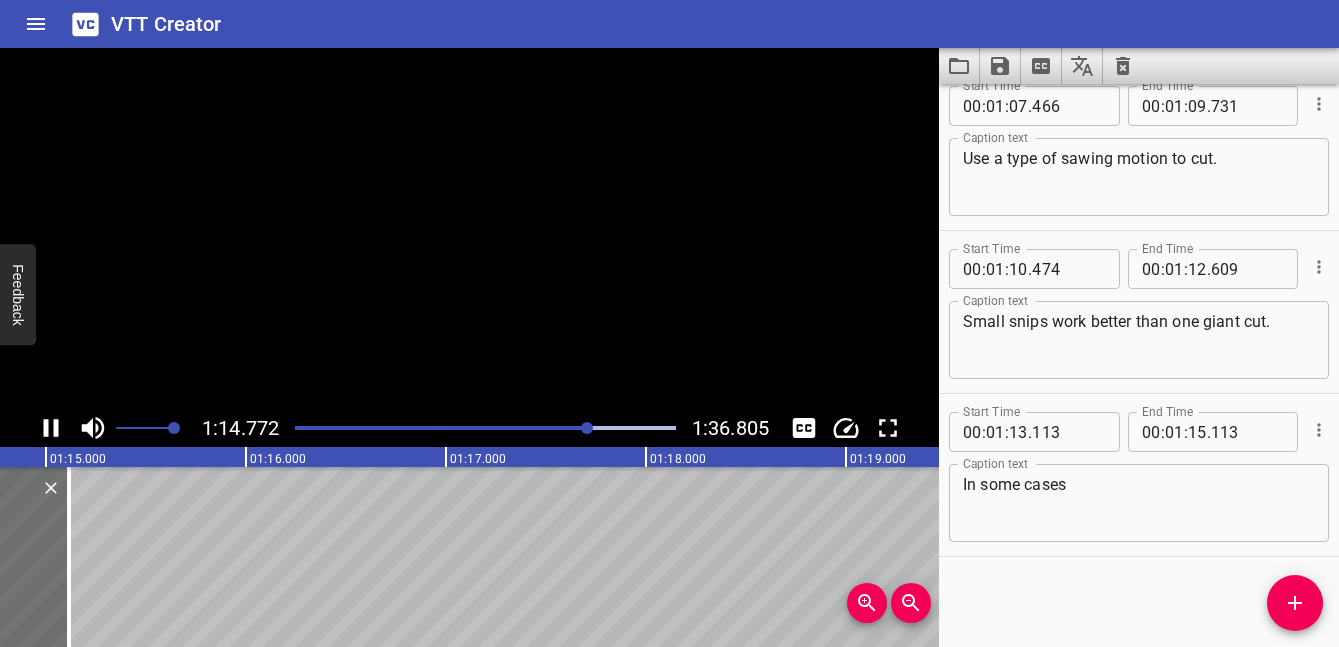 click 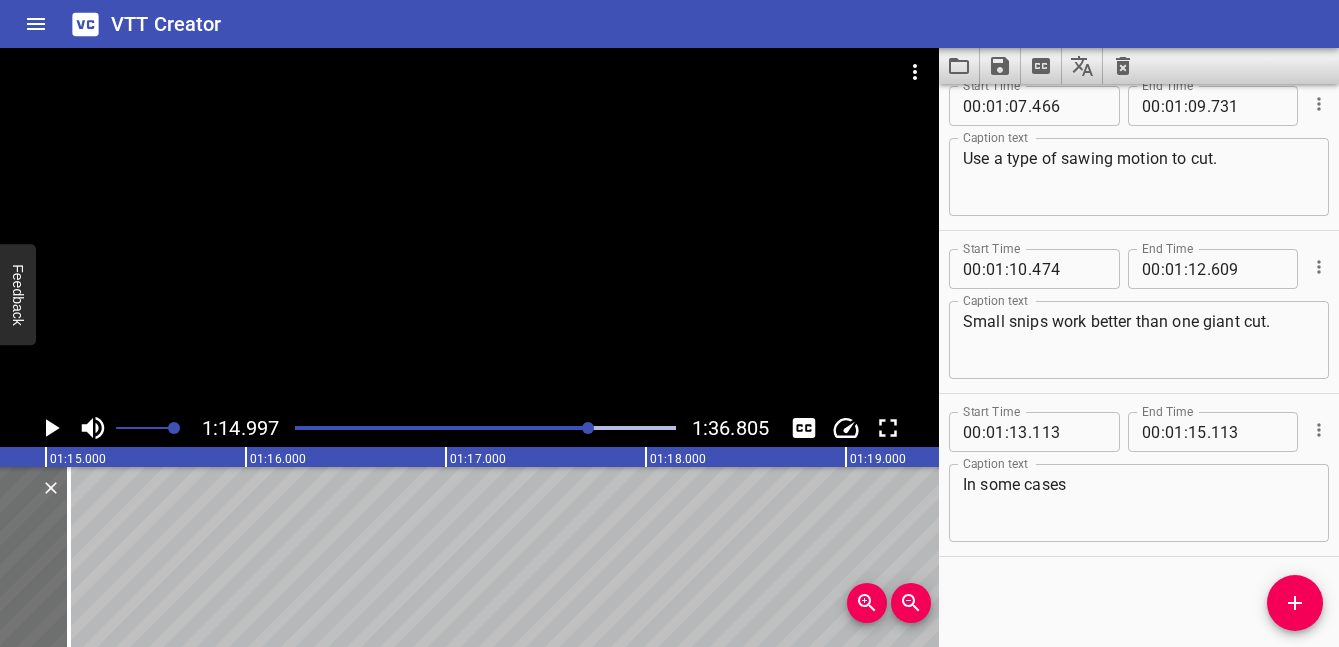 scroll, scrollTop: 0, scrollLeft: 14999, axis: horizontal 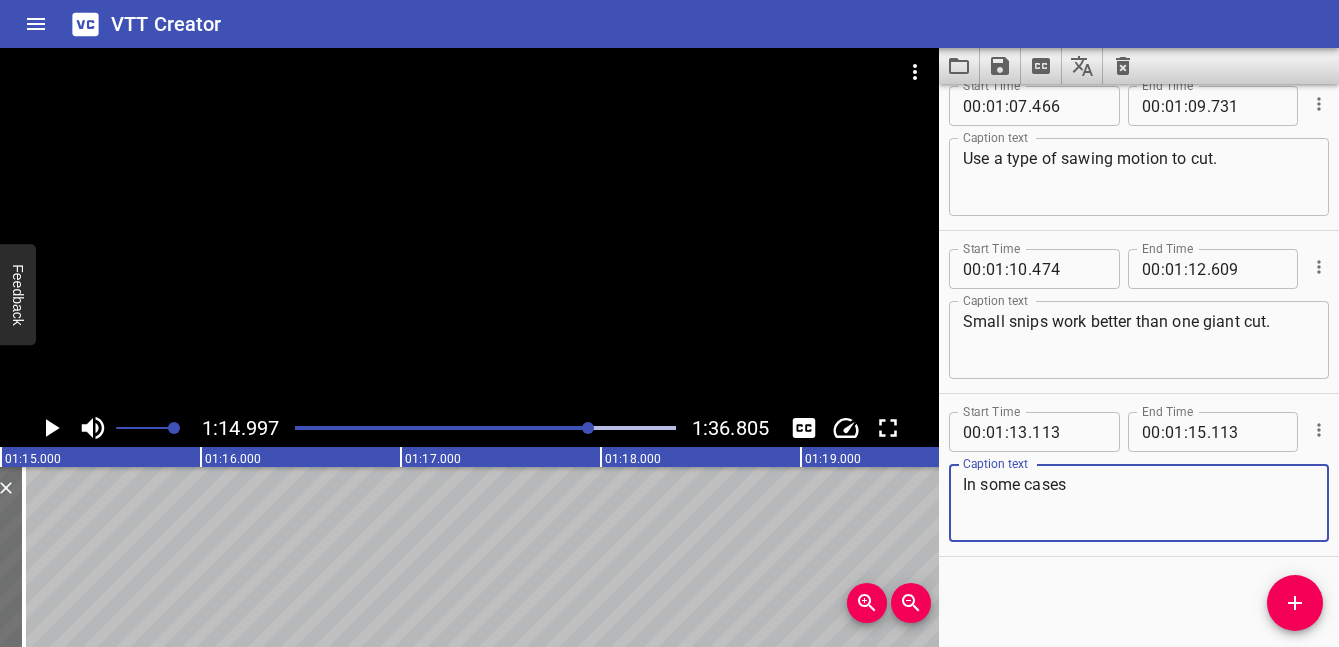 click on "In some cases" at bounding box center [1139, 503] 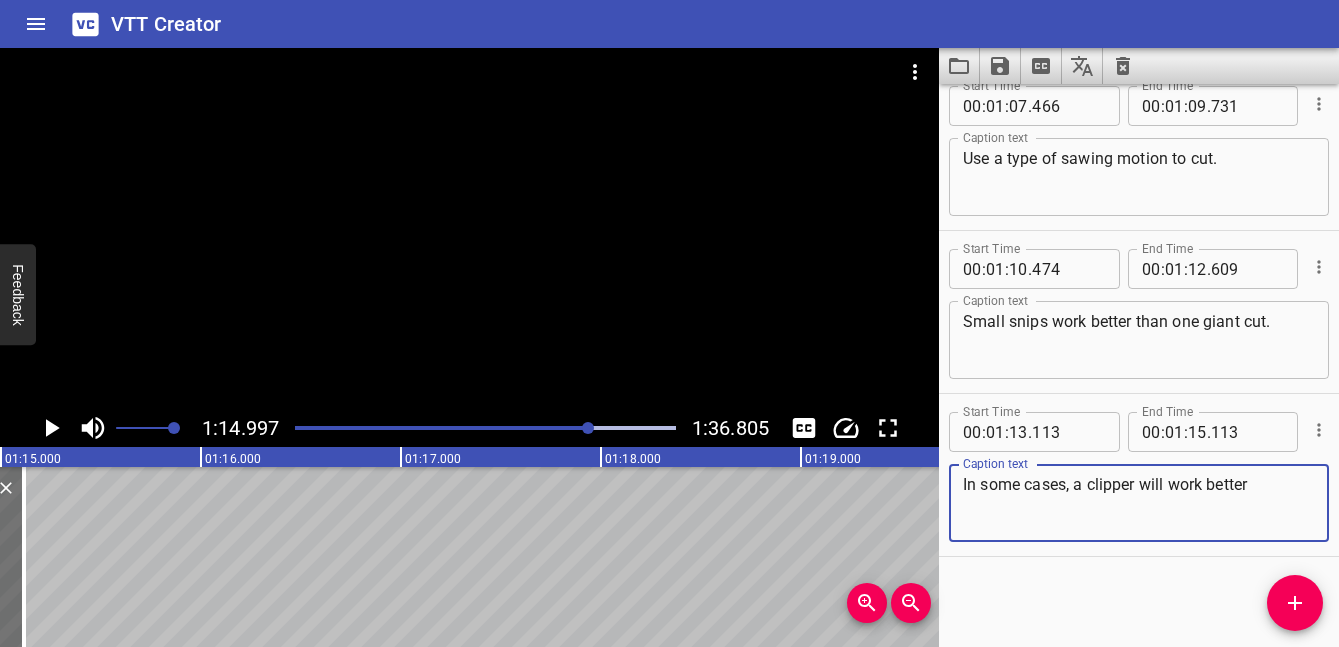 click at bounding box center [469, 228] 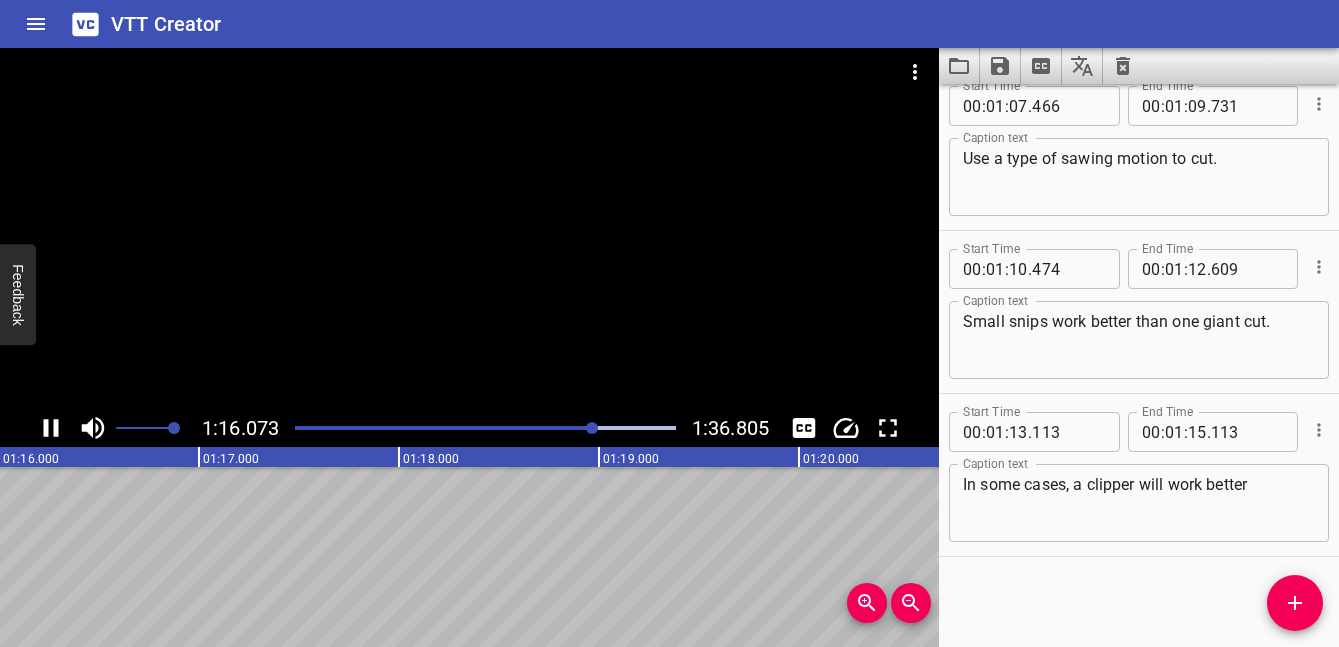 click at bounding box center (469, 228) 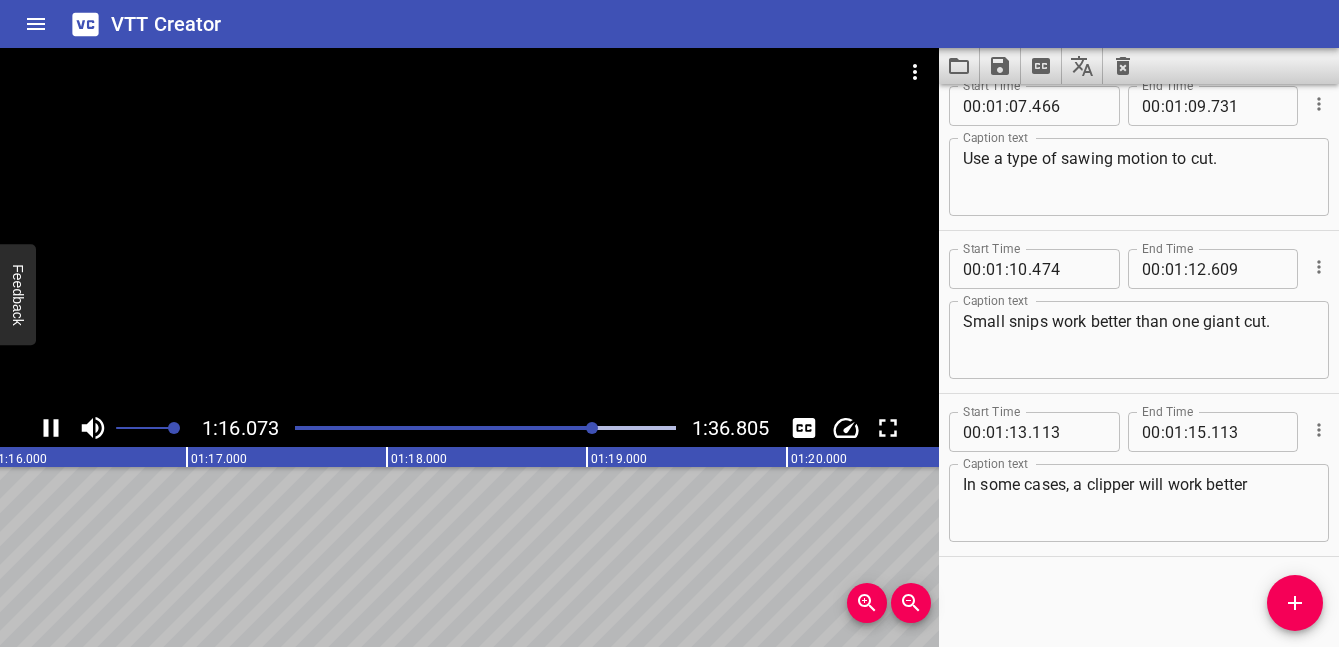 scroll, scrollTop: 0, scrollLeft: 15237, axis: horizontal 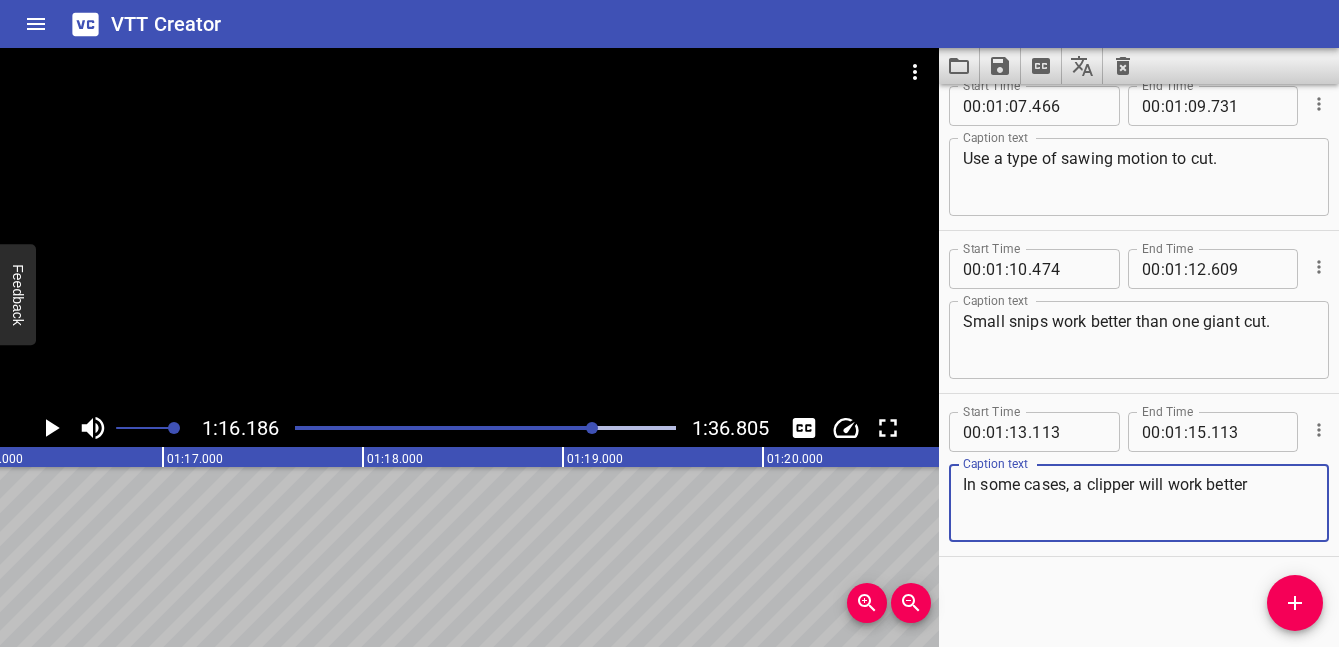 click on "In some cases, a clipper will work better" at bounding box center [1139, 503] 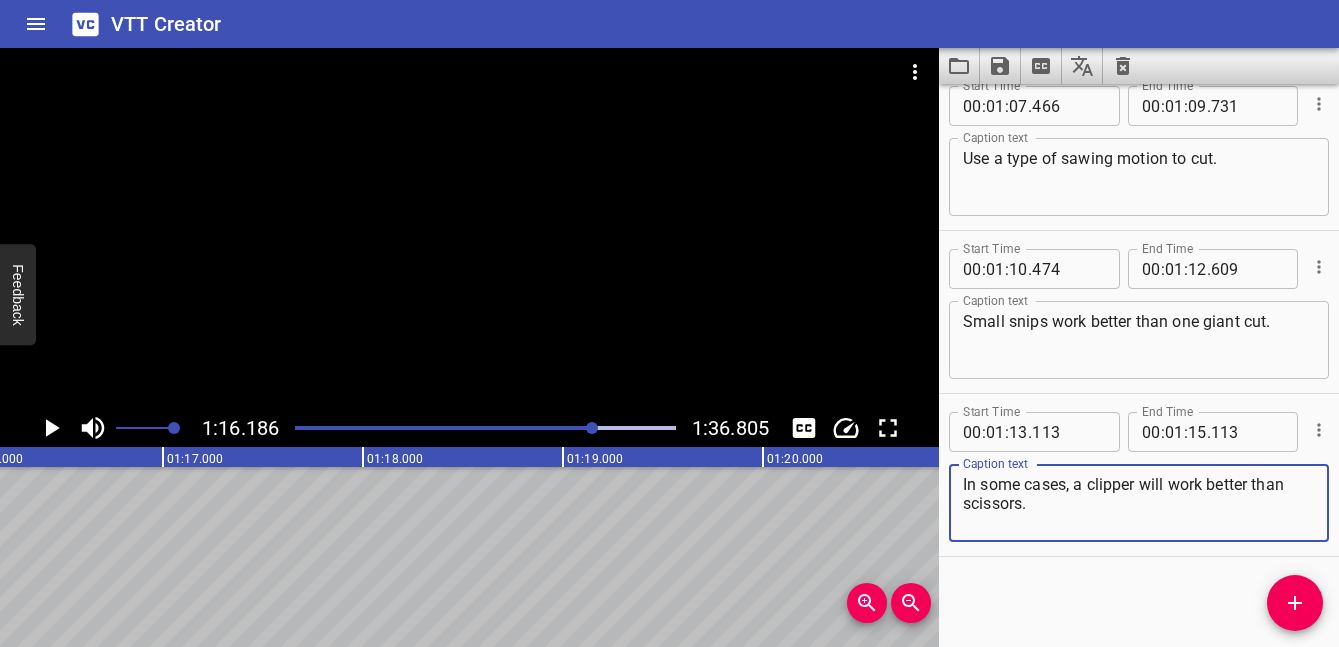 type on "In some cases, a clipper will work better than scissors." 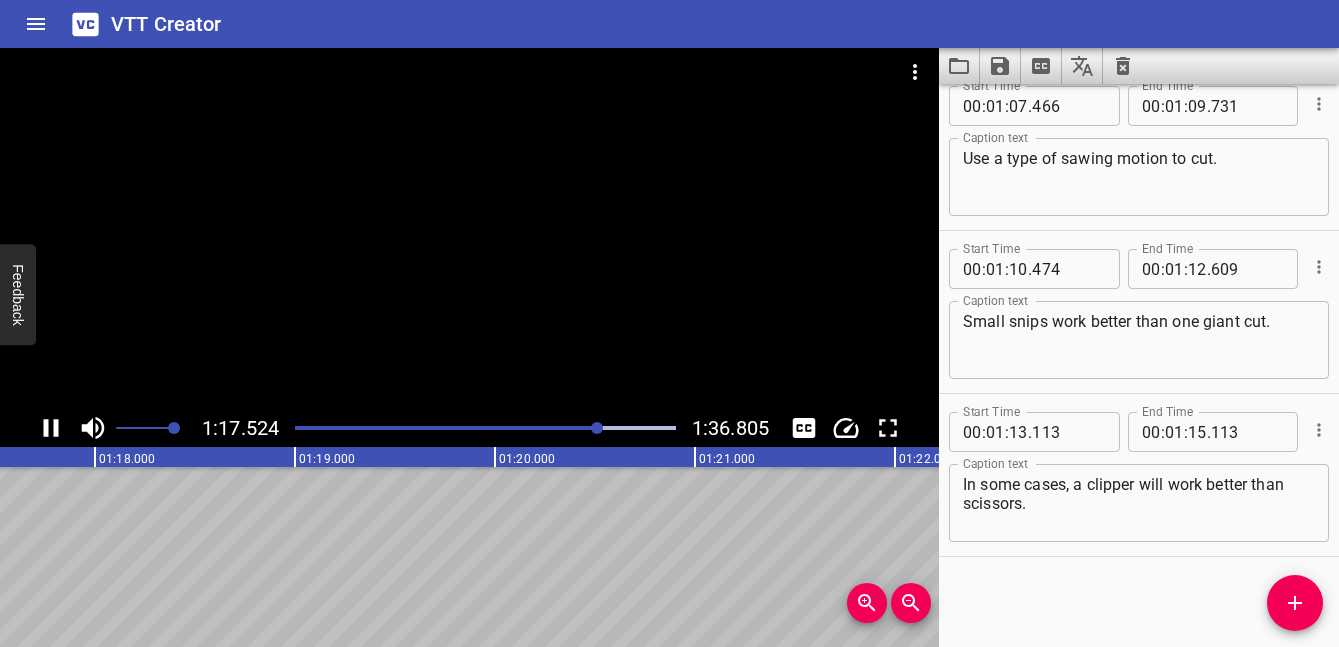 click at bounding box center (469, 228) 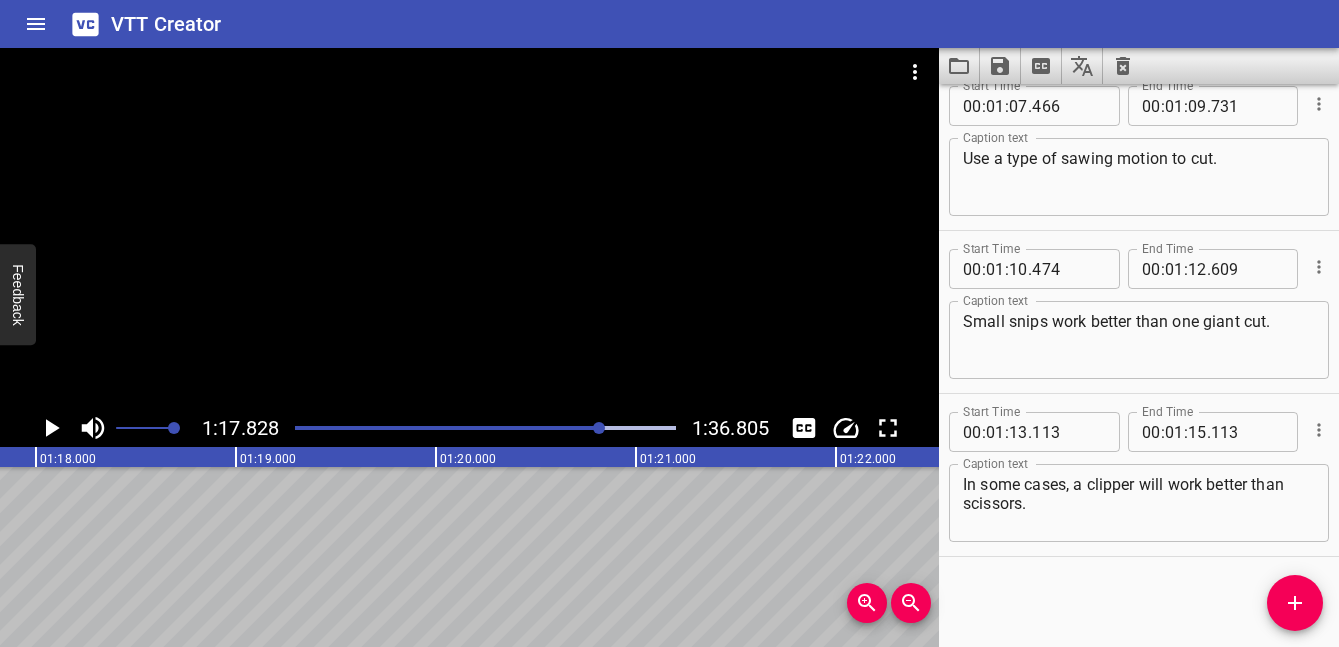 scroll, scrollTop: 0, scrollLeft: 15565, axis: horizontal 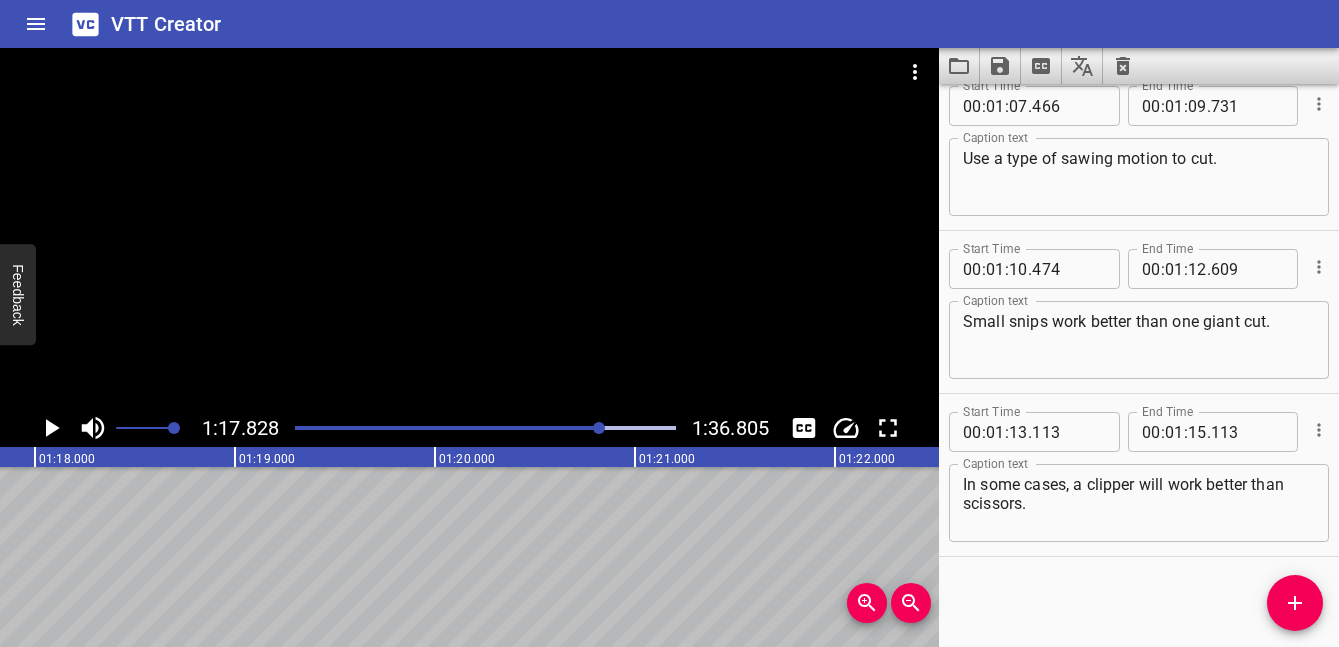 click on "Start Time 00 : 00 : 01 . 039 Start Time End Time 00 : 00 : 03 . 949 End Time Caption text ♫ When you brush, bathe, or clip your dog ♫ Caption text Start Time 00 : 00 : 03 . 995 Start Time End Time 00 : 00 : 05 . 995 End Time Caption text ♫ You'll know them better ♫ Caption text Start Time 00 : 00 : 06 . 060 Start Time End Time 00 : 00 : 09 . 995 End Time Caption text ♫ It's a fun experience to share together ♫ Caption text Start Time 00 : 00 : 10 . 027 Start Time End Time 00 : 00 : 13 . 412 End Time Caption text Many dogs with soft or long hair develop mats between grooming.  Caption text Start Time 00 : 00 : 13 . 478 Start Time End Time 00 : 00 : 15 . 478 End Time Caption text I'll show you how to remove them, and how to keep a small mat Caption text Start Time 00 : 00 : 15 . 518 Start Time End Time 00 : 00 : 17 . 518 End Time Caption text from turning into a big tangled mess.  Caption text Start Time 00 : 00 : 17 . 564 Start Time End Time 00 : 00 : 20 . 859 End Time Caption text Caption text 00" at bounding box center (1139, 365) 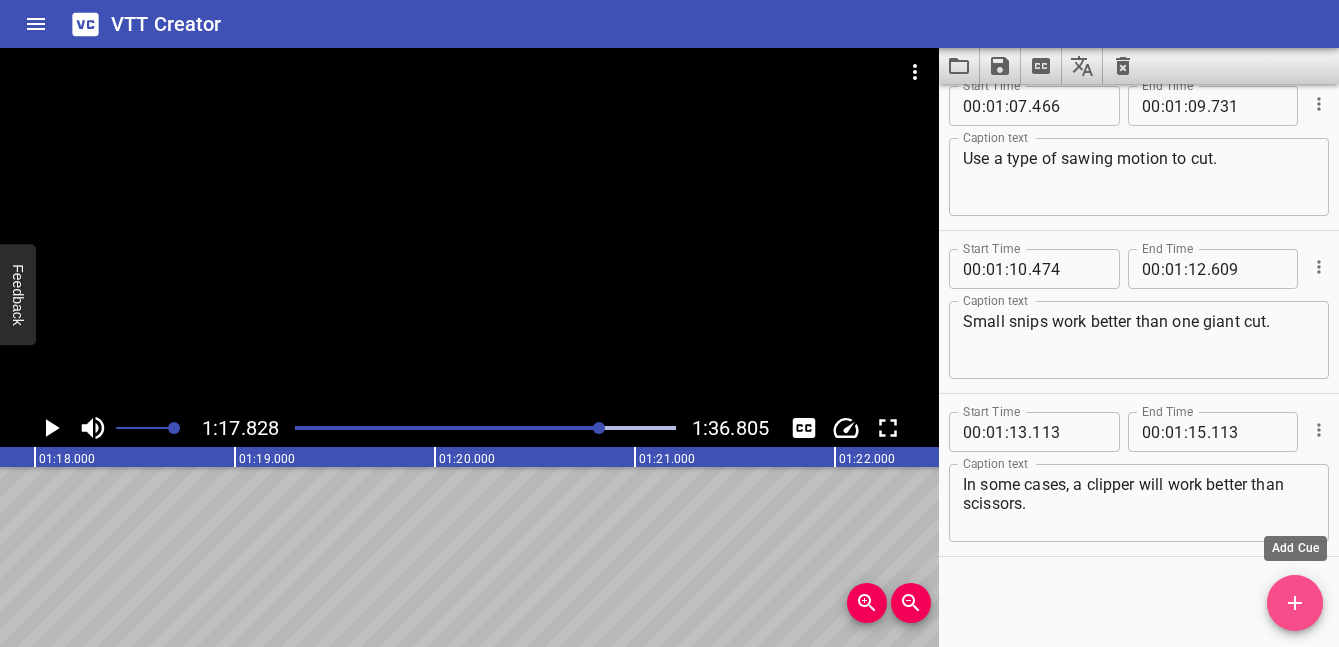 click at bounding box center (1295, 603) 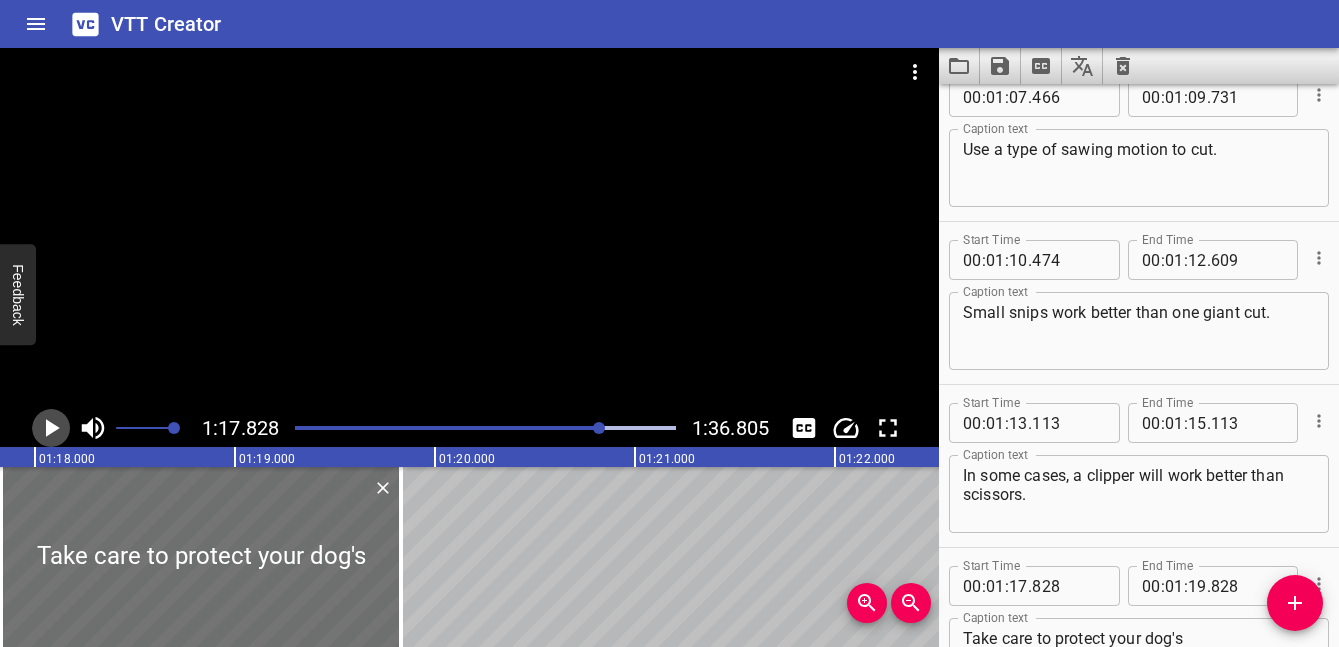 click 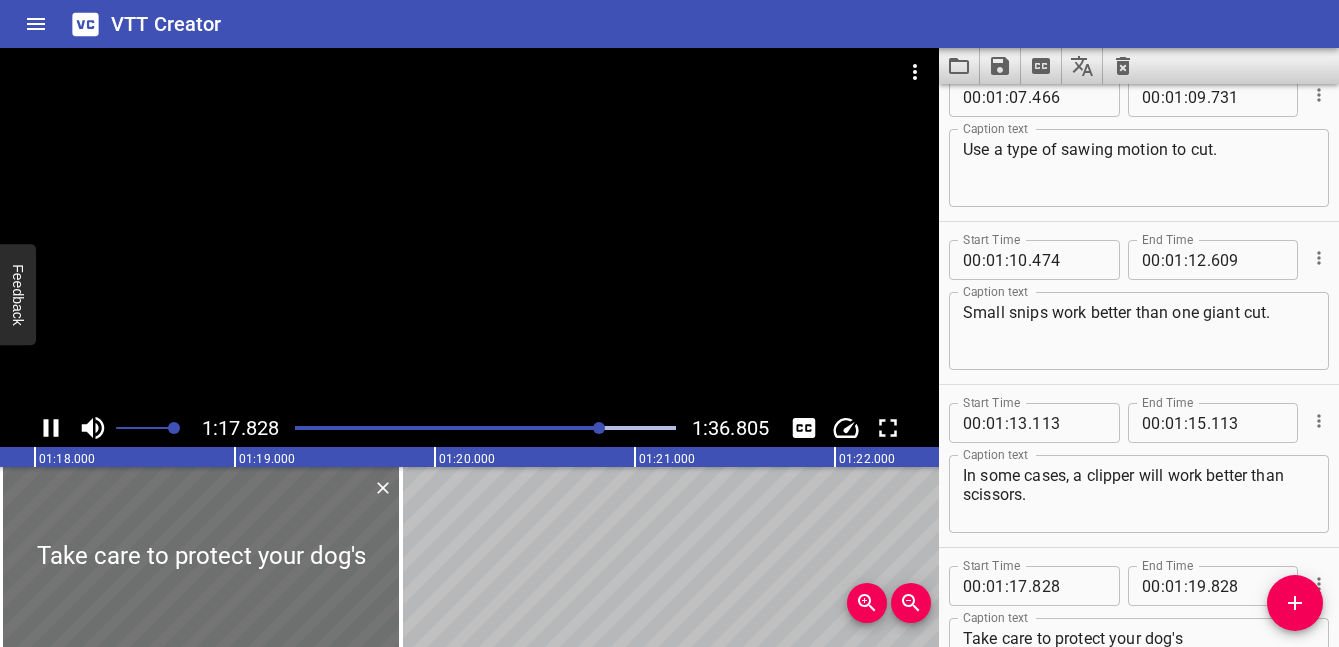 scroll, scrollTop: 0, scrollLeft: 15600, axis: horizontal 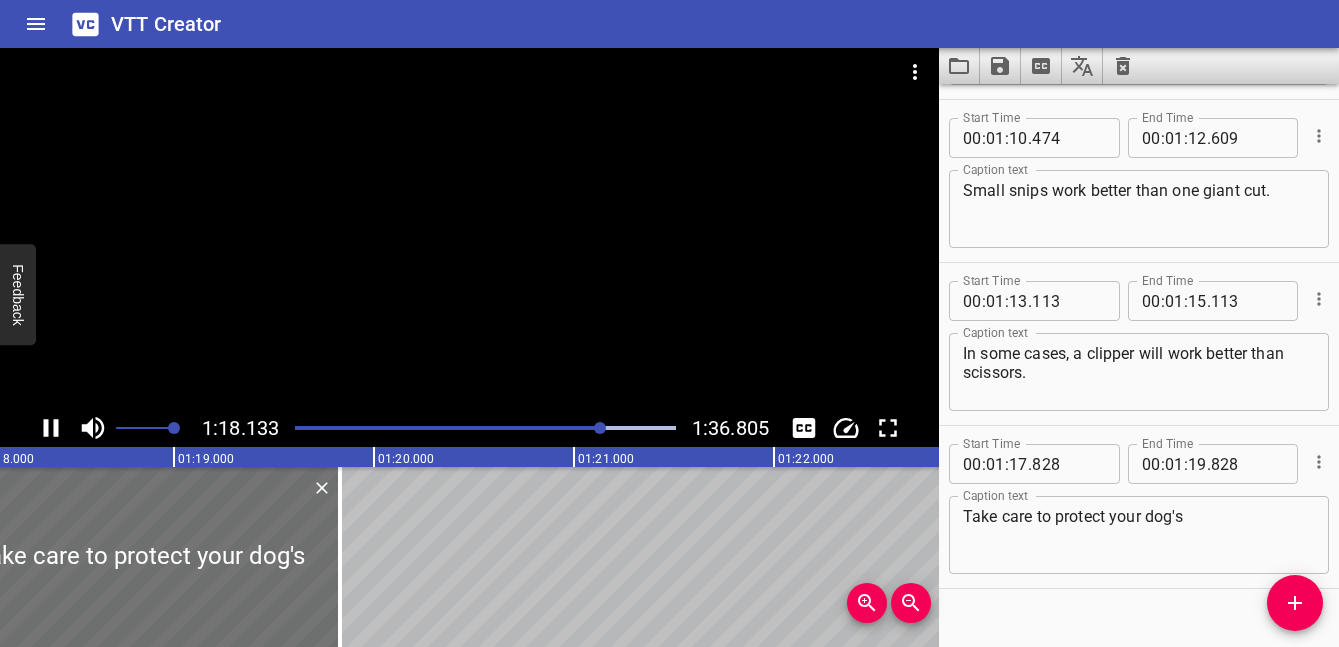 click 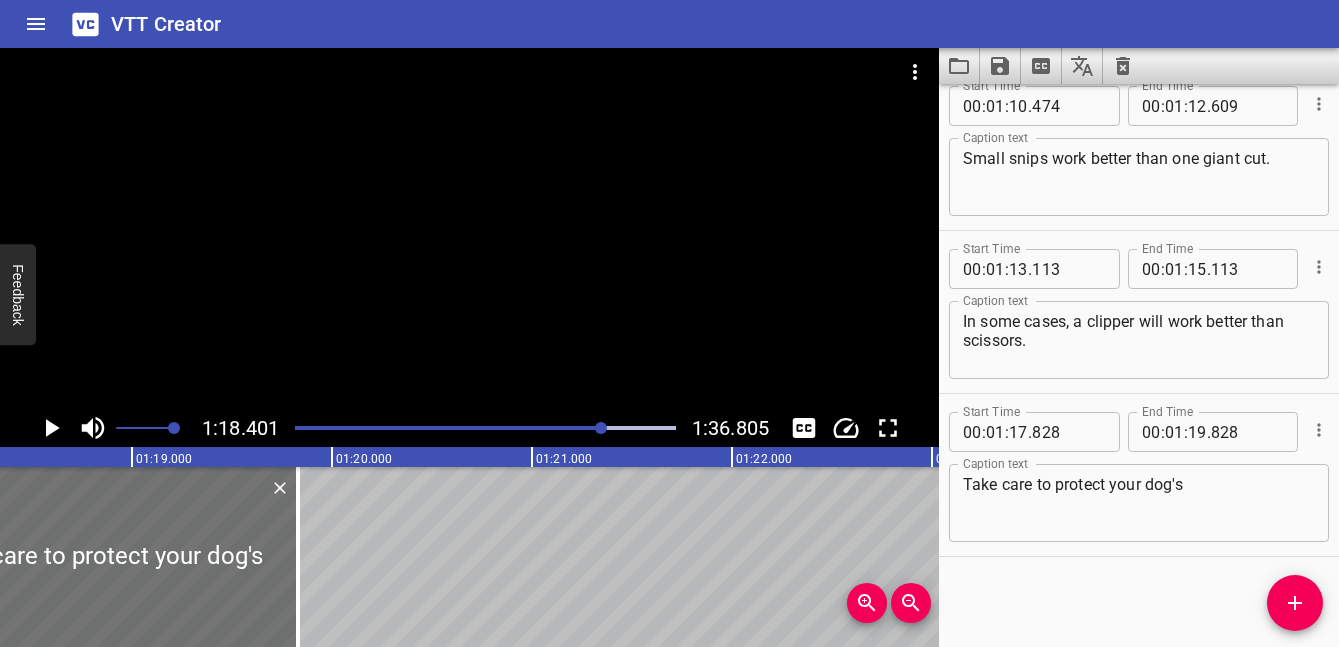 scroll, scrollTop: 0, scrollLeft: 15680, axis: horizontal 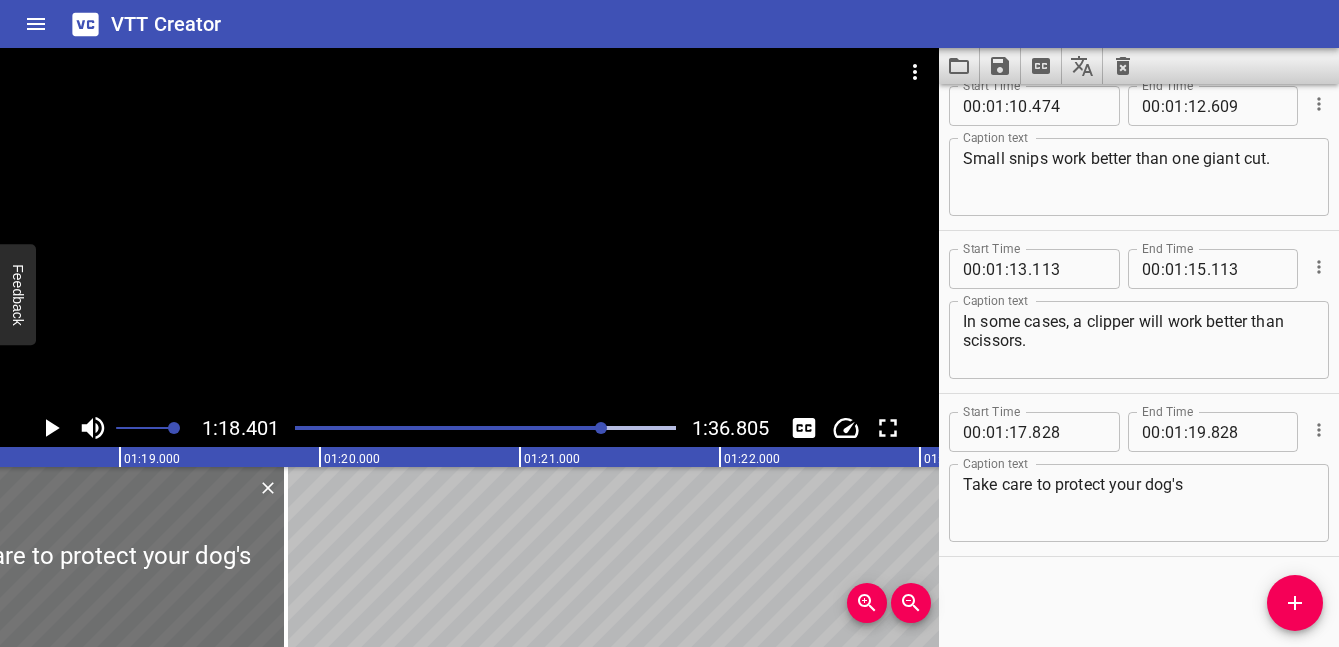 click on "Take care to protect your dog's" at bounding box center [1139, 503] 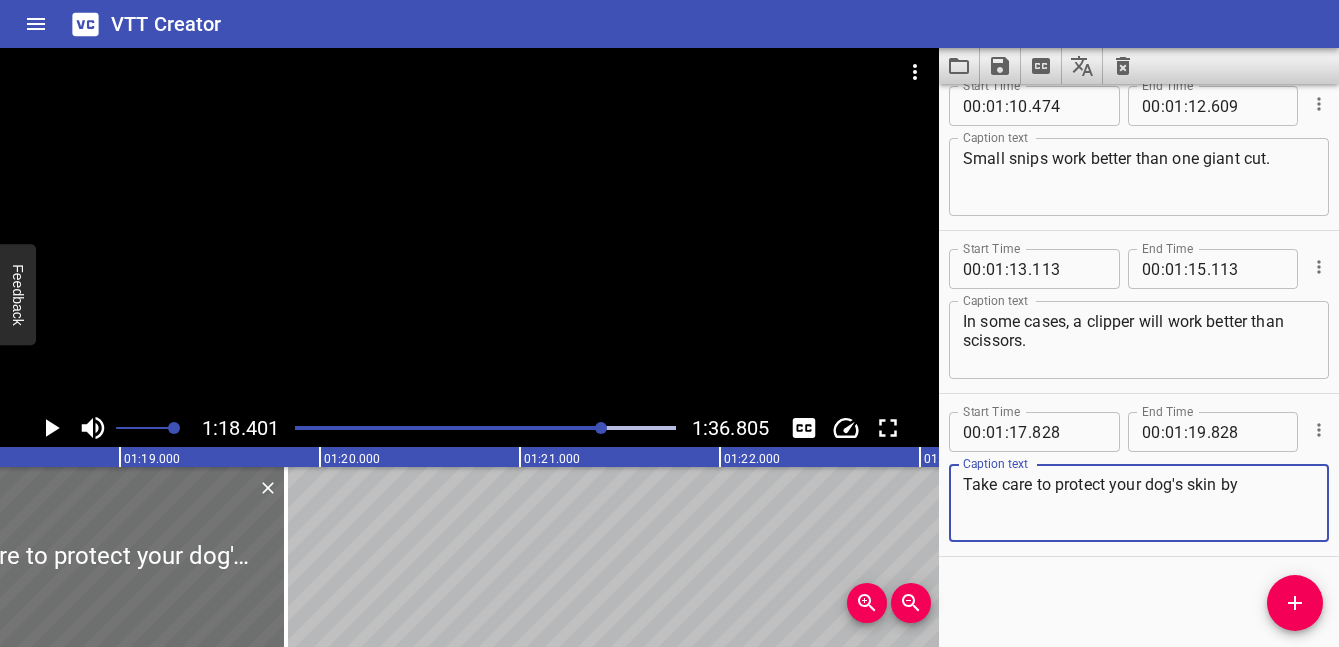 type on "Take care to protect your dog's skin by" 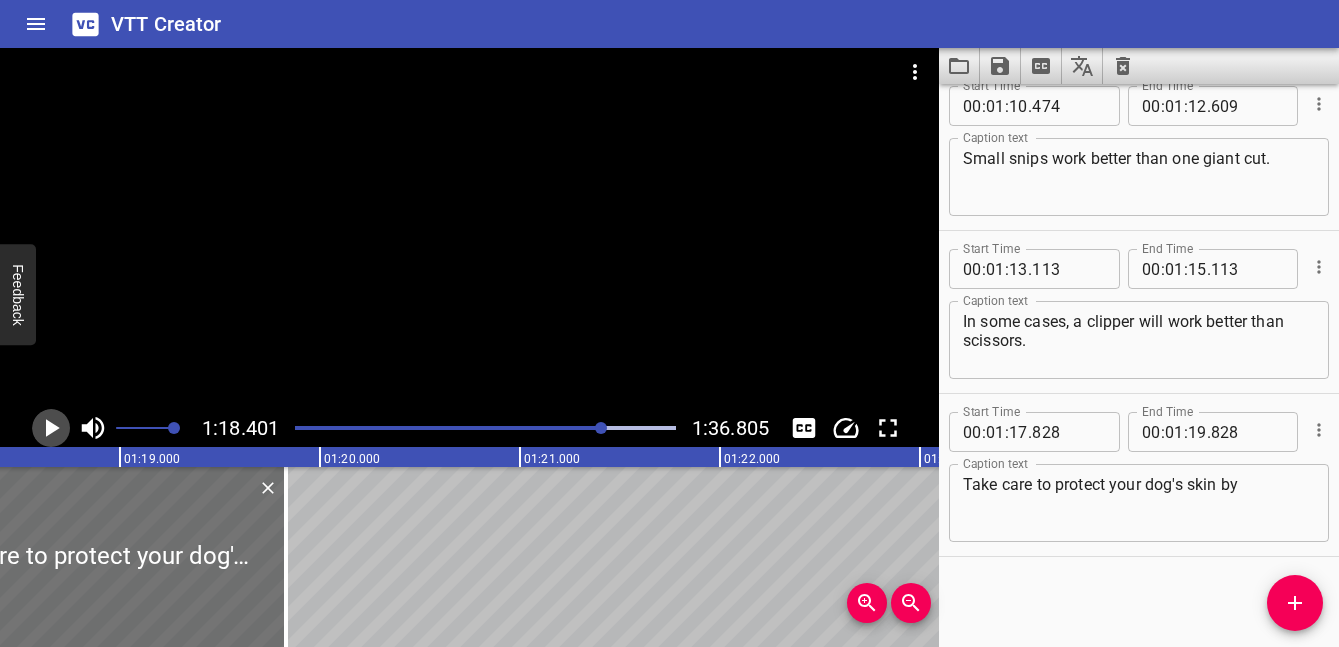 click 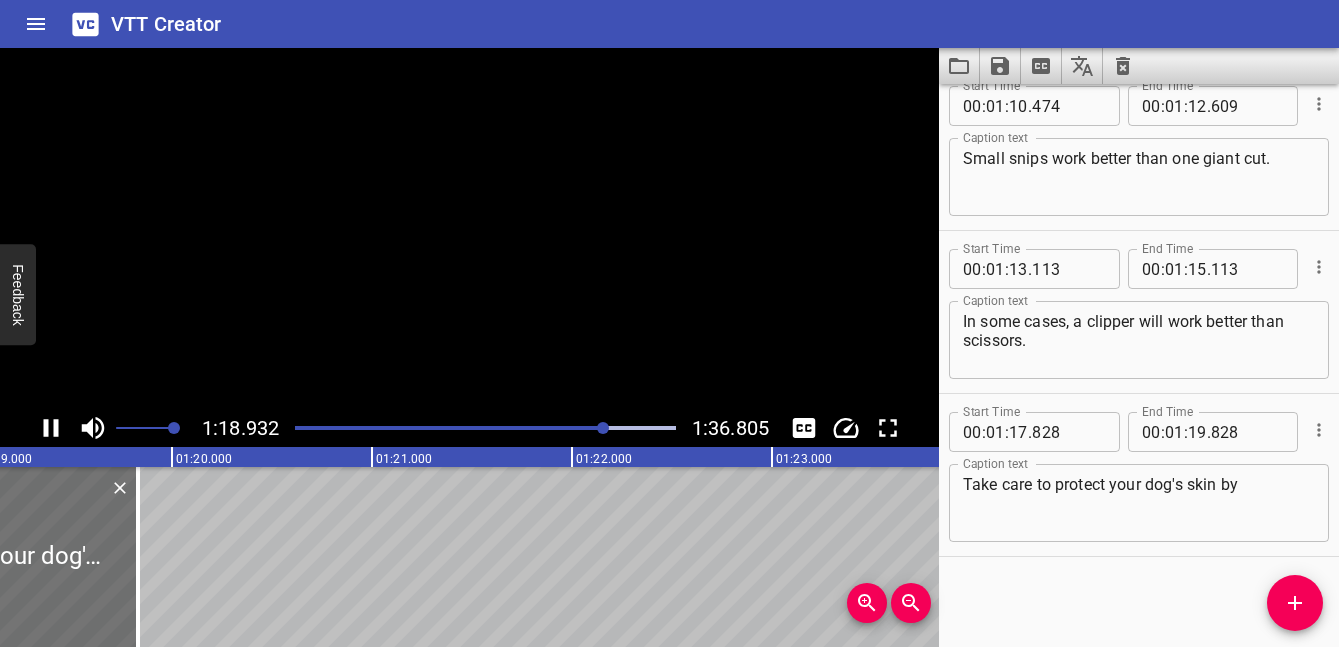 click 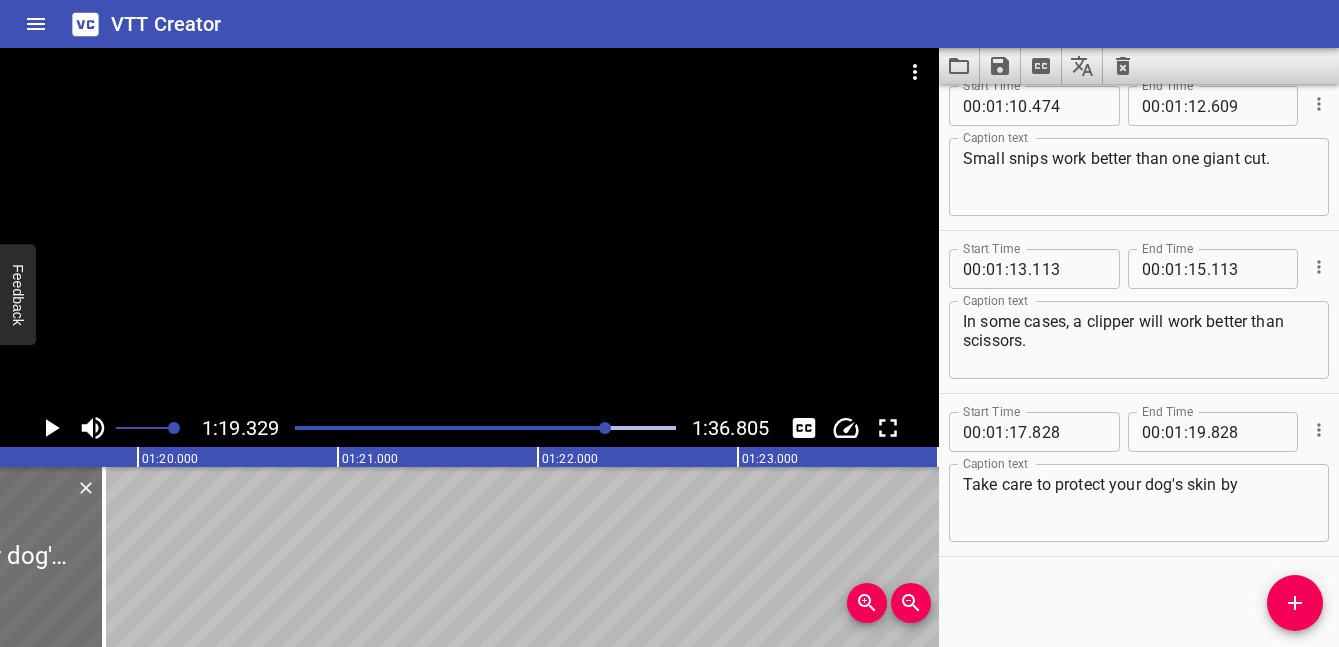 scroll, scrollTop: 0, scrollLeft: 15866, axis: horizontal 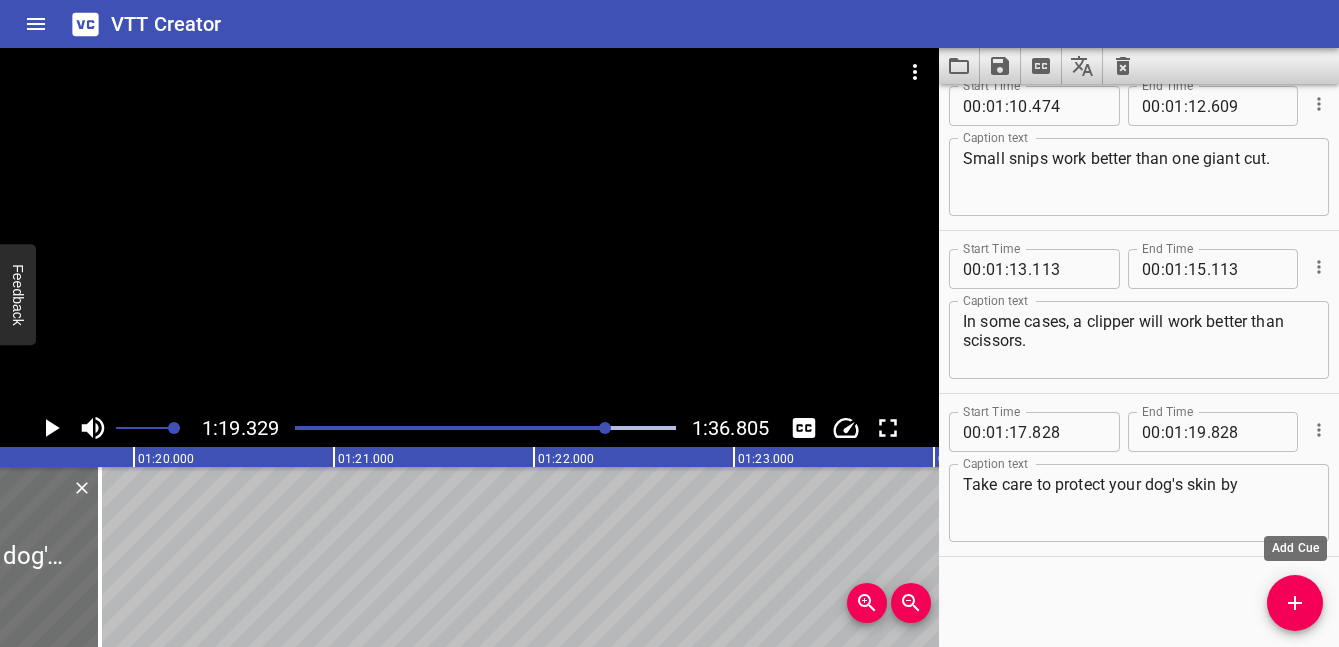 click at bounding box center [1295, 603] 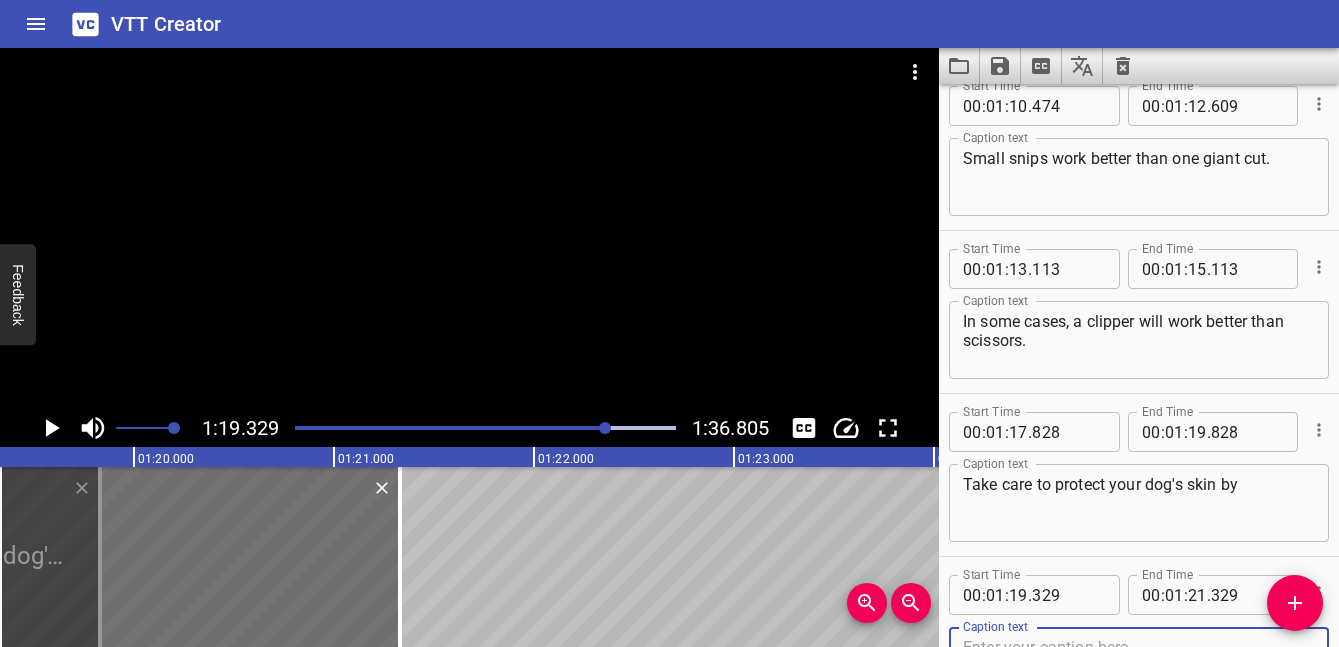 scroll, scrollTop: 3778, scrollLeft: 0, axis: vertical 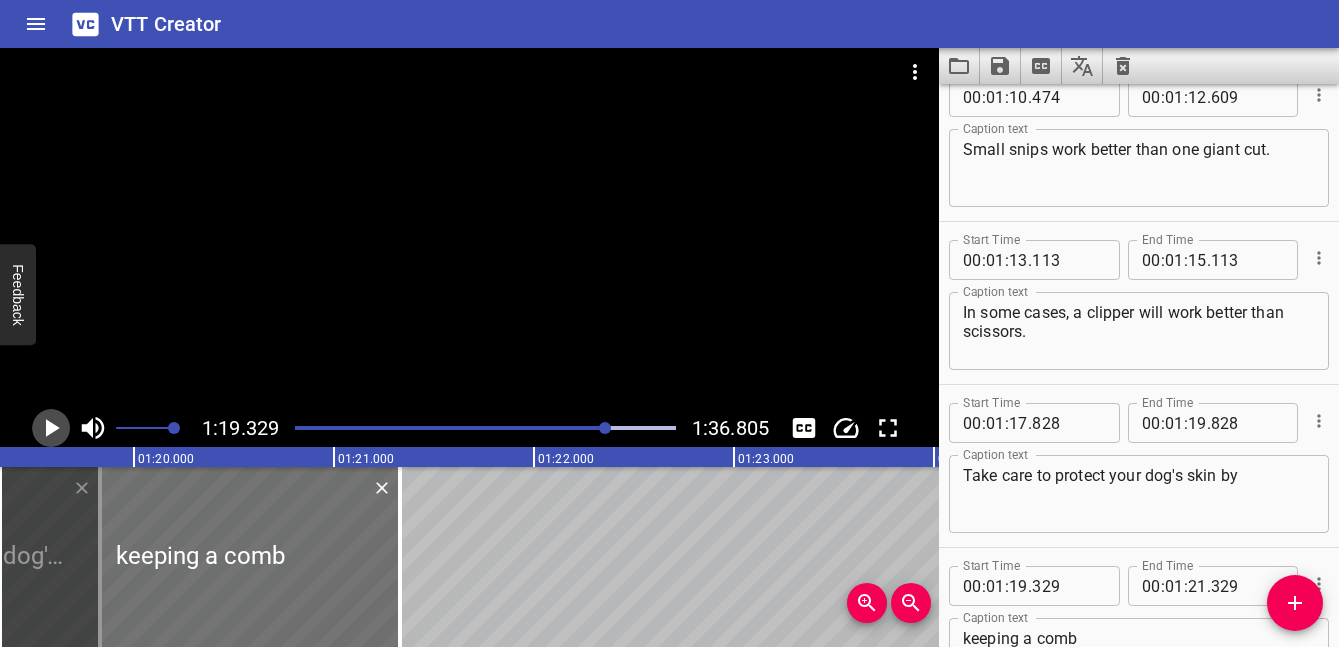 click 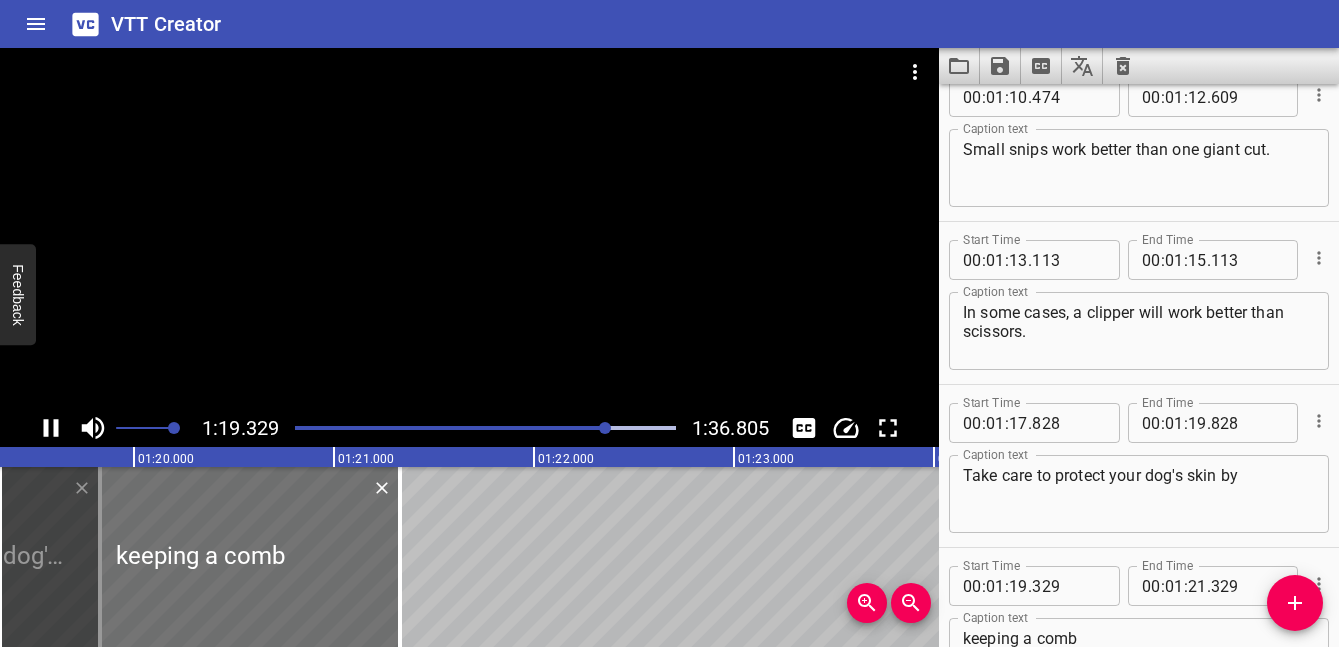 scroll, scrollTop: 0, scrollLeft: 15900, axis: horizontal 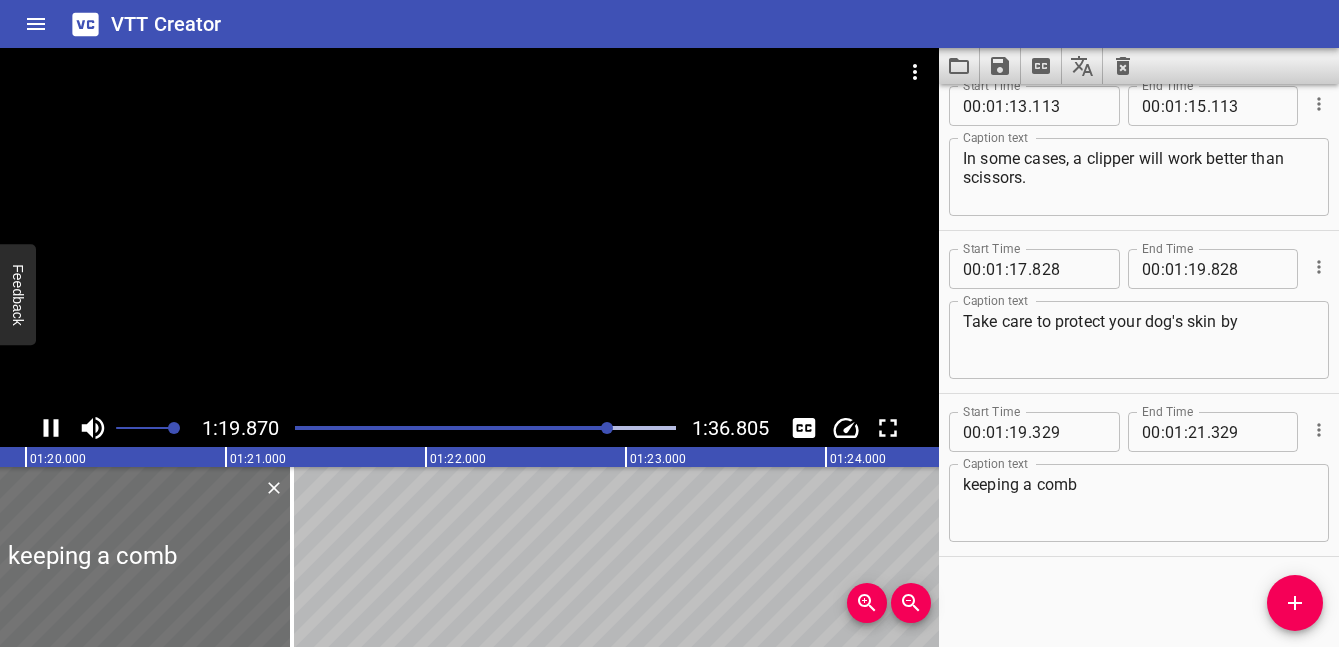 click 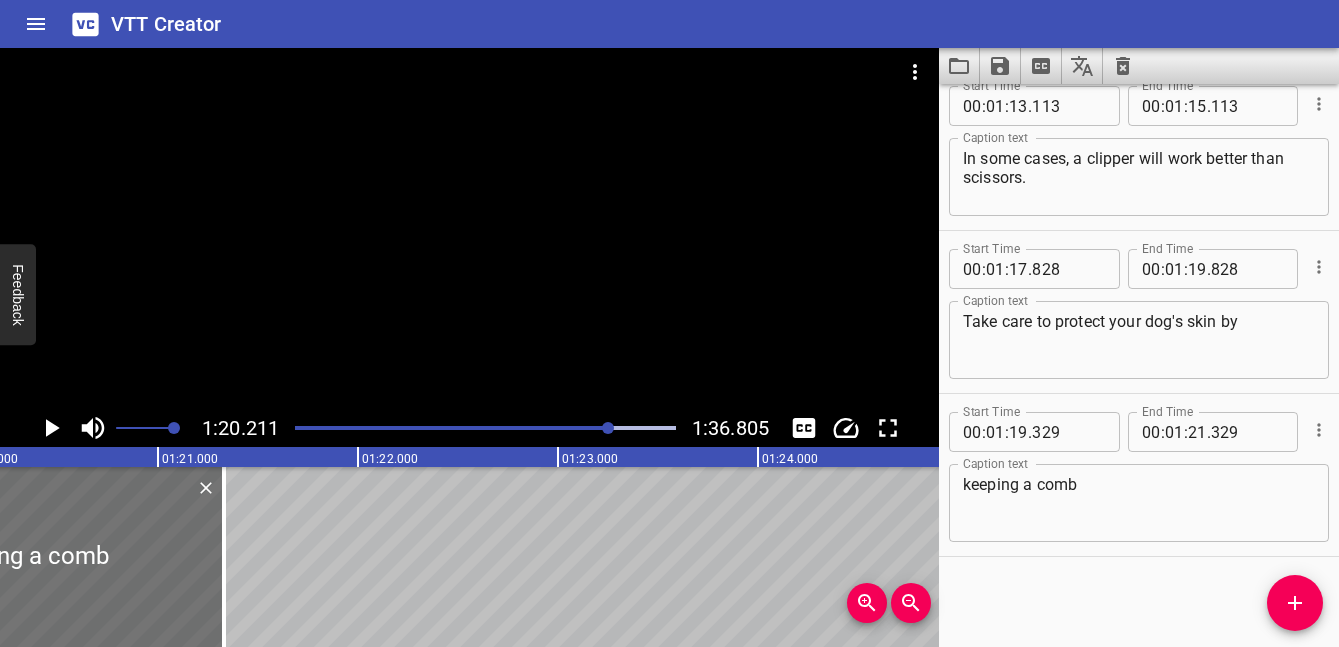 click at bounding box center (485, 428) 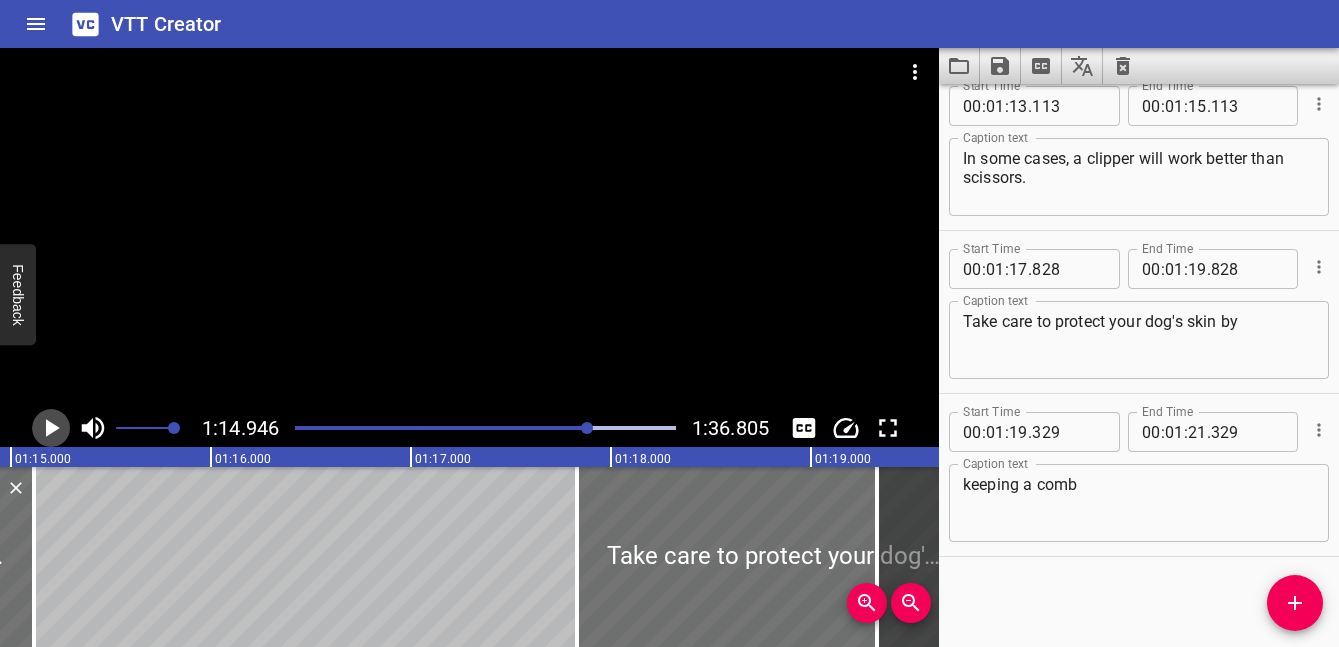 click at bounding box center (51, 428) 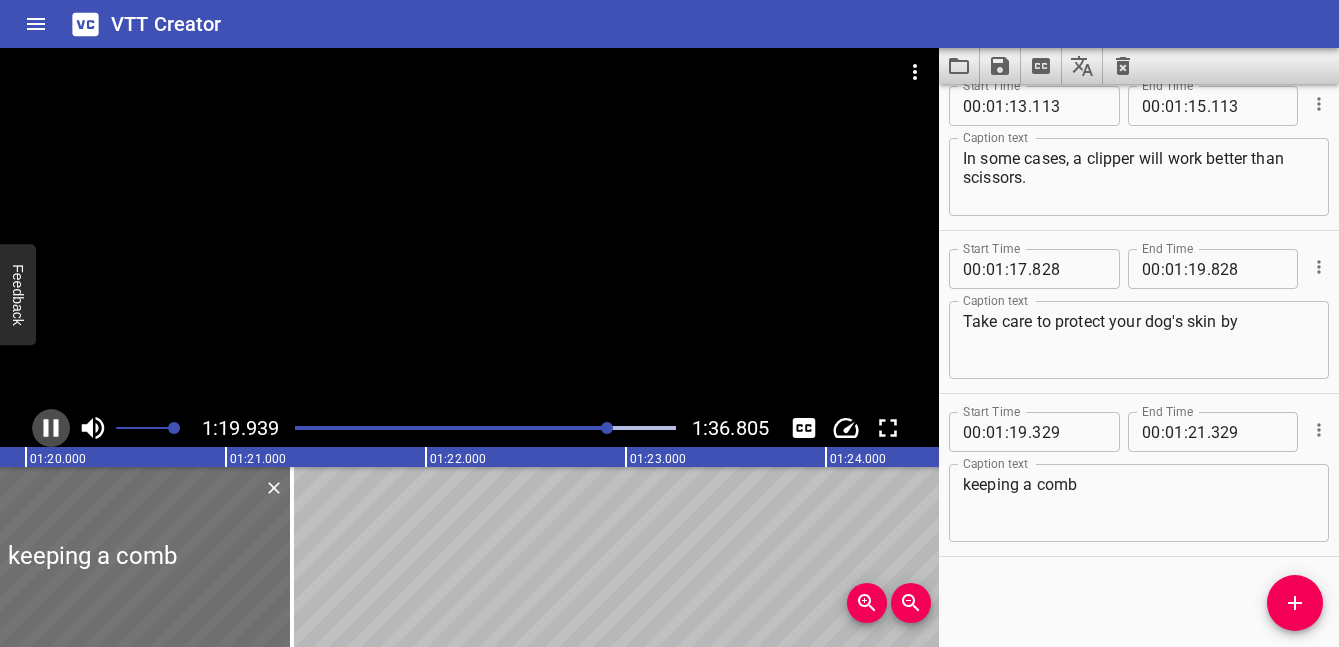 click 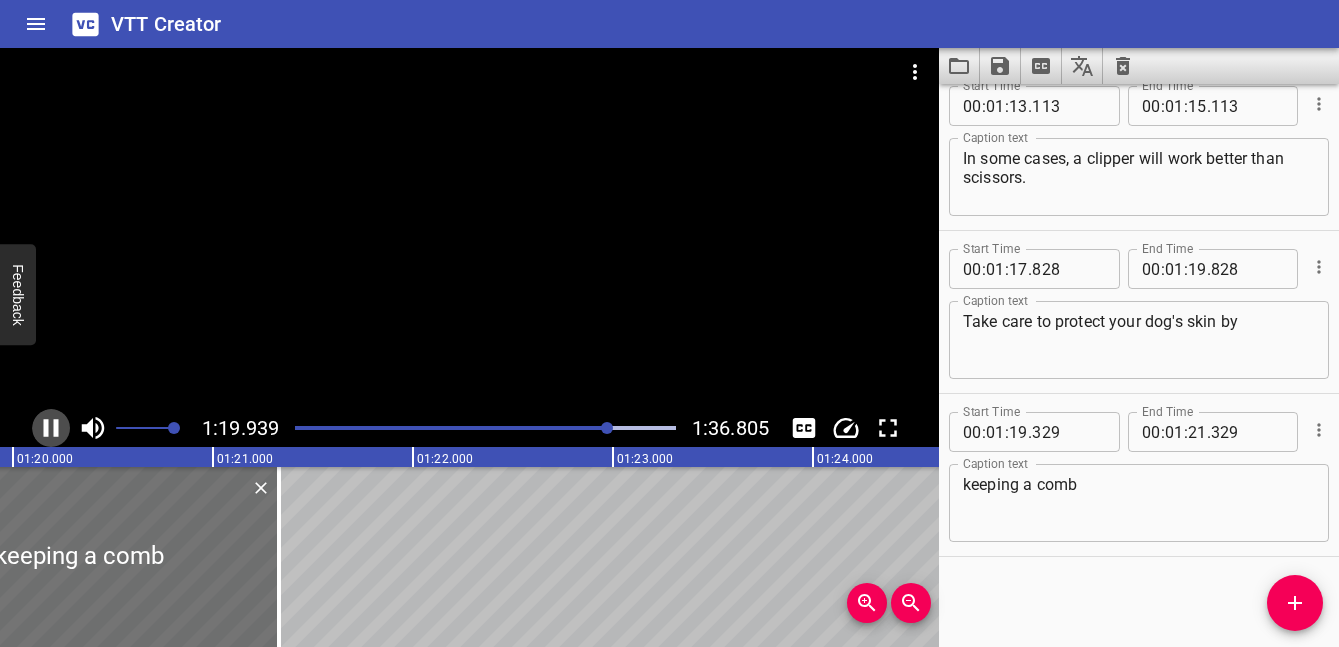 scroll, scrollTop: 0, scrollLeft: 16018, axis: horizontal 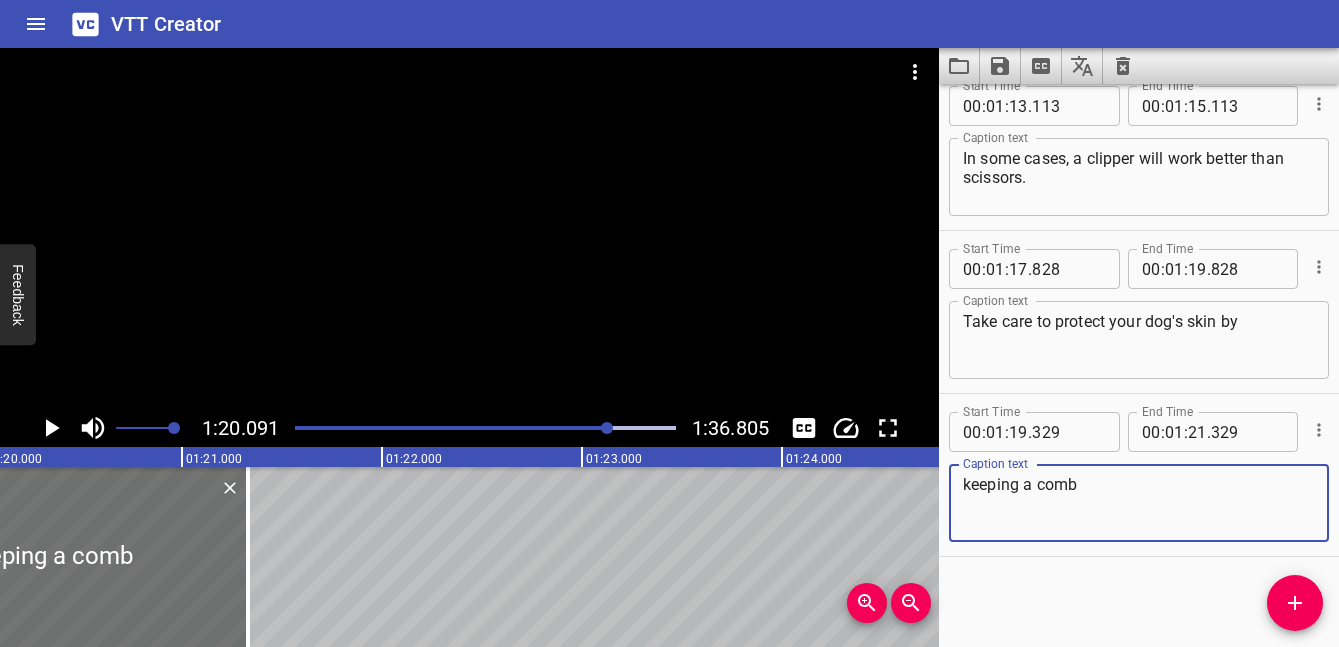 click on "keeping a comb" at bounding box center [1139, 503] 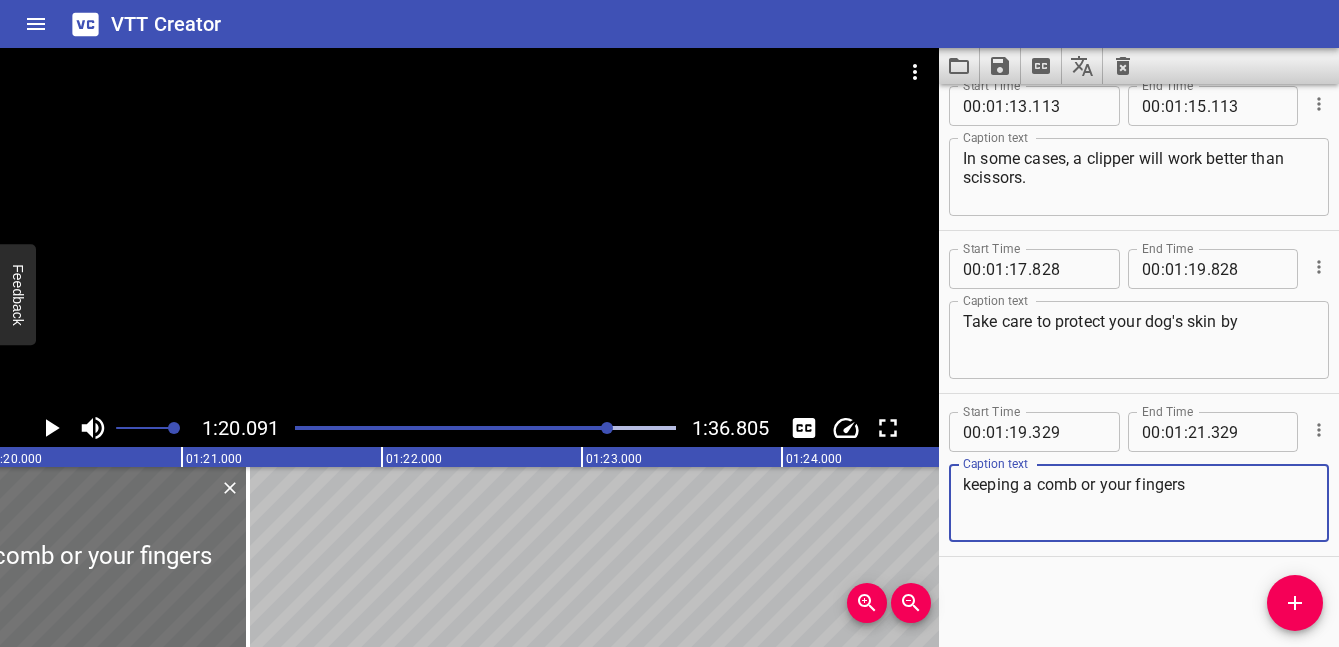 click 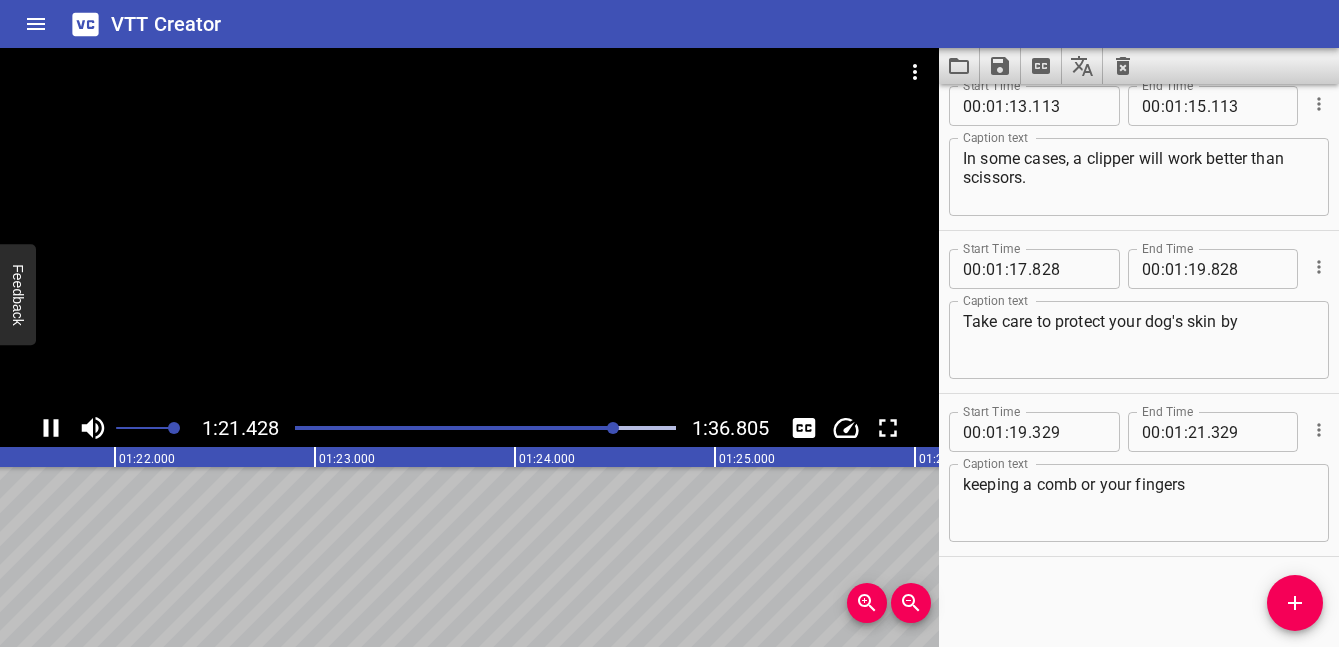 click 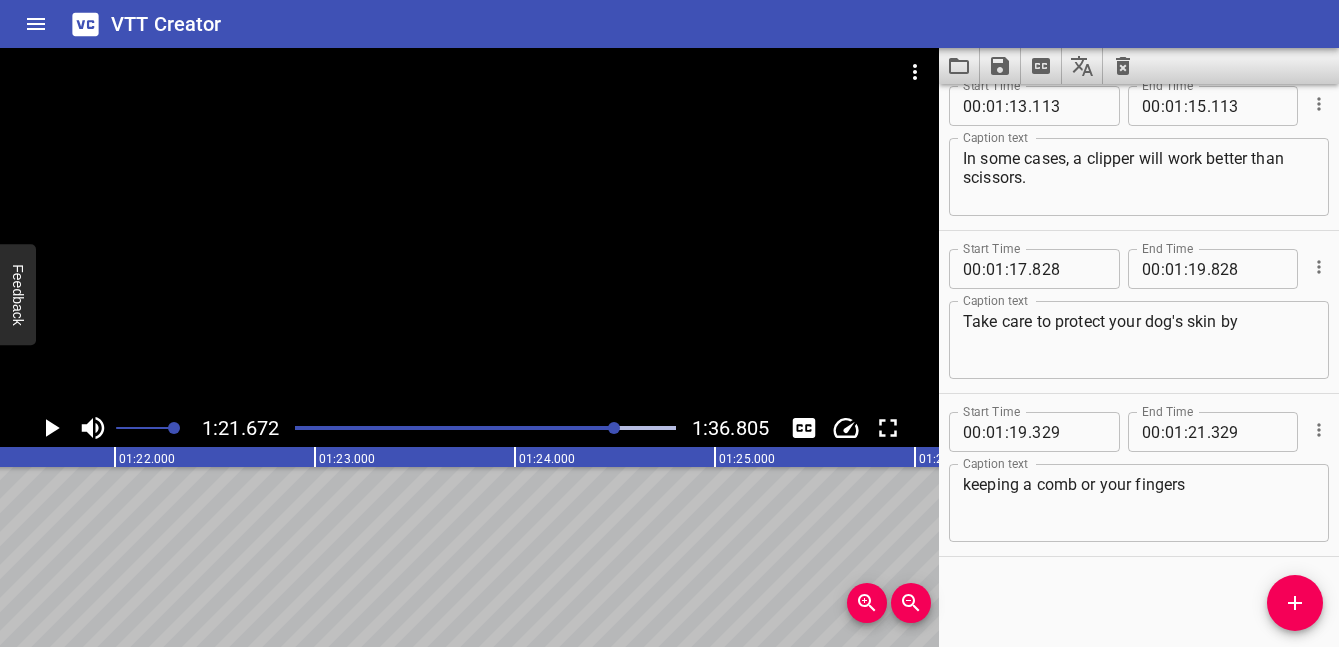 scroll, scrollTop: 0, scrollLeft: 16334, axis: horizontal 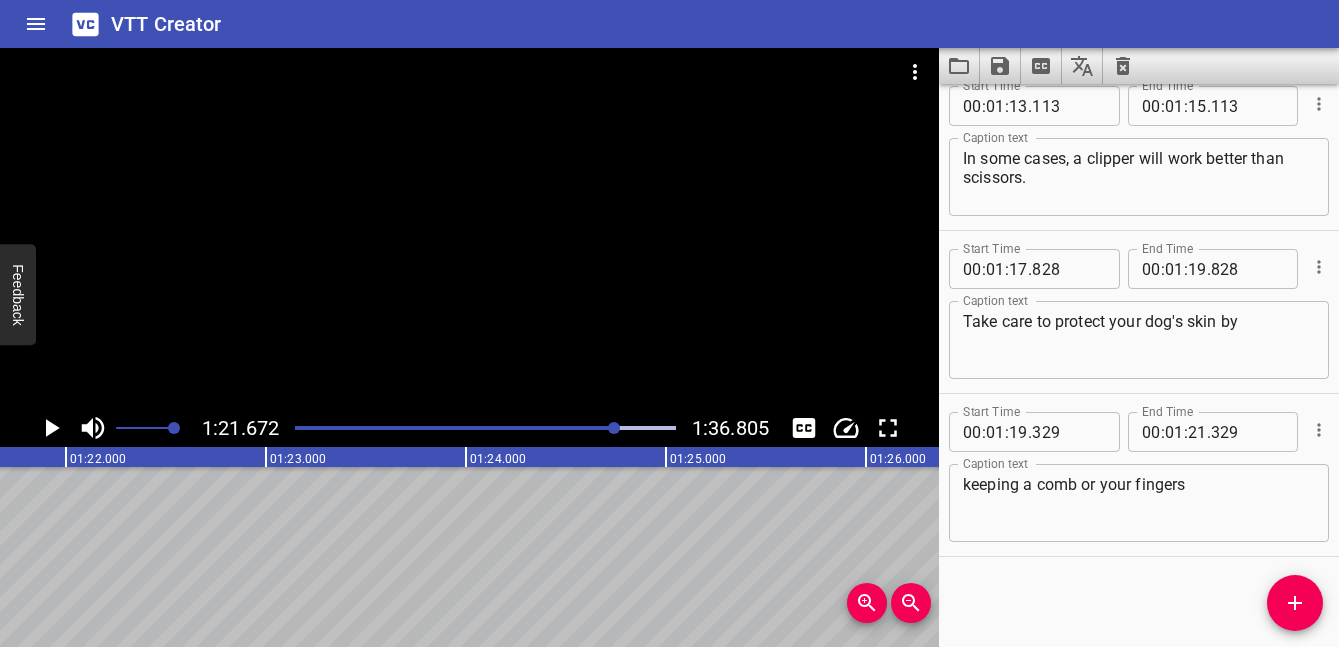 click on "keeping a comb or your fingers" at bounding box center (1139, 503) 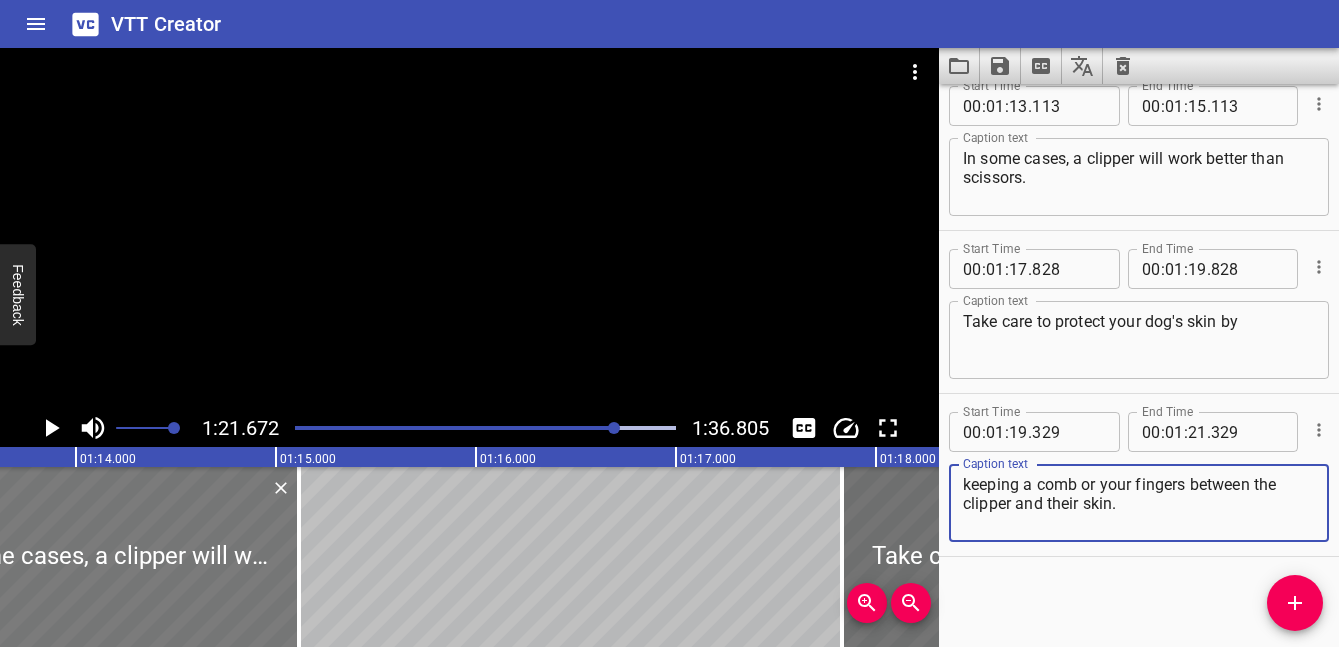 scroll, scrollTop: 0, scrollLeft: 14555, axis: horizontal 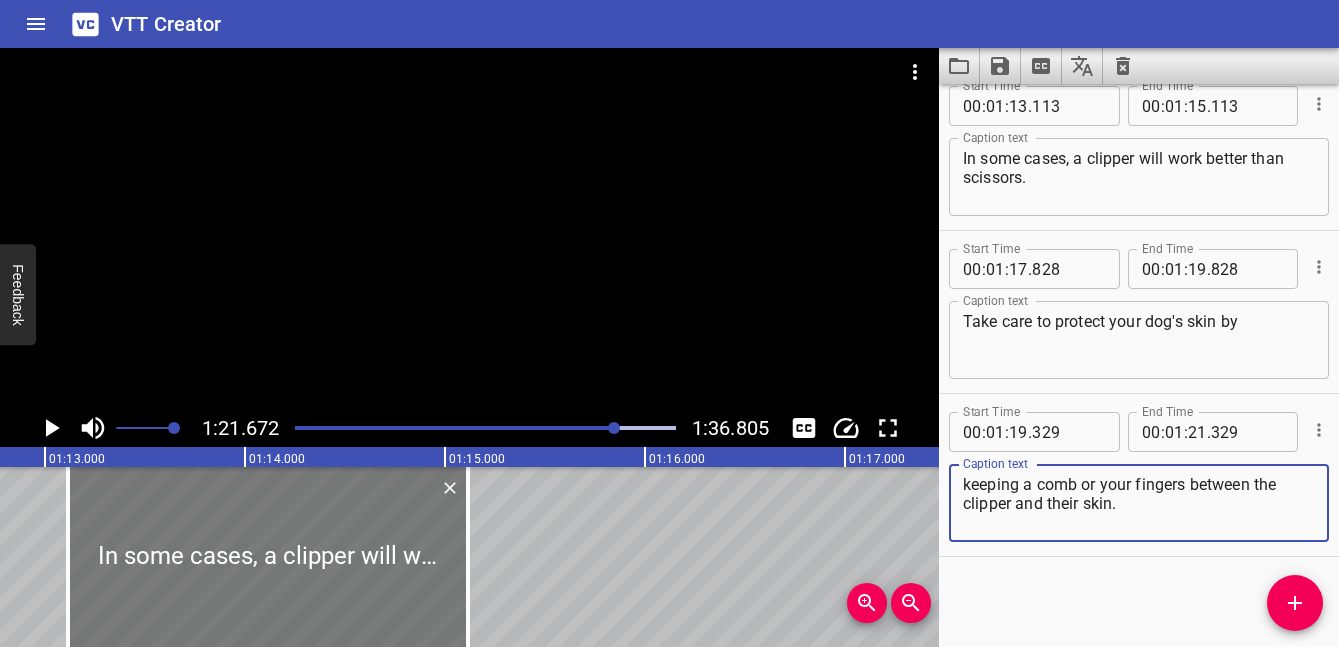 type on "keeping a comb or your fingers between the clipper and their skin." 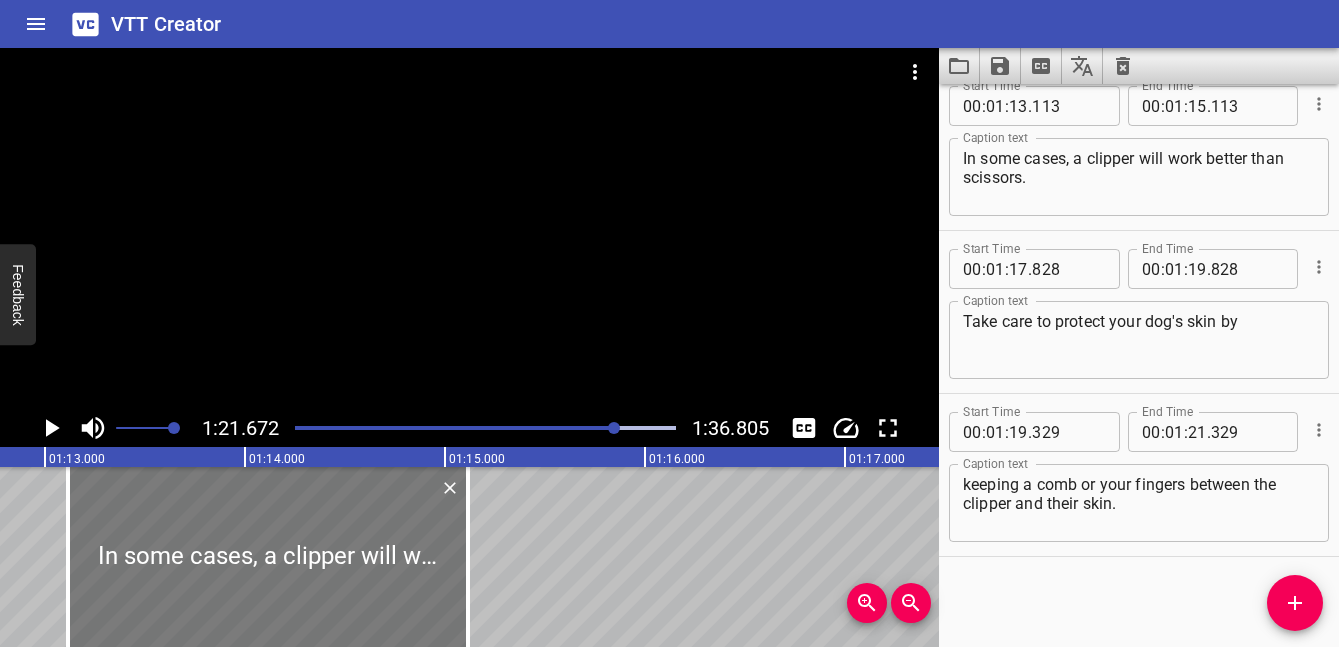 click at bounding box center [268, 557] 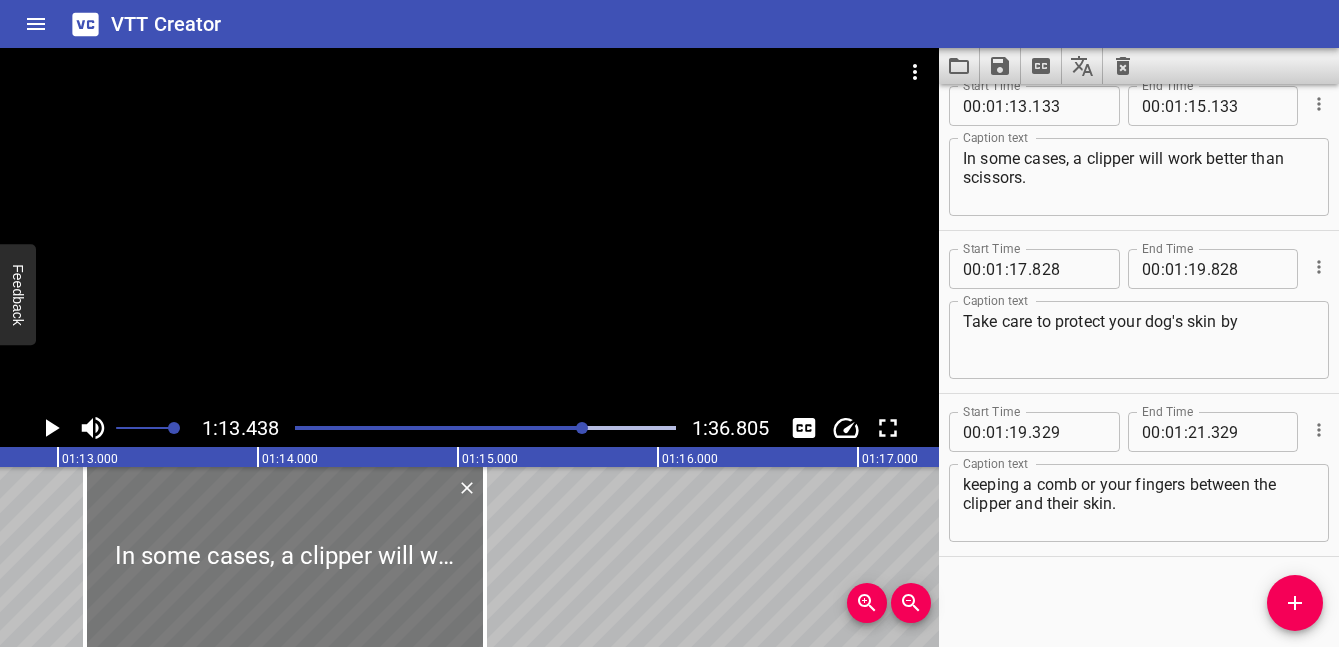 scroll, scrollTop: 0, scrollLeft: 14337, axis: horizontal 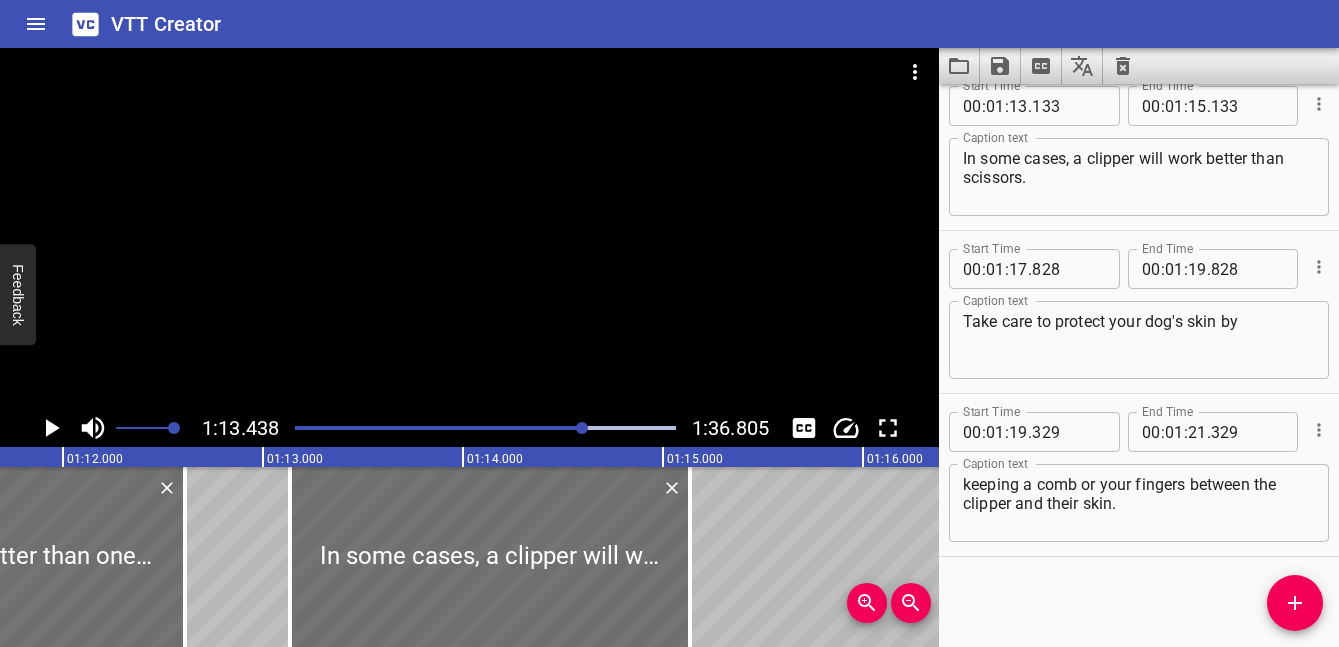 click 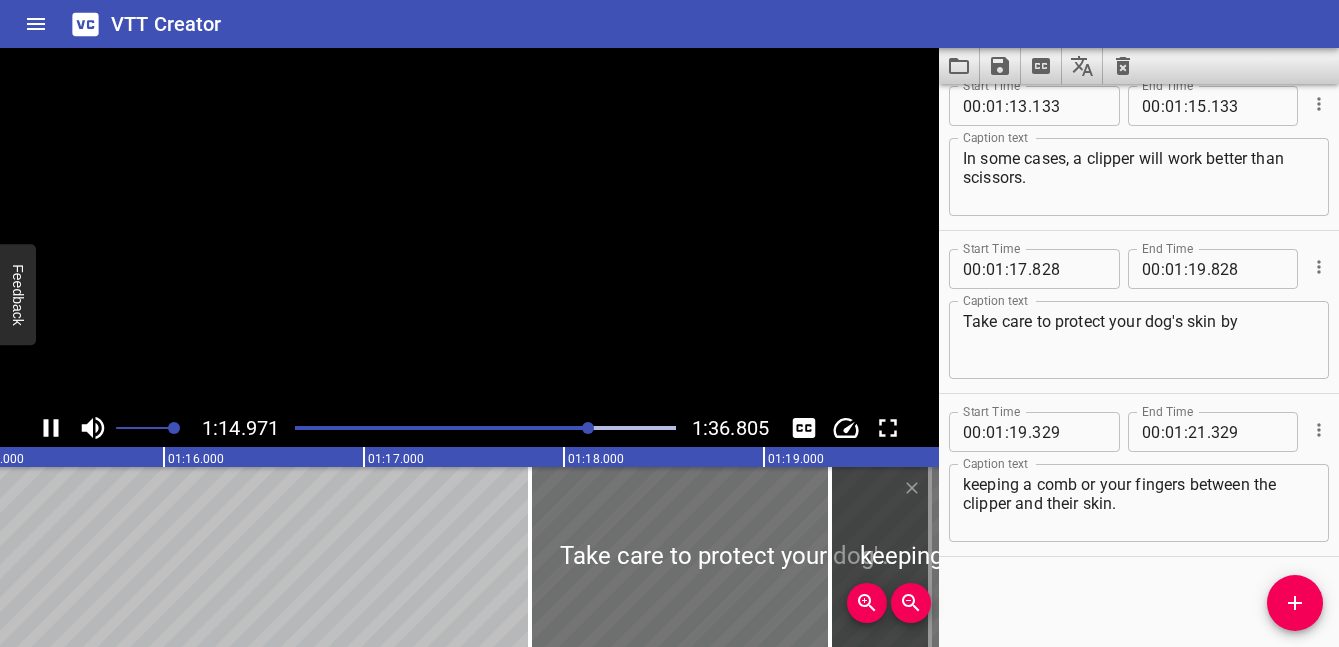 click 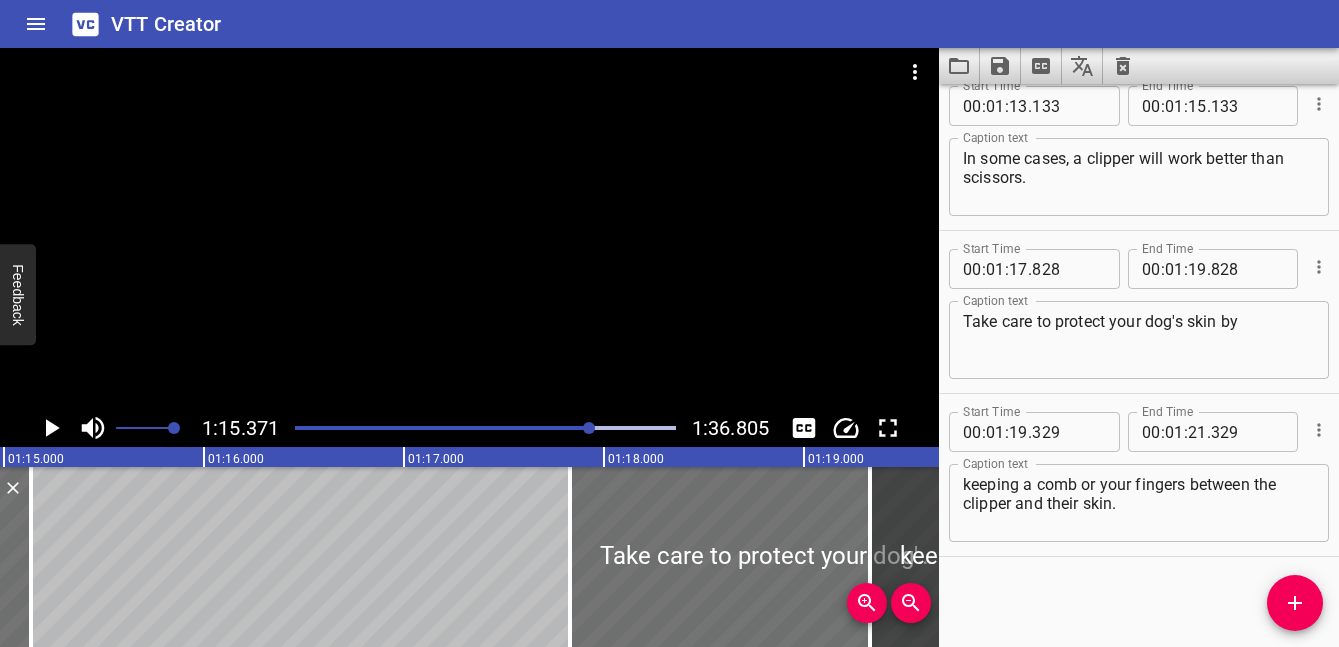 scroll, scrollTop: 0, scrollLeft: 14965, axis: horizontal 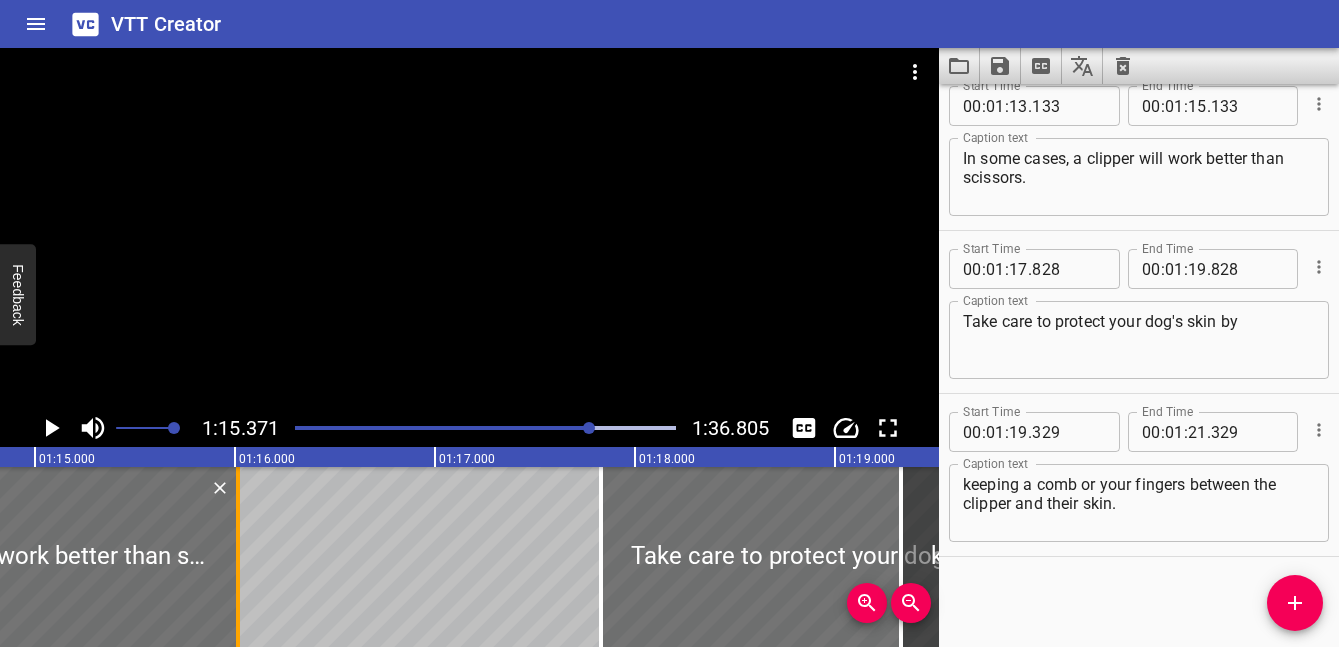 drag, startPoint x: 64, startPoint y: 564, endPoint x: 240, endPoint y: 564, distance: 176 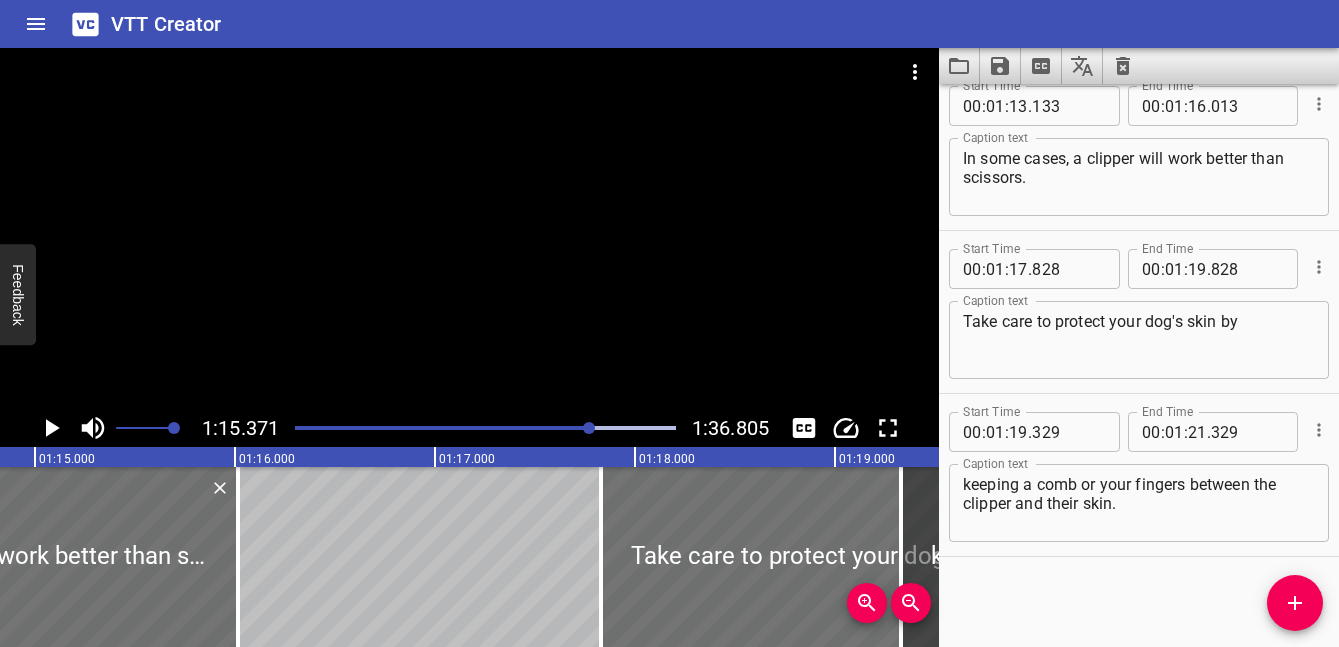 click 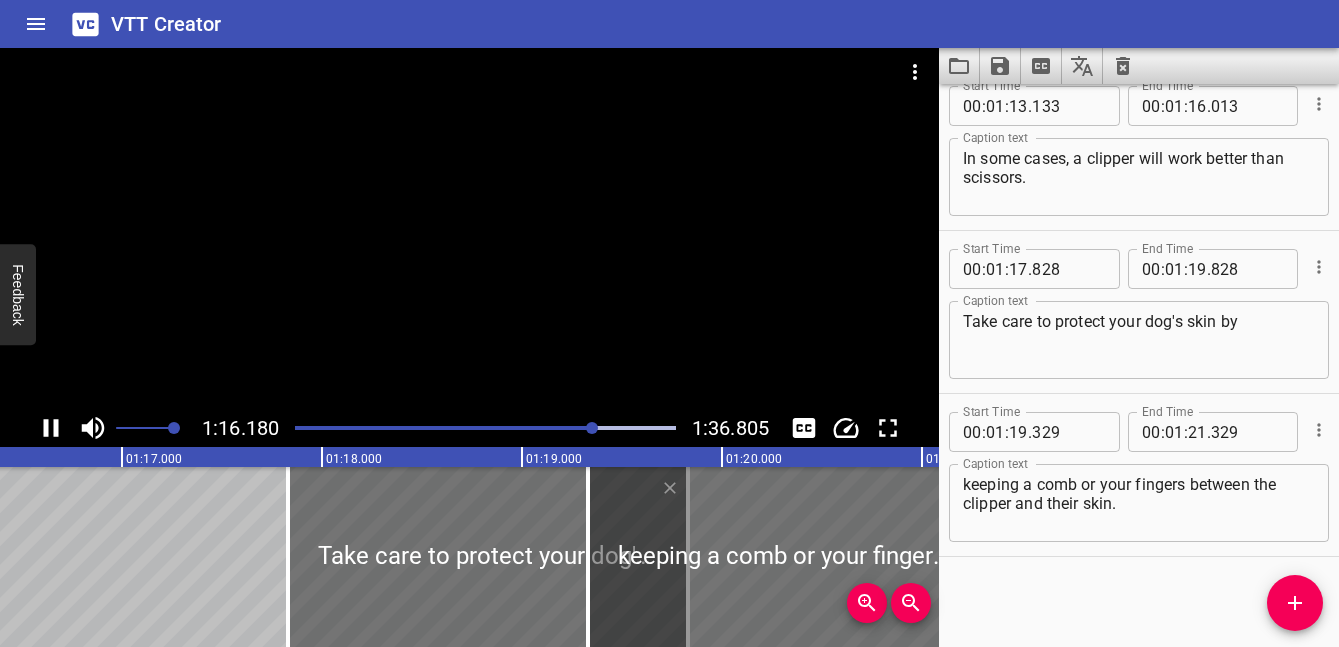 click 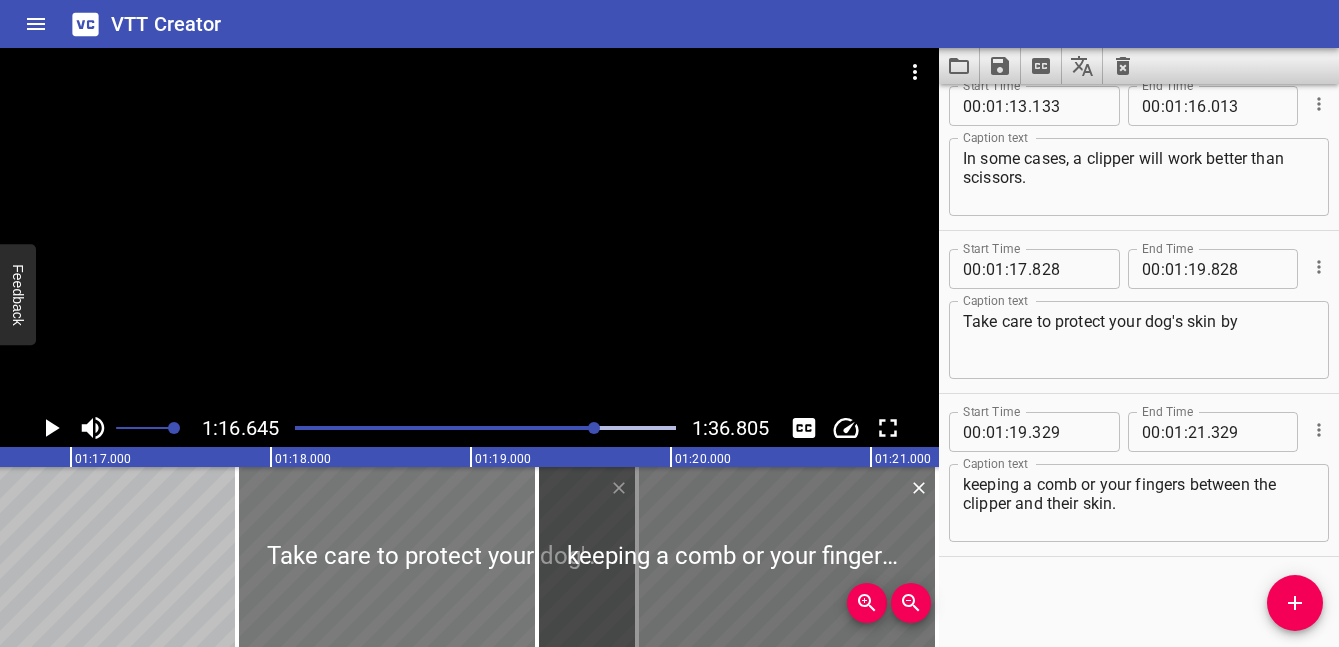 scroll, scrollTop: 0, scrollLeft: 15147, axis: horizontal 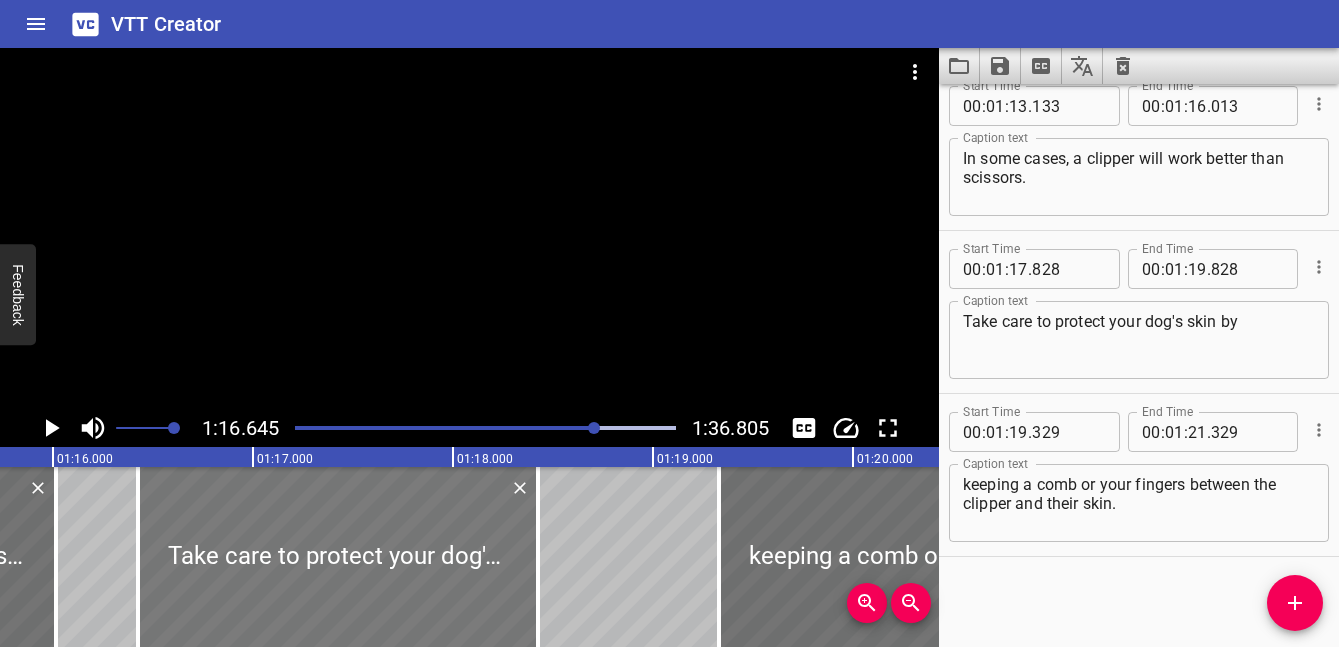 drag, startPoint x: 513, startPoint y: 581, endPoint x: 234, endPoint y: 581, distance: 279 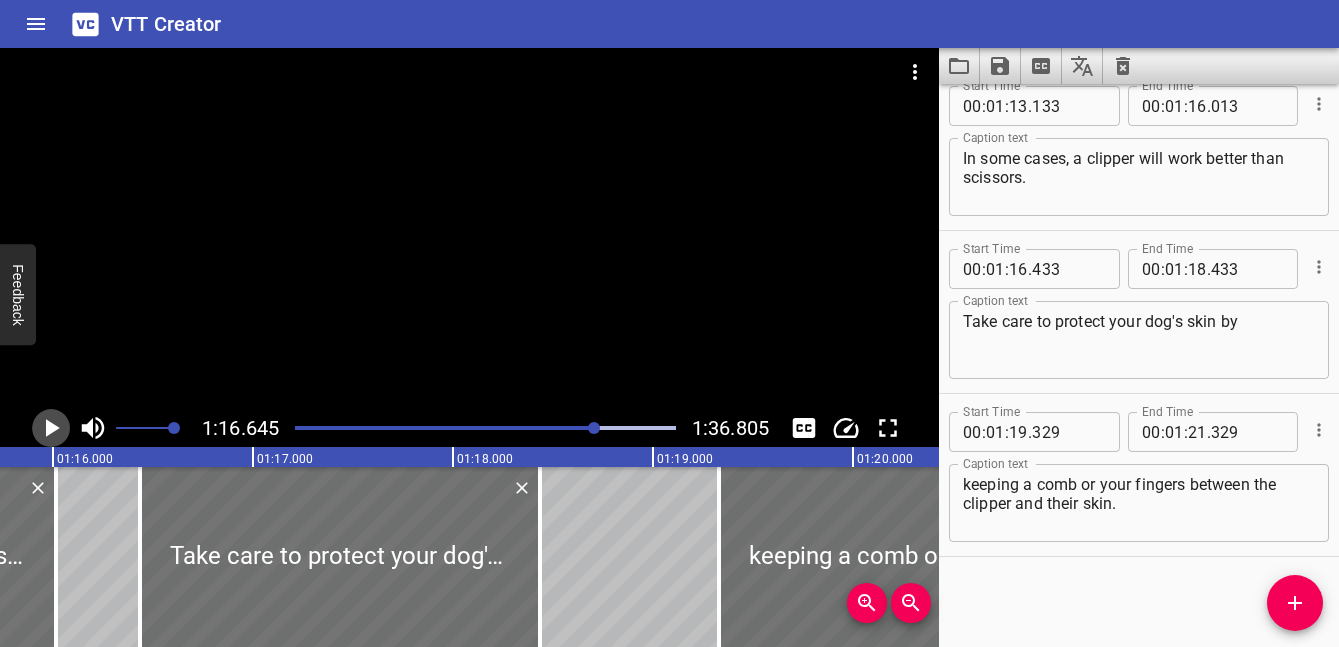 click 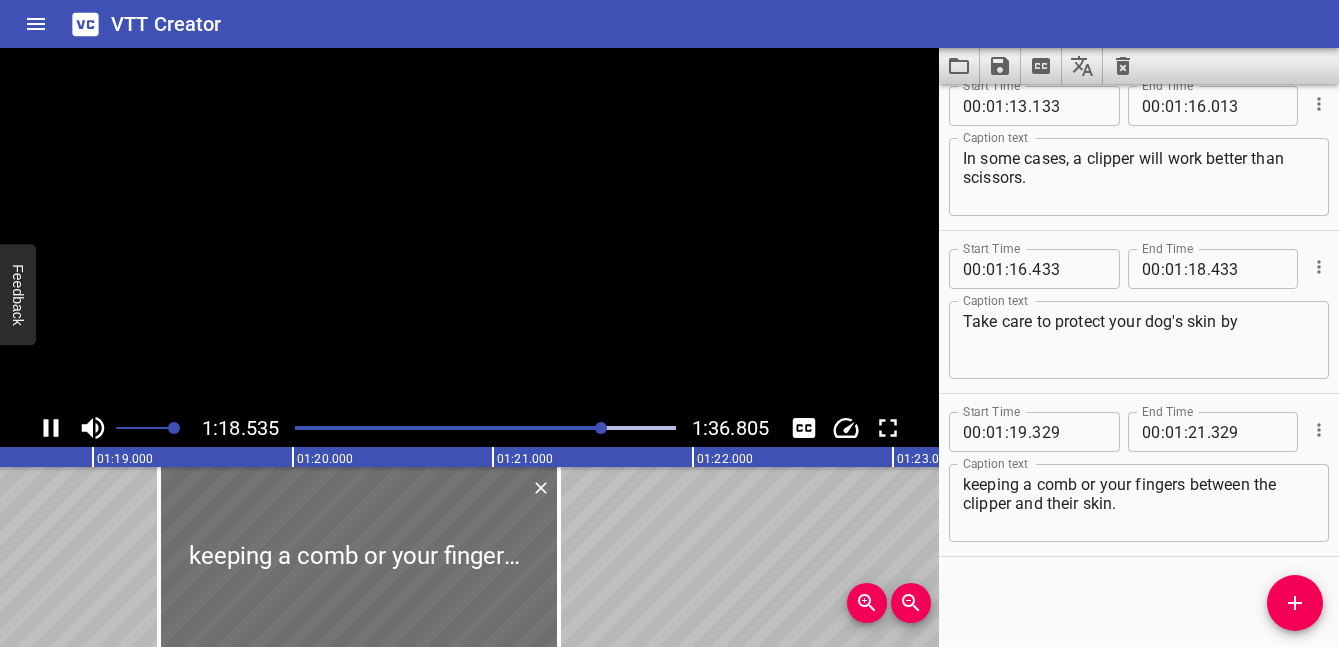 click 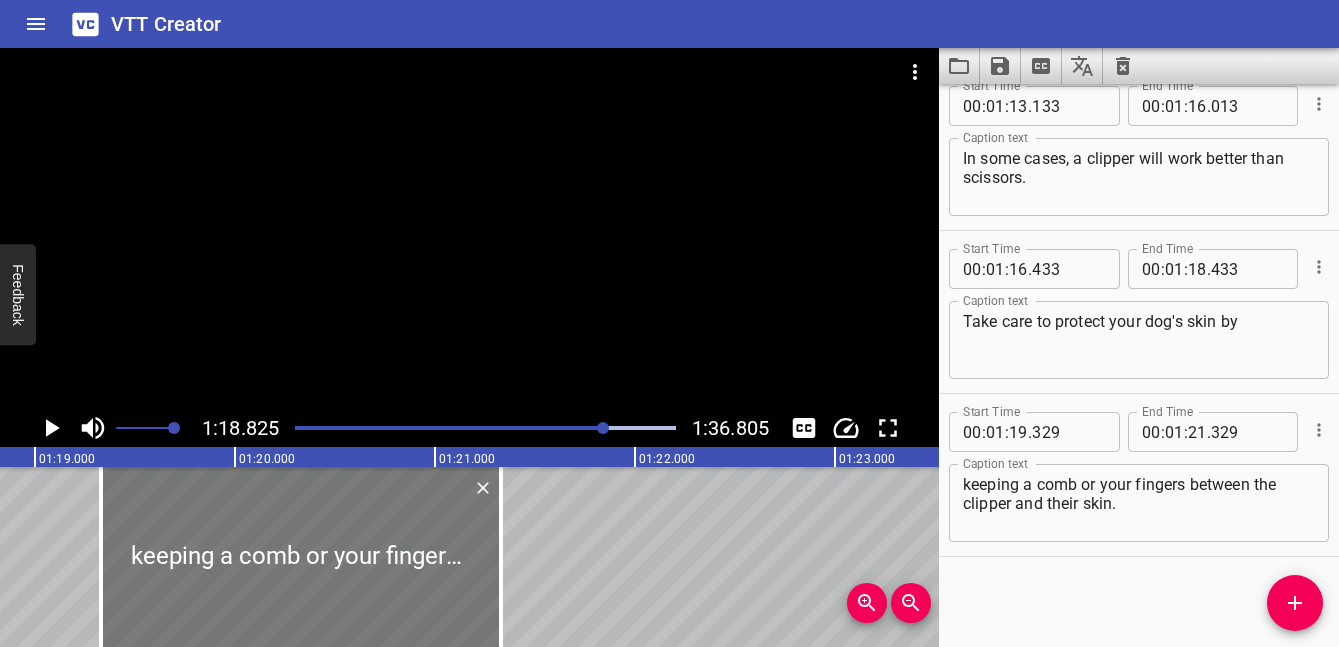 scroll, scrollTop: 0, scrollLeft: 15568, axis: horizontal 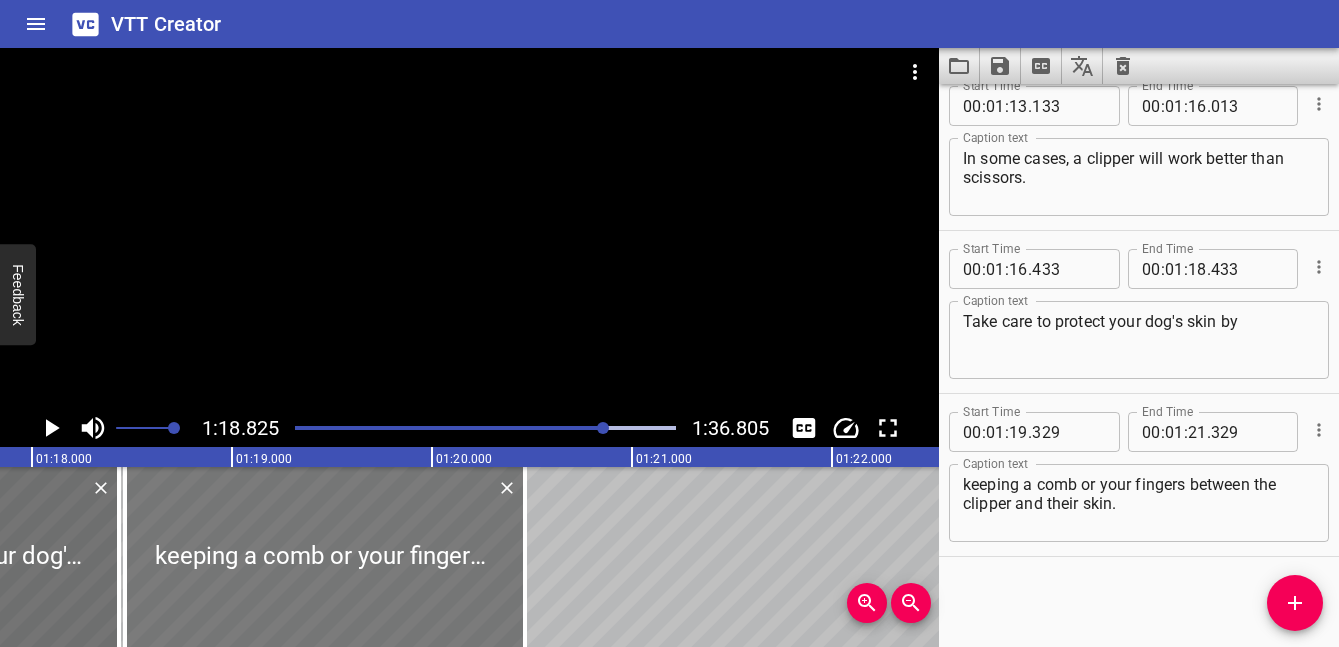 drag, startPoint x: 408, startPoint y: 594, endPoint x: 238, endPoint y: 594, distance: 170 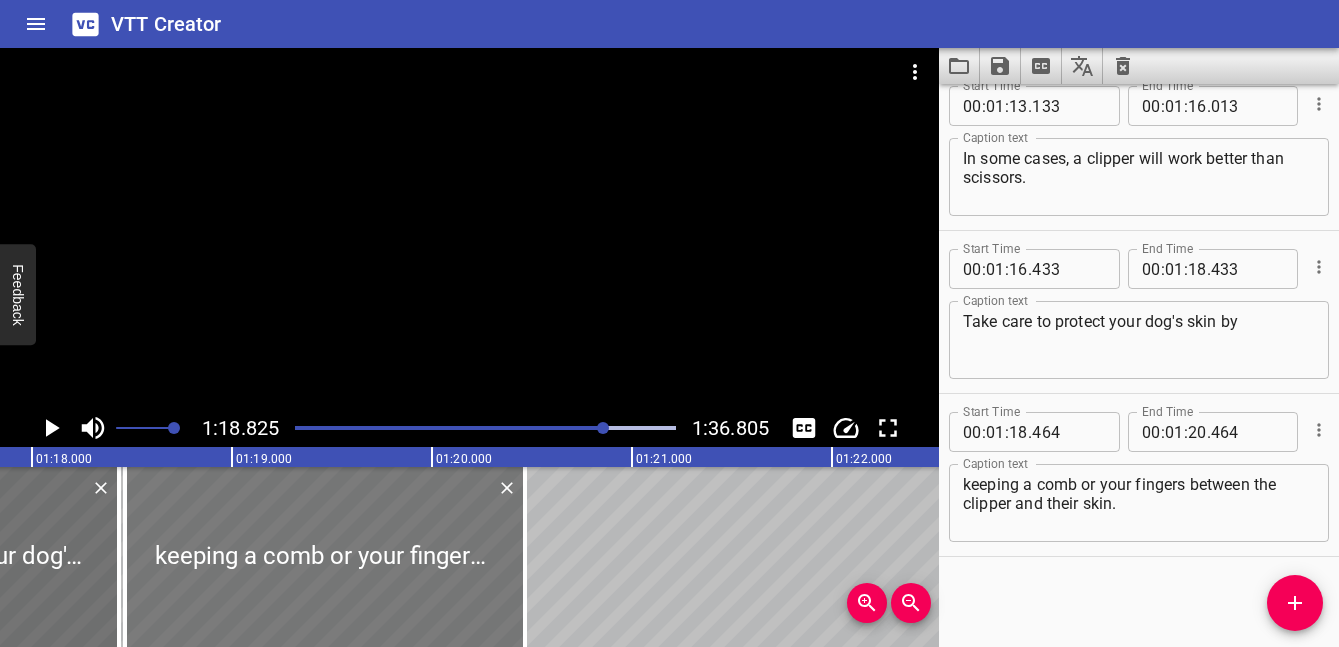 click at bounding box center (325, 557) 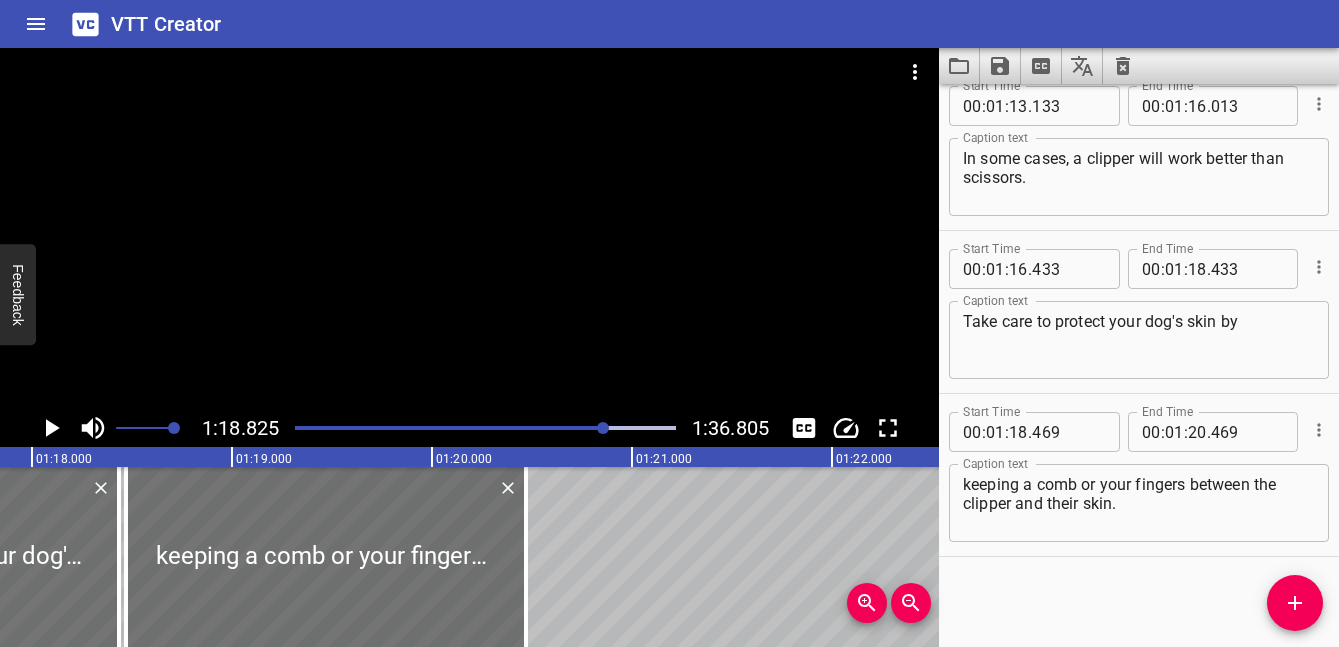 click 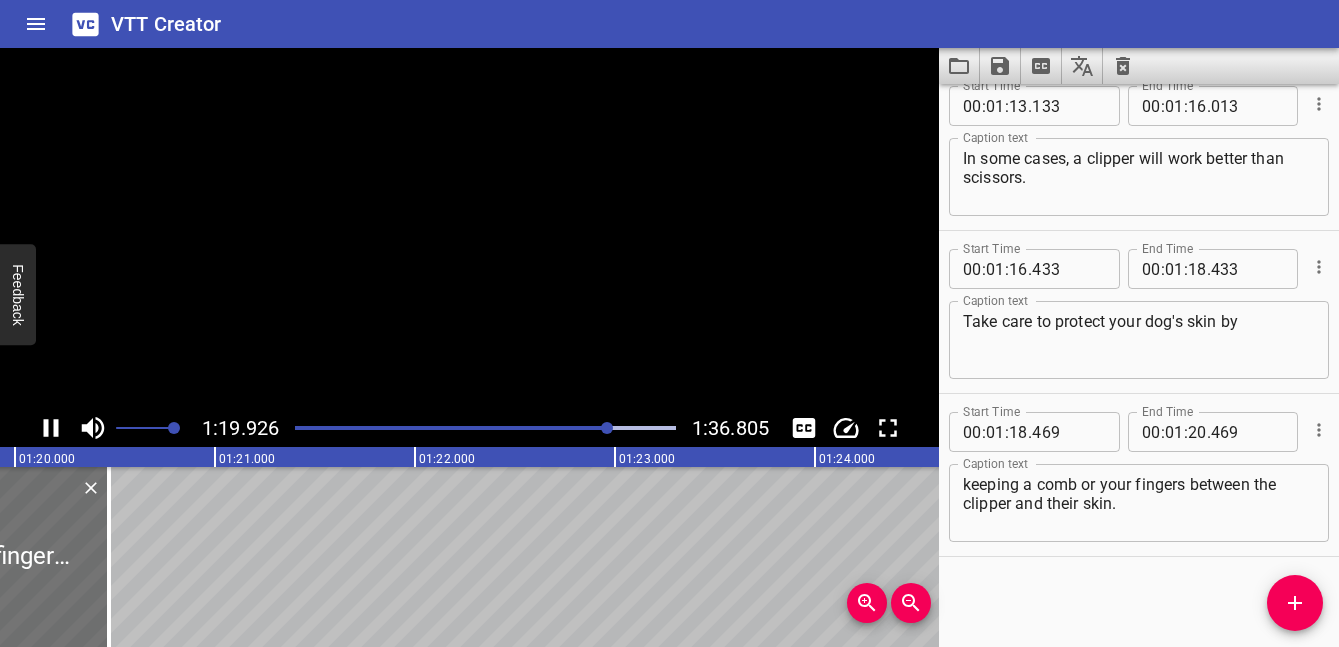 click 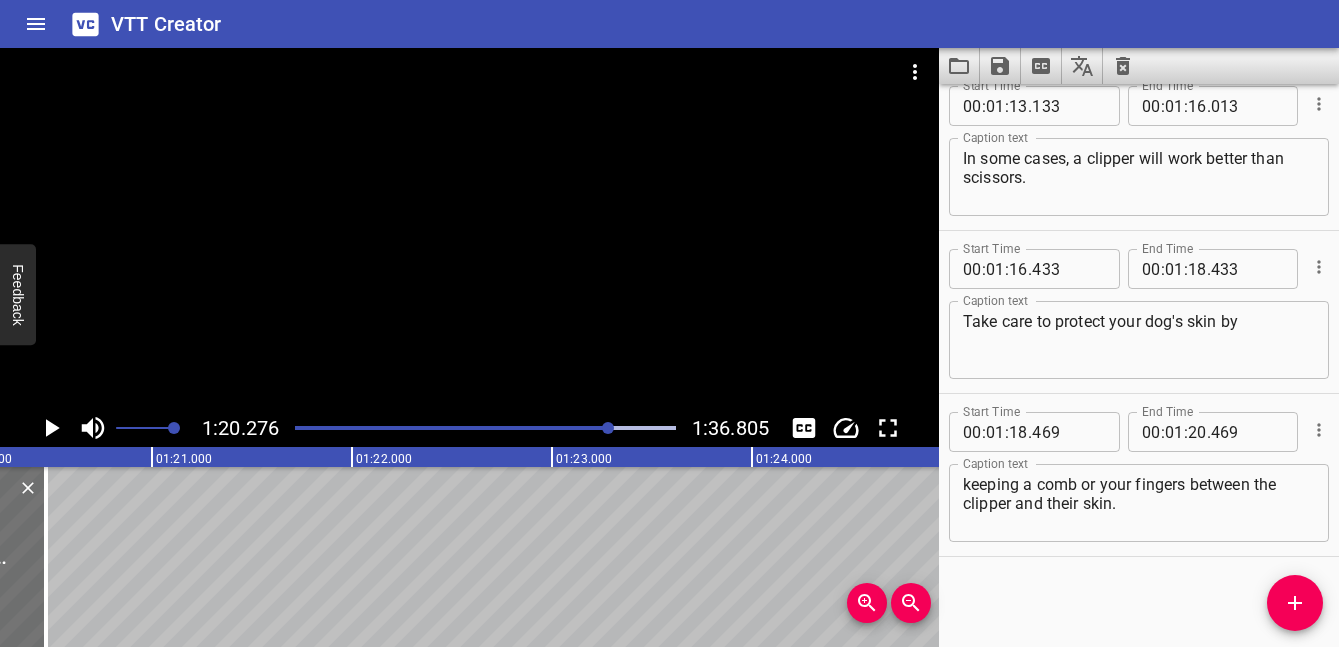 scroll, scrollTop: 0, scrollLeft: 16055, axis: horizontal 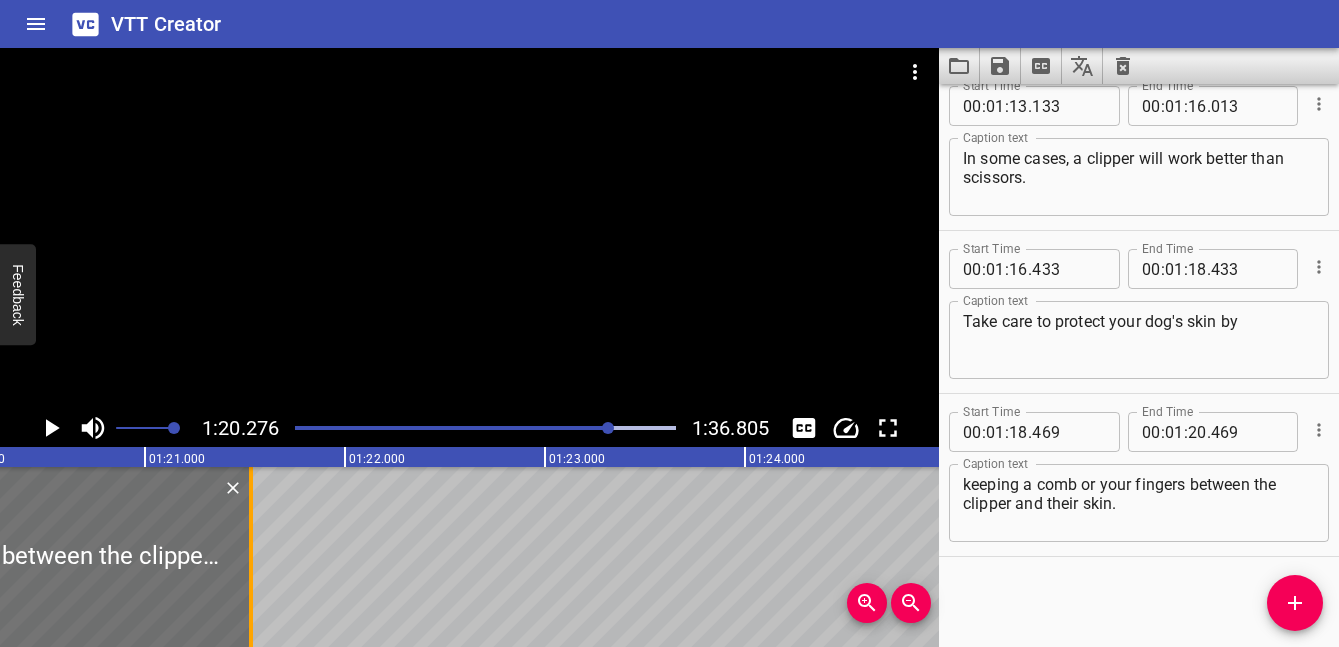 drag, startPoint x: 42, startPoint y: 558, endPoint x: 254, endPoint y: 565, distance: 212.11554 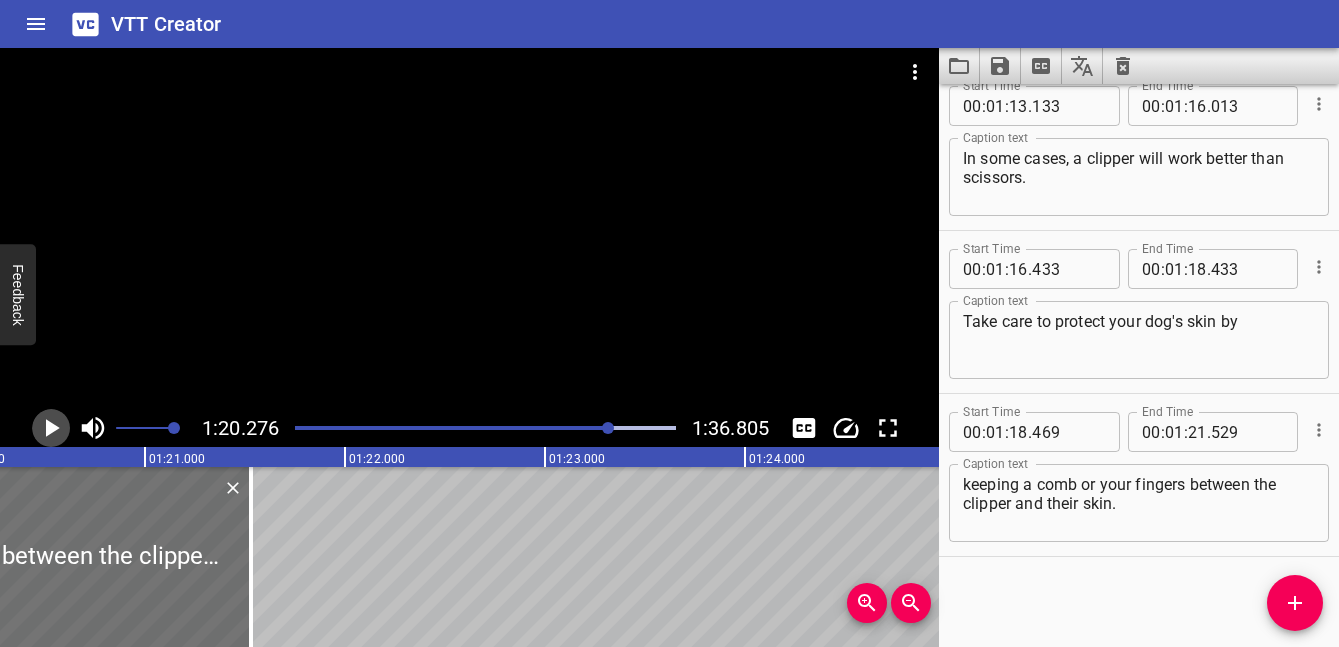 click 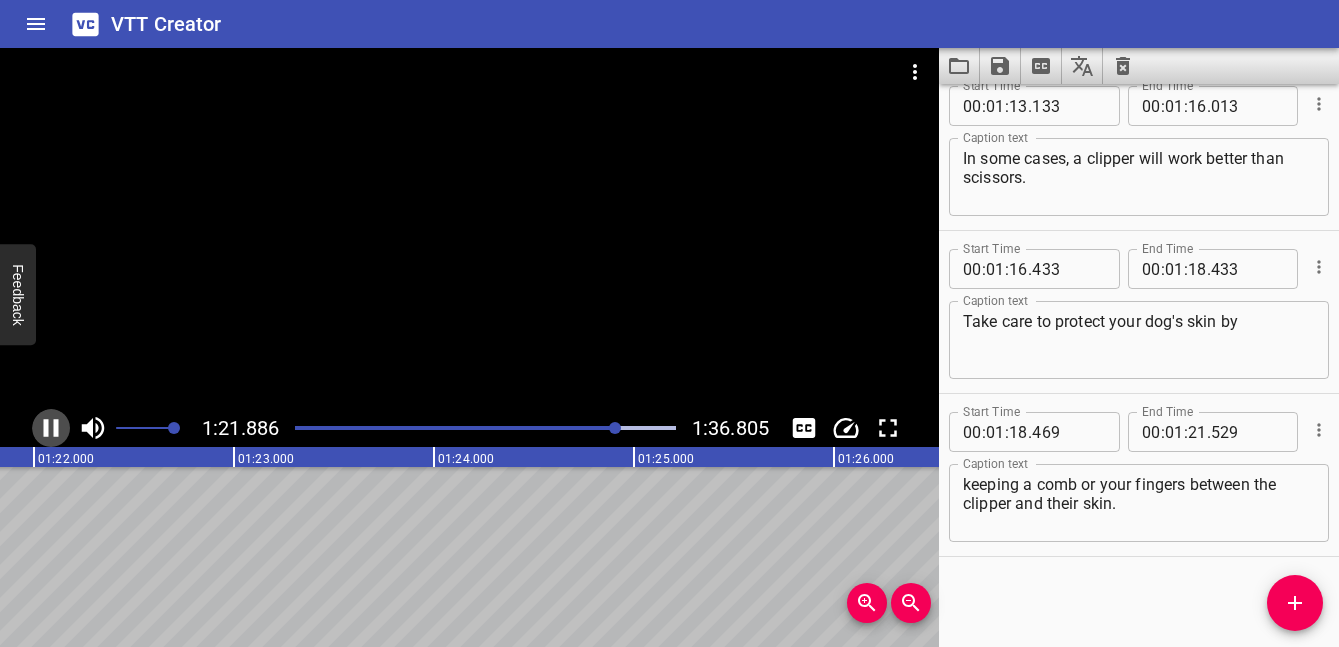 click 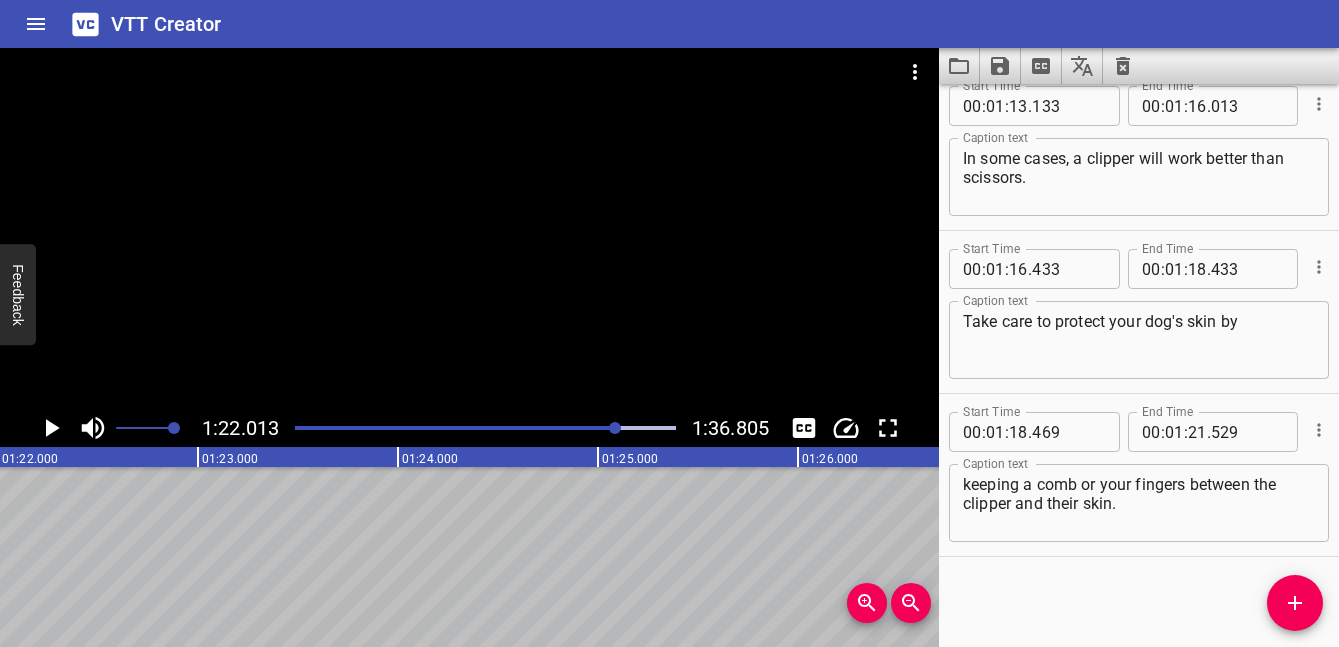 scroll, scrollTop: 0, scrollLeft: 16232, axis: horizontal 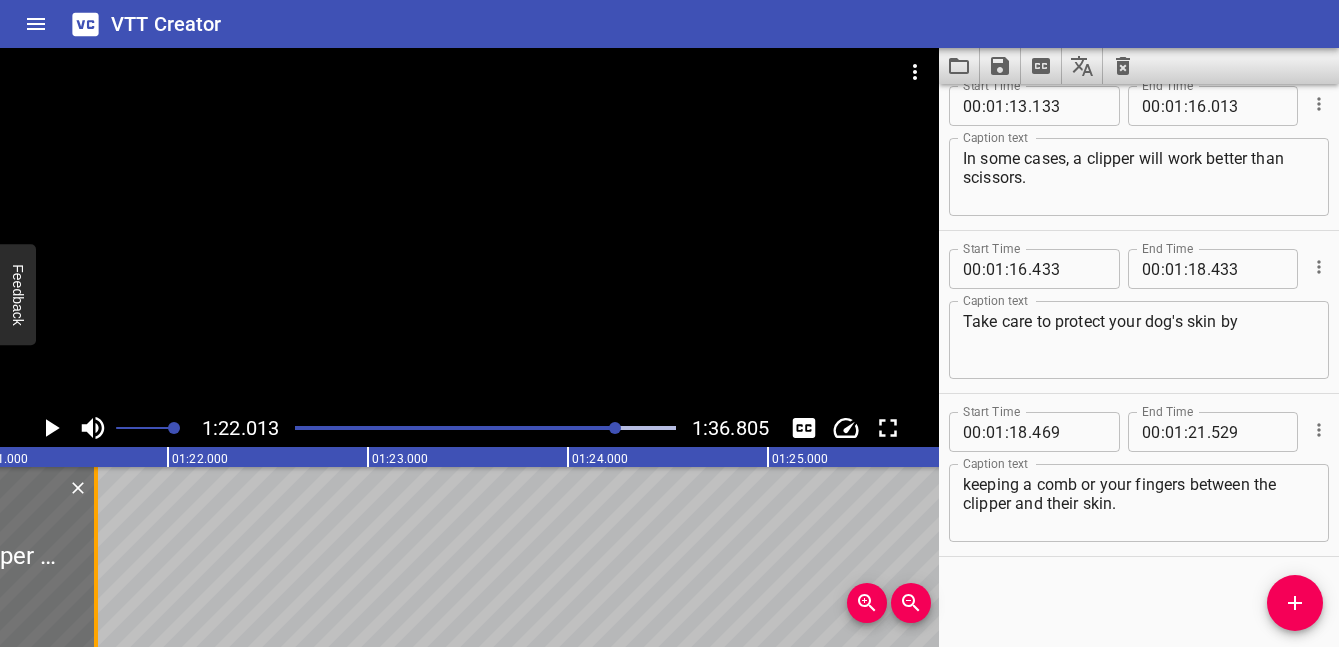 drag, startPoint x: 72, startPoint y: 592, endPoint x: 103, endPoint y: 593, distance: 31.016125 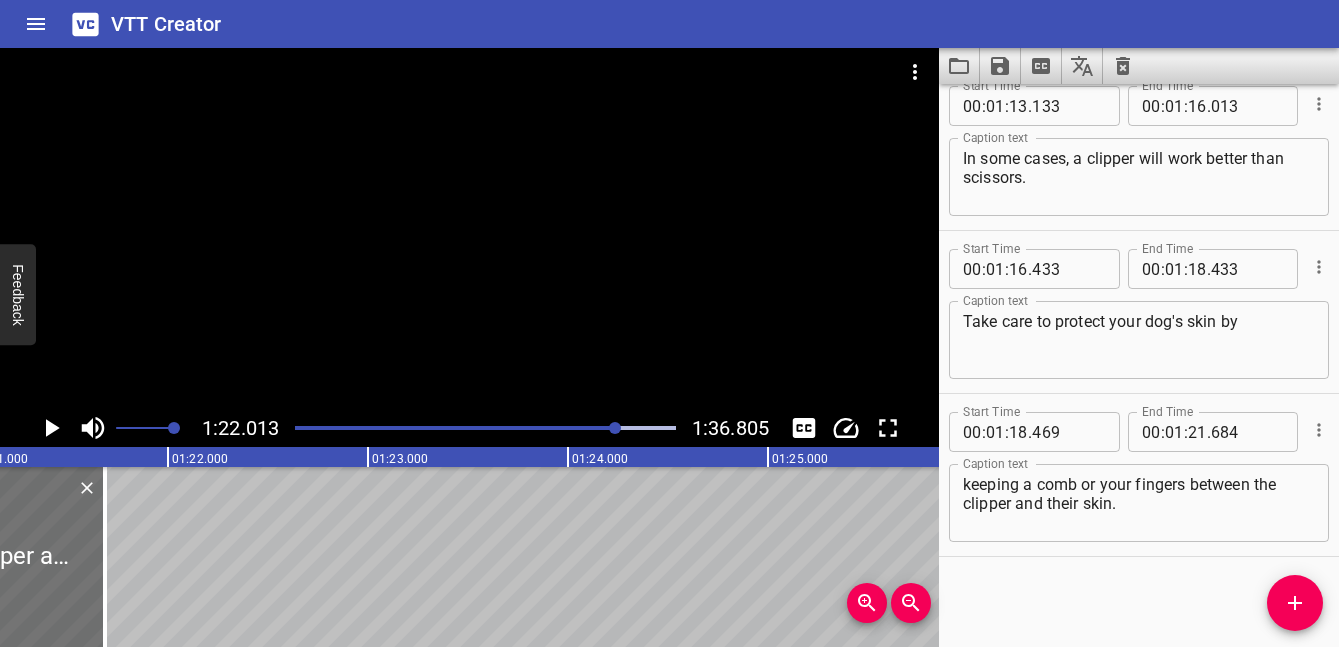 click 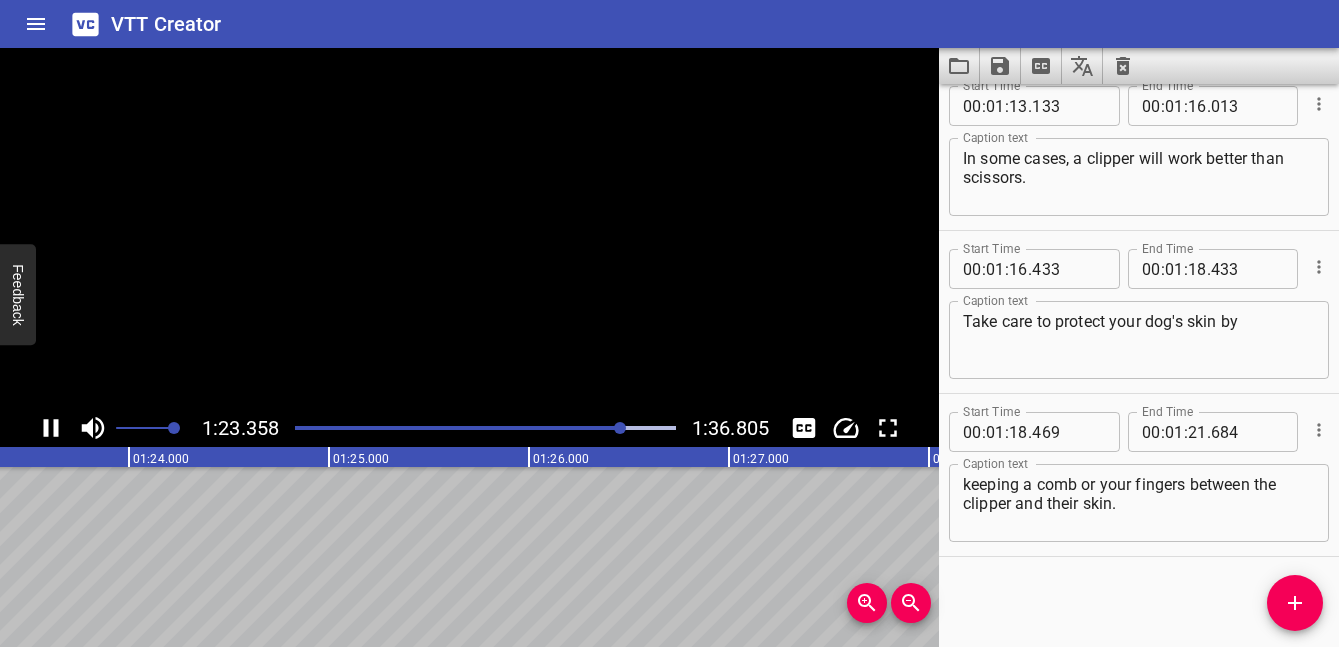 click 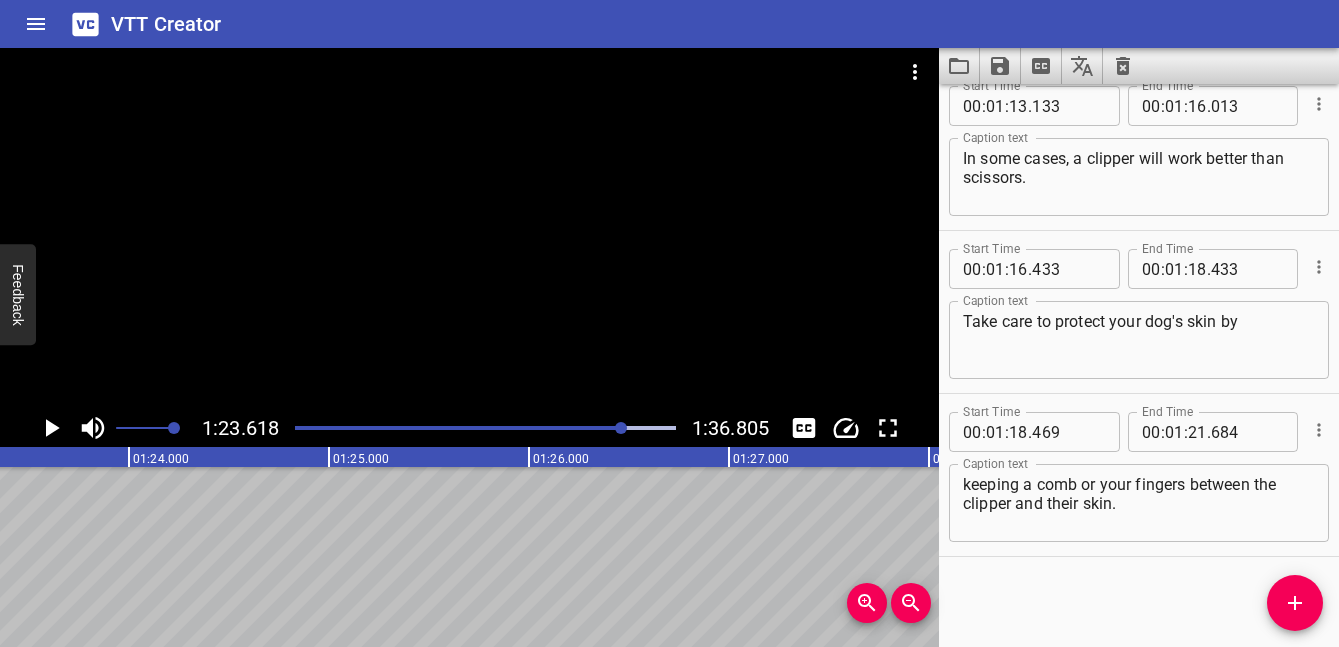 scroll, scrollTop: 0, scrollLeft: 16723, axis: horizontal 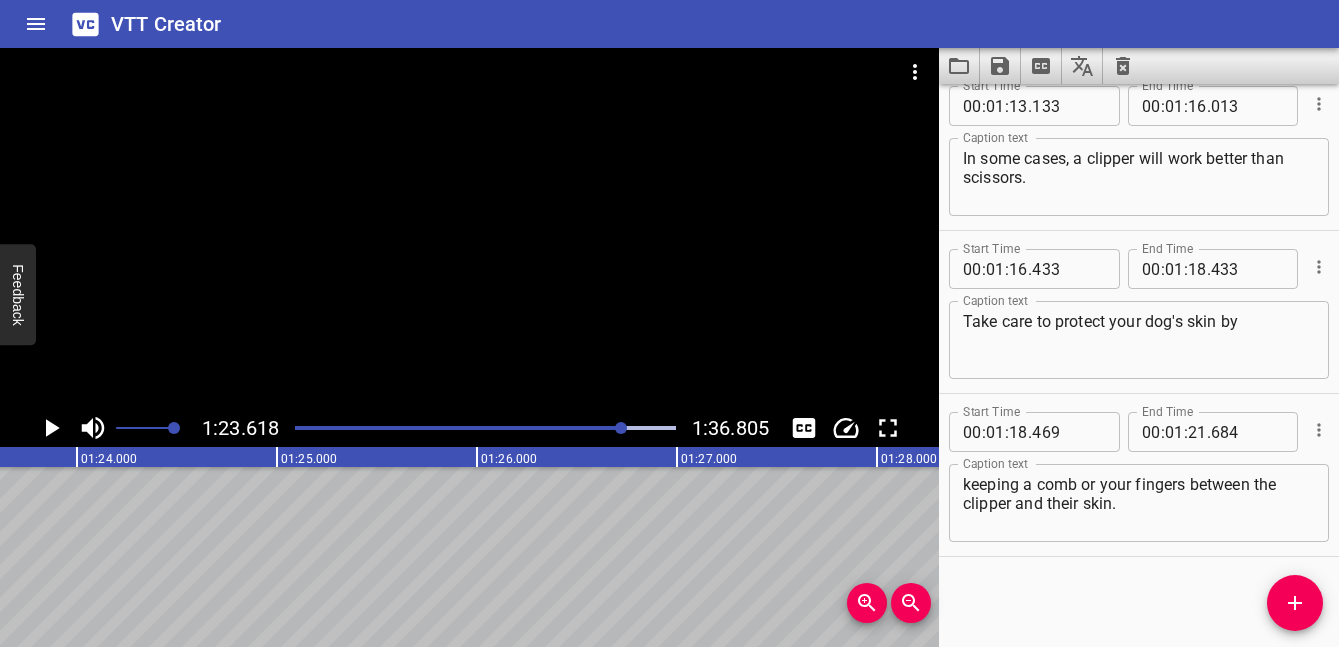 click on "Start Time 00 : 00 : 01 . 039 Start Time End Time 00 : 00 : 03 . 949 End Time Caption text ♫ When you brush, bathe, or clip your dog ♫ Caption text Start Time 00 : 00 : 03 . 995 Start Time End Time 00 : 00 : 05 . 995 End Time Caption text ♫ You'll know them better ♫ Caption text Start Time 00 : 00 : 06 . 060 Start Time End Time 00 : 00 : 09 . 995 End Time Caption text ♫ It's a fun experience to share together ♫ Caption text Start Time 00 : 00 : 10 . 027 Start Time End Time 00 : 00 : 13 . 412 End Time Caption text Many dogs with soft or long hair develop mats between grooming.  Caption text Start Time 00 : 00 : 13 . 478 Start Time End Time 00 : 00 : 15 . 478 End Time Caption text I'll show you how to remove them, and how to keep a small mat Caption text Start Time 00 : 00 : 15 . 518 Start Time End Time 00 : 00 : 17 . 518 End Time Caption text from turning into a big tangled mess.  Caption text Start Time 00 : 00 : 17 . 564 Start Time End Time 00 : 00 : 20 . 859 End Time Caption text Caption text 00" at bounding box center [1139, 365] 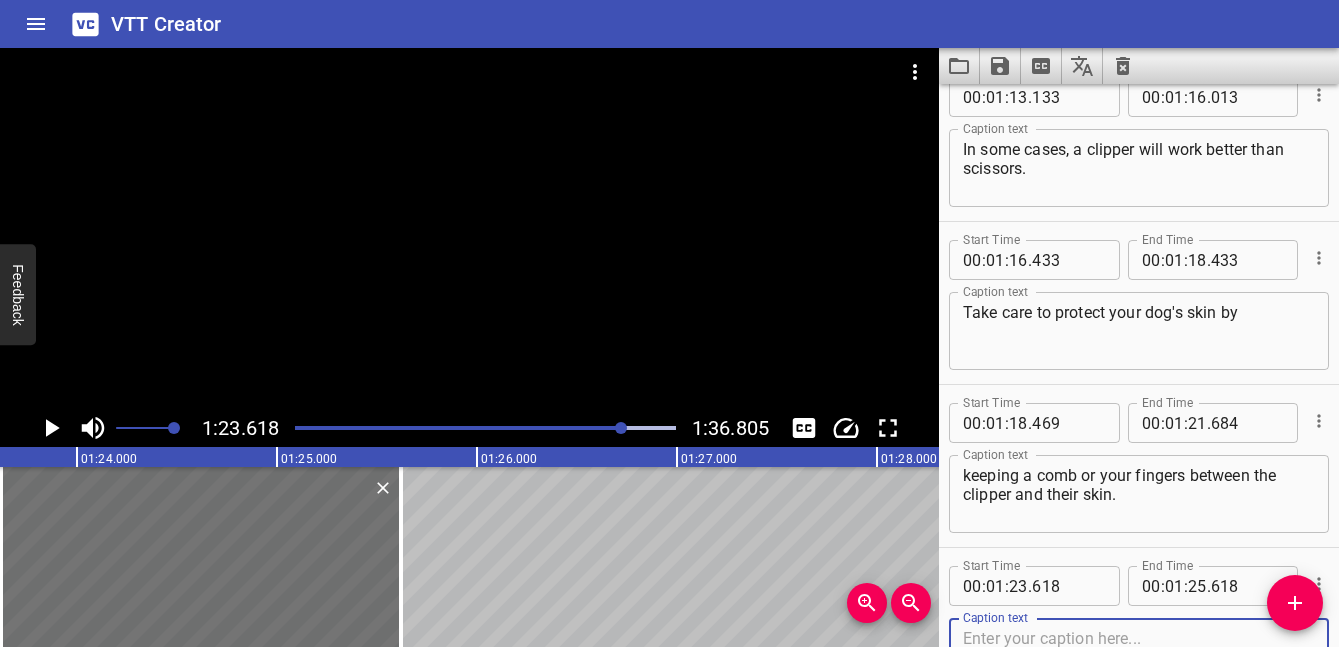 scroll, scrollTop: 4095, scrollLeft: 0, axis: vertical 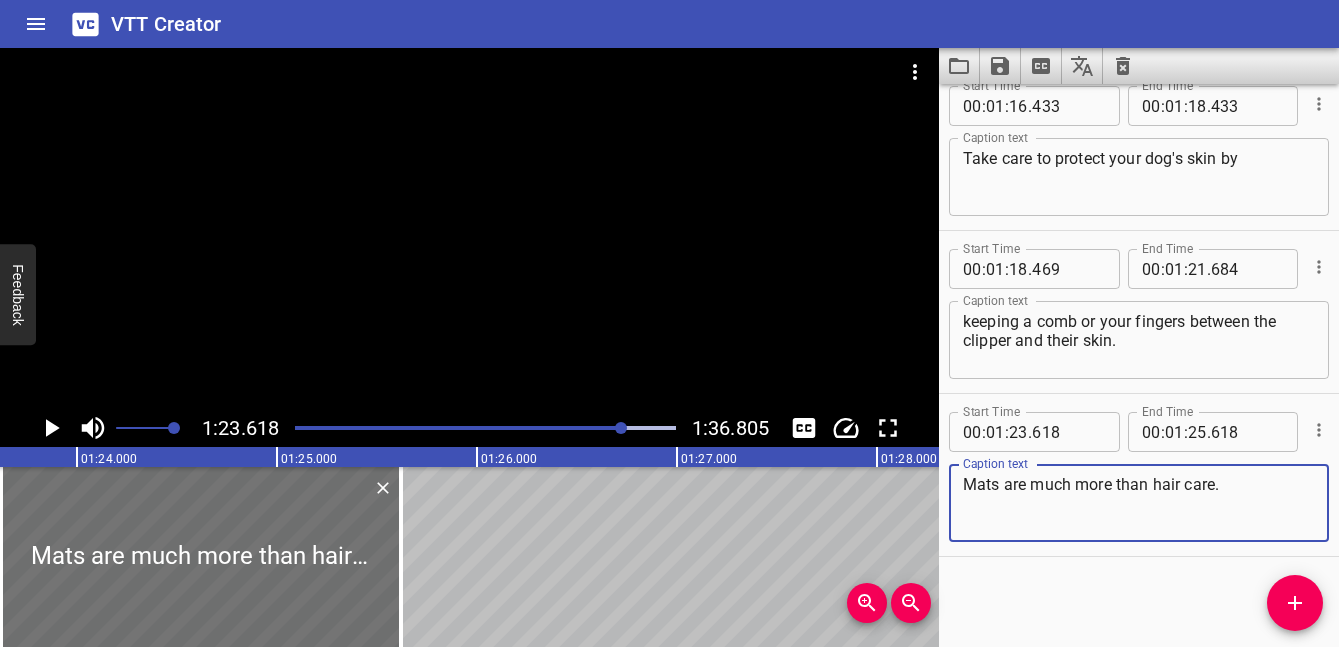 click 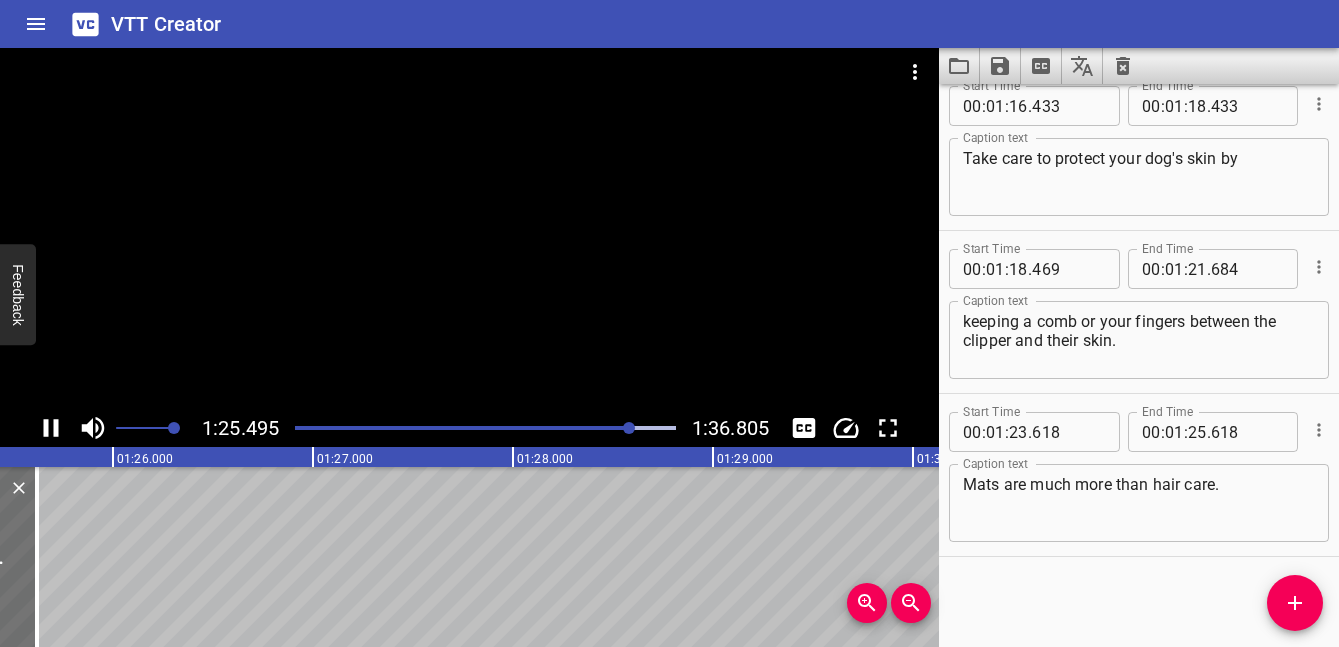 click at bounding box center (441, 428) 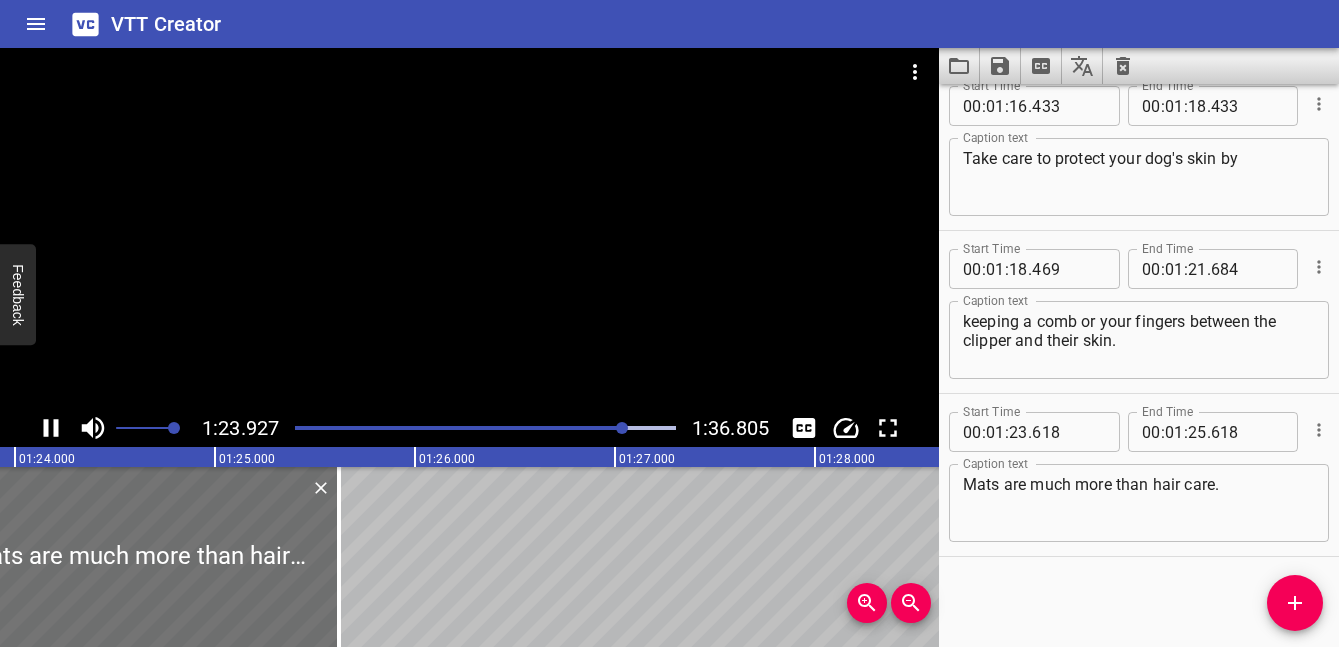 click 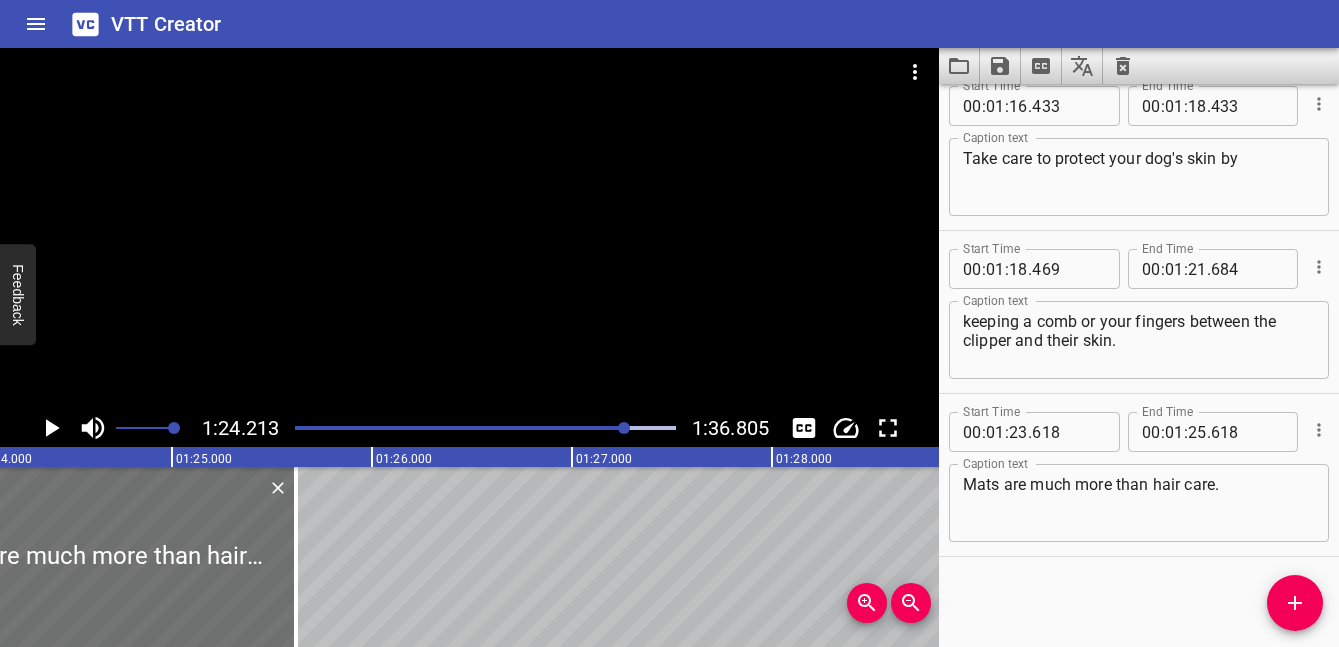 scroll, scrollTop: 0, scrollLeft: 16842, axis: horizontal 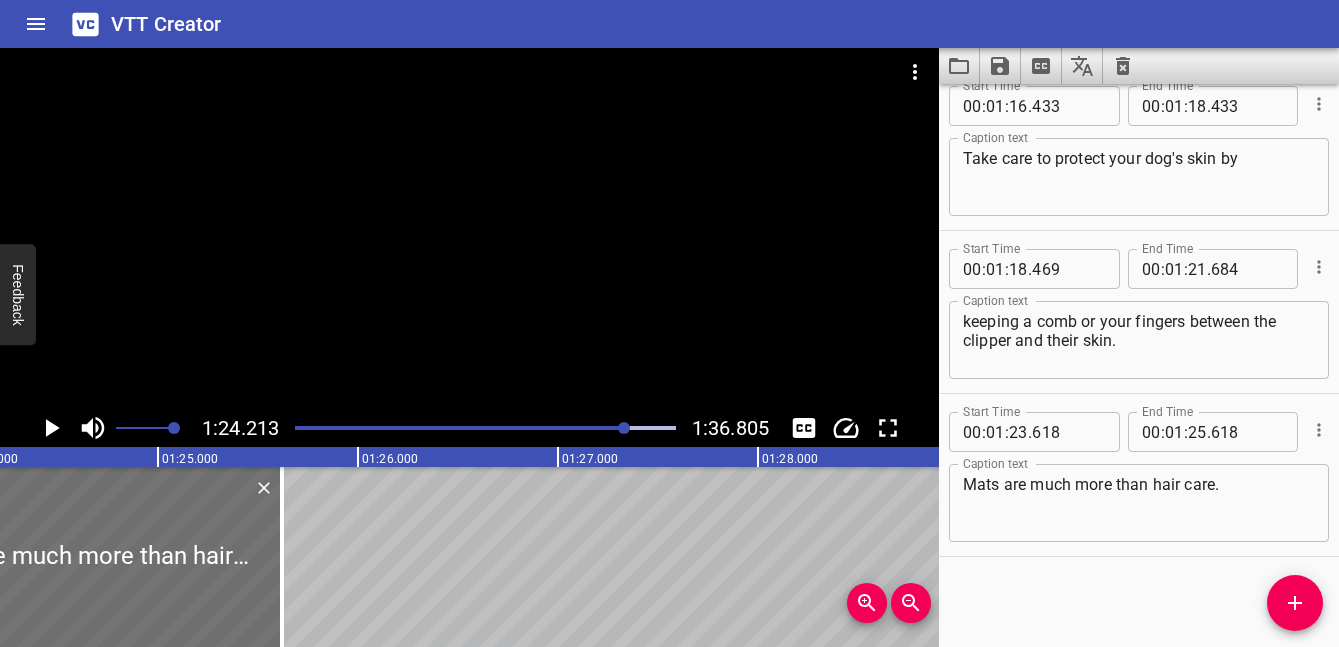 click on "Mats are much more than hair care." at bounding box center (1139, 503) 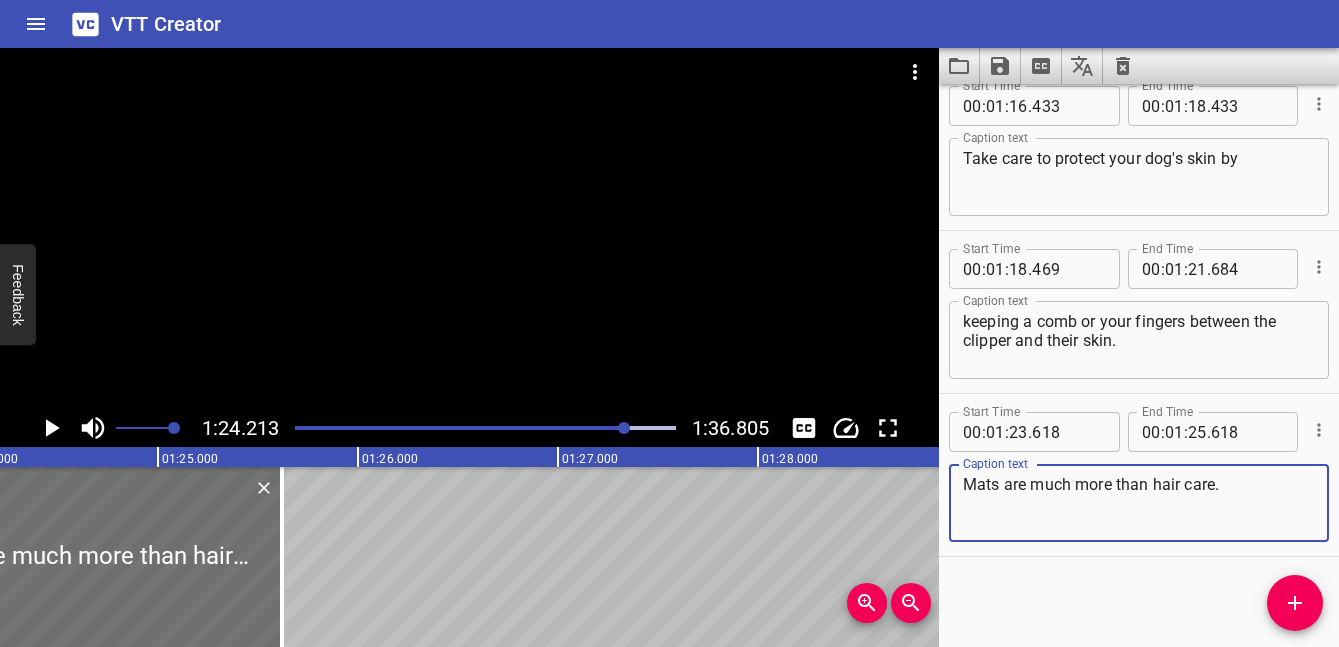 click on "Mats are much more than hair care." at bounding box center (1139, 503) 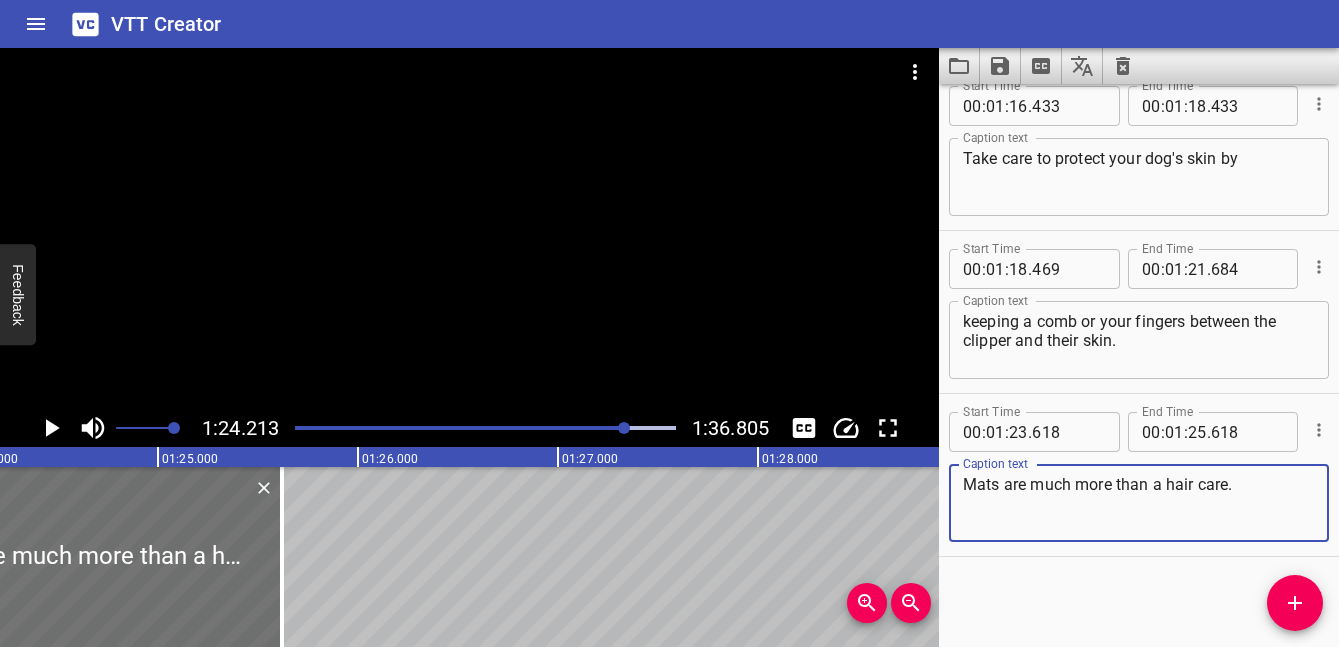 click on "Mats are much more than a hair care." at bounding box center (1139, 503) 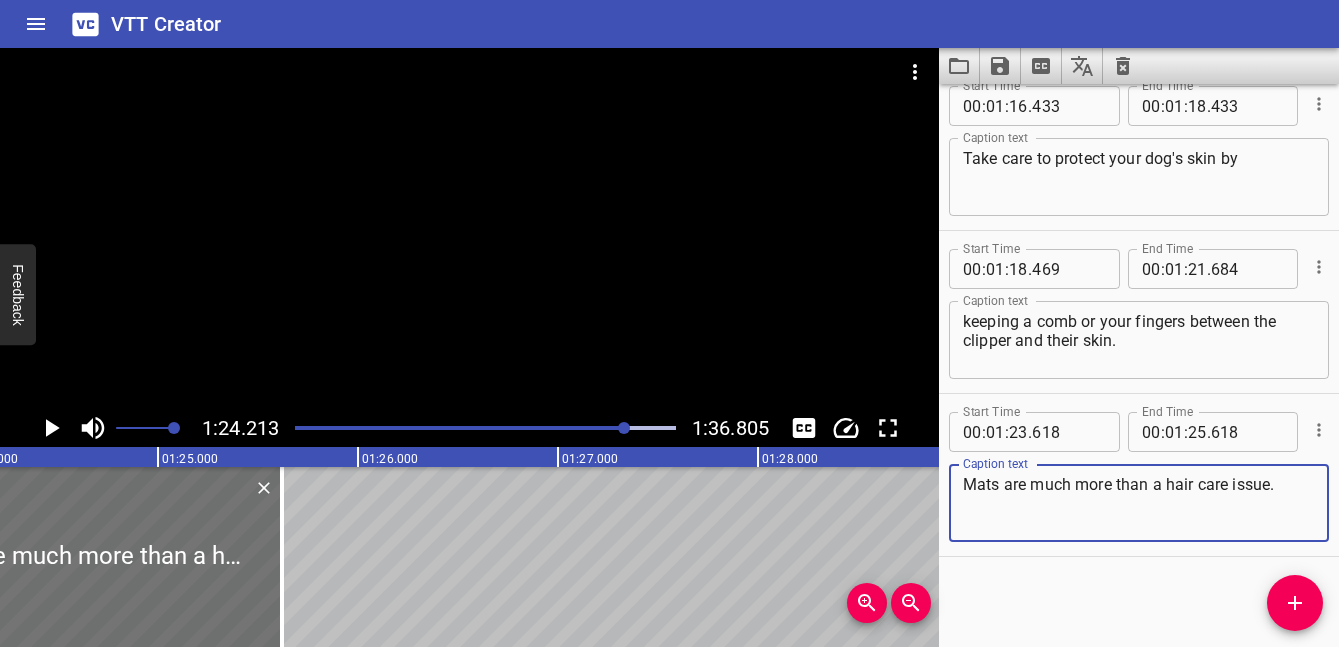 type on "Mats are much more than a hair care issue." 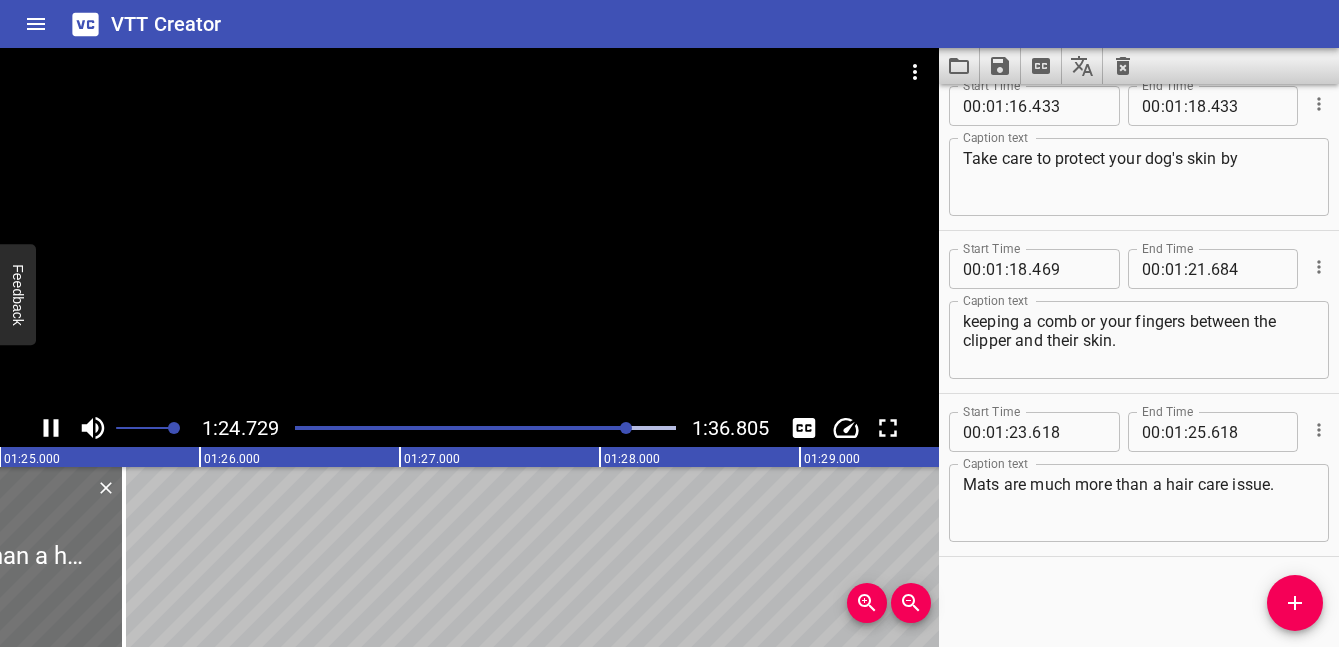 click at bounding box center (469, 228) 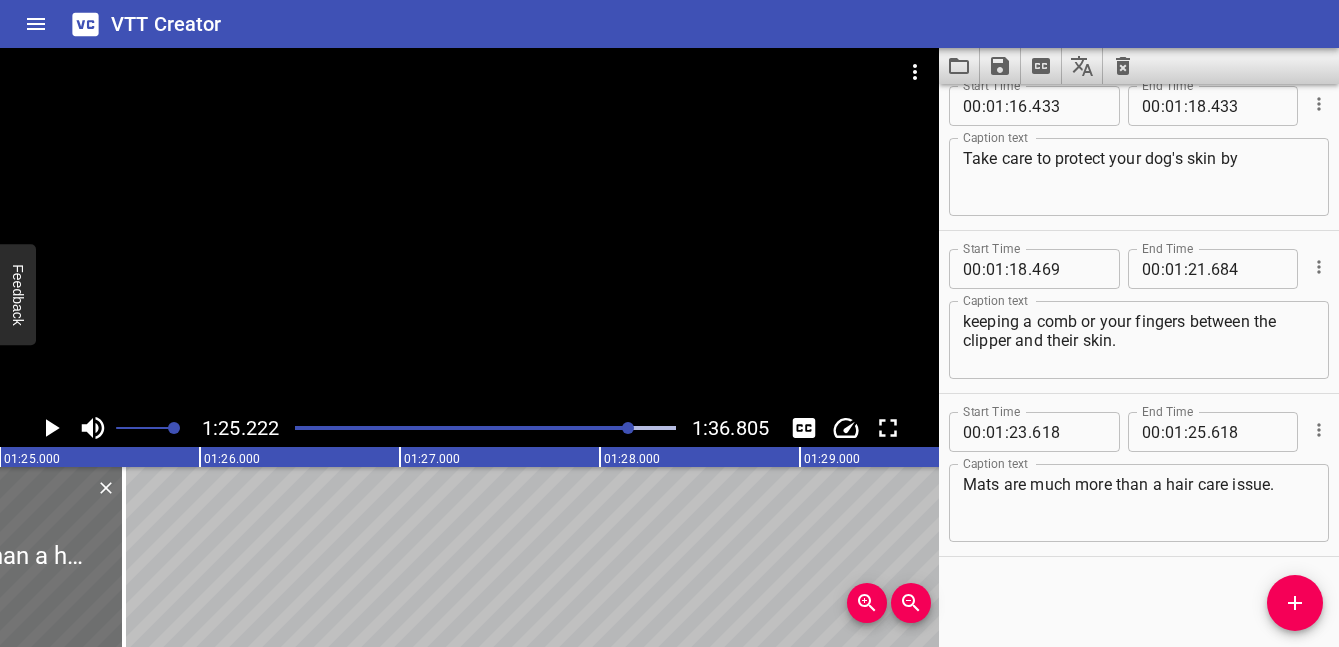 scroll, scrollTop: 0, scrollLeft: 17044, axis: horizontal 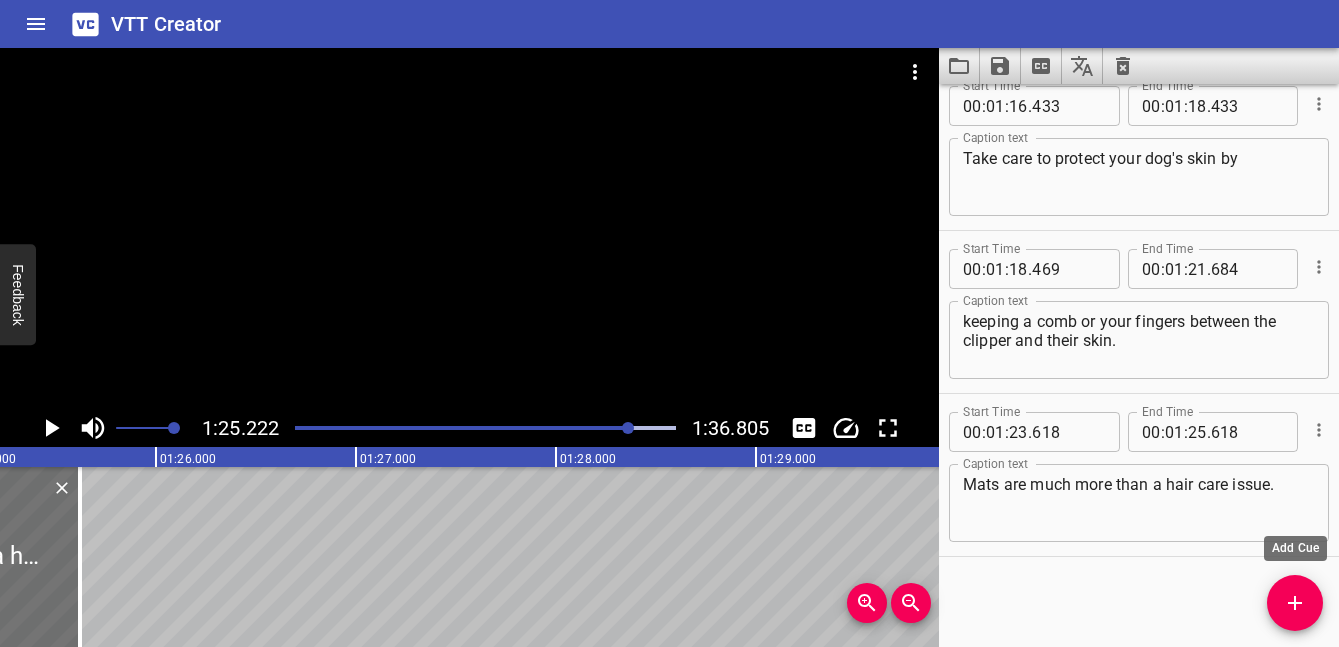 click at bounding box center [1295, 603] 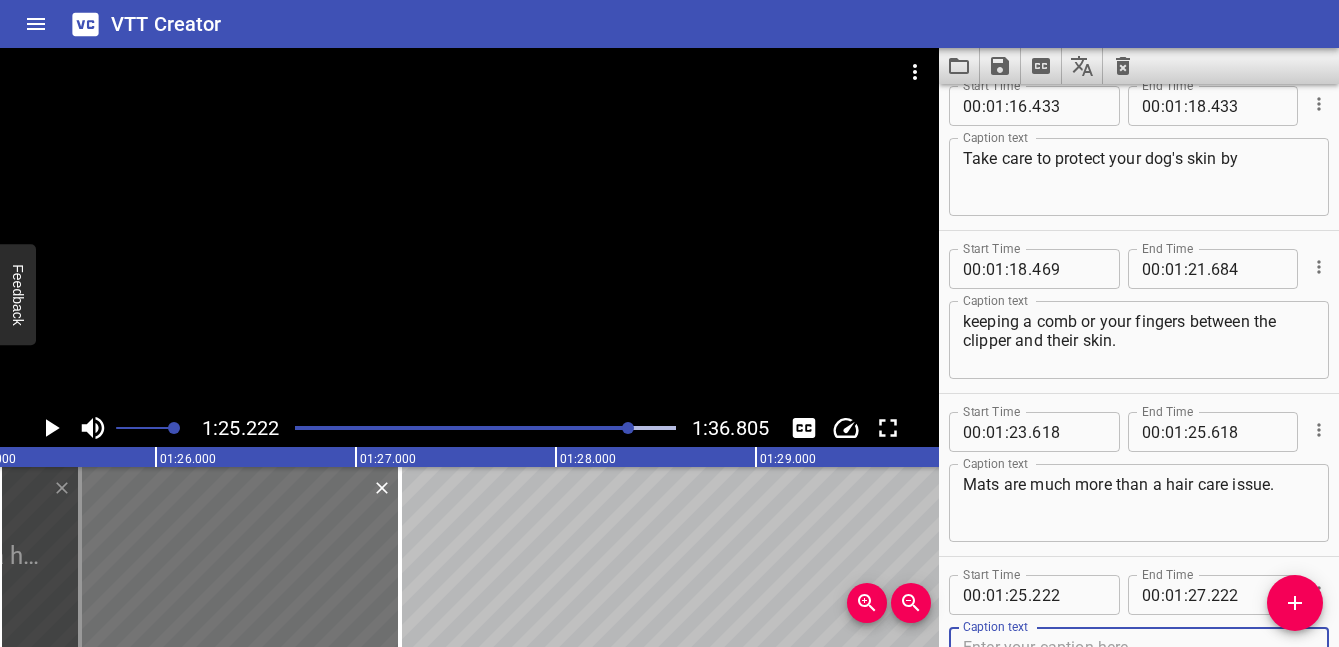 scroll, scrollTop: 4104, scrollLeft: 0, axis: vertical 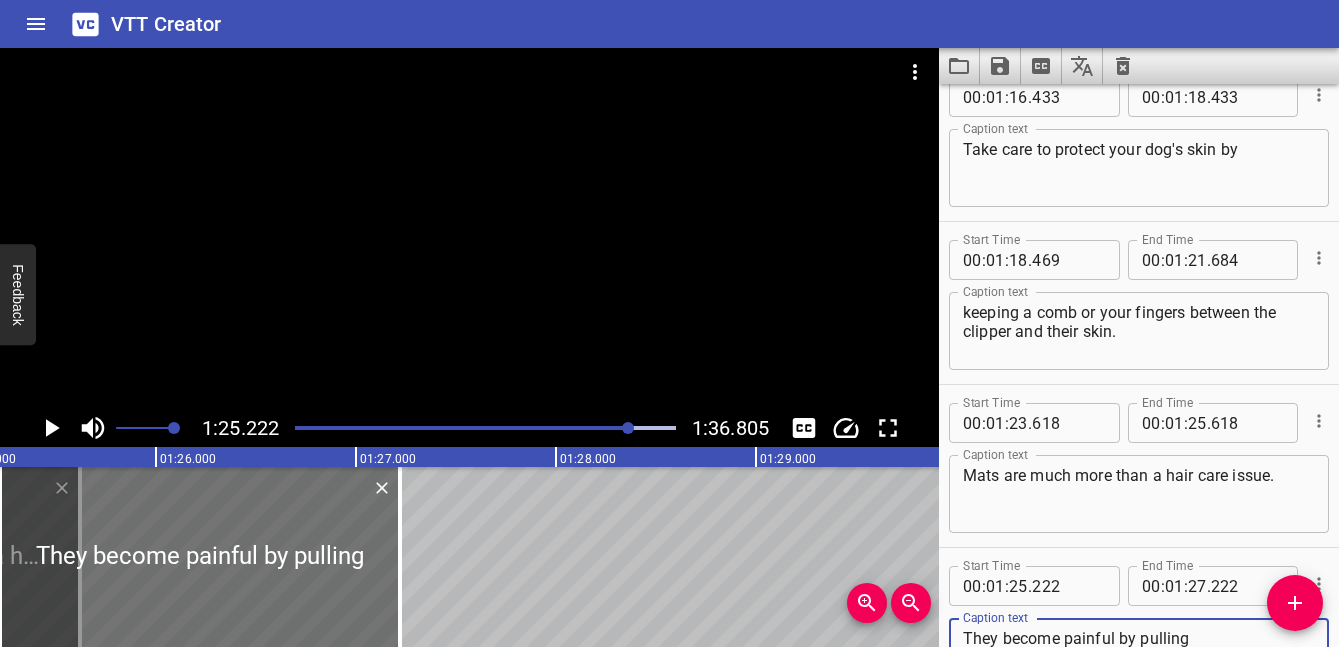click at bounding box center [469, 228] 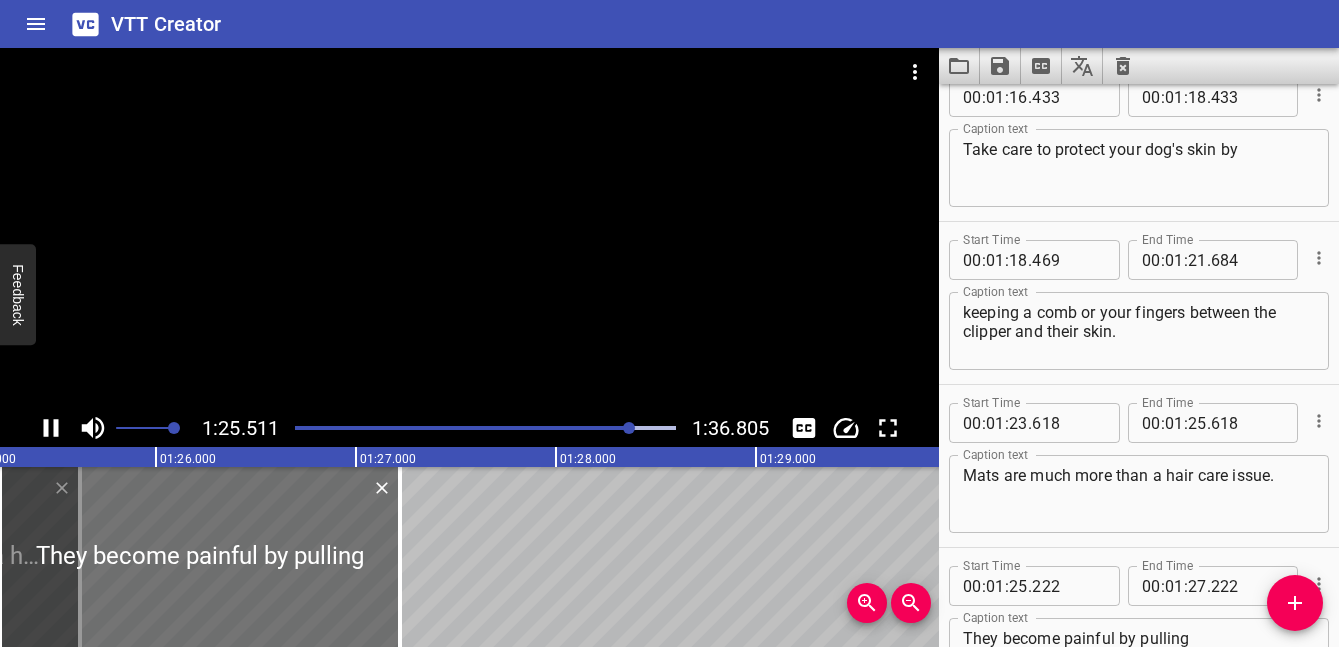 scroll, scrollTop: 0, scrollLeft: 17102, axis: horizontal 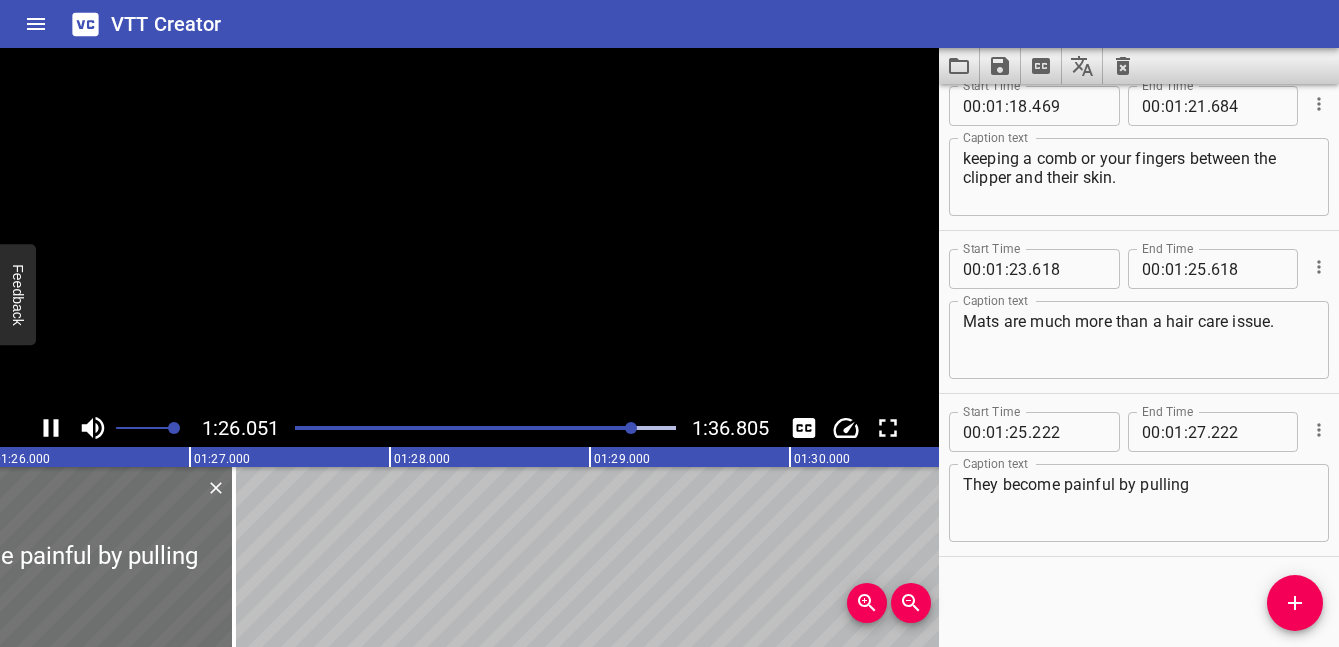 click at bounding box center [469, 228] 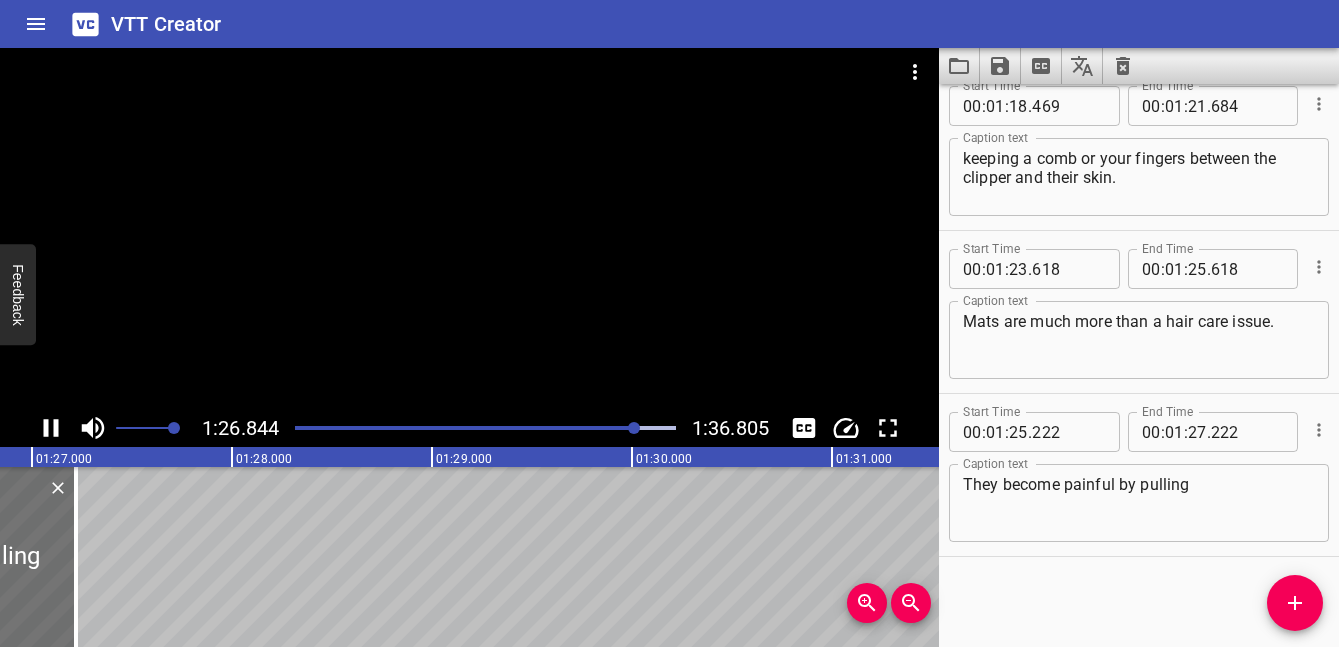 click on "They become painful by pulling" at bounding box center (1139, 503) 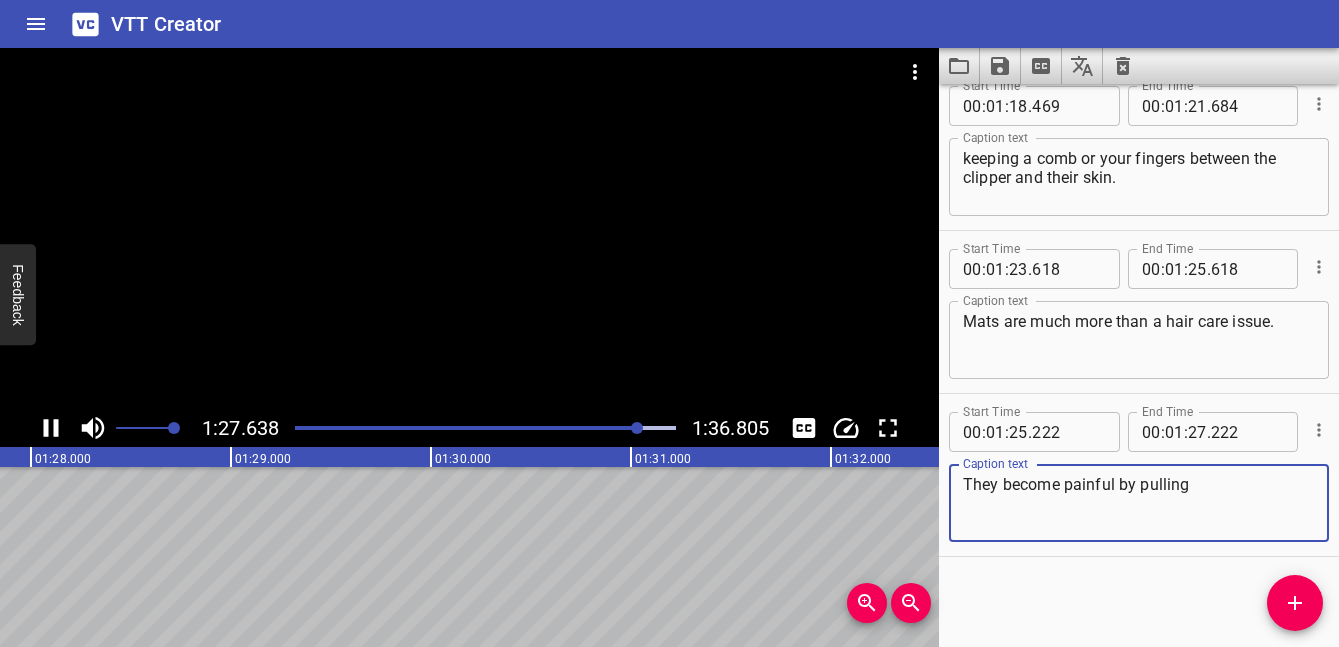 click 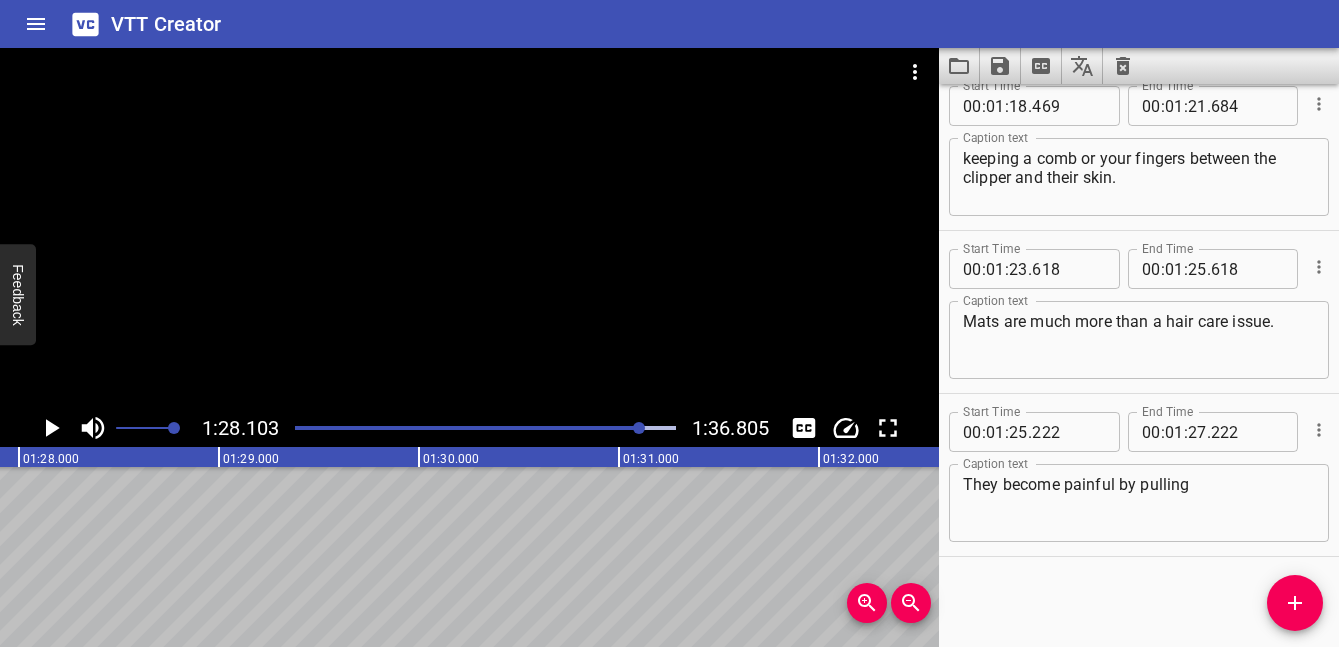 scroll, scrollTop: 0, scrollLeft: 17620, axis: horizontal 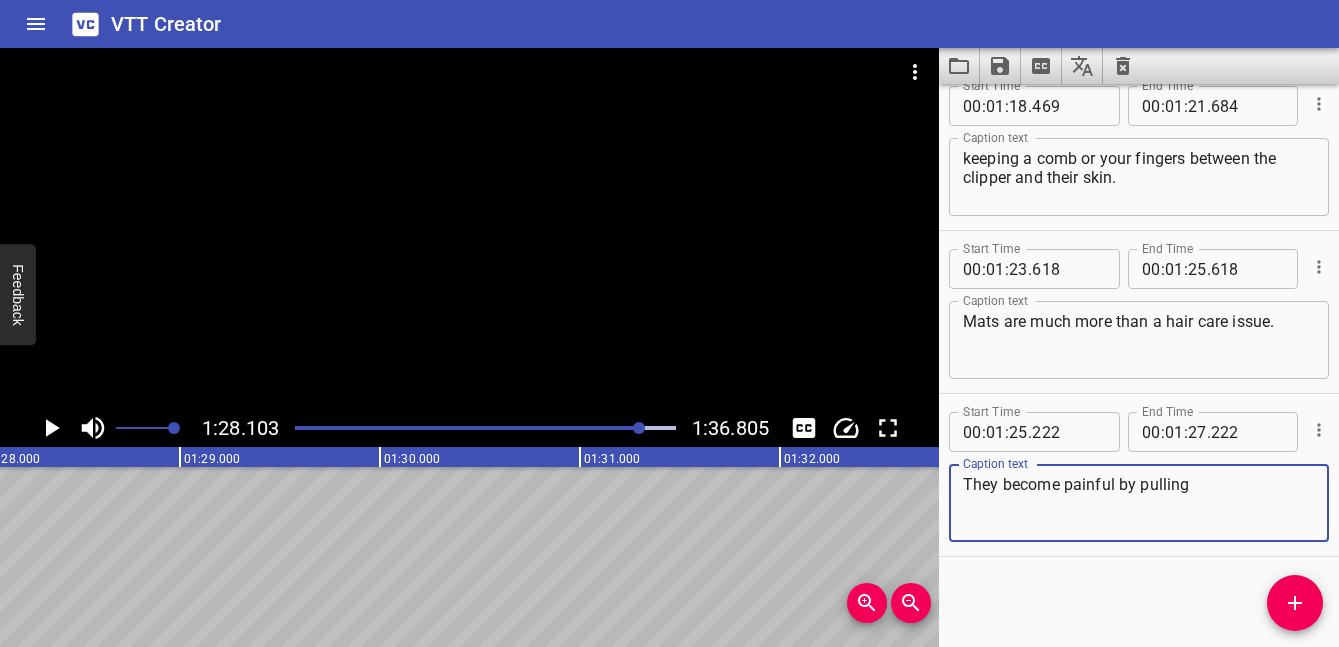 click on "They become painful by pulling" at bounding box center (1139, 503) 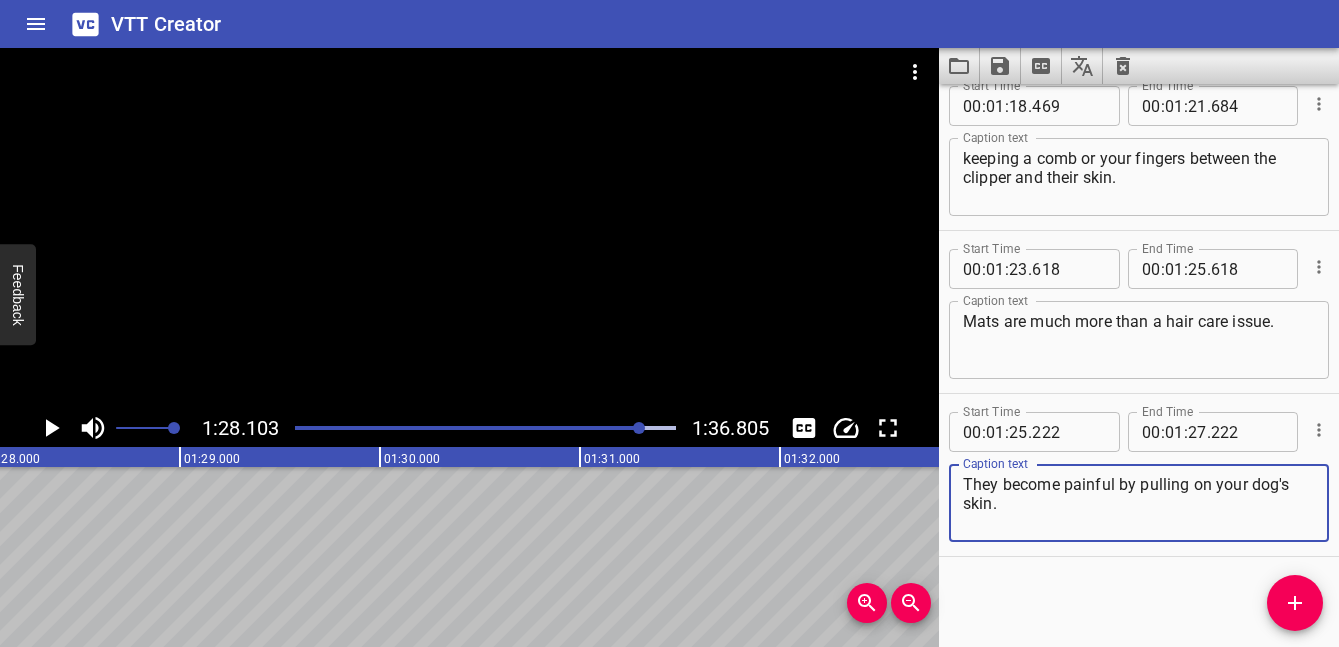 type on "They become painful by pulling on your dog's skin." 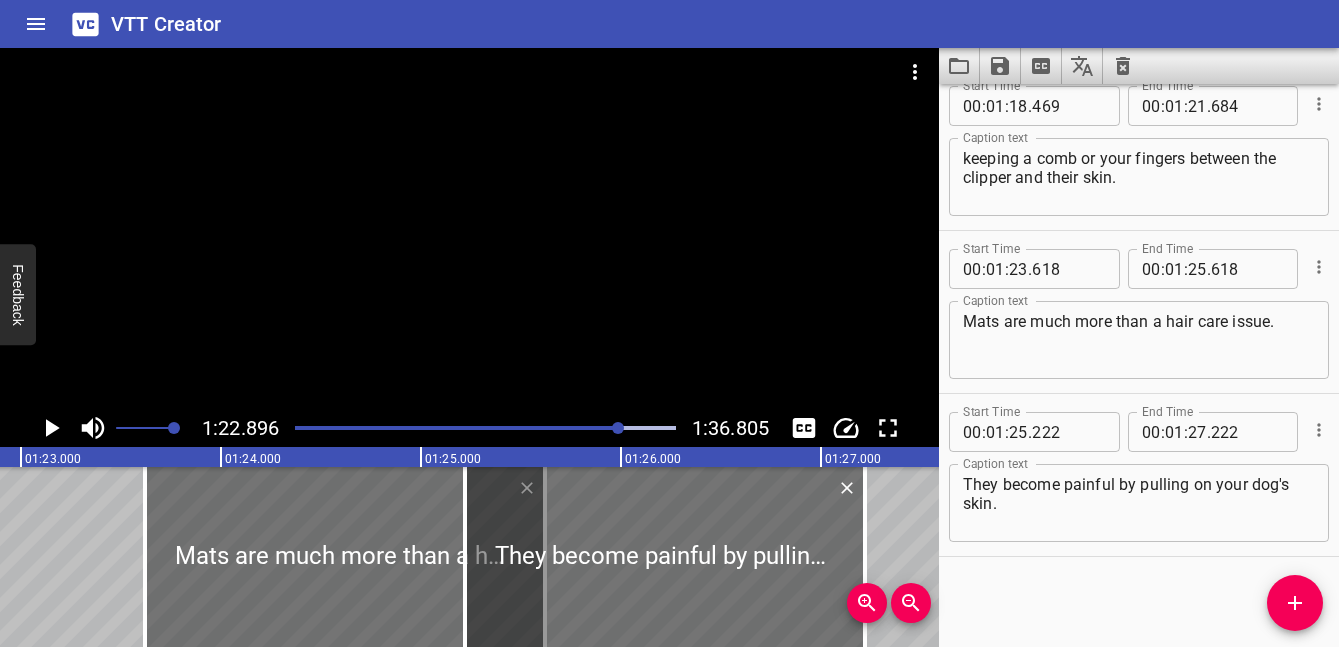 click 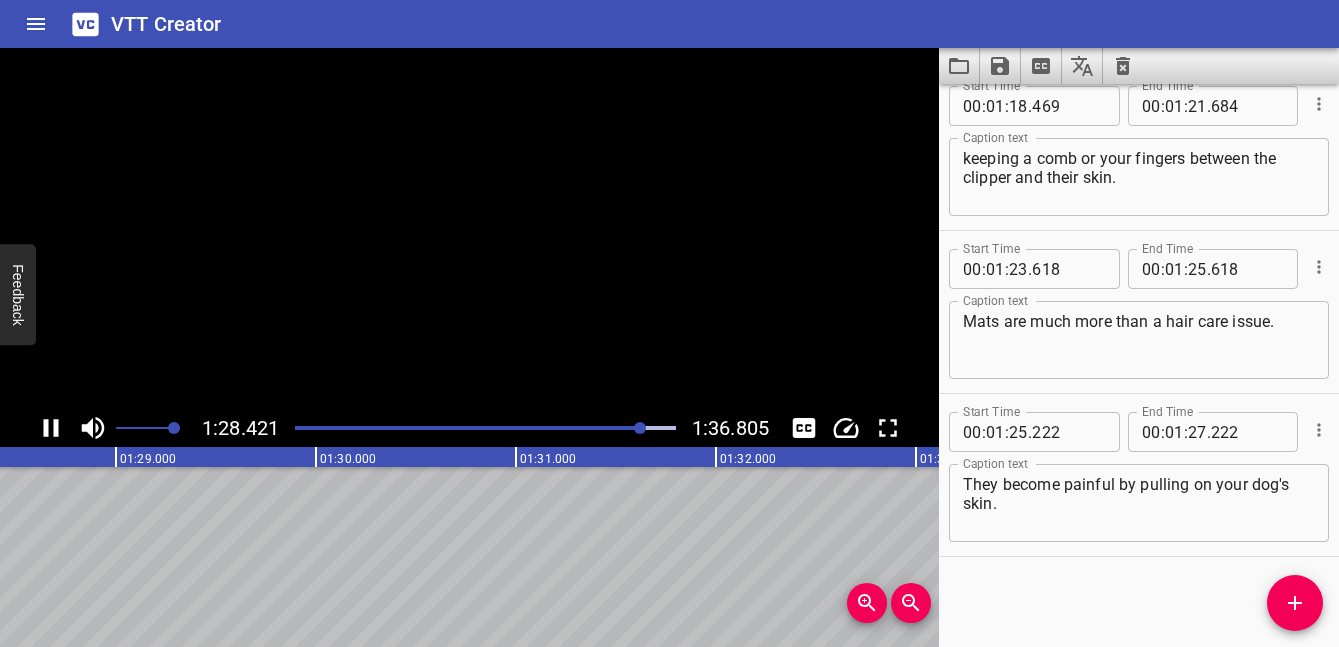 click 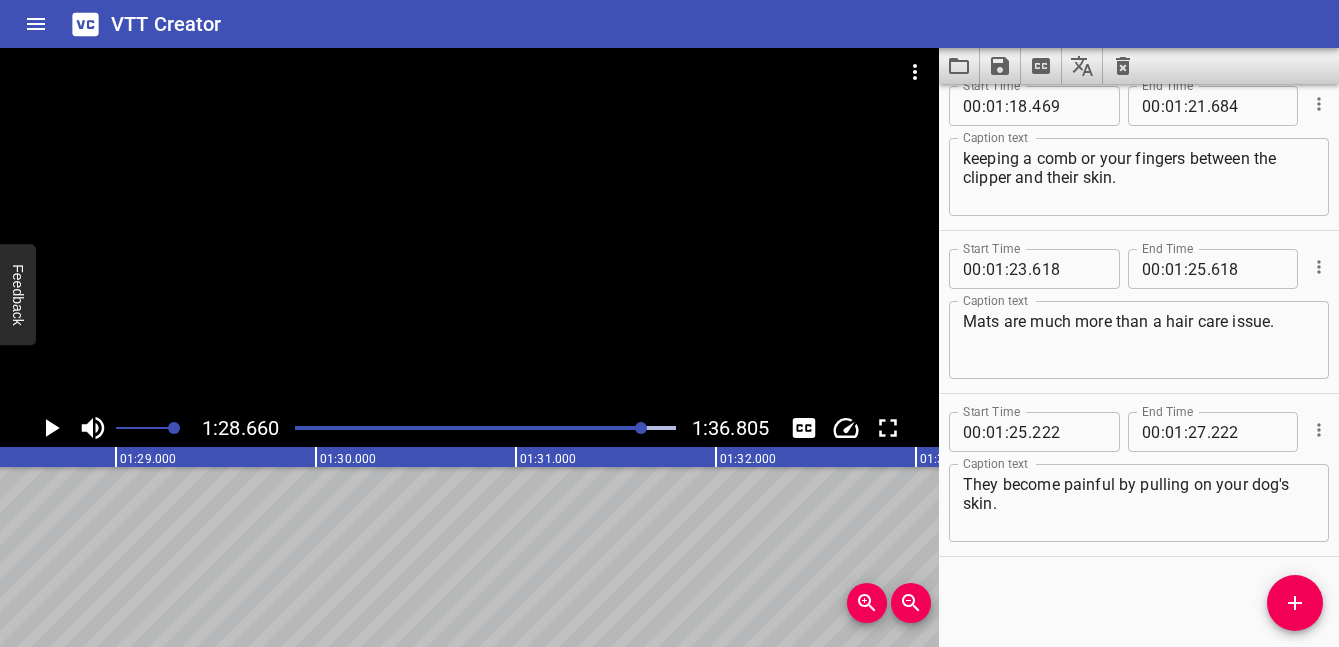 scroll, scrollTop: 0, scrollLeft: 17732, axis: horizontal 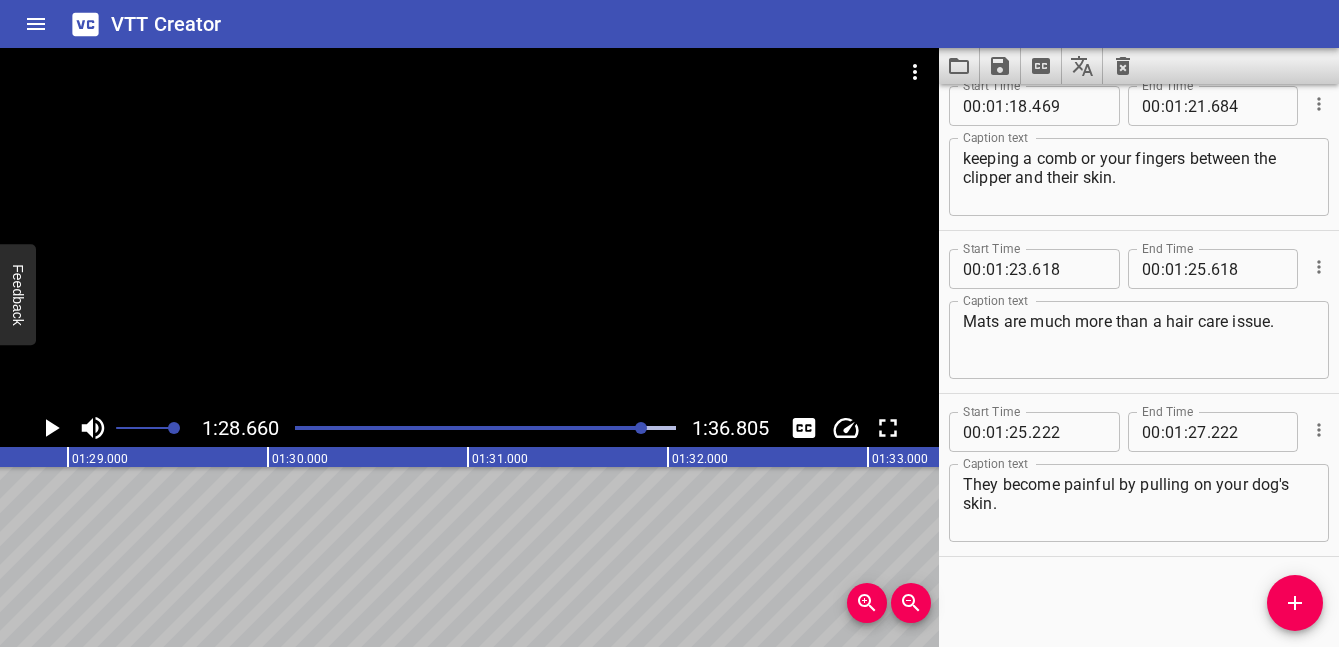 click at bounding box center (1295, 603) 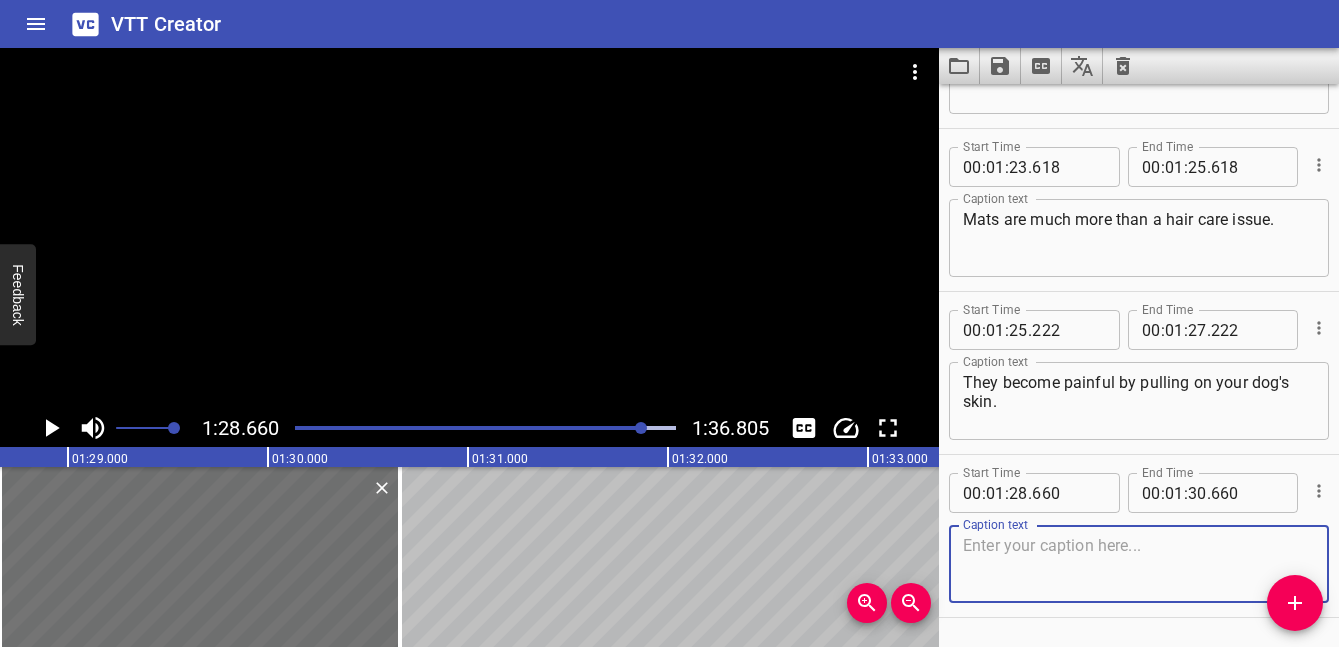 scroll, scrollTop: 4369, scrollLeft: 0, axis: vertical 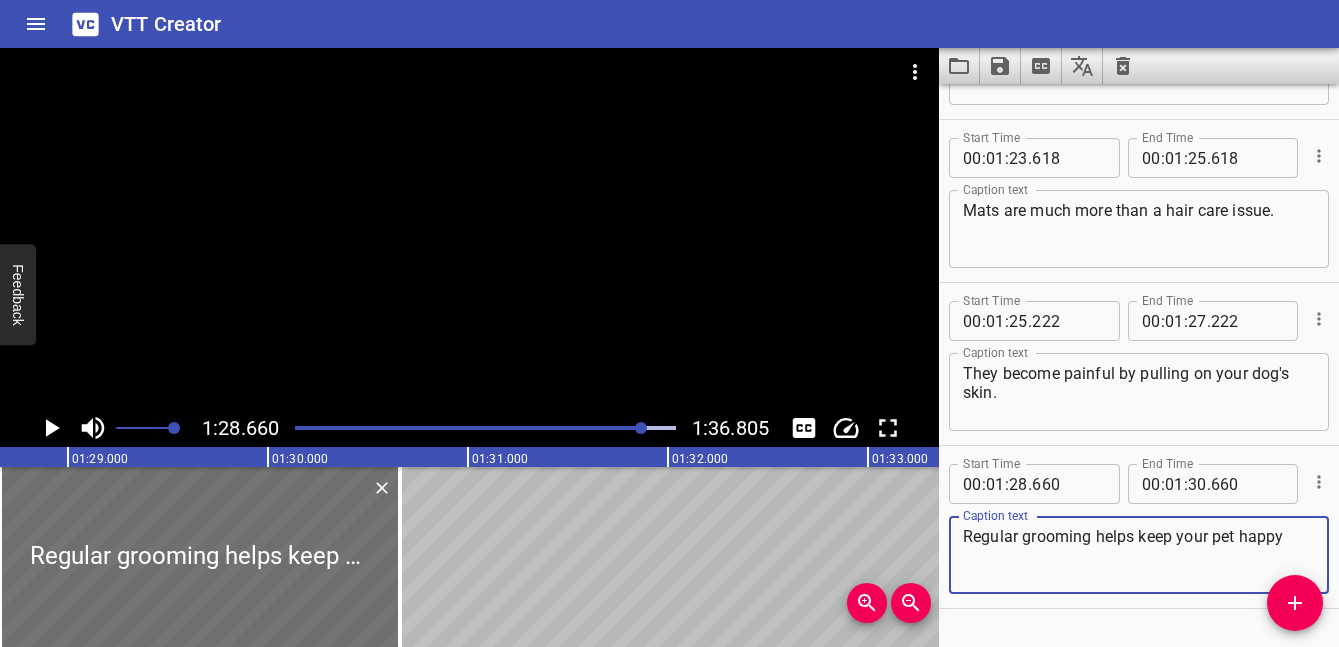 click 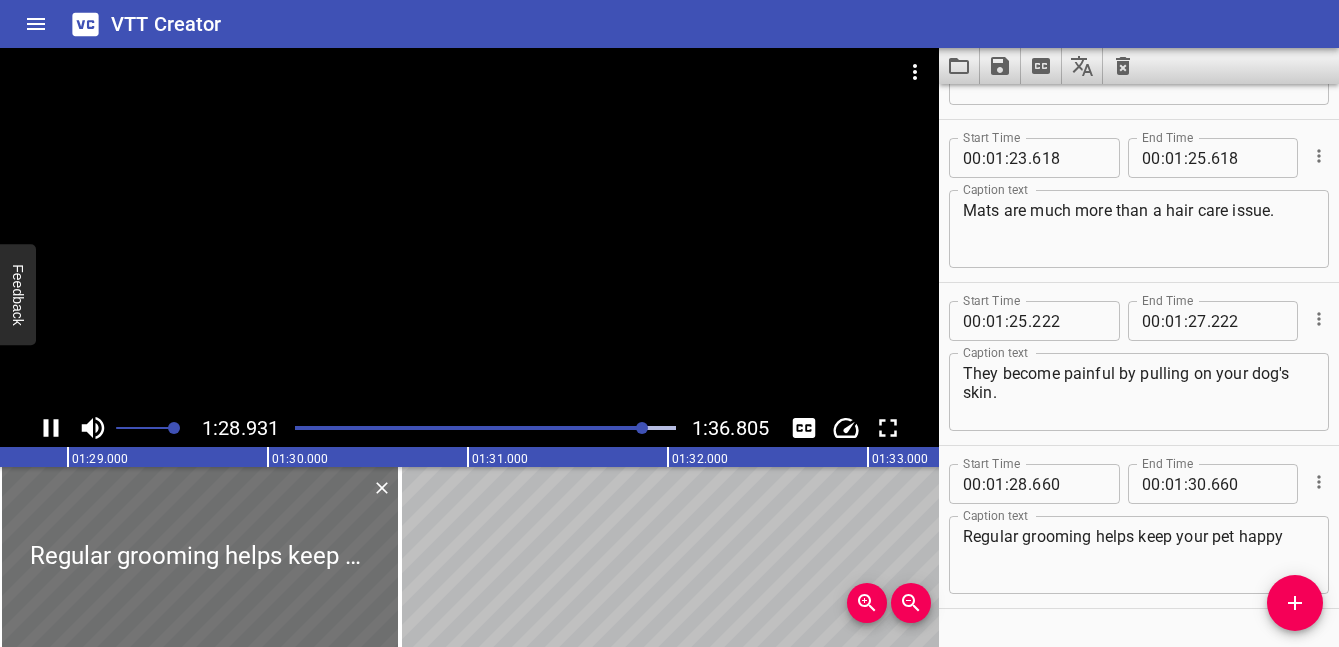 scroll, scrollTop: 0, scrollLeft: 17786, axis: horizontal 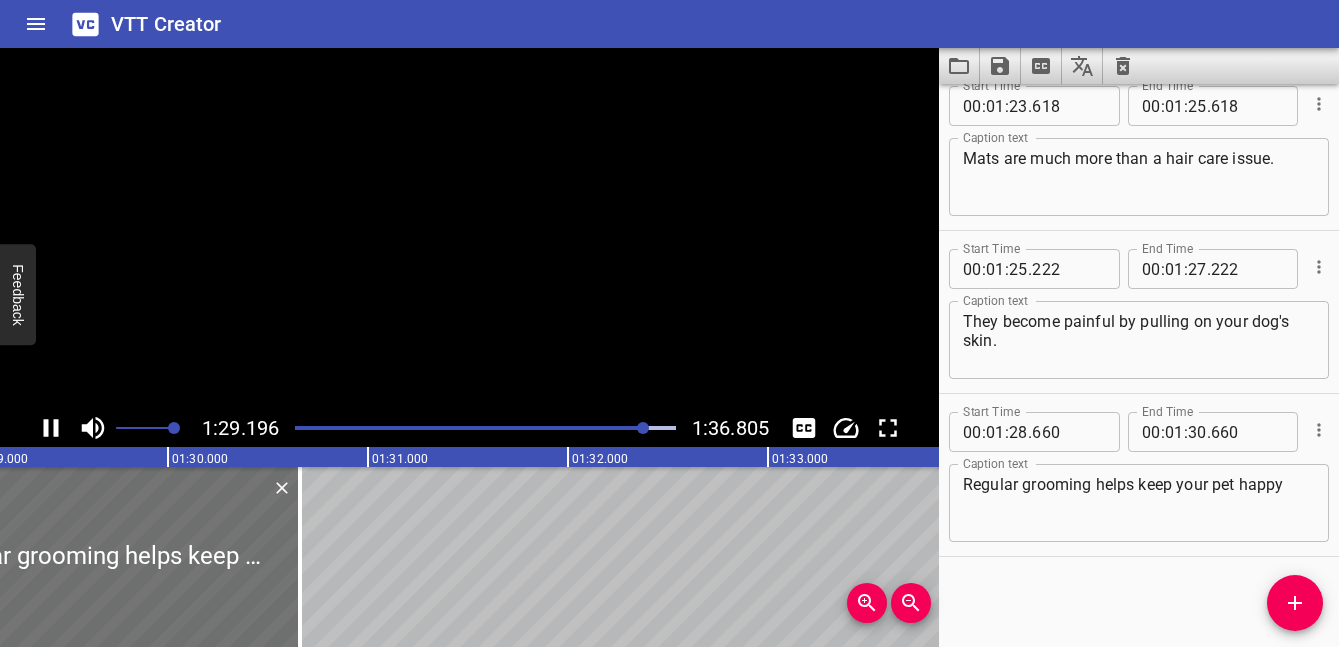 click 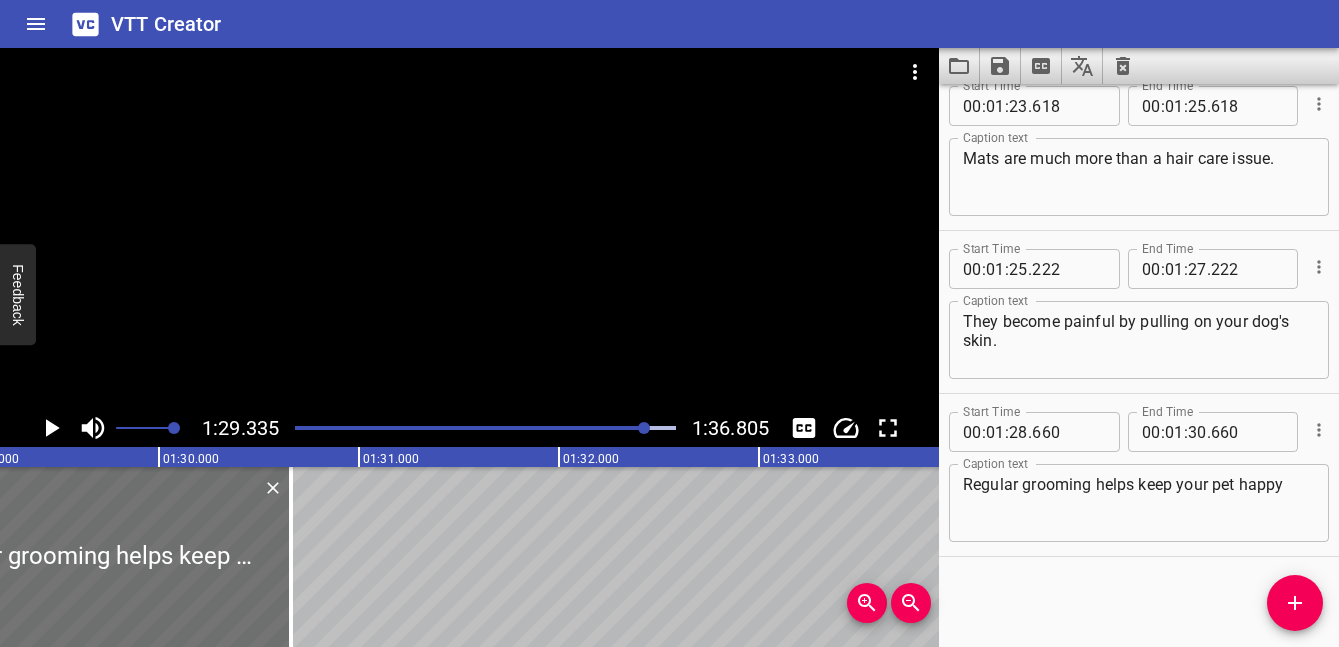 scroll, scrollTop: 0, scrollLeft: 17867, axis: horizontal 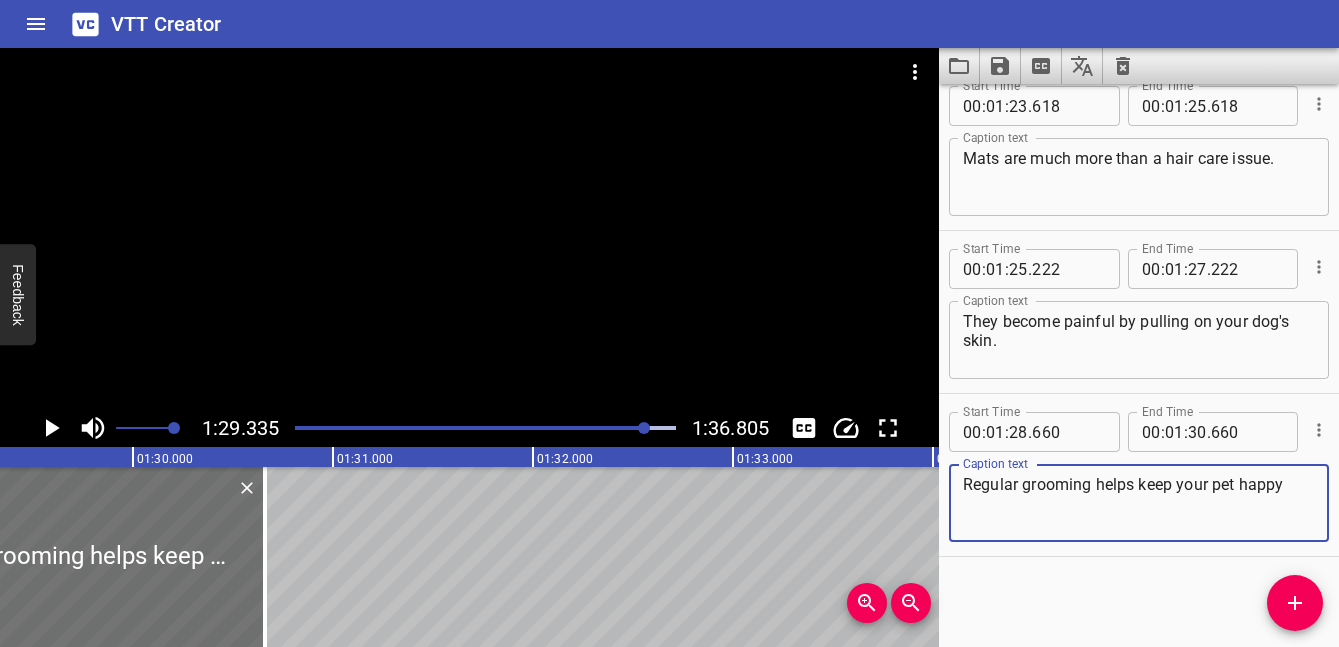 click on "Regular grooming helps keep your pet happy" at bounding box center (1139, 503) 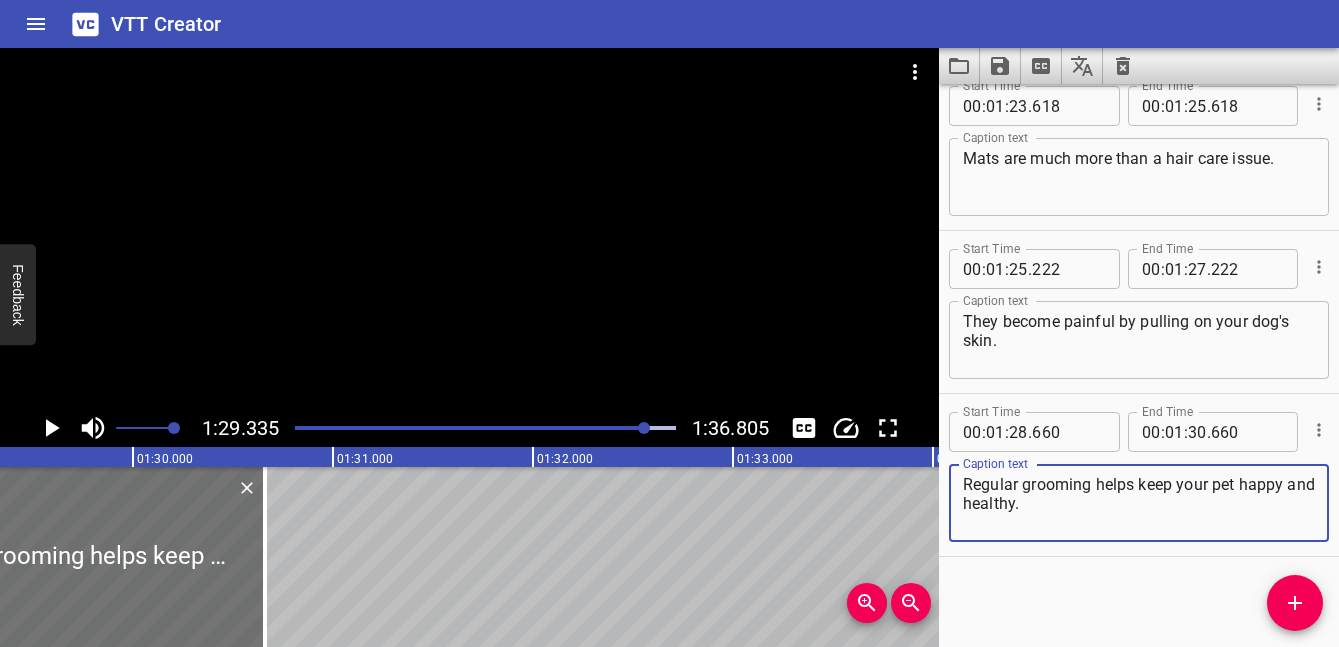type on "Regular grooming helps keep your pet happy and healthy." 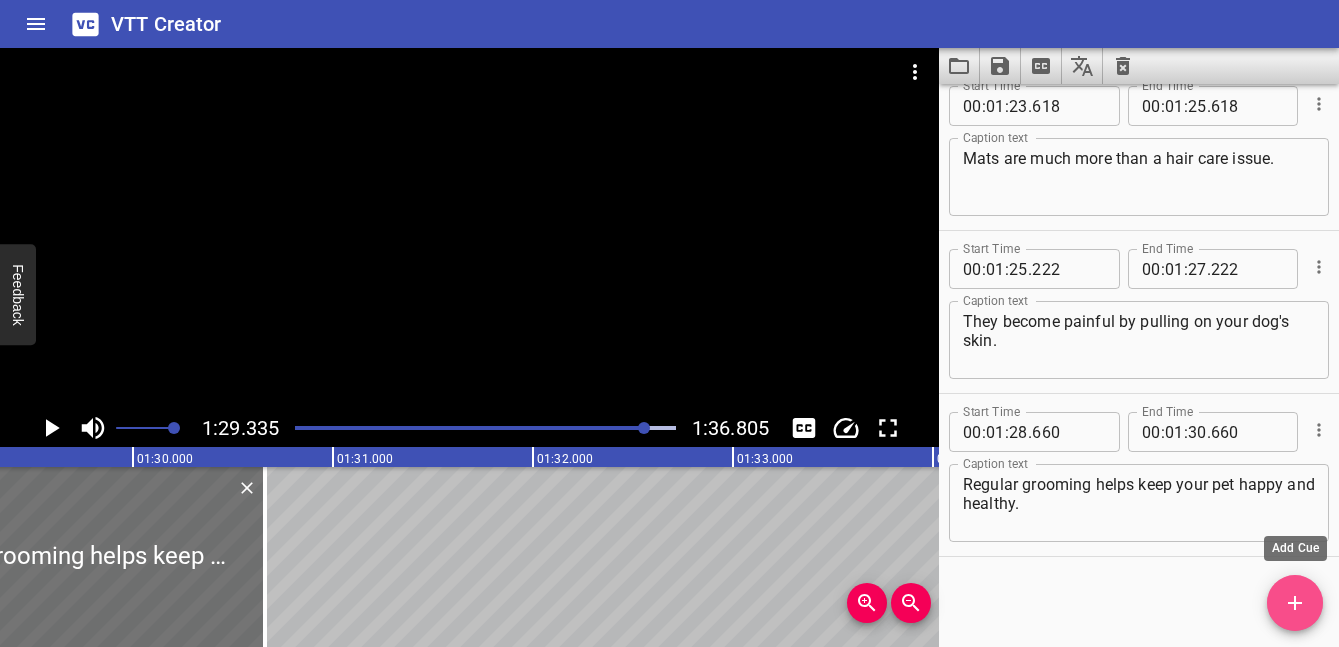 click 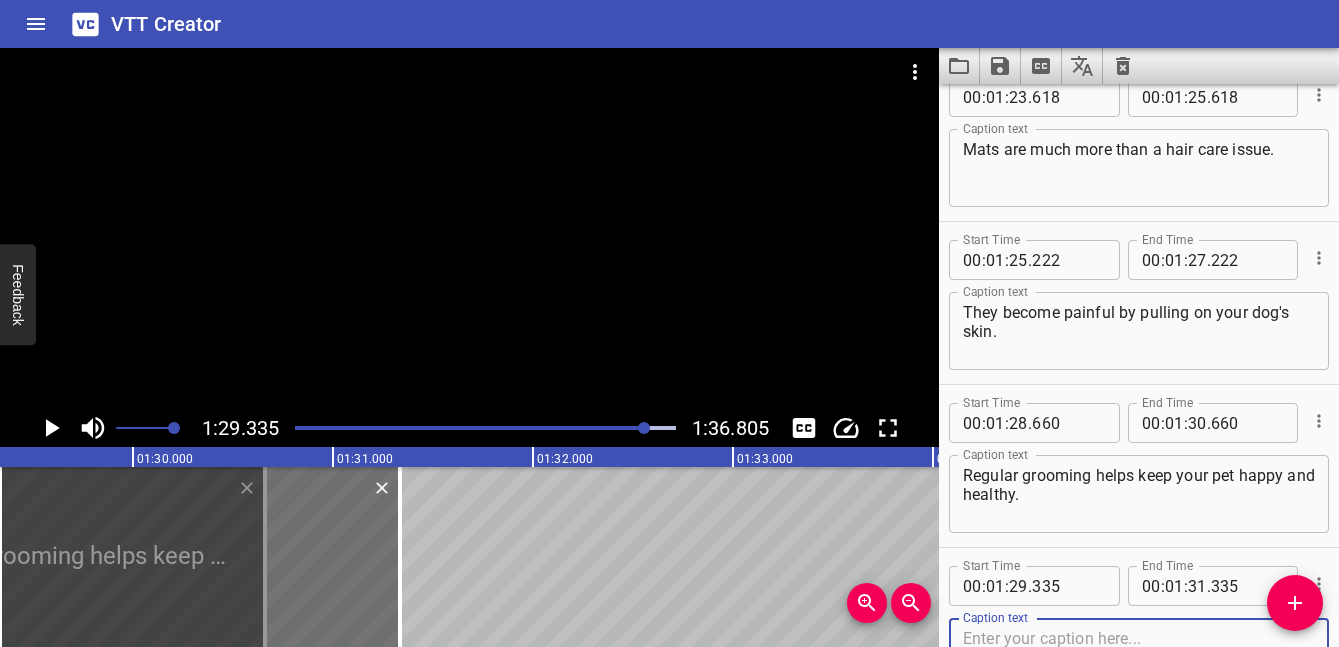 click 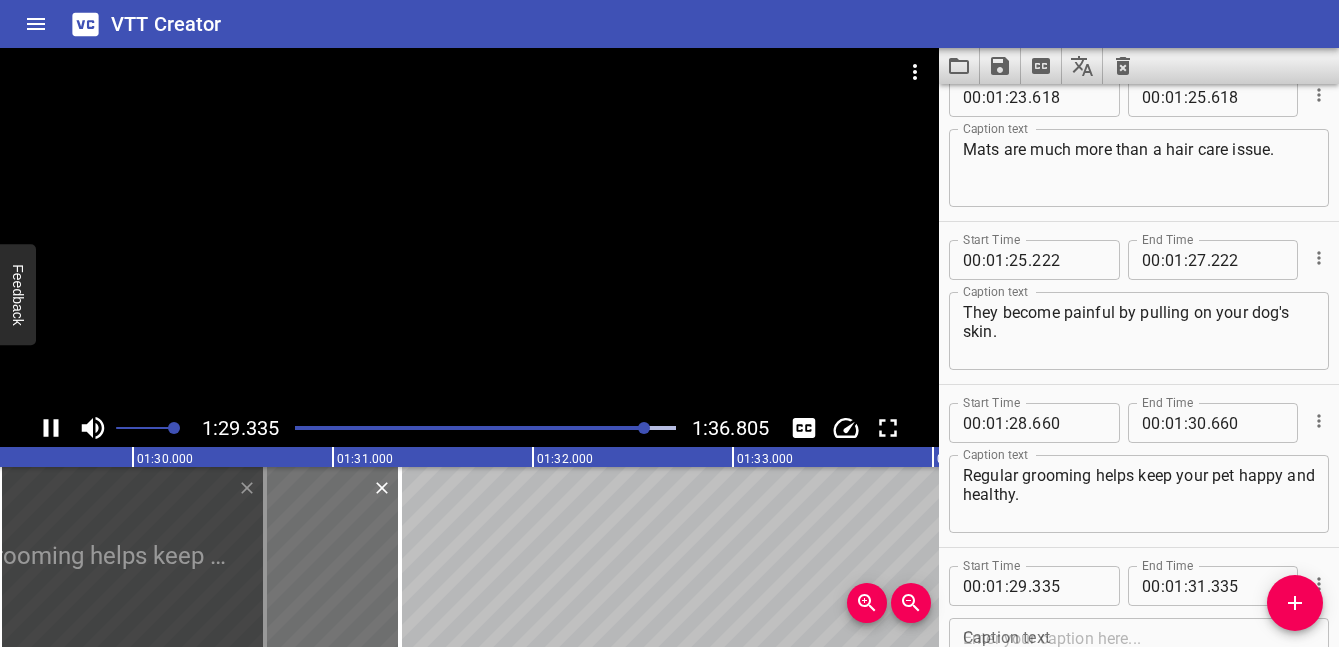 scroll, scrollTop: 0, scrollLeft: 17901, axis: horizontal 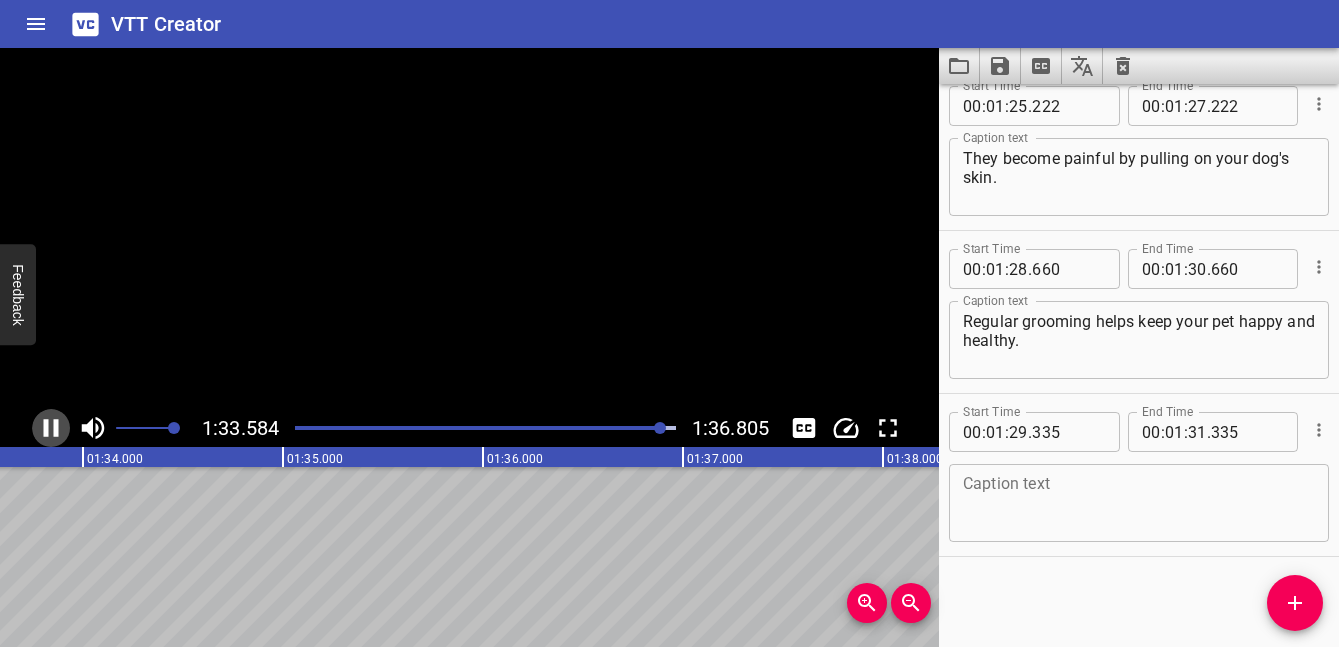 click 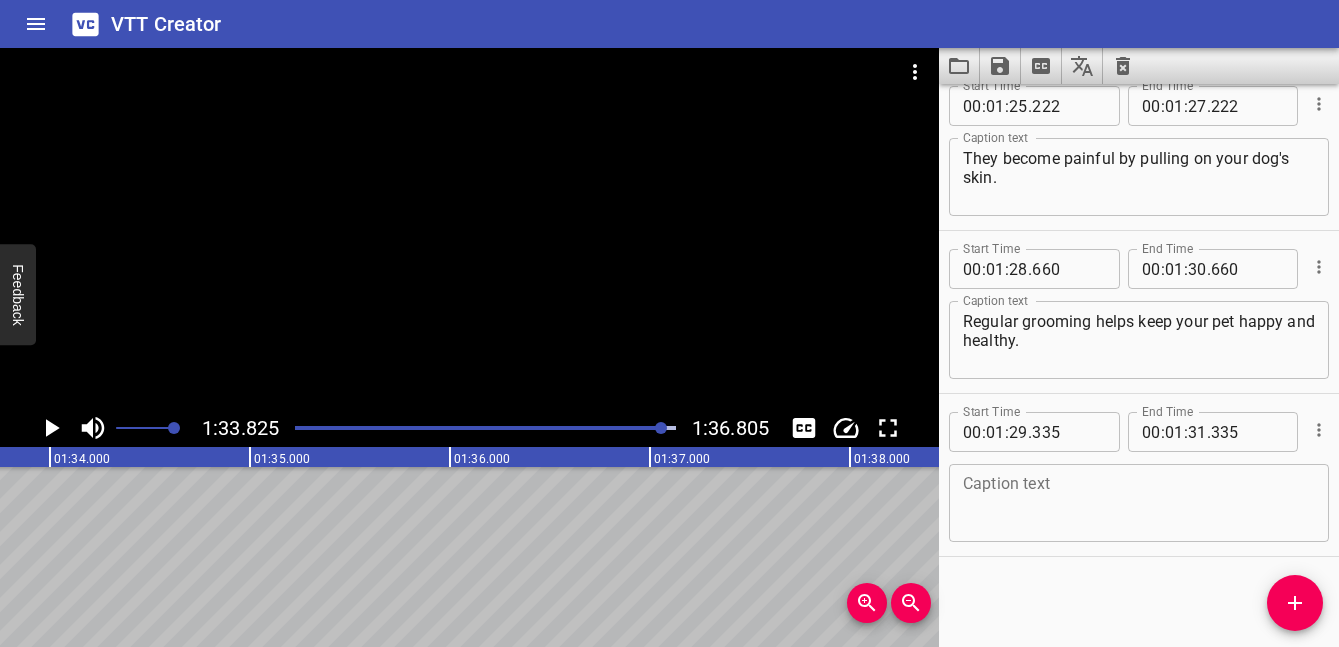 scroll, scrollTop: 0, scrollLeft: 18765, axis: horizontal 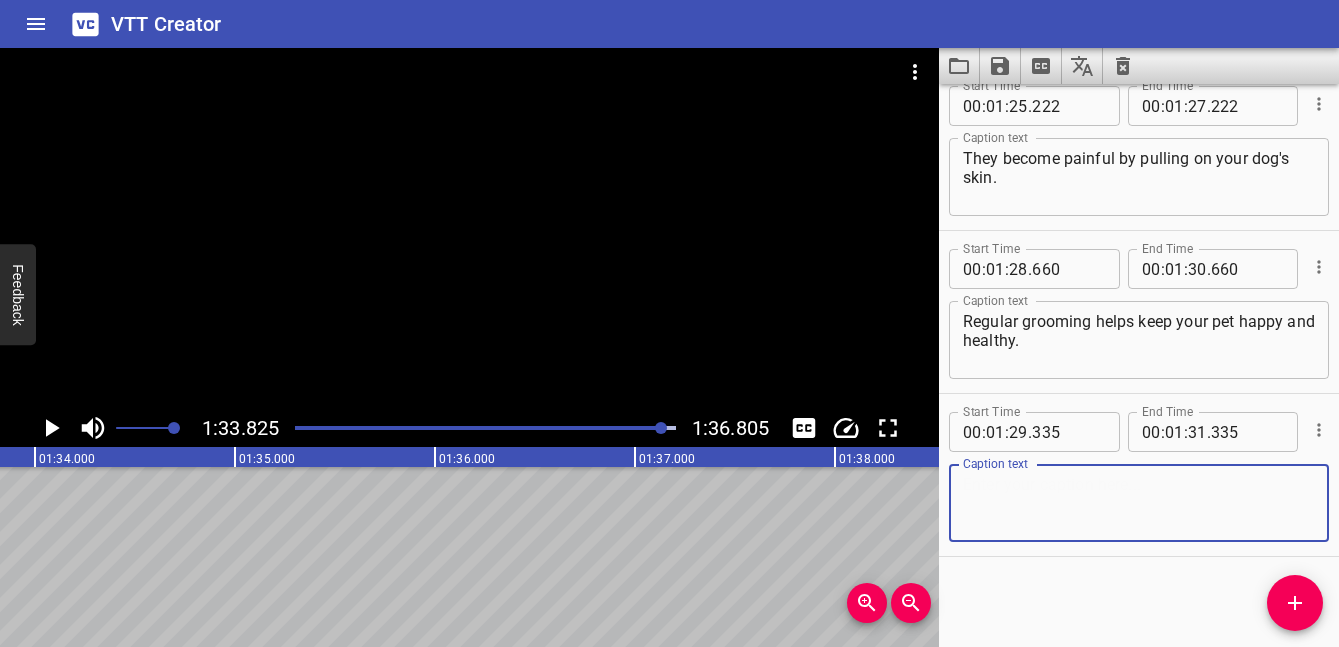 click at bounding box center [1139, 503] 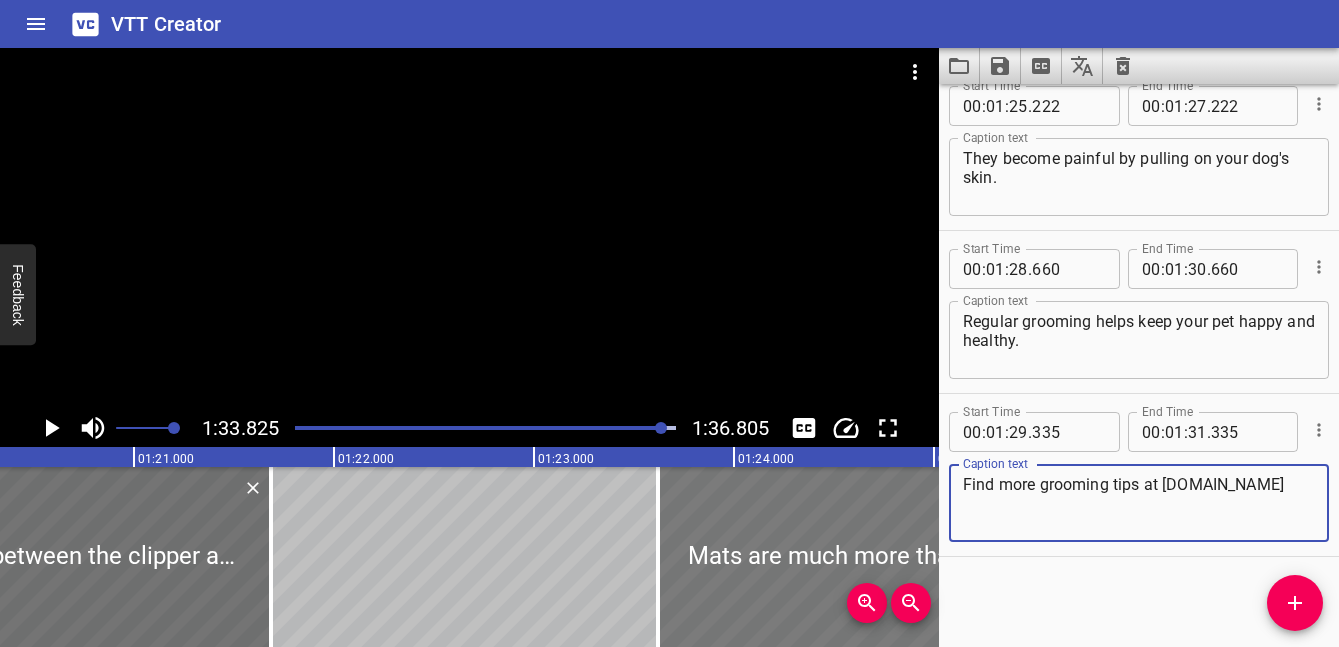 scroll, scrollTop: 0, scrollLeft: 16090, axis: horizontal 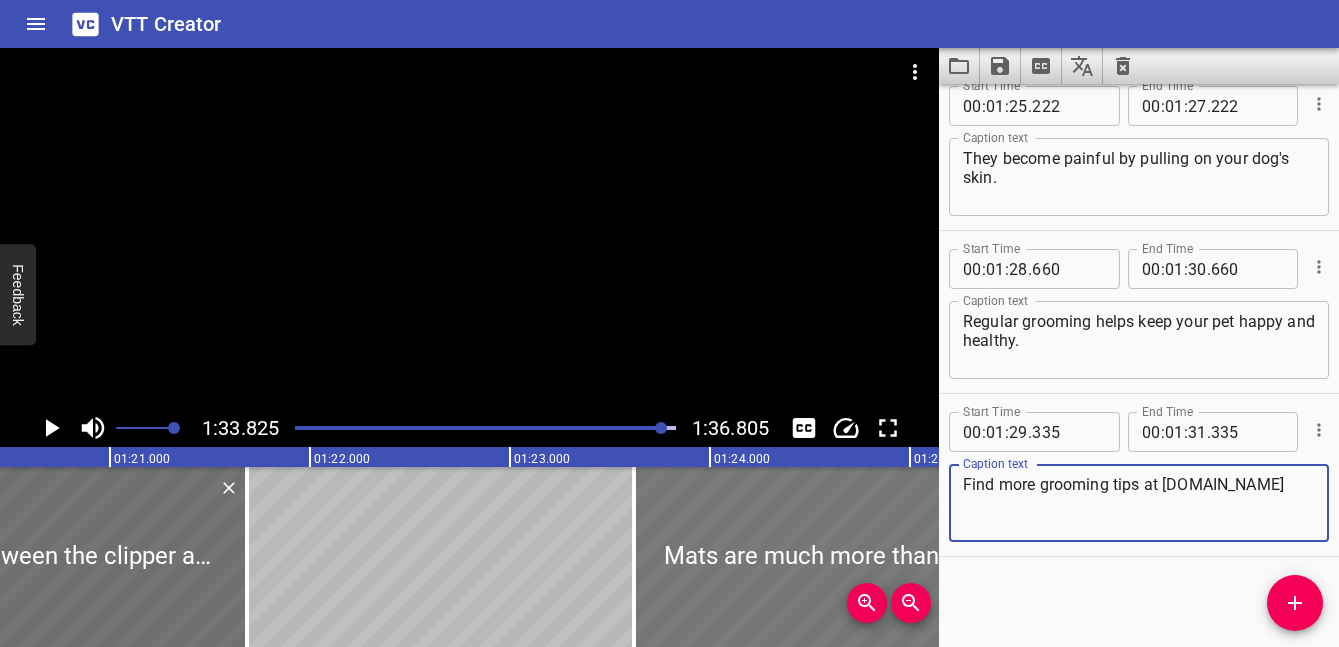 type on "Find more grooming tips at [DOMAIN_NAME]" 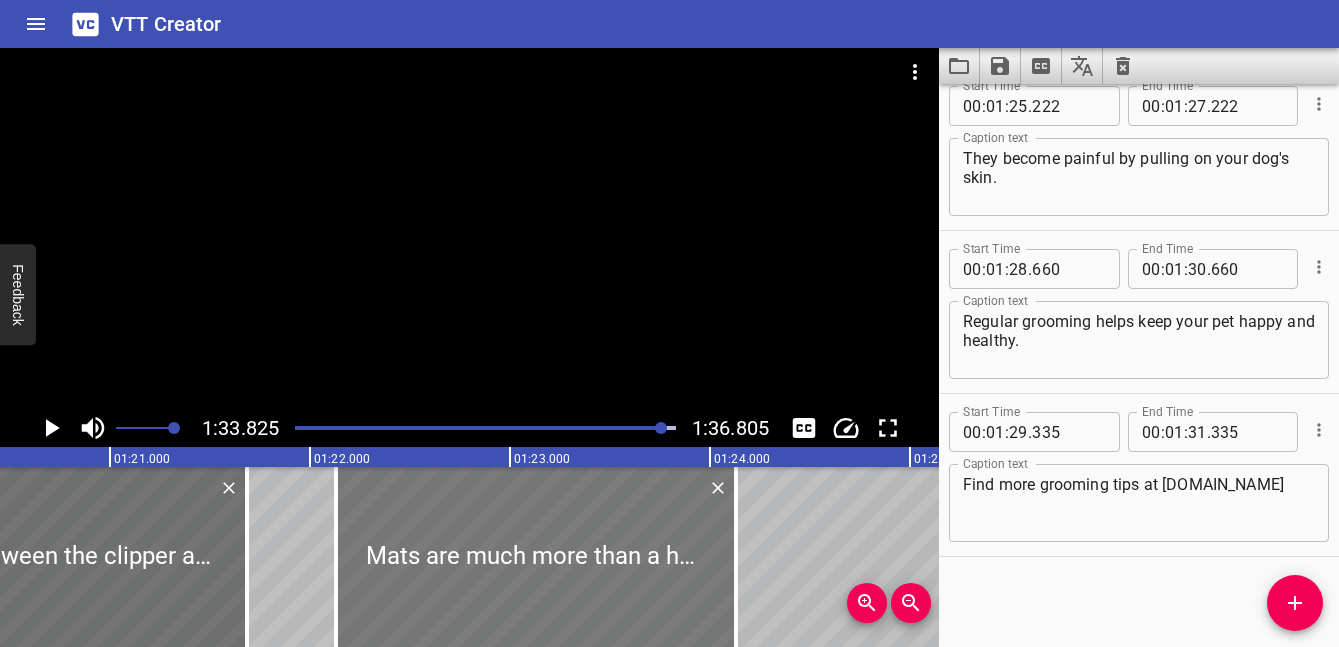 drag, startPoint x: 790, startPoint y: 537, endPoint x: 492, endPoint y: 540, distance: 298.0151 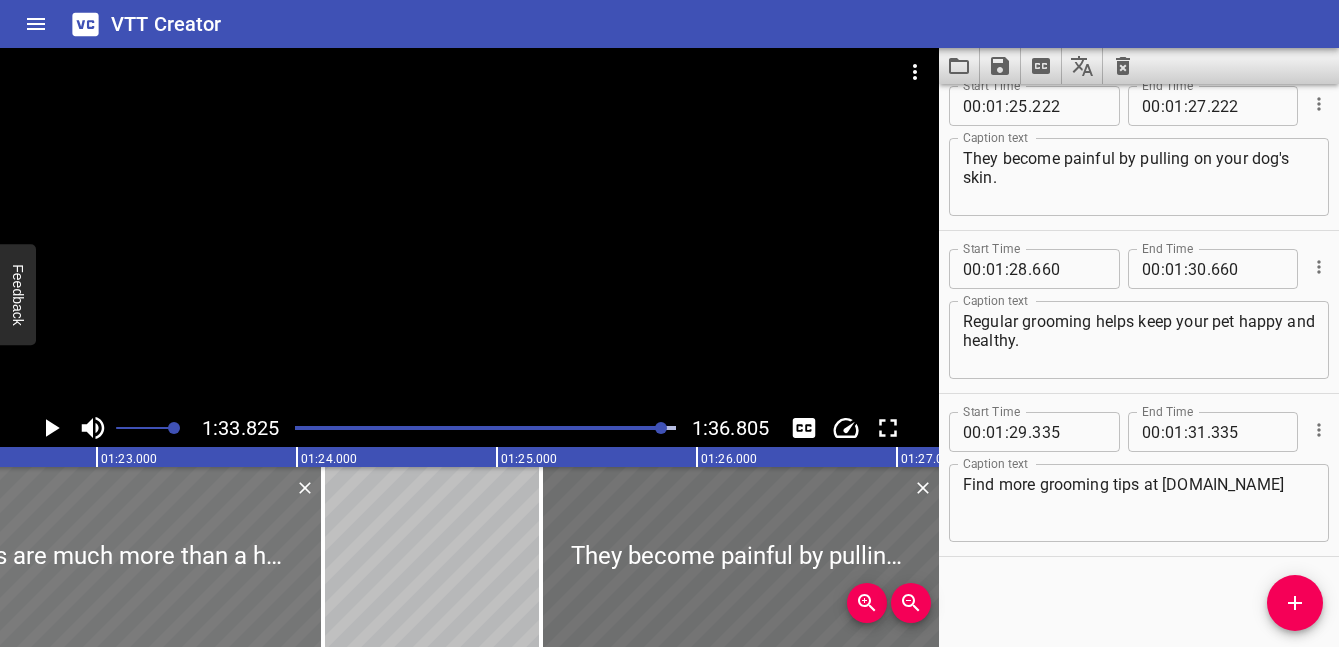 scroll, scrollTop: 0, scrollLeft: 16523, axis: horizontal 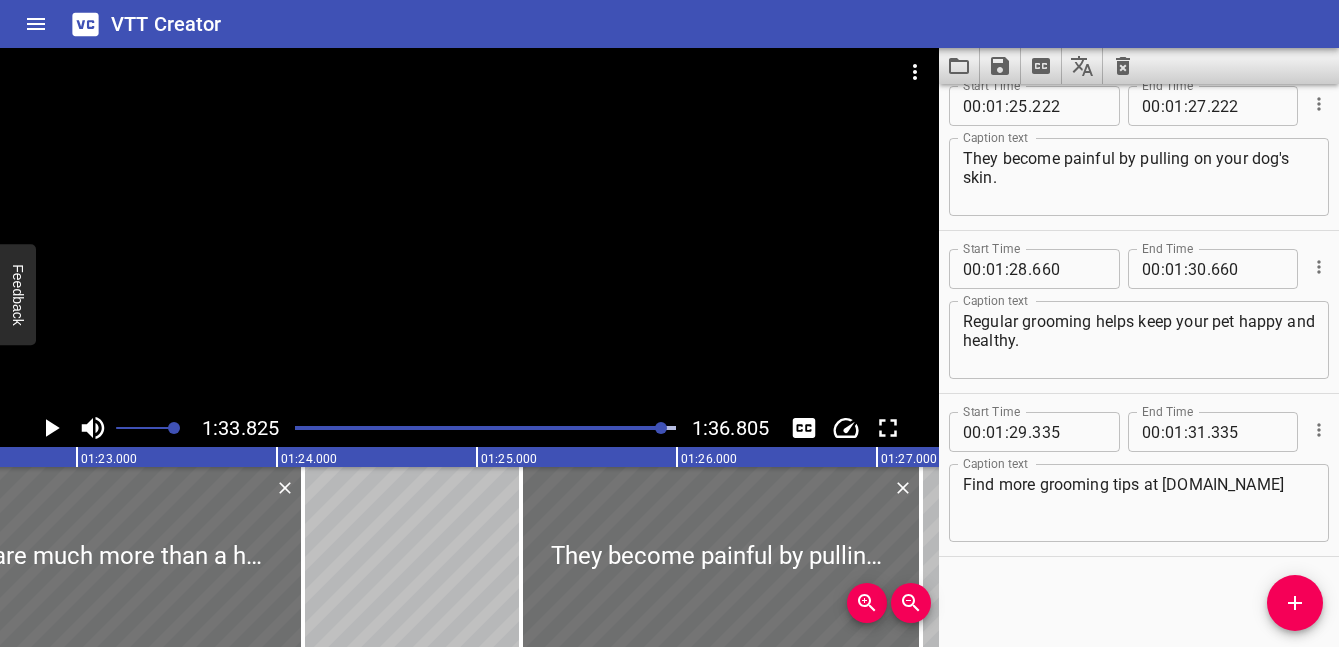 click 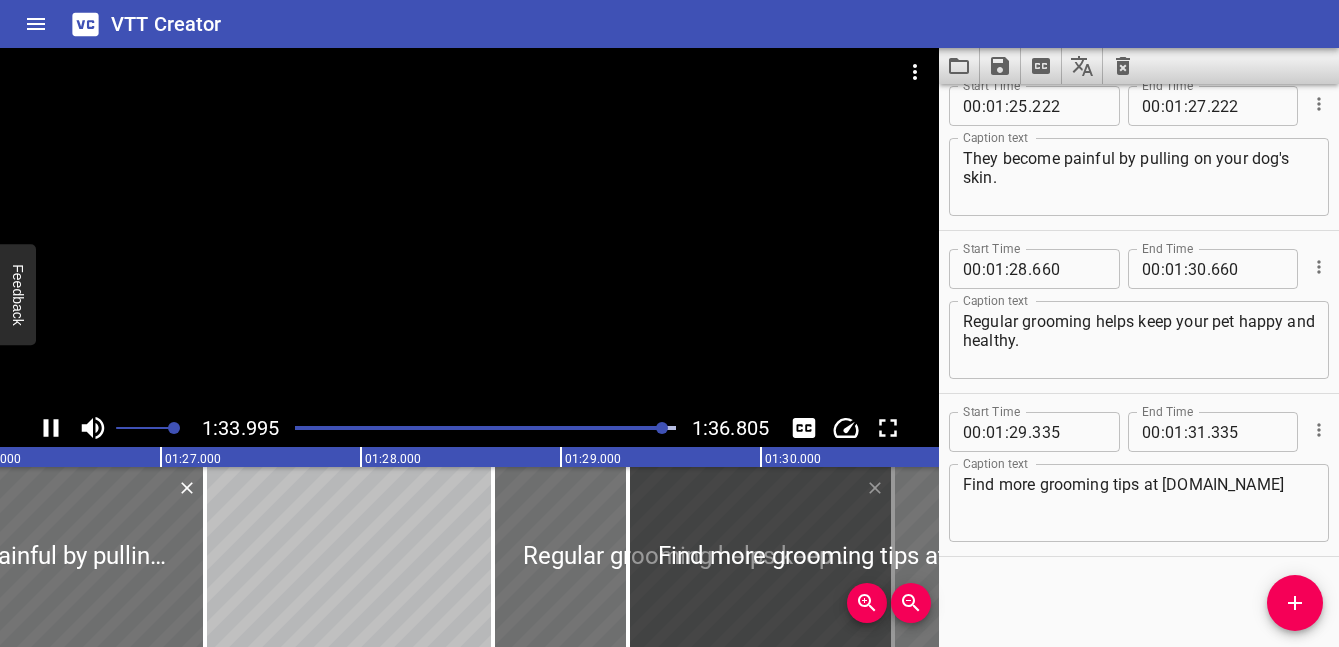 click 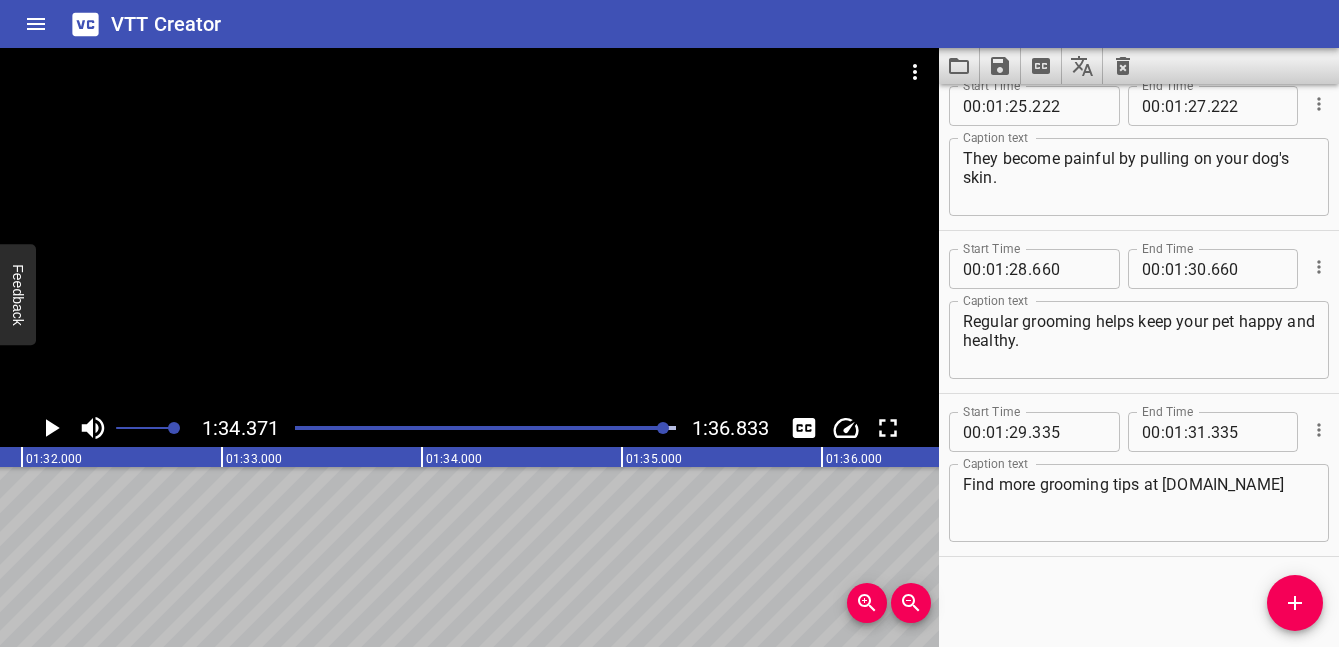 click at bounding box center (485, 428) 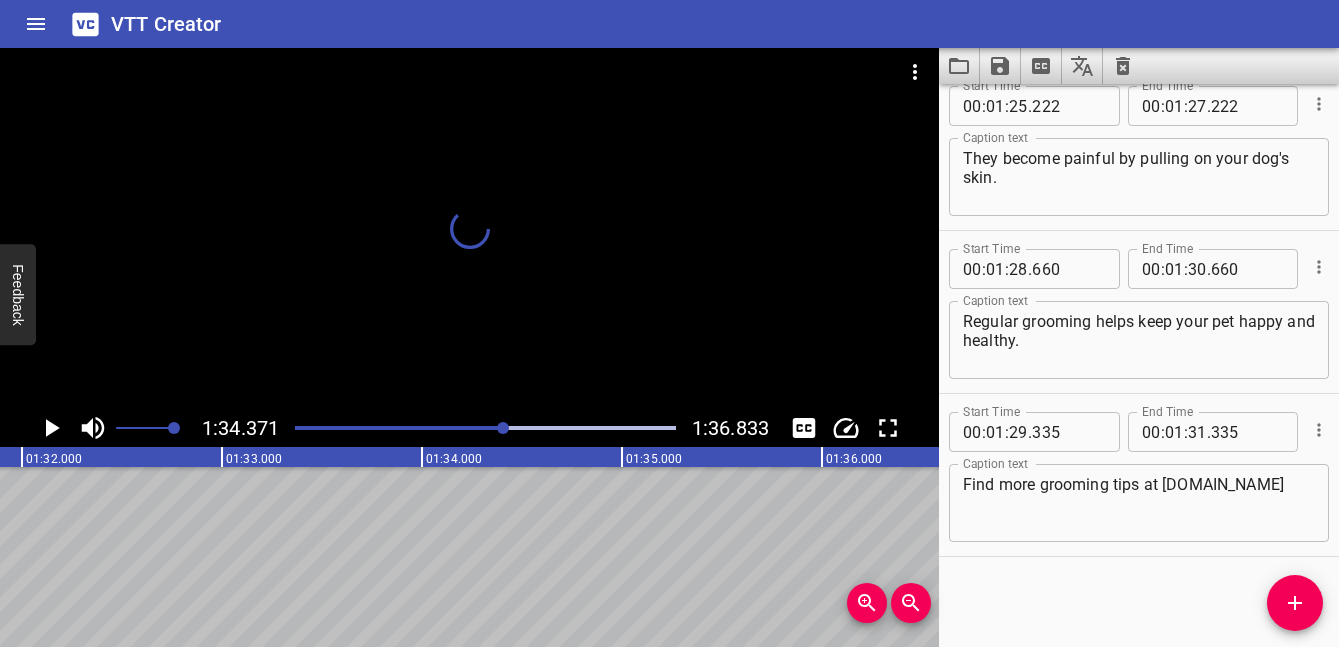 scroll, scrollTop: 0, scrollLeft: 18063, axis: horizontal 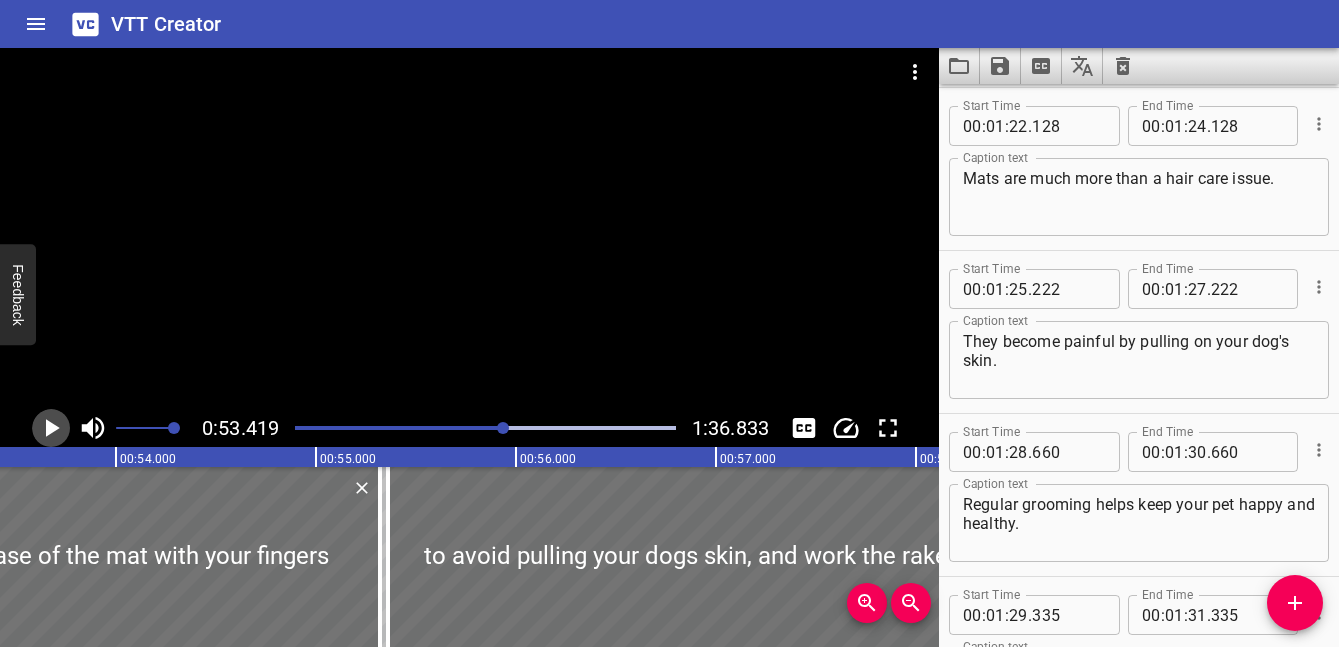 click 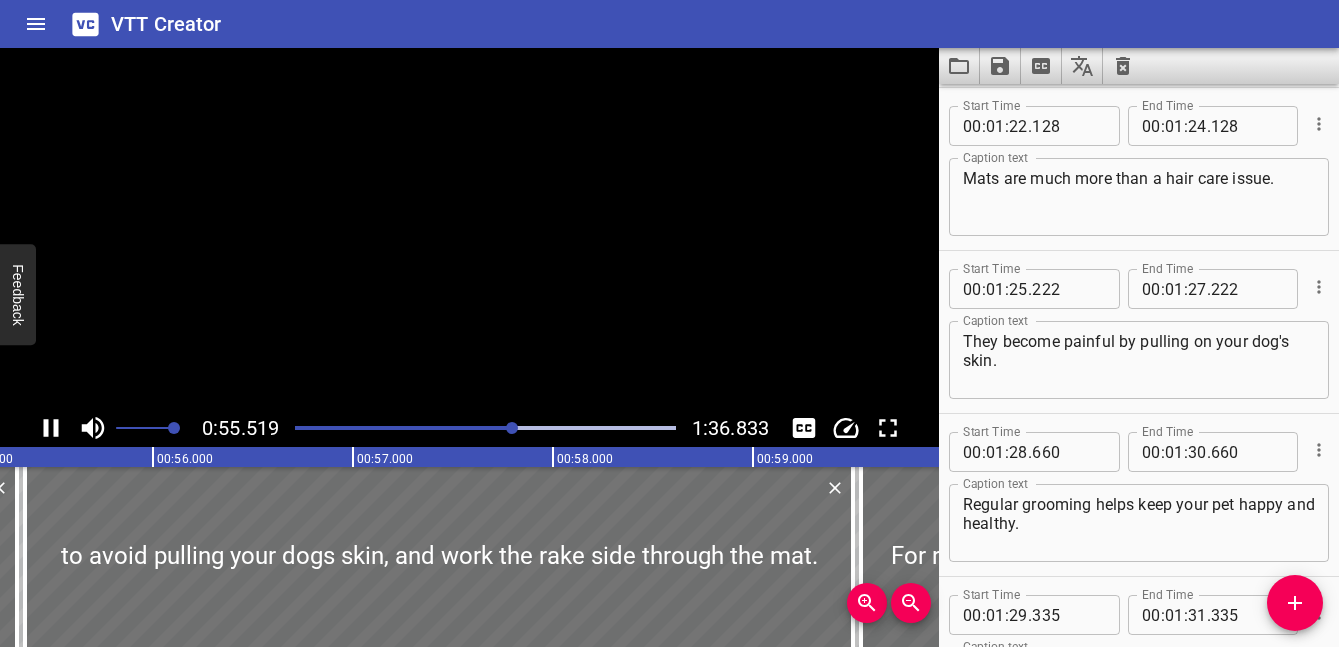 scroll, scrollTop: 0, scrollLeft: 11104, axis: horizontal 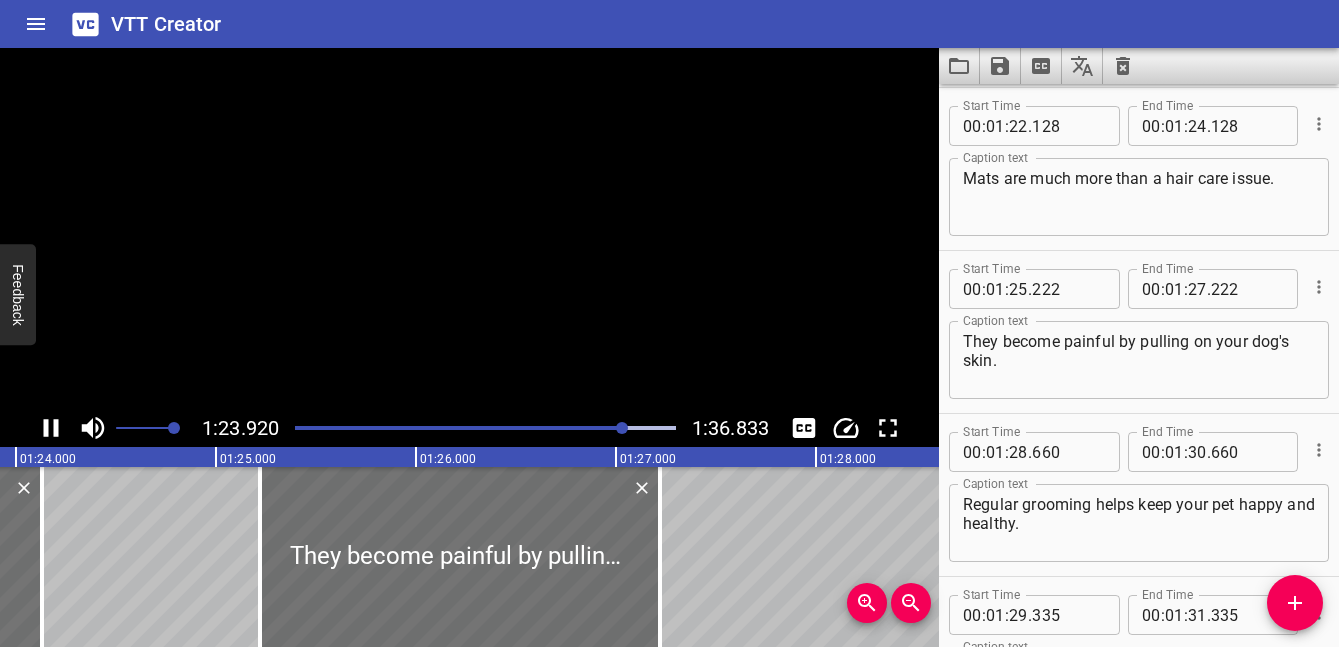 click 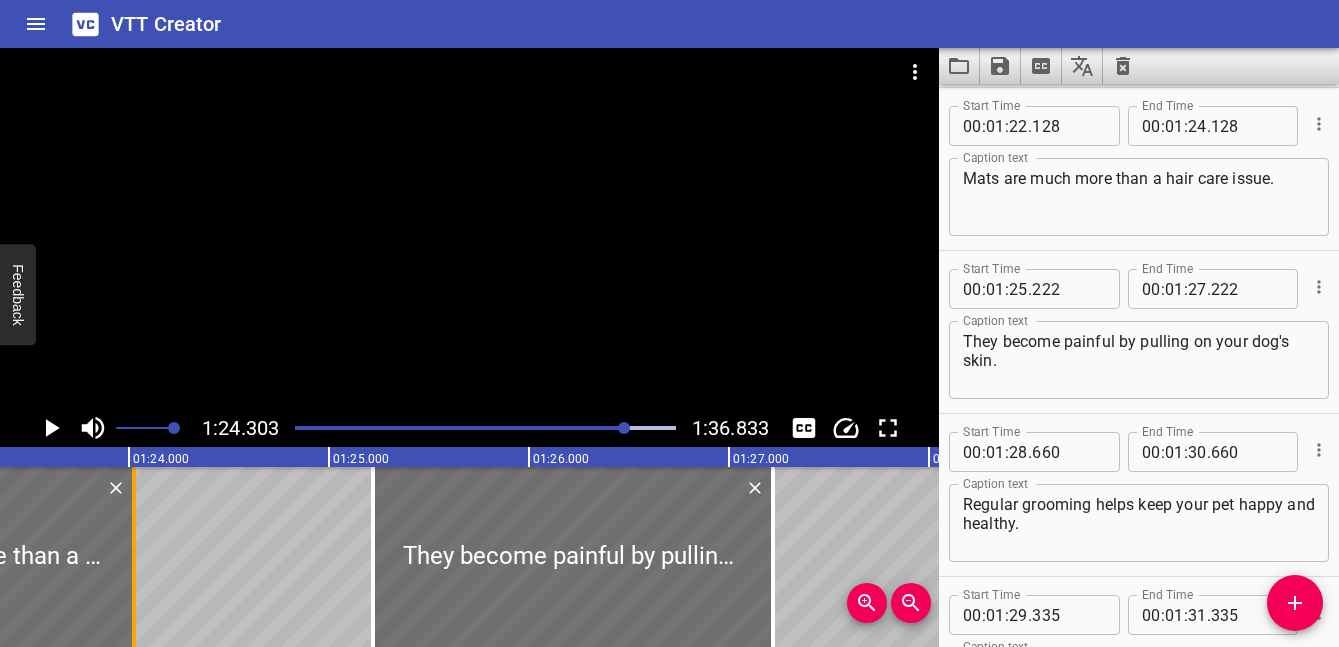 drag, startPoint x: 156, startPoint y: 584, endPoint x: 135, endPoint y: 583, distance: 21.023796 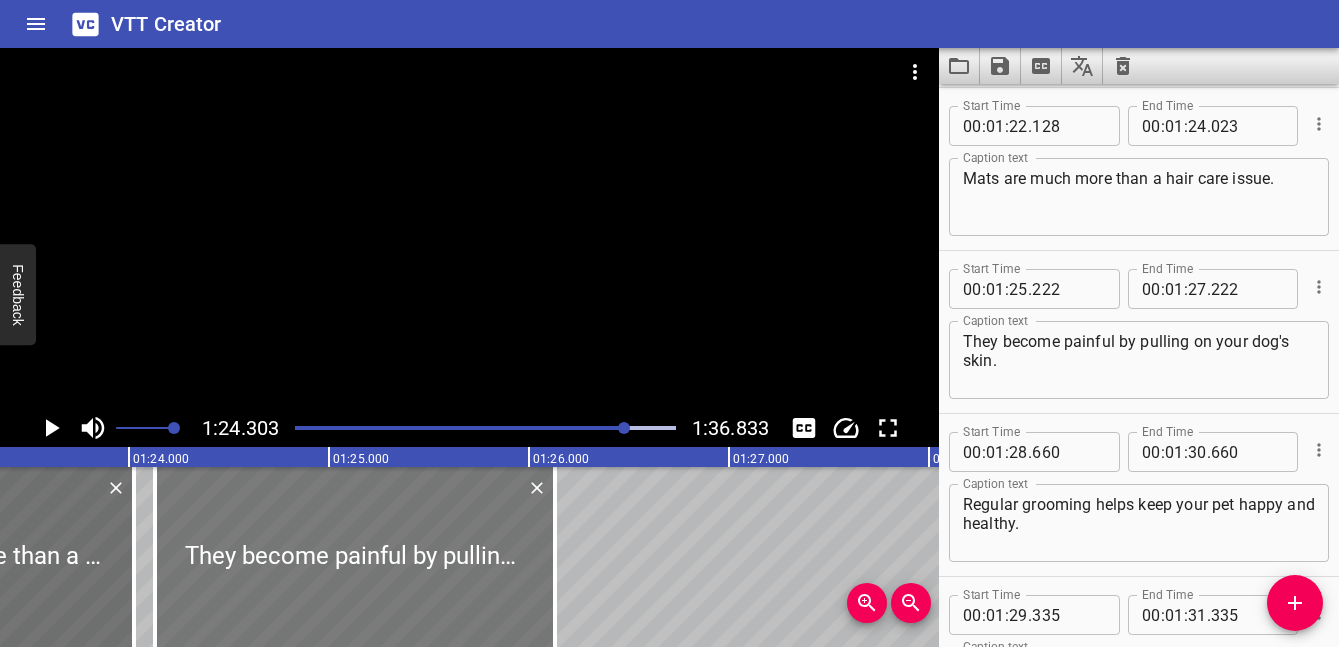 drag, startPoint x: 433, startPoint y: 583, endPoint x: 215, endPoint y: 578, distance: 218.05733 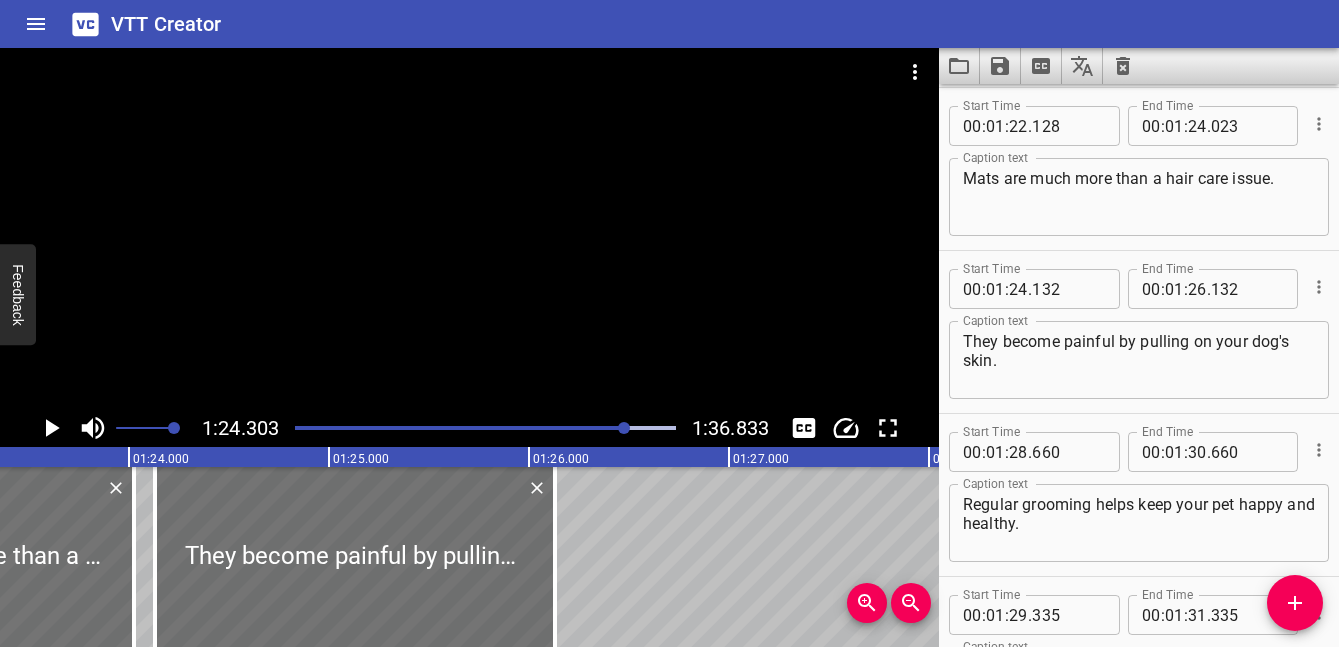 click 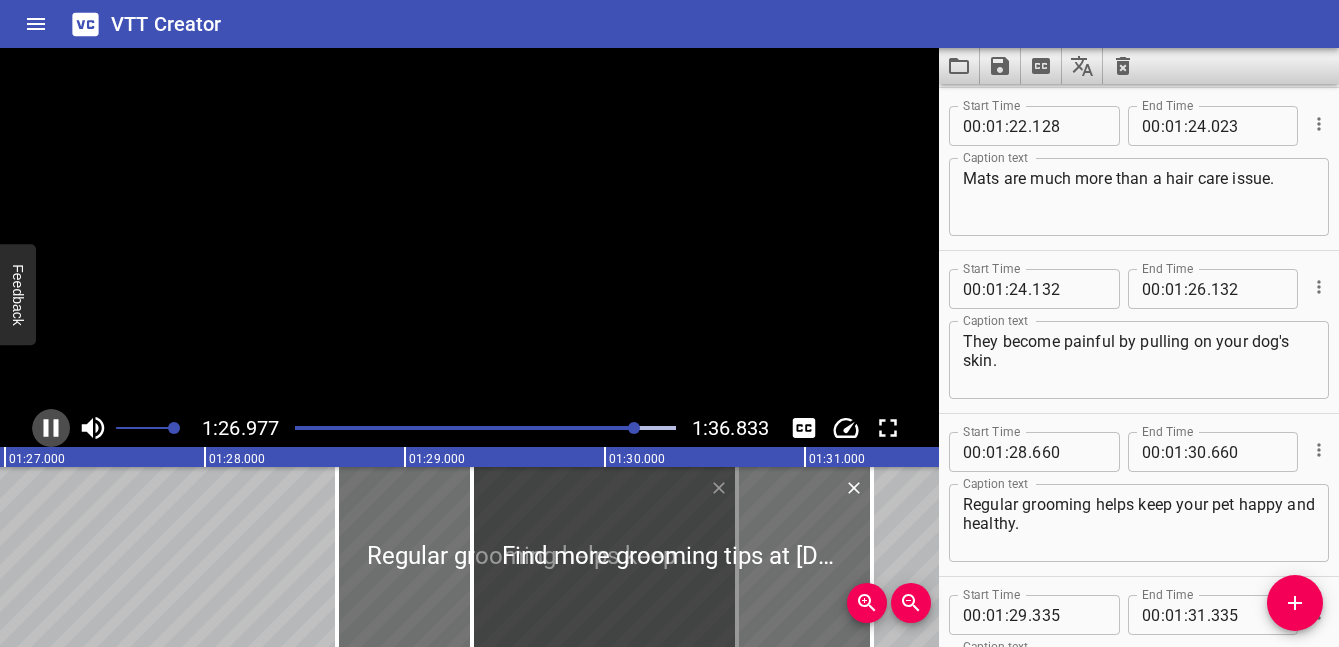 click 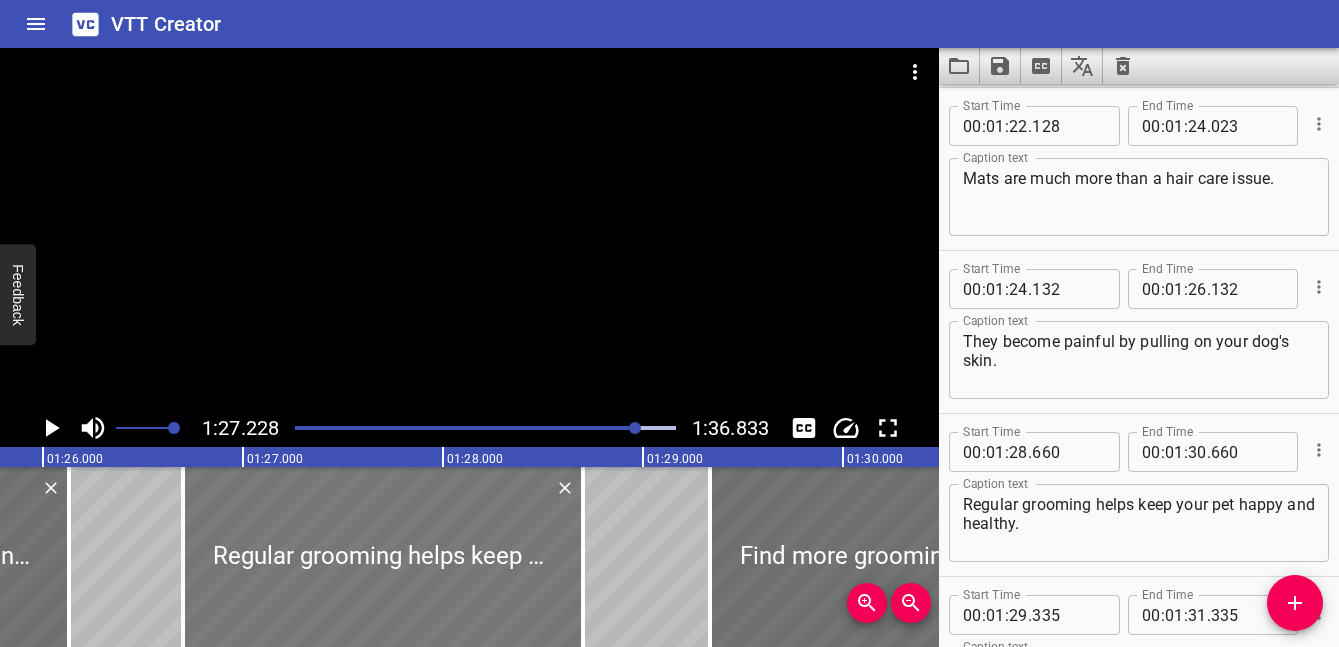 drag, startPoint x: 650, startPoint y: 556, endPoint x: 258, endPoint y: 555, distance: 392.00128 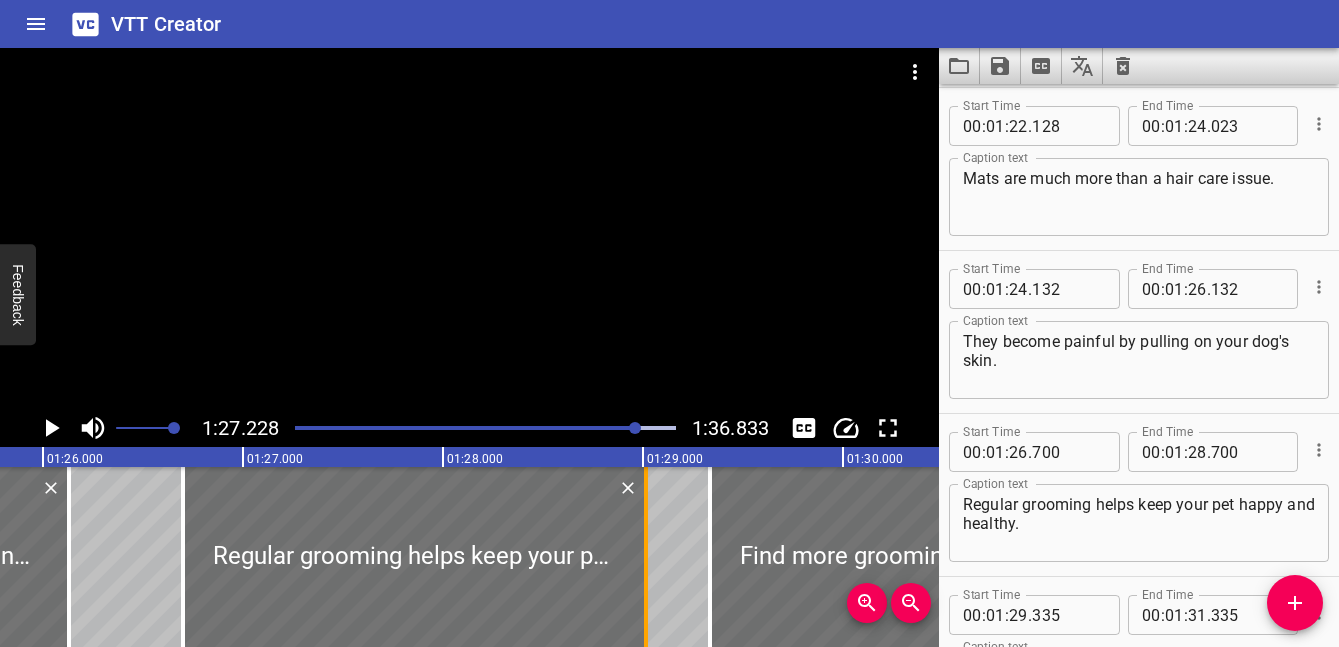drag, startPoint x: 585, startPoint y: 584, endPoint x: 647, endPoint y: 584, distance: 62 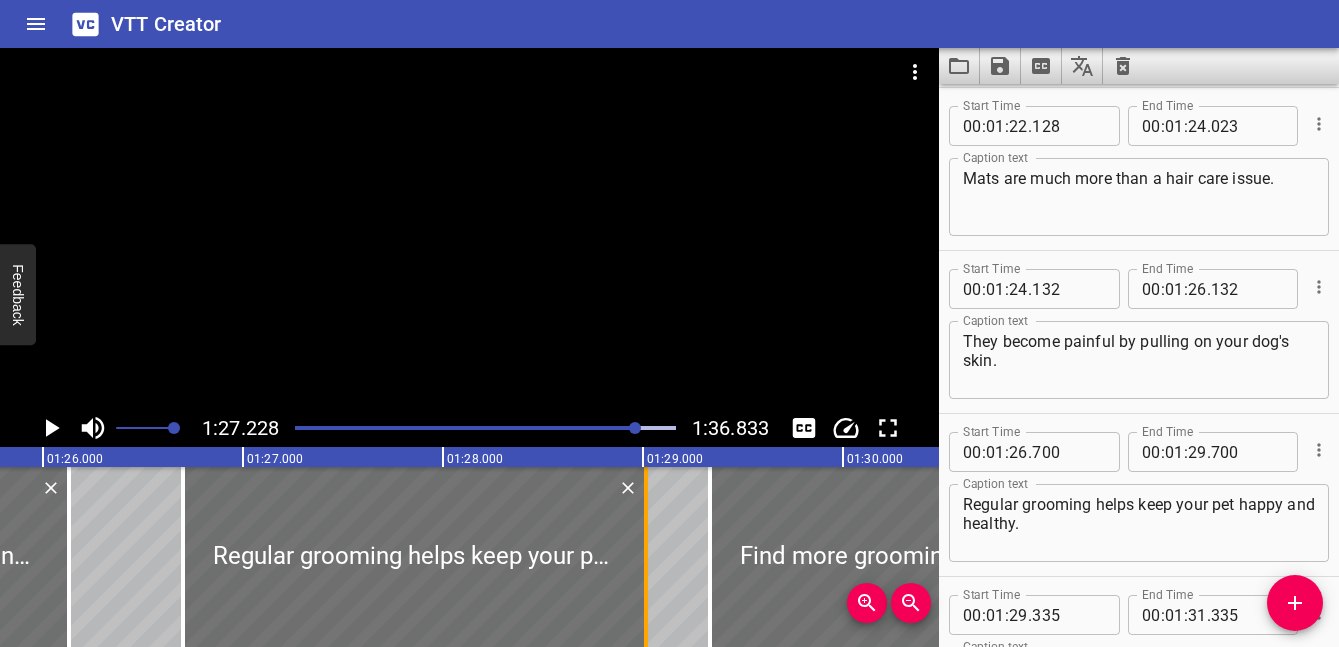 type on "010" 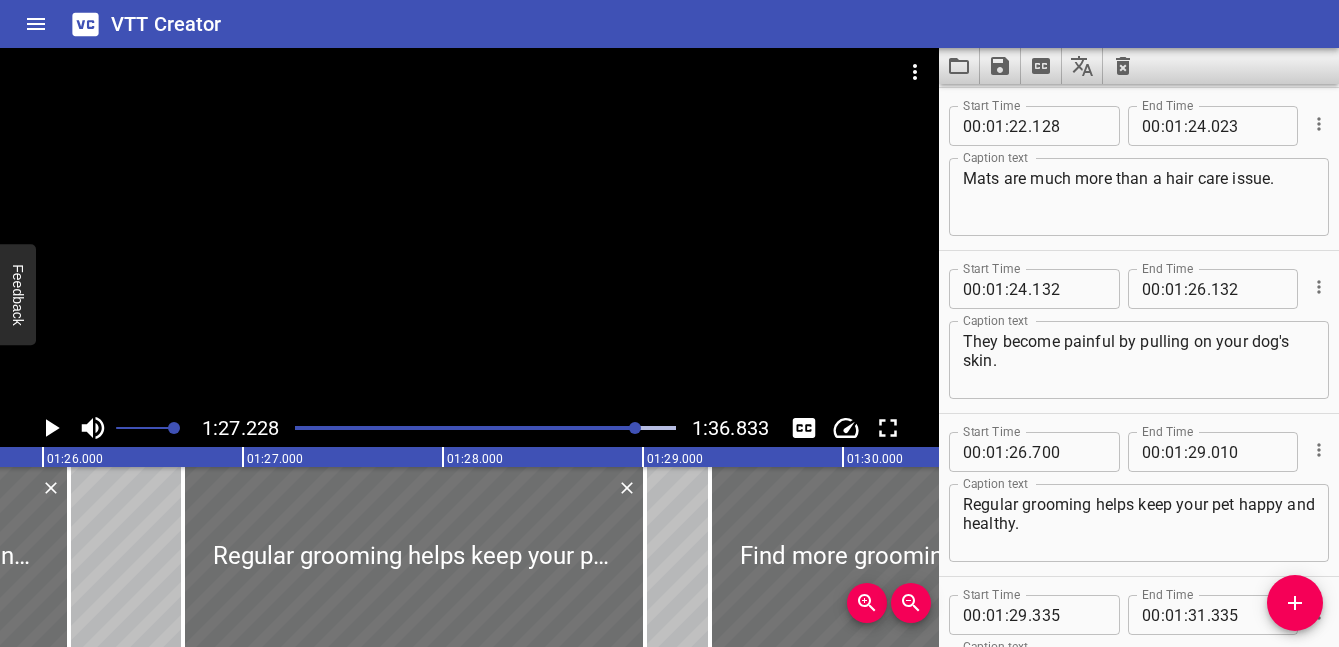 click 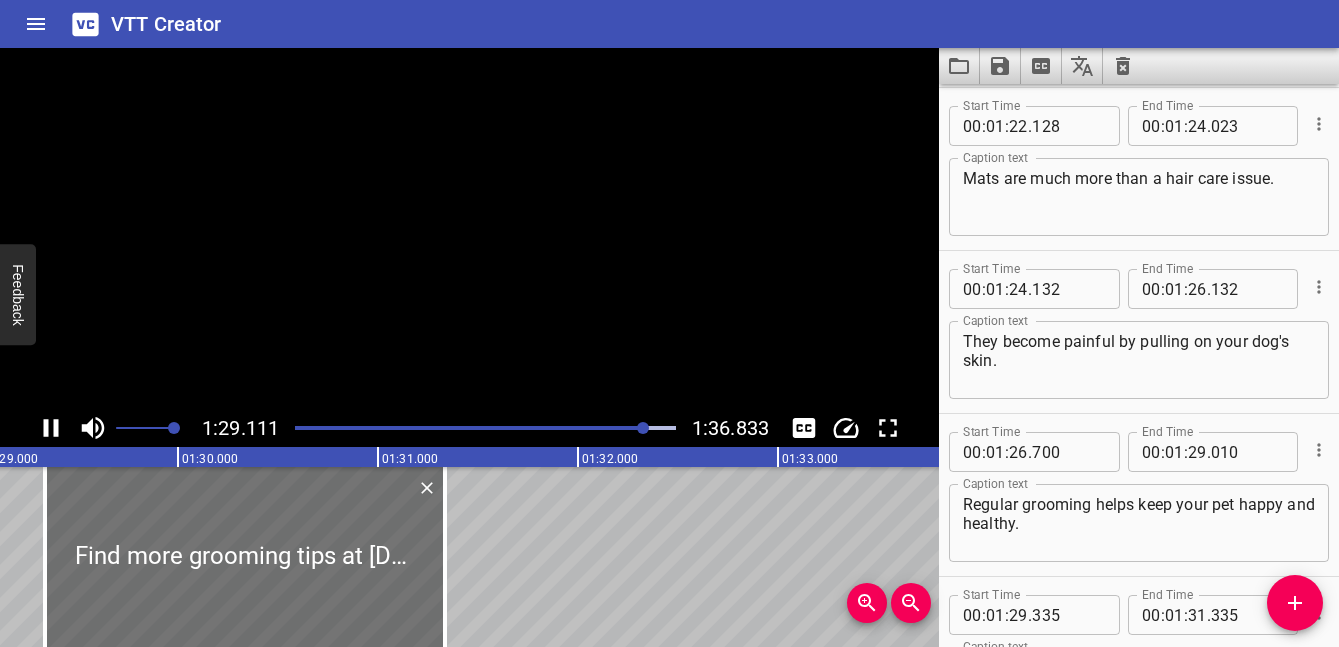 click 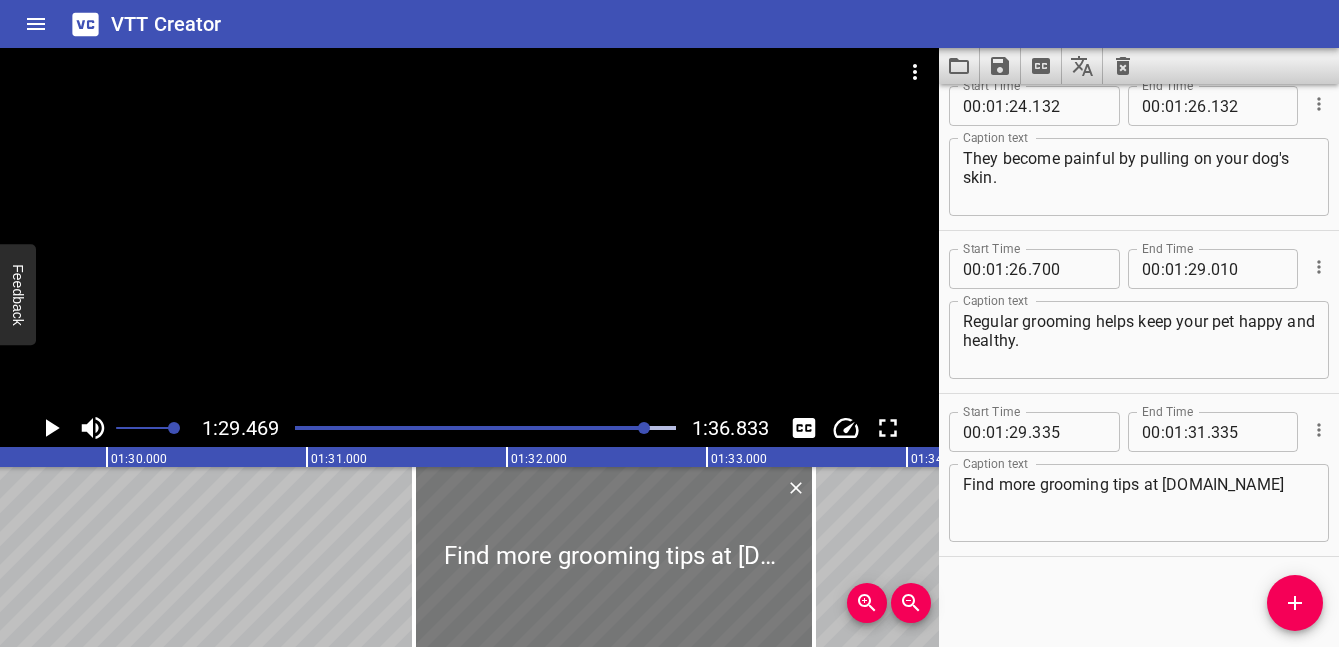 drag, startPoint x: 224, startPoint y: 585, endPoint x: 705, endPoint y: 584, distance: 481.00104 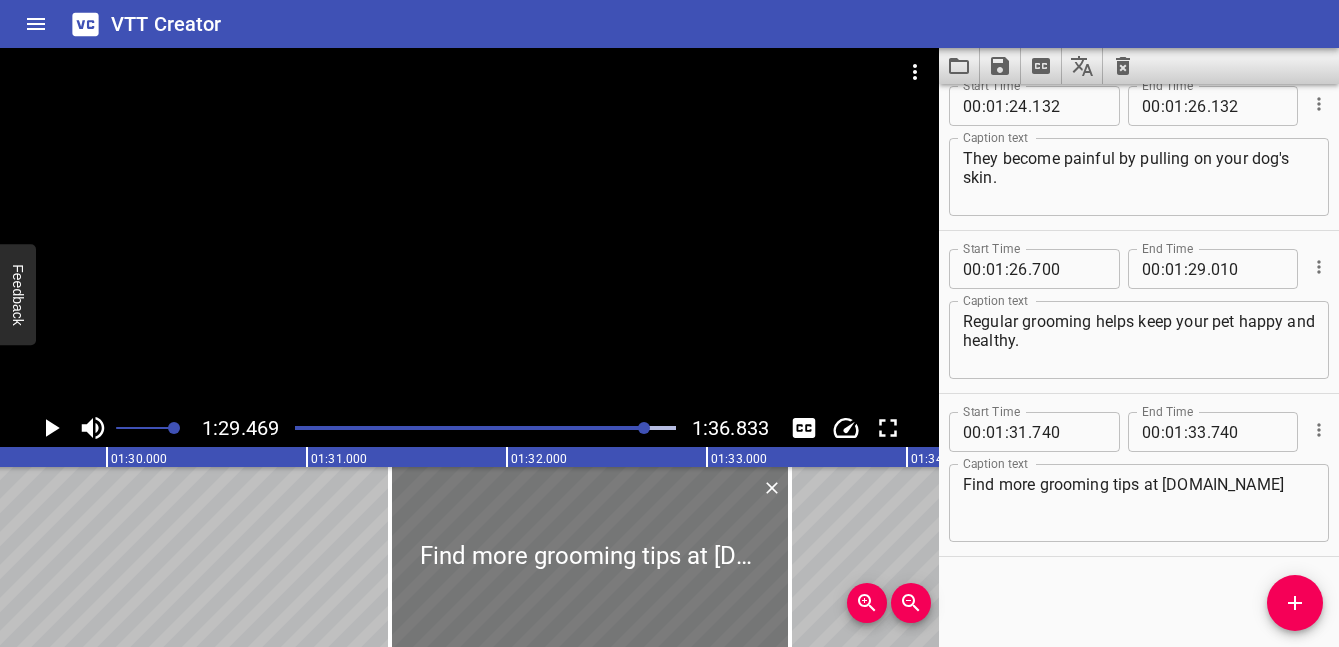 drag, startPoint x: 695, startPoint y: 584, endPoint x: 630, endPoint y: 584, distance: 65 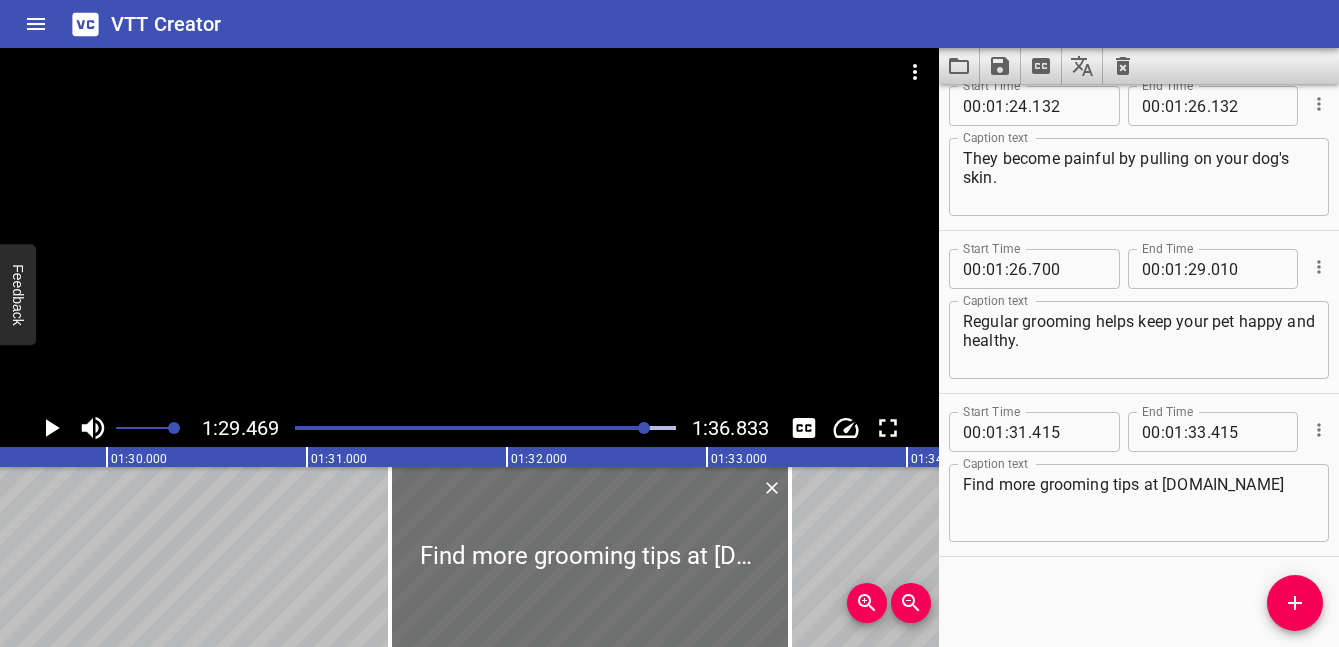 click 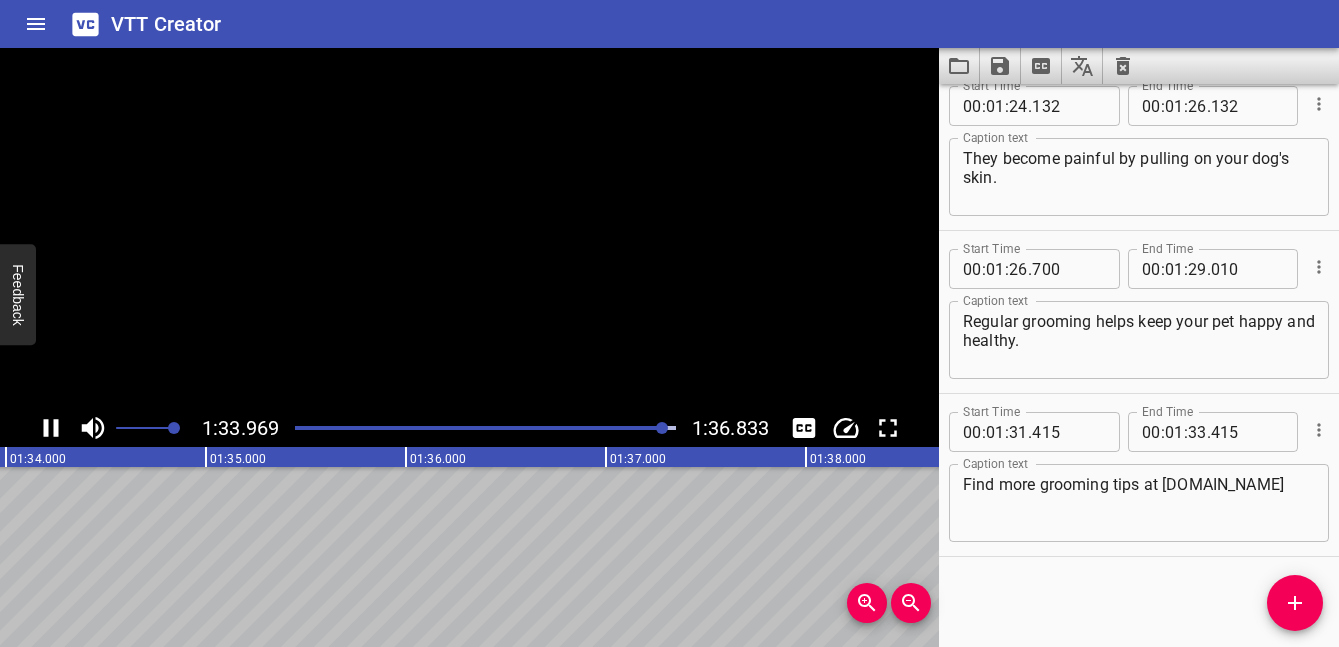 click 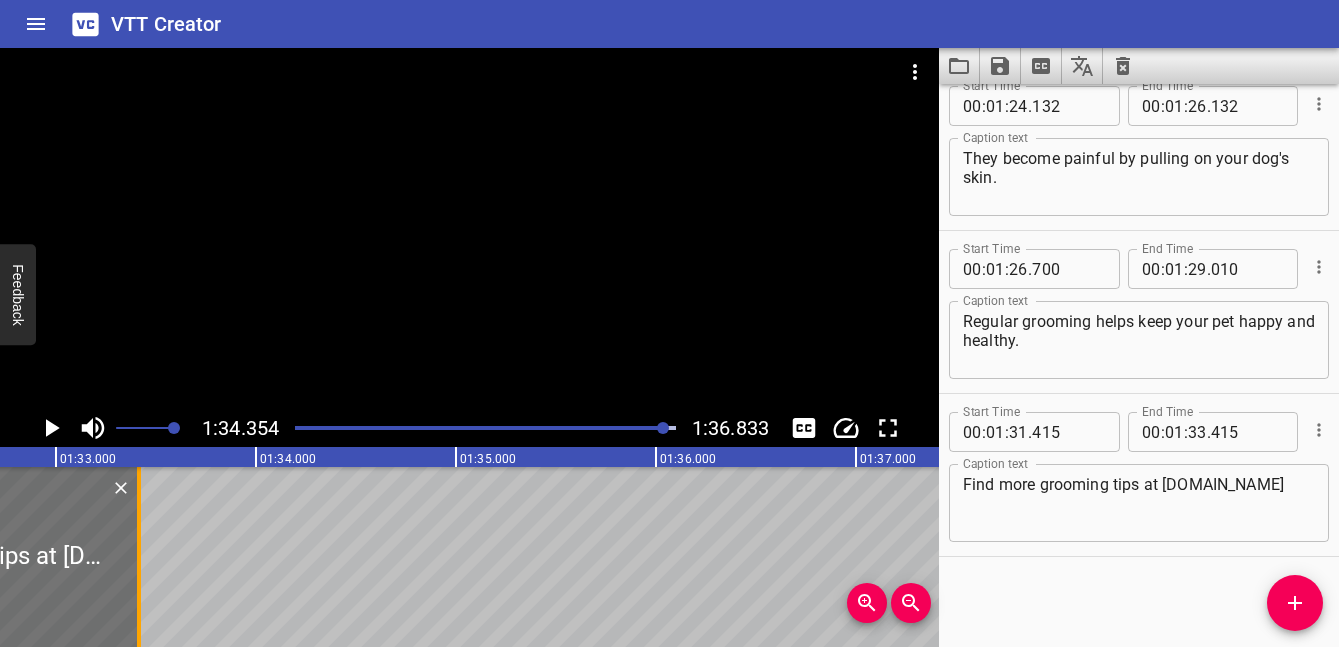 click at bounding box center [139, 557] 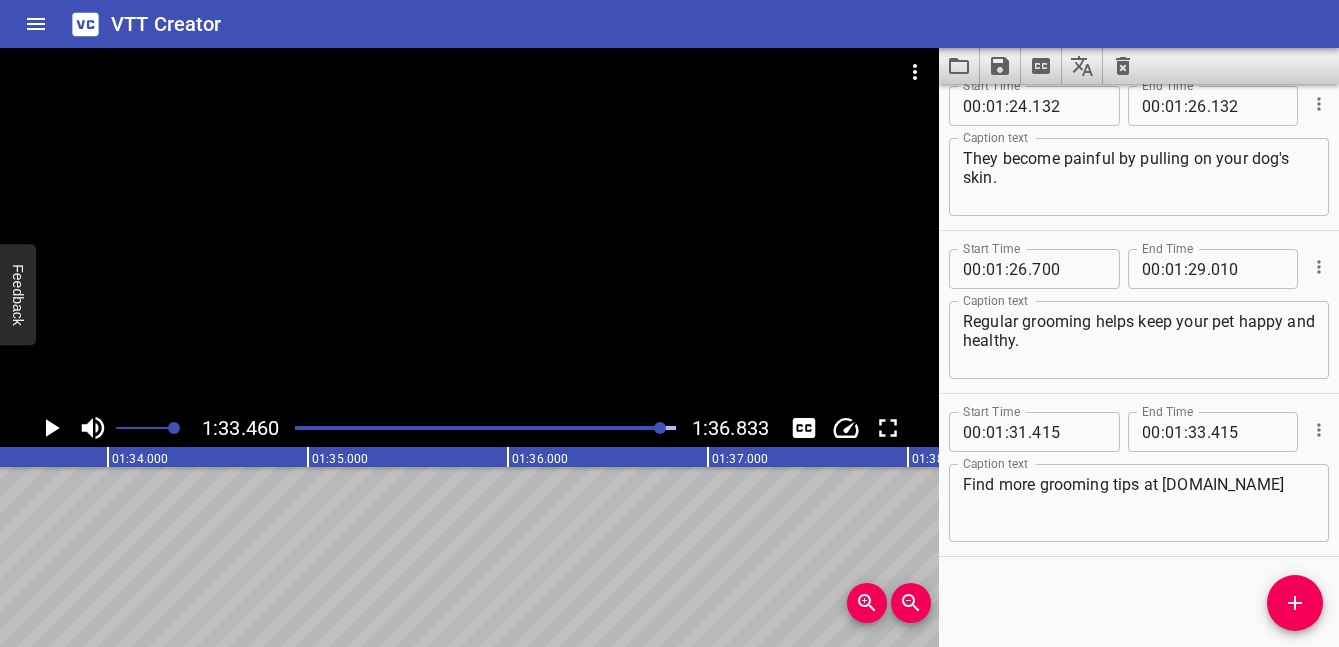click on "♫ When you brush, bathe, or clip your dog ♫ ♫ You'll know them better ♫ ♫ It's a fun experience to share together ♫ Many dogs with soft or long hair develop mats between grooming.  I'll show you how to remove them, and how to keep a small mat from turning into a big tangled mess.  Regular brushing and combing will help keep your dog's coat  clean and tangle free, but mats can happen anywhere your dog's fur rubs together.  Common areas include behind the ears,  back of the legs, and sensitive areas.  There are a few different tools for removing a mat.  For some jobs, I use [PERSON_NAME] No Rinse Shampoo and rake.  For more serious mats, I'll use scissors or a clipper.  First, try combing out the mat.  Start by dampening the mat with the No [PERSON_NAME].  Then, try to separate as much of the mat as possible with your fingers.  Next, fold the base of the mat with your fingers to avoid pulling your dogs skin, and work the rake side through the mat. For really tough mats, you'll need to cut them out." at bounding box center (-6692, 557) 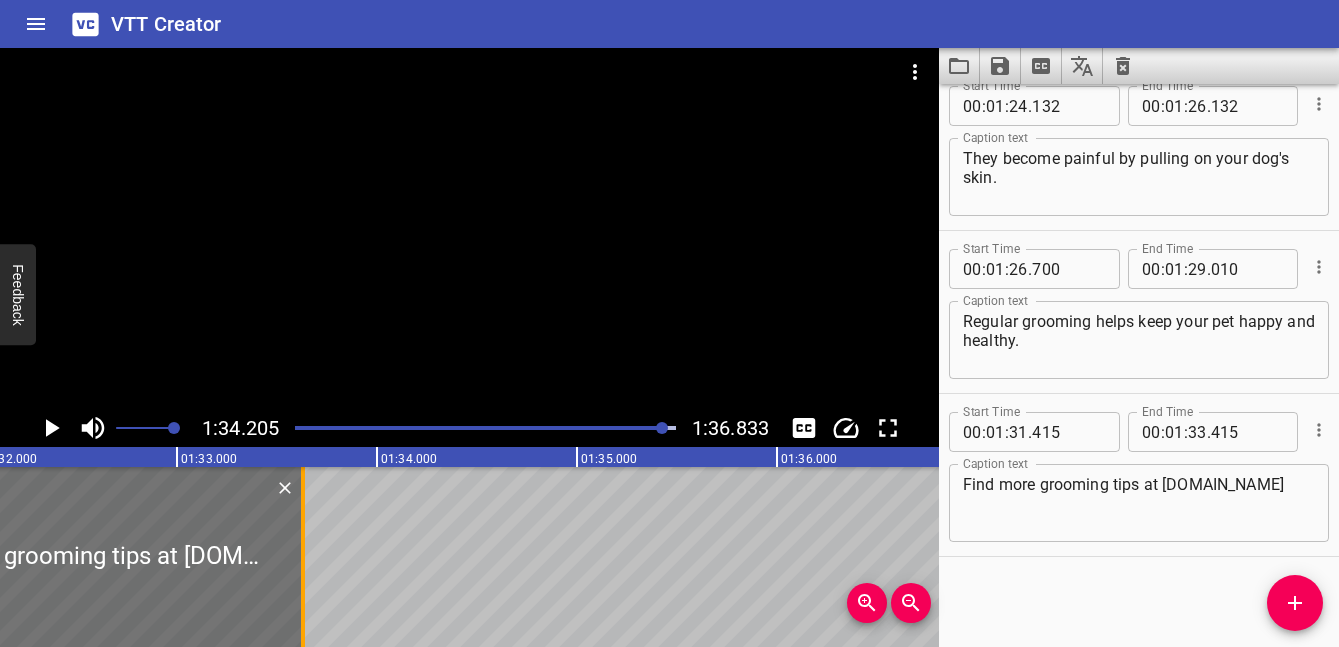 drag, startPoint x: 264, startPoint y: 572, endPoint x: 327, endPoint y: 572, distance: 63 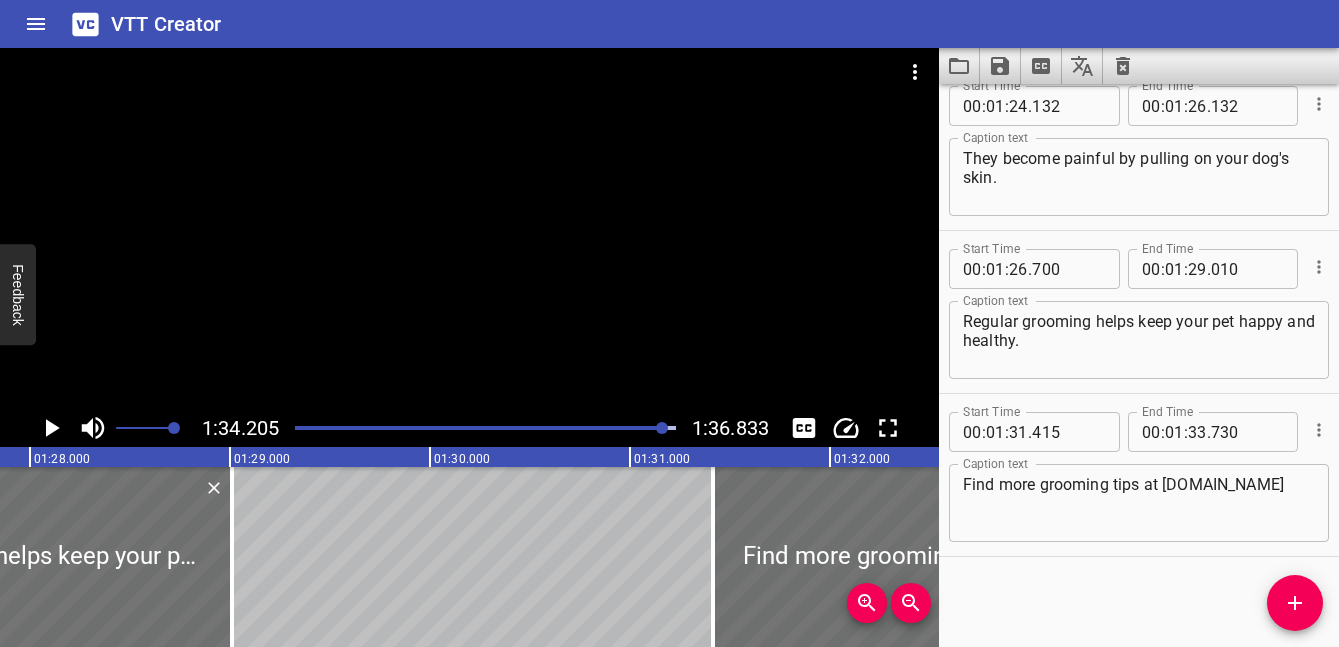 click on "♫ When you brush, bathe, or clip your dog ♫ ♫ You'll know them better ♫ ♫ It's a fun experience to share together ♫ Many dogs with soft or long hair develop mats between grooming.  I'll show you how to remove them, and how to keep a small mat from turning into a big tangled mess.  Regular brushing and combing will help keep your dog's coat  clean and tangle free, but mats can happen anywhere your dog's fur rubs together.  Common areas include behind the ears,  back of the legs, and sensitive areas.  There are a few different tools for removing a mat.  For some jobs, I use [PERSON_NAME] No Rinse Shampoo and rake.  For more serious mats, I'll use scissors or a clipper.  First, try combing out the mat.  Start by dampening the mat with the No [PERSON_NAME].  Then, try to separate as much of the mat as possible with your fingers.  Next, fold the base of the mat with your fingers to avoid pulling your dogs skin, and work the rake side through the mat. For really tough mats, you'll need to cut them out." at bounding box center (-5570, 557) 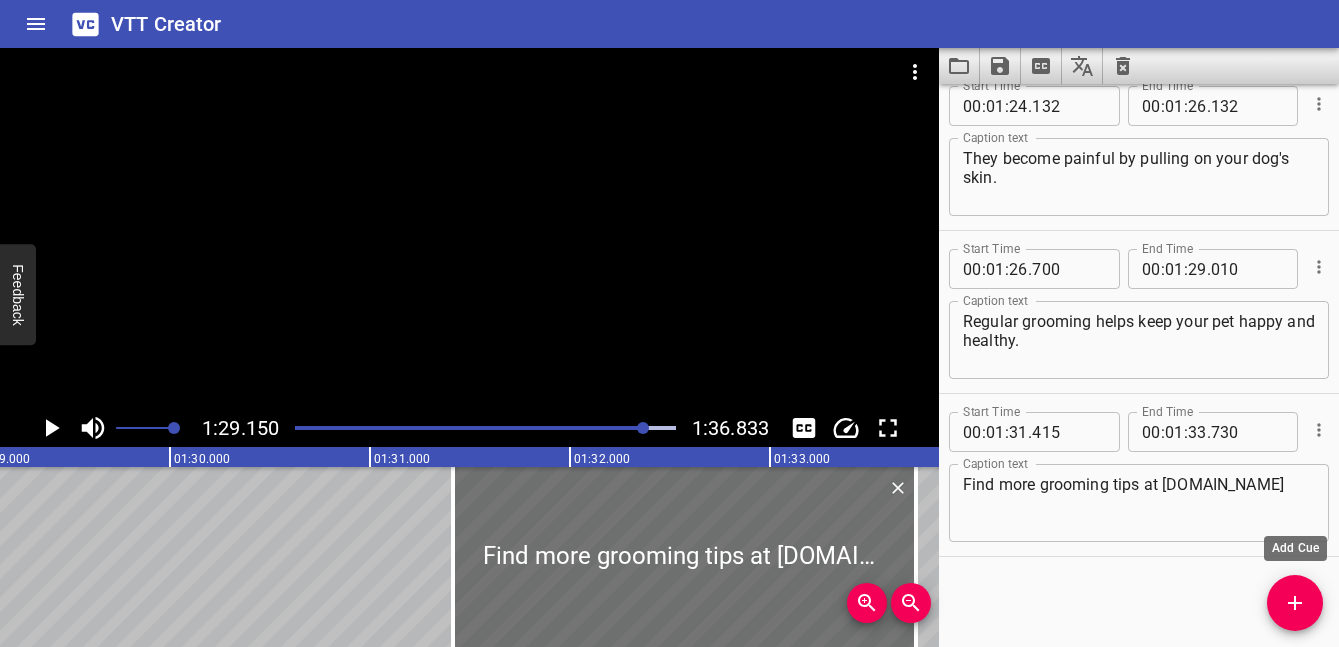 click 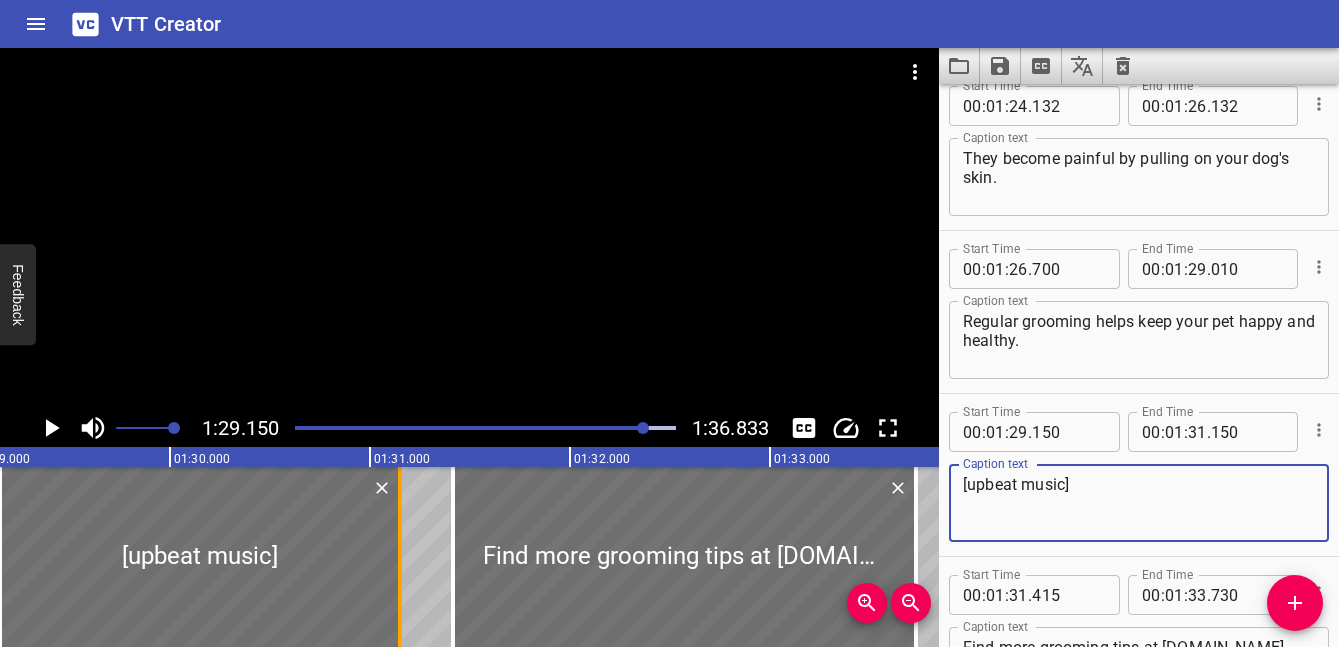 type on "[upbeat music]" 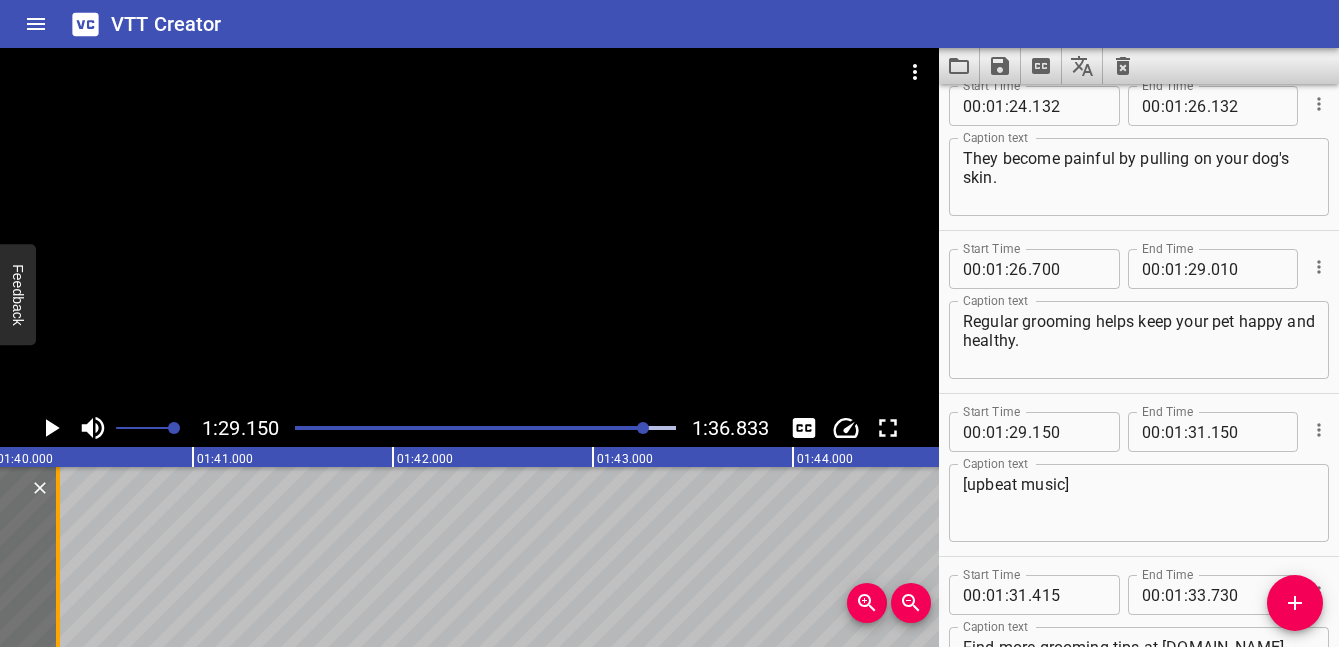 drag, startPoint x: 405, startPoint y: 598, endPoint x: 64, endPoint y: 599, distance: 341.00146 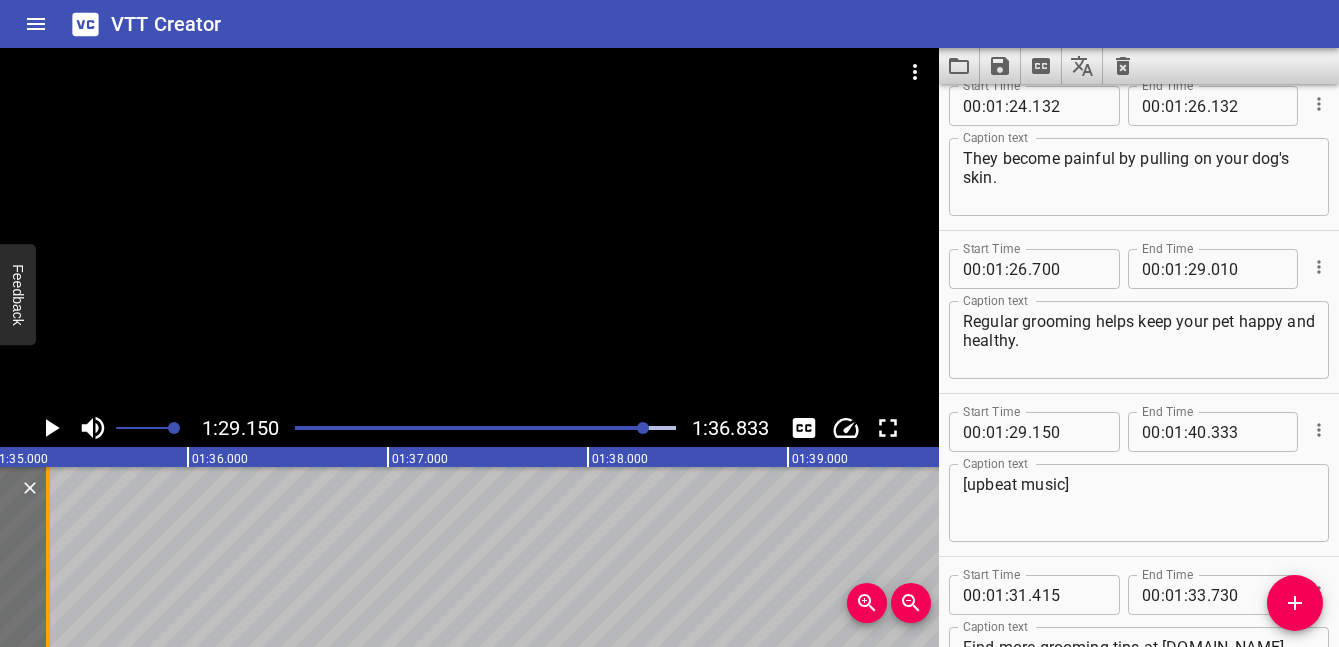 scroll, scrollTop: 0, scrollLeft: 19007, axis: horizontal 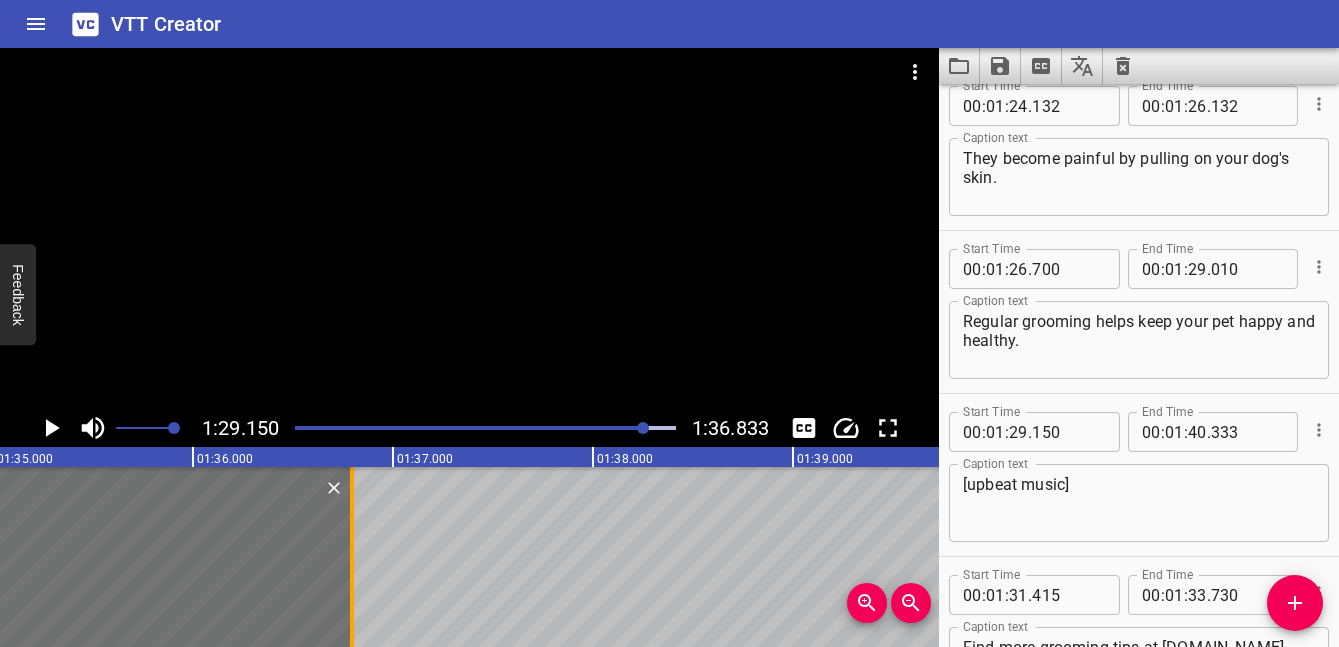 drag, startPoint x: 389, startPoint y: 583, endPoint x: 350, endPoint y: 572, distance: 40.5216 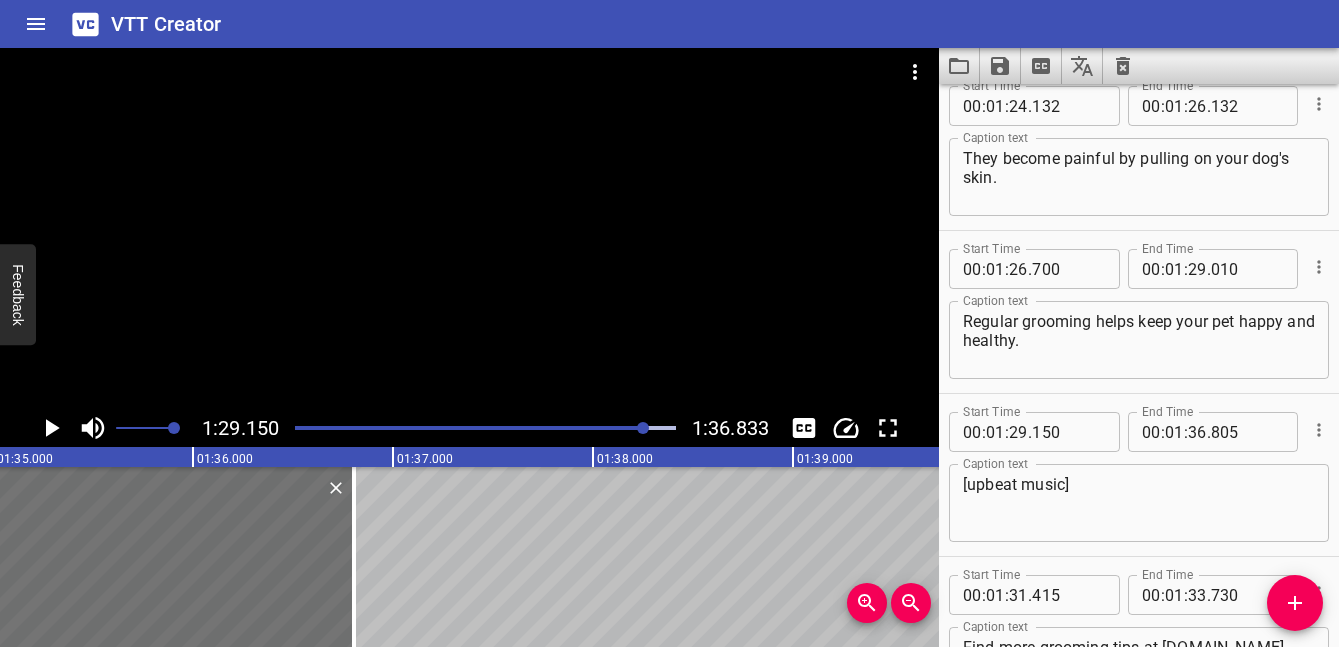click on "[upbeat music]" at bounding box center (1139, 503) 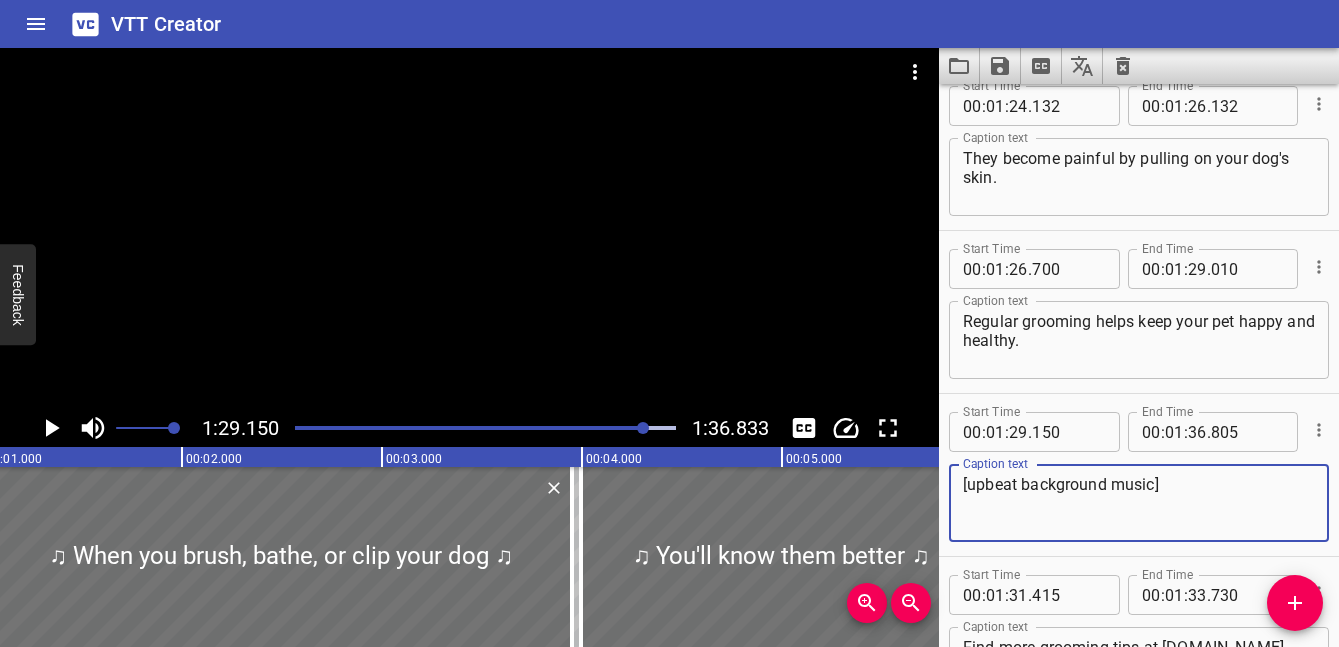 scroll, scrollTop: 0, scrollLeft: 0, axis: both 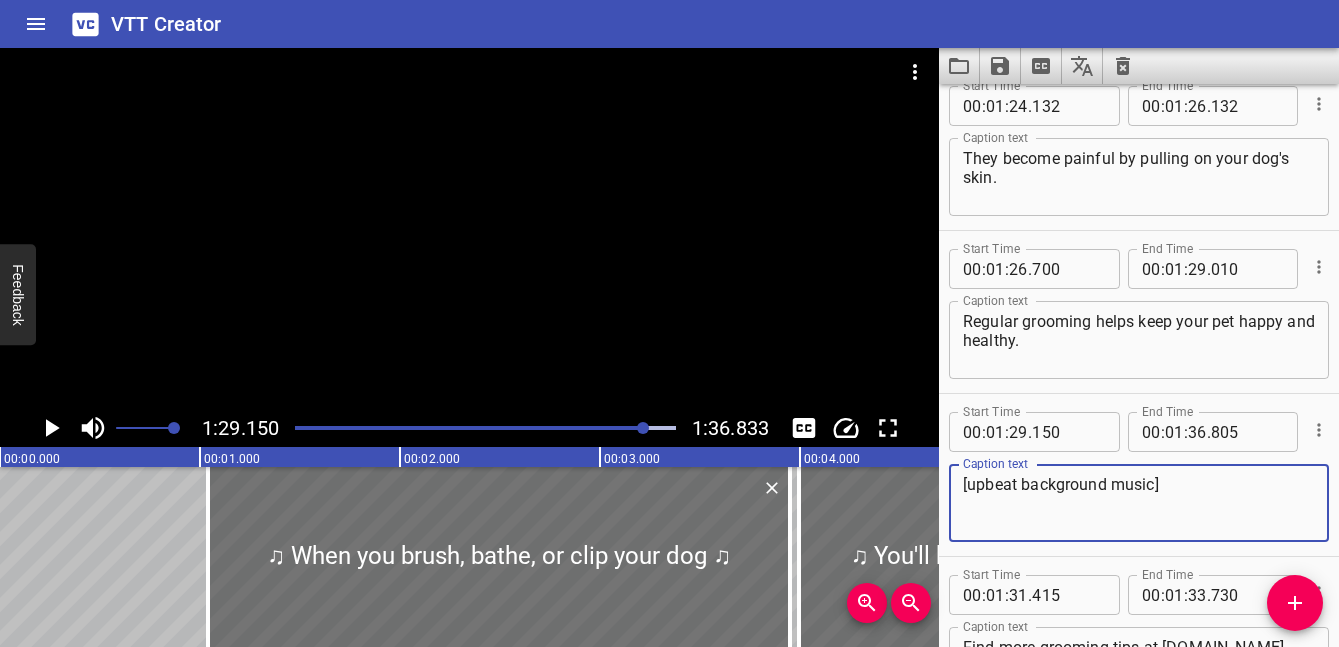 type on "[upbeat background music]" 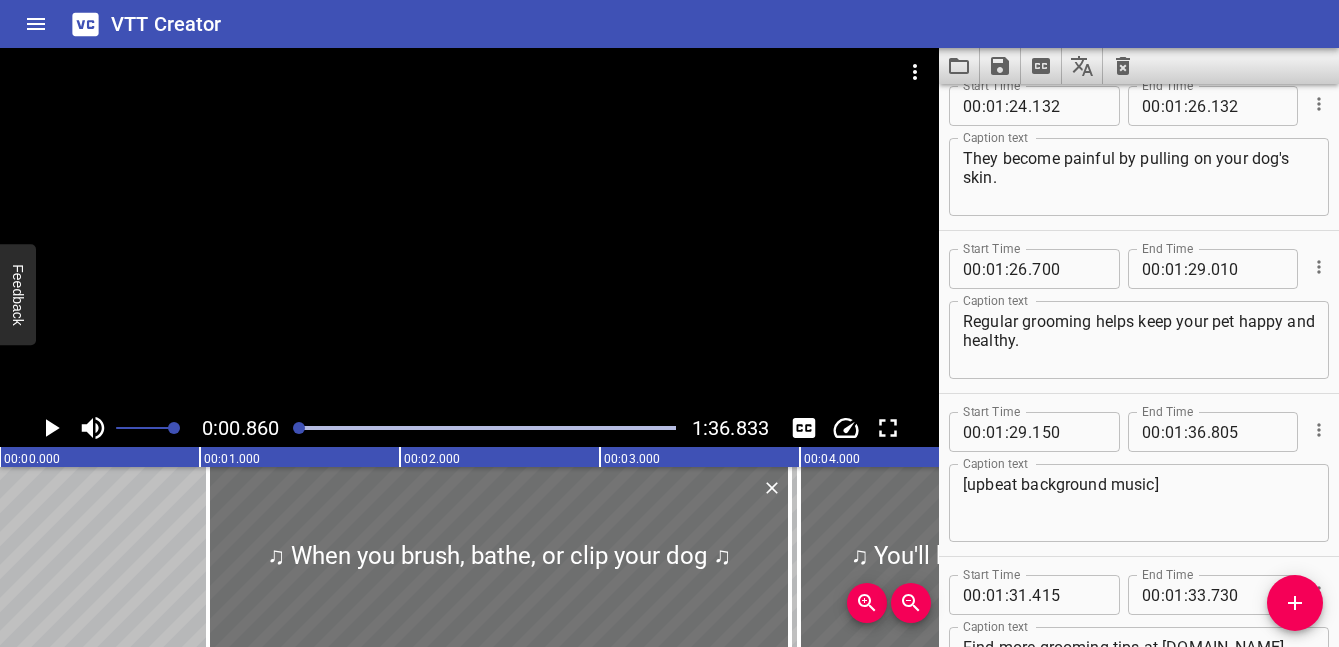 scroll, scrollTop: 0, scrollLeft: 150, axis: horizontal 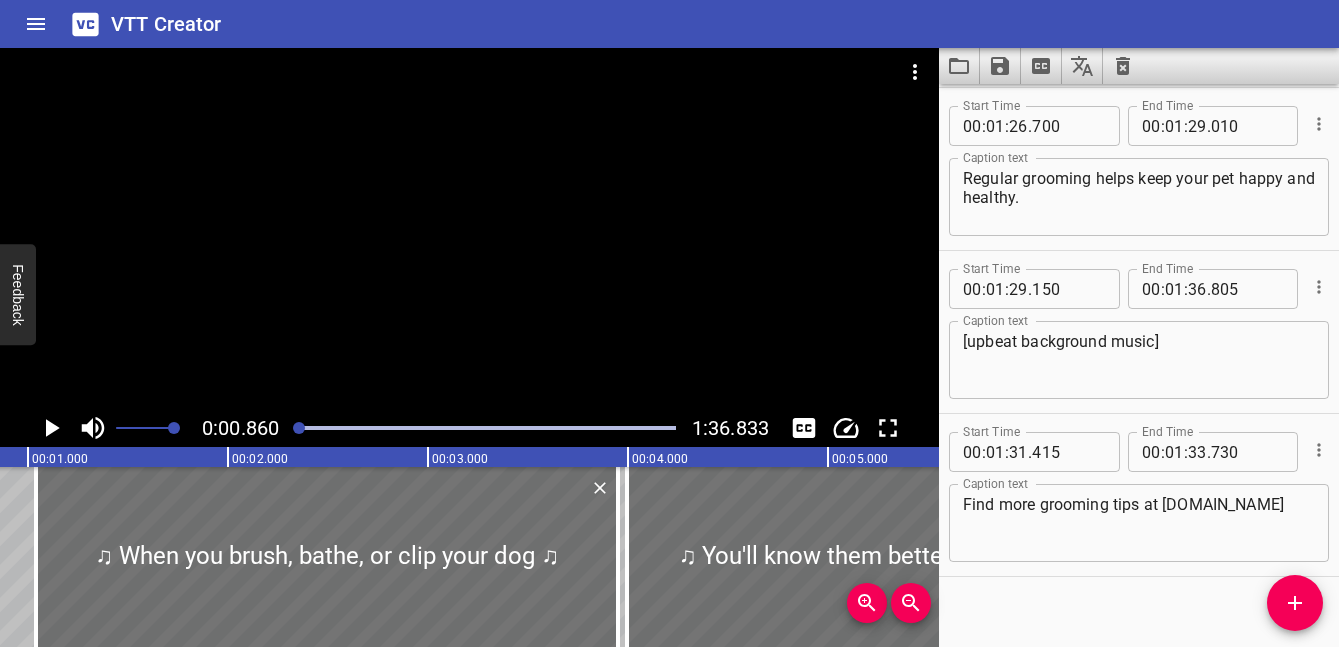 click 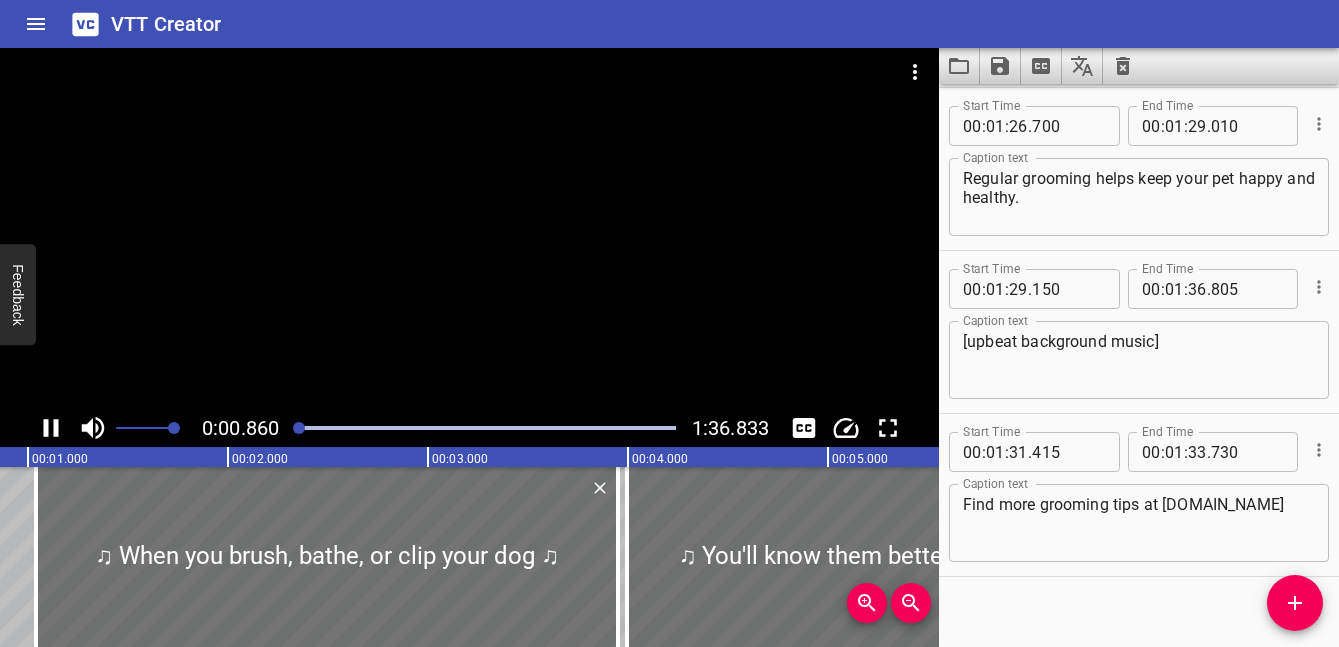 scroll, scrollTop: 0, scrollLeft: 207, axis: horizontal 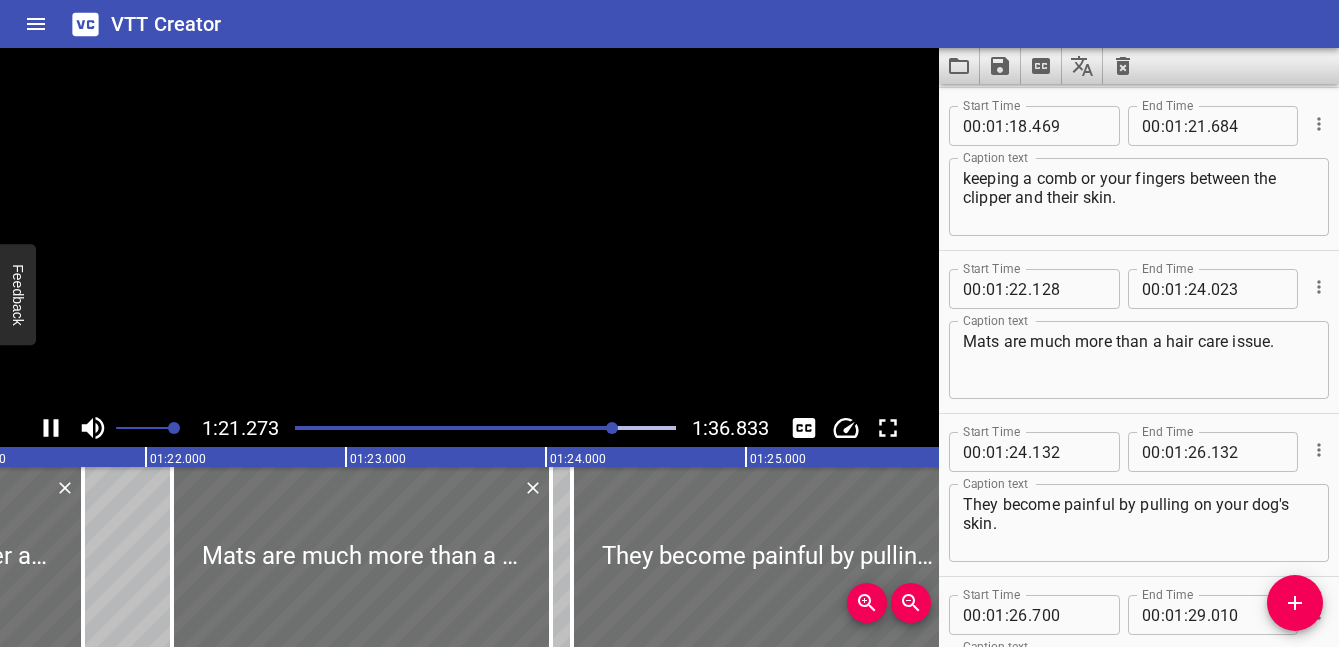 type 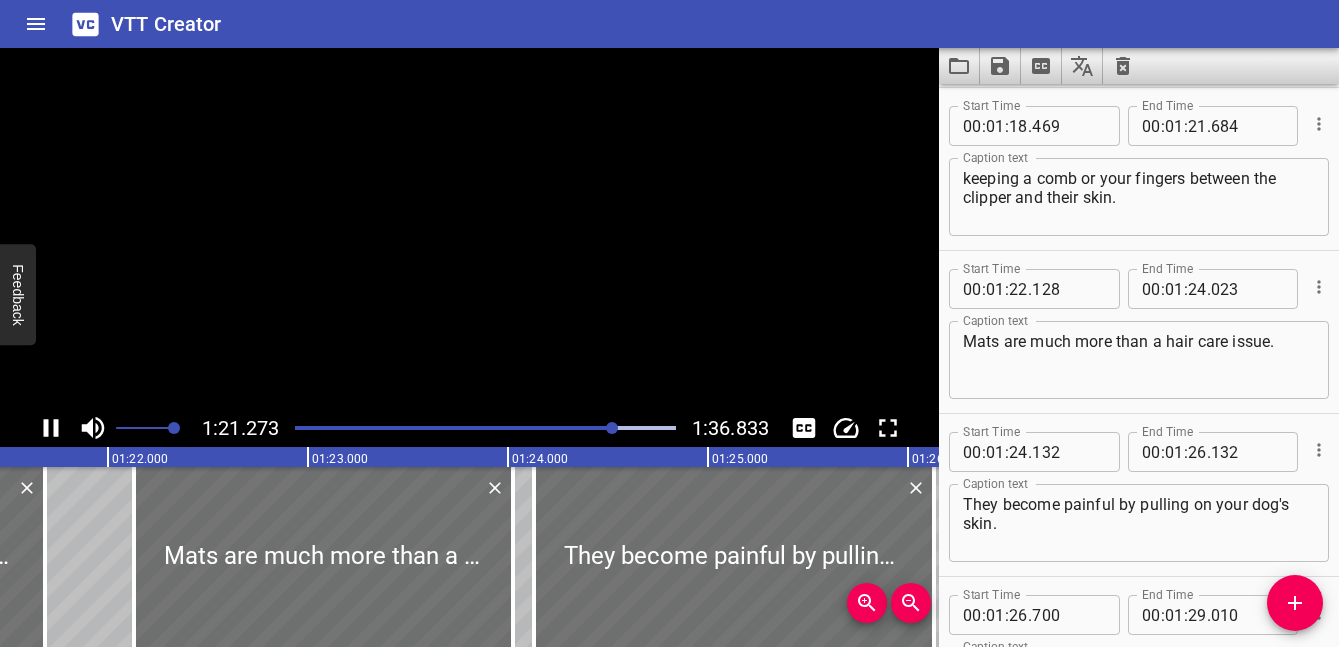 click at bounding box center [51, 428] 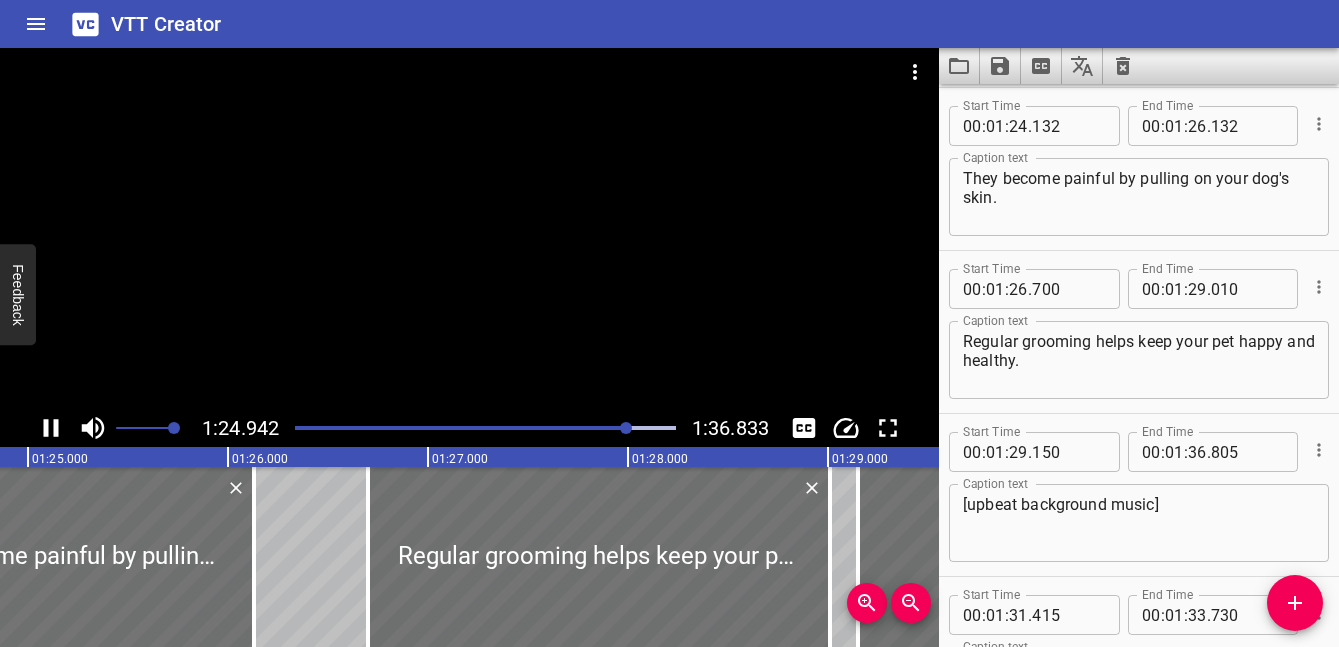 click 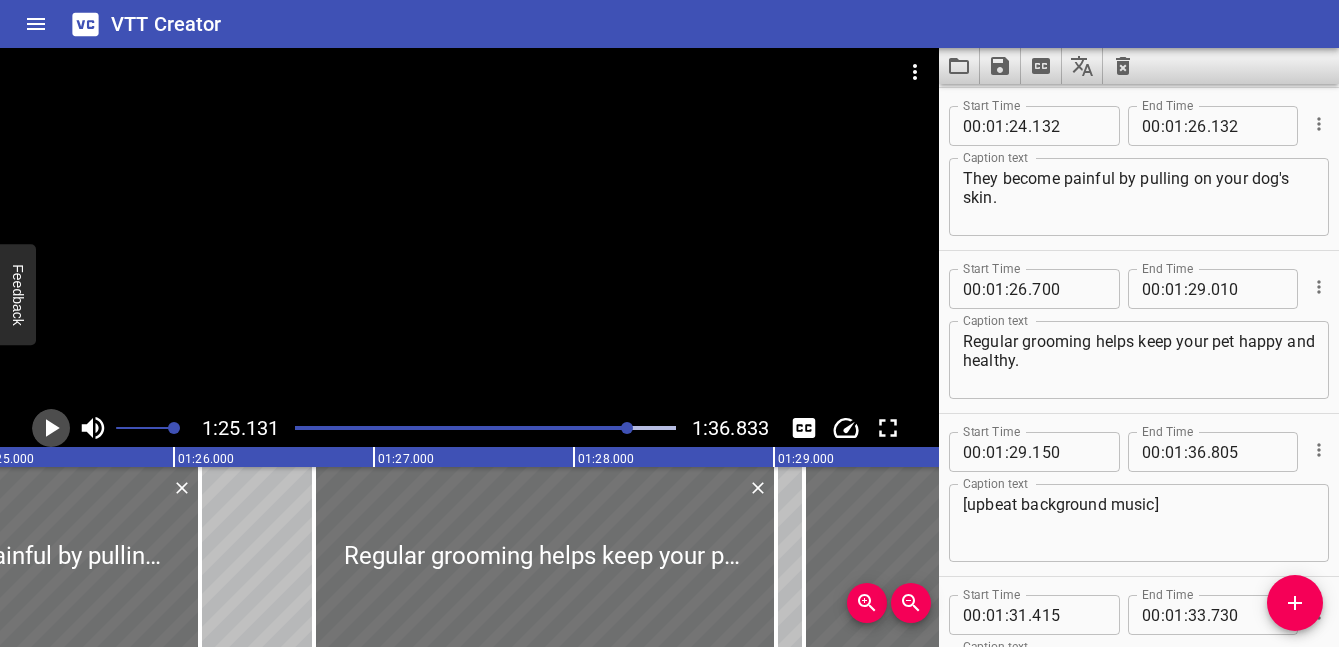click 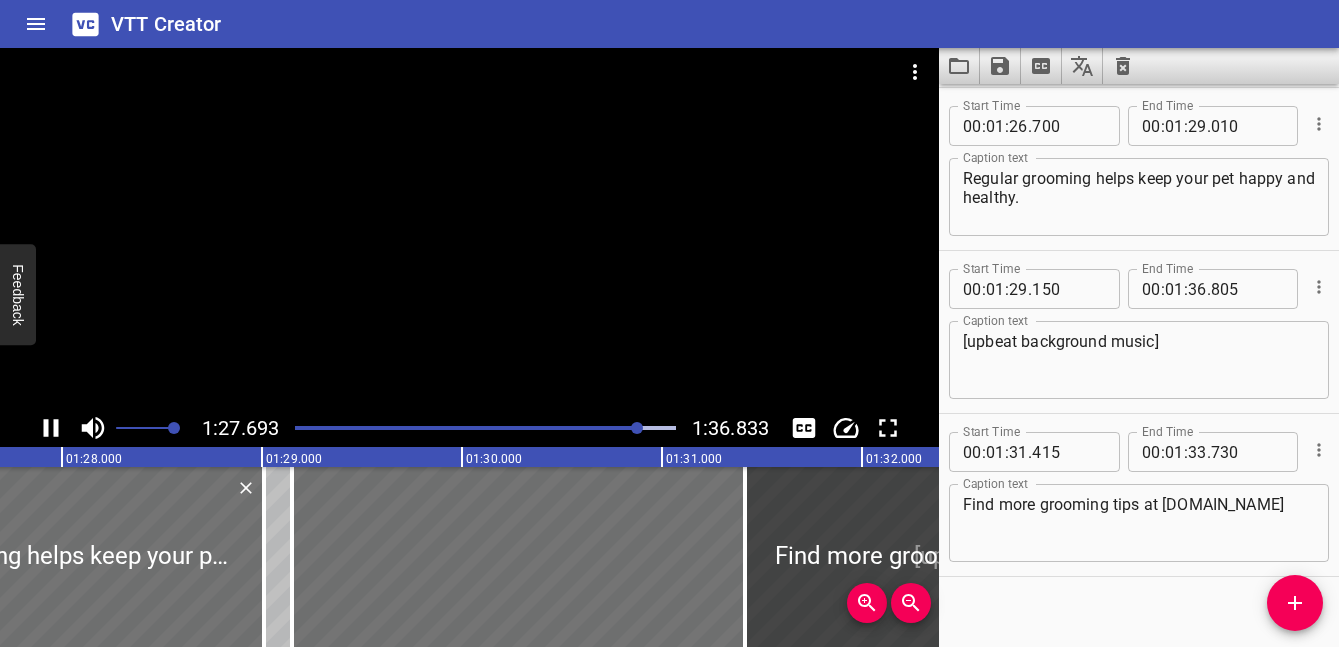 click 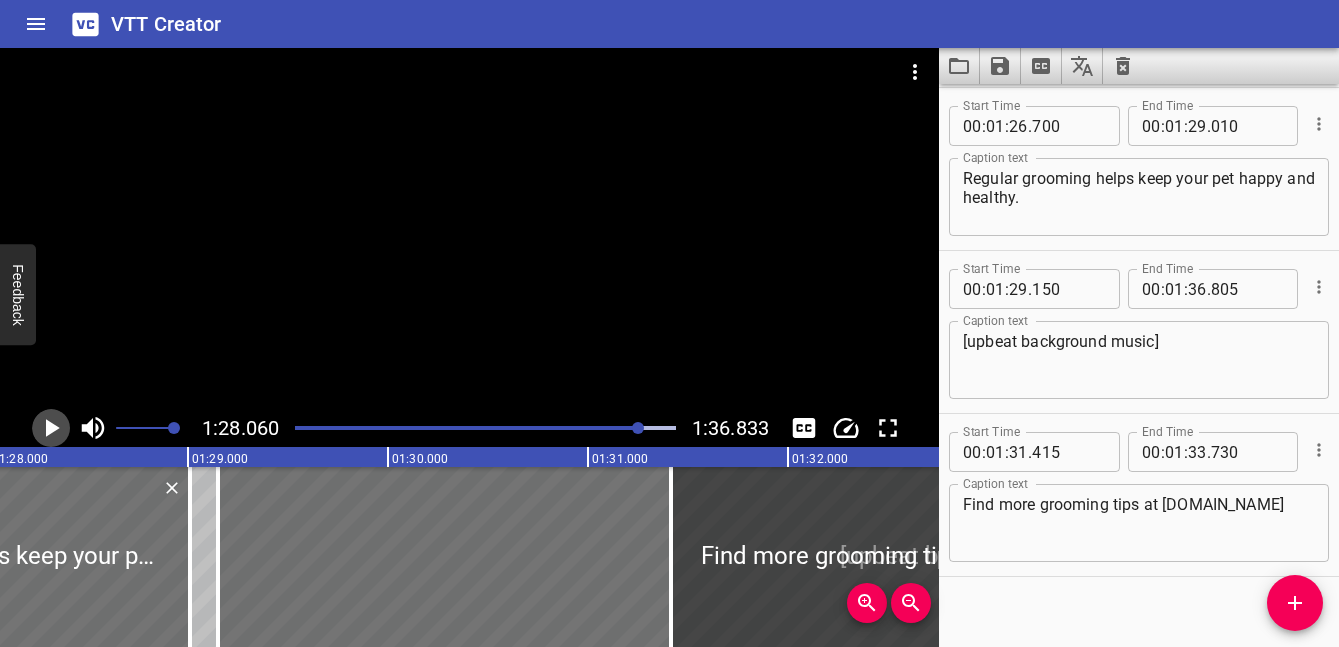 click 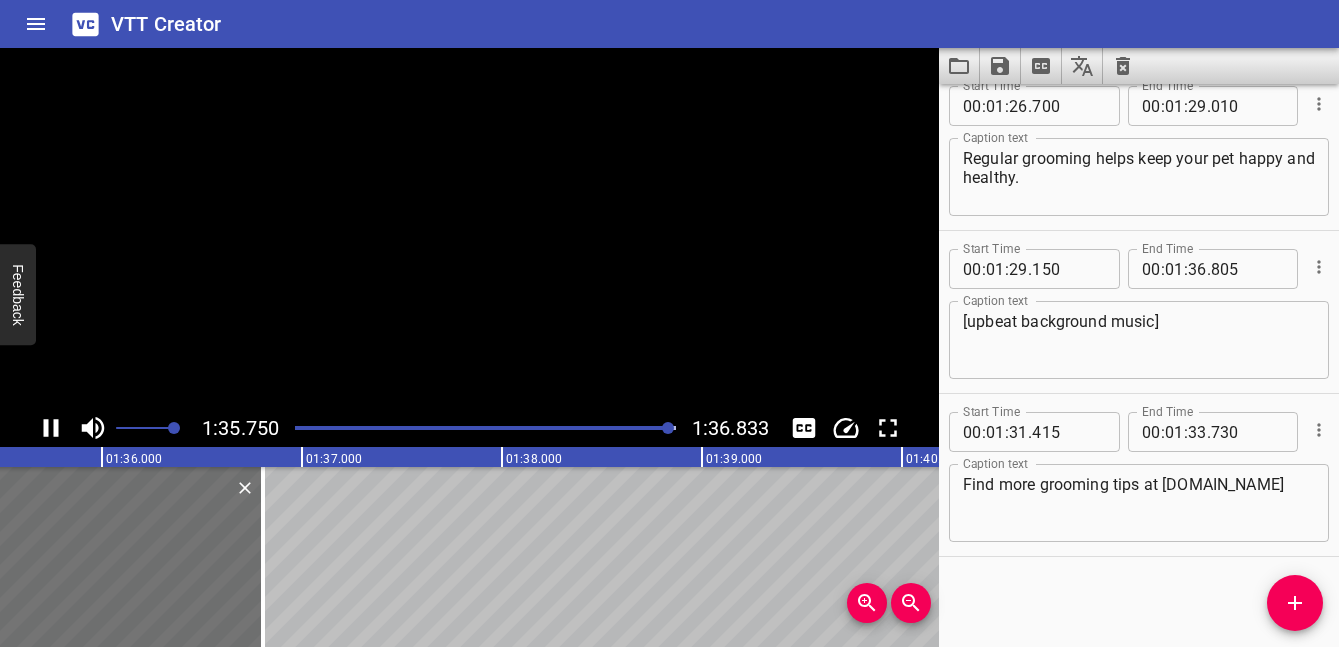 click 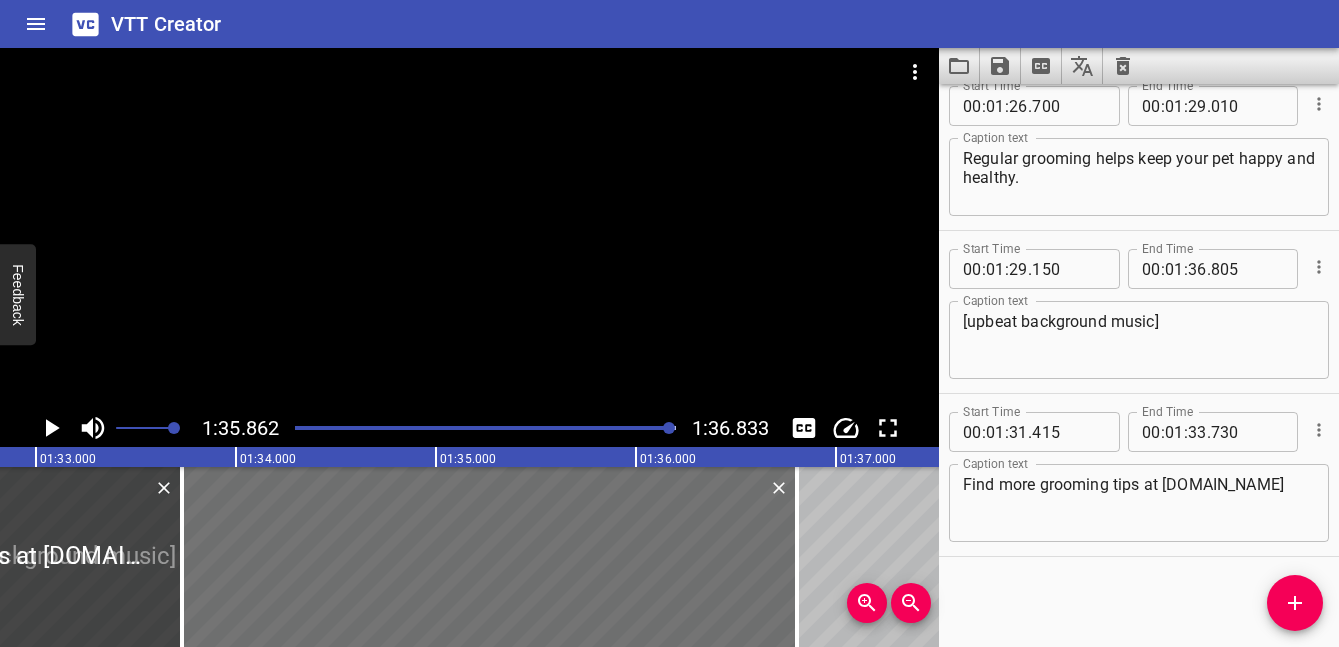 scroll, scrollTop: 0, scrollLeft: 18201, axis: horizontal 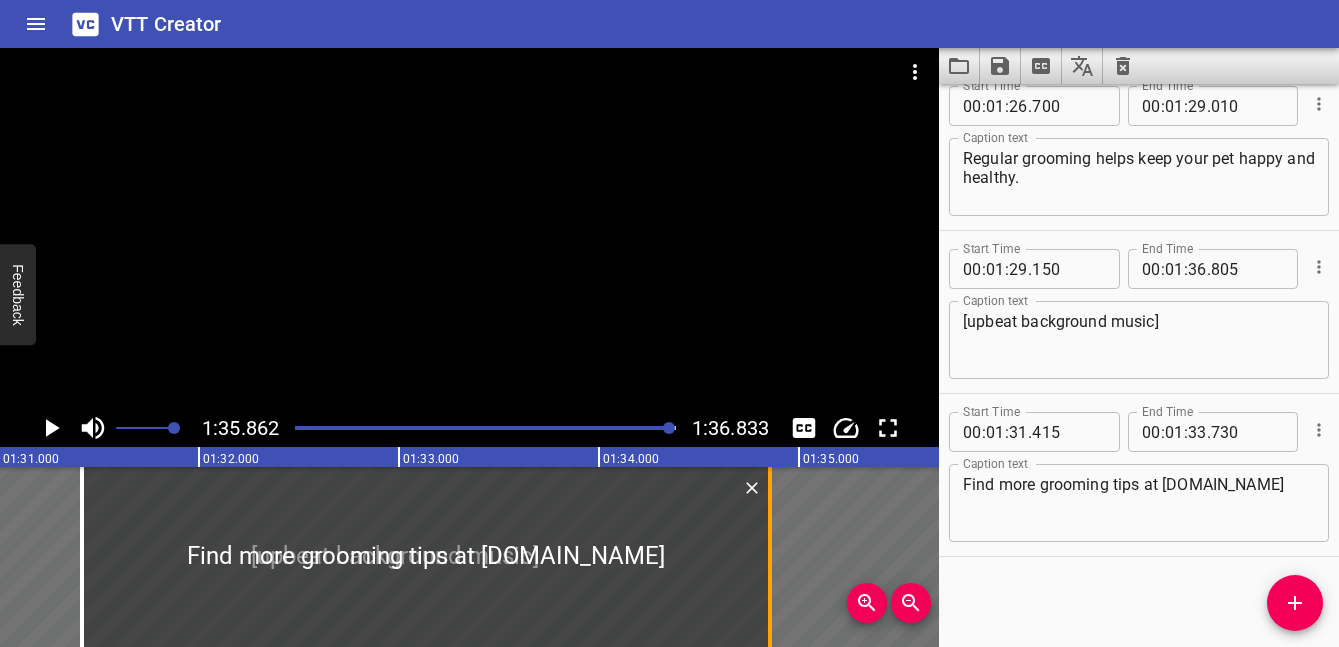 drag, startPoint x: 541, startPoint y: 548, endPoint x: 763, endPoint y: 532, distance: 222.57584 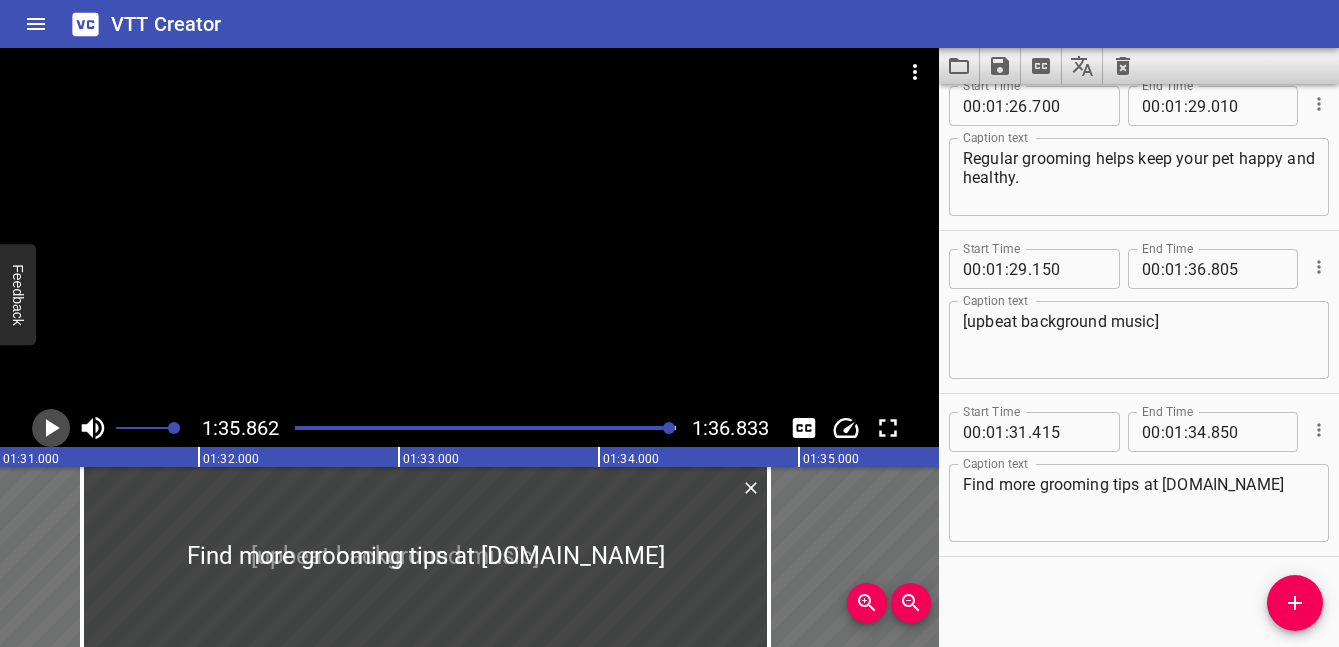 click 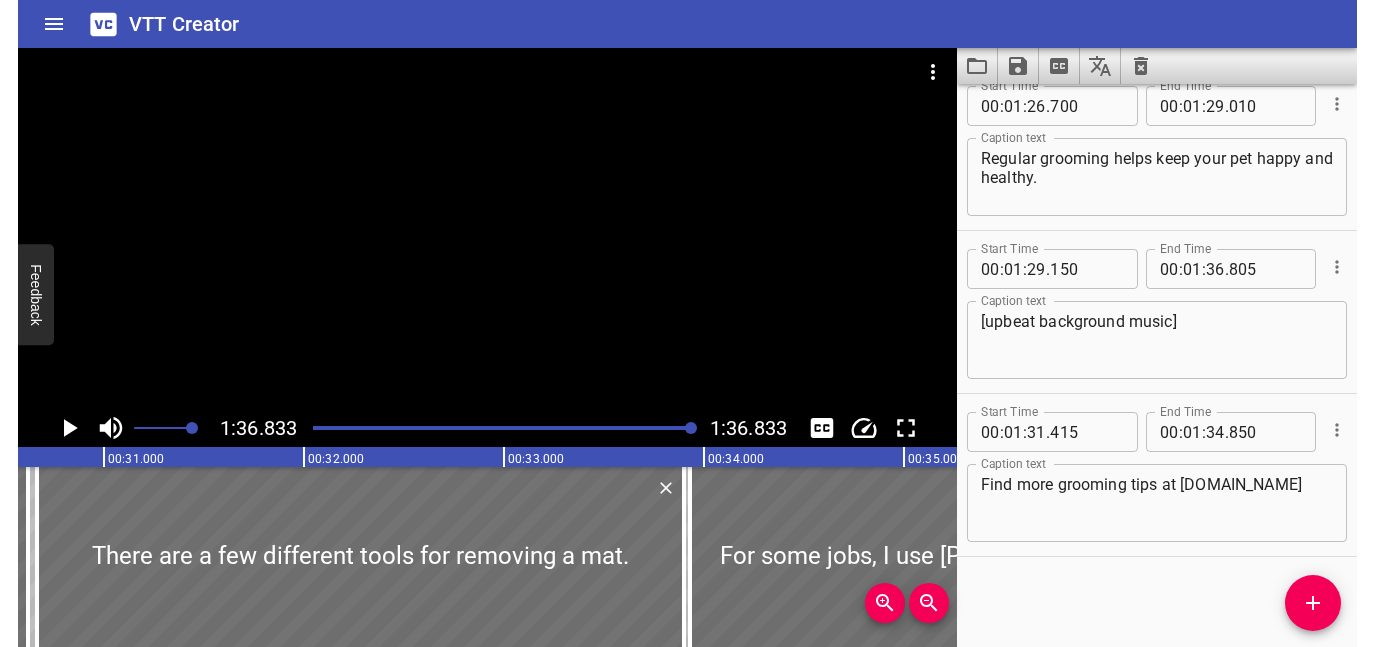 scroll, scrollTop: 0, scrollLeft: 5612, axis: horizontal 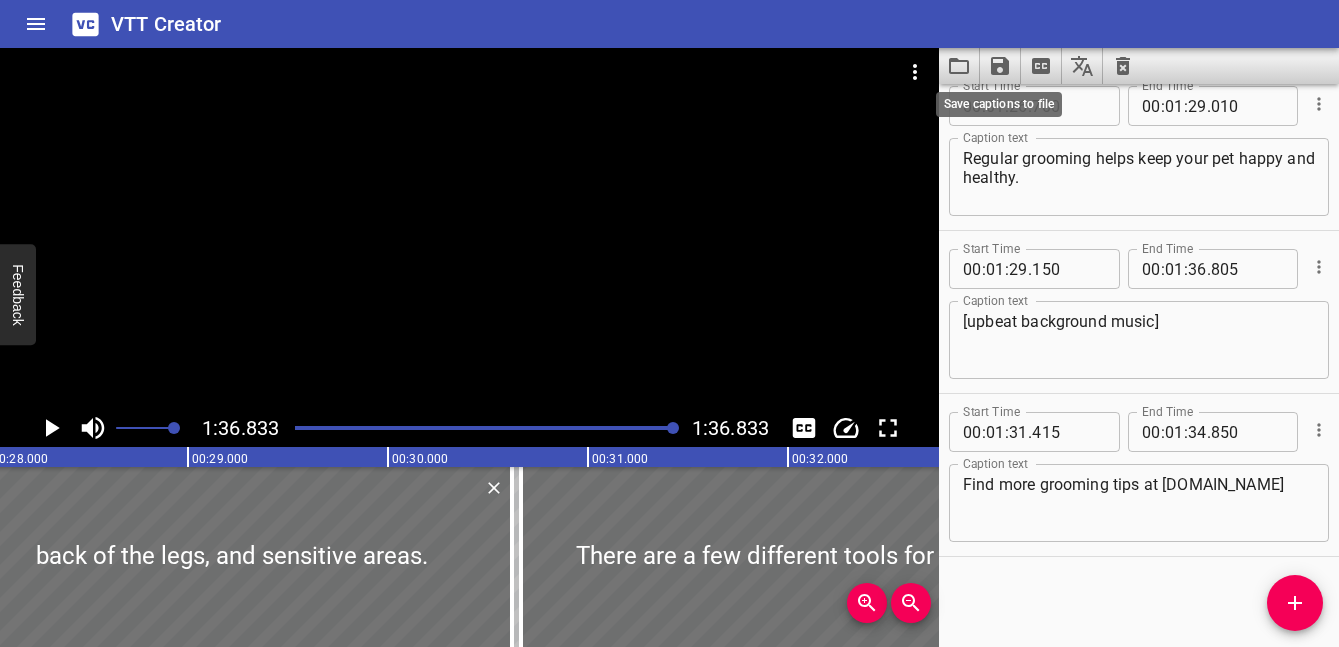 click 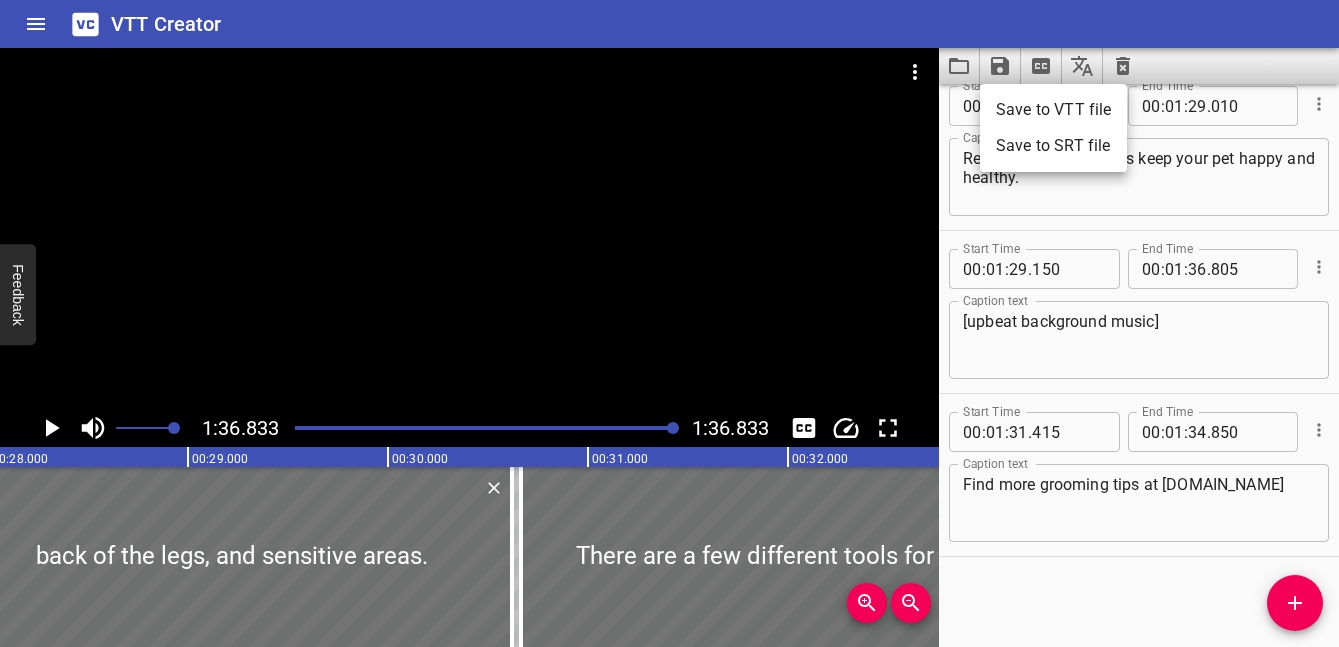 click on "Save to VTT file" at bounding box center (1053, 110) 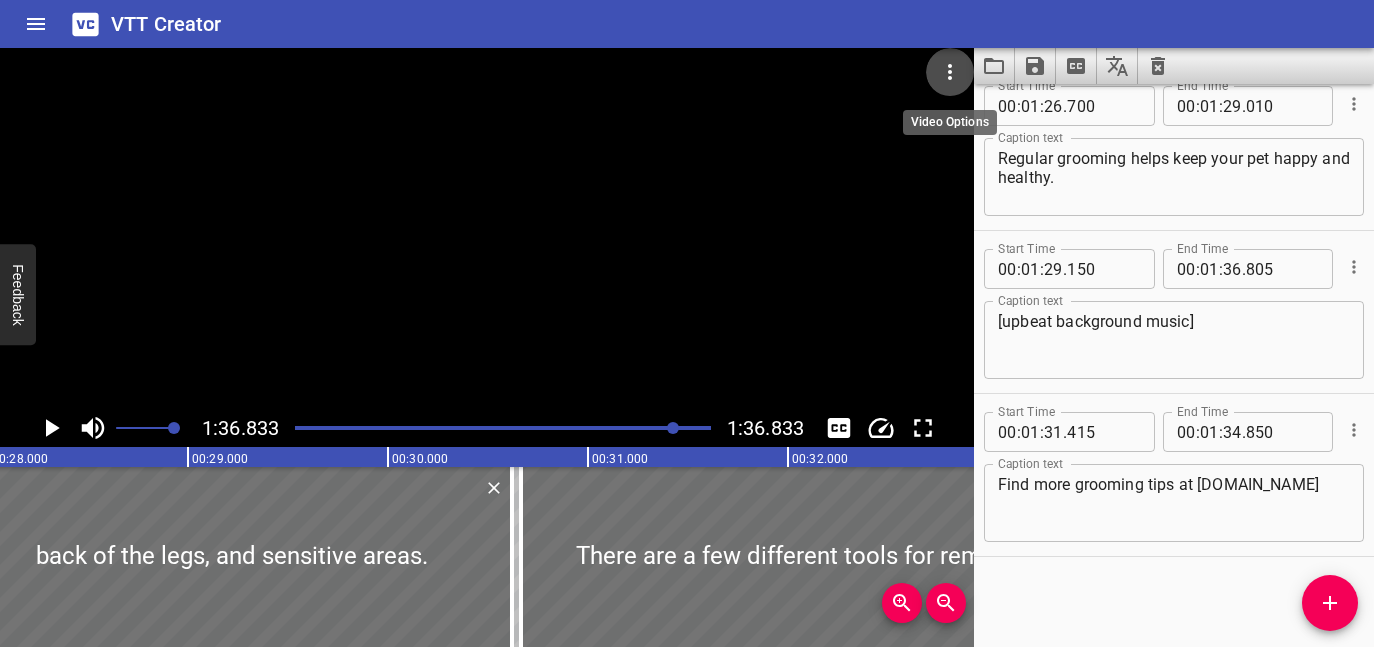 click 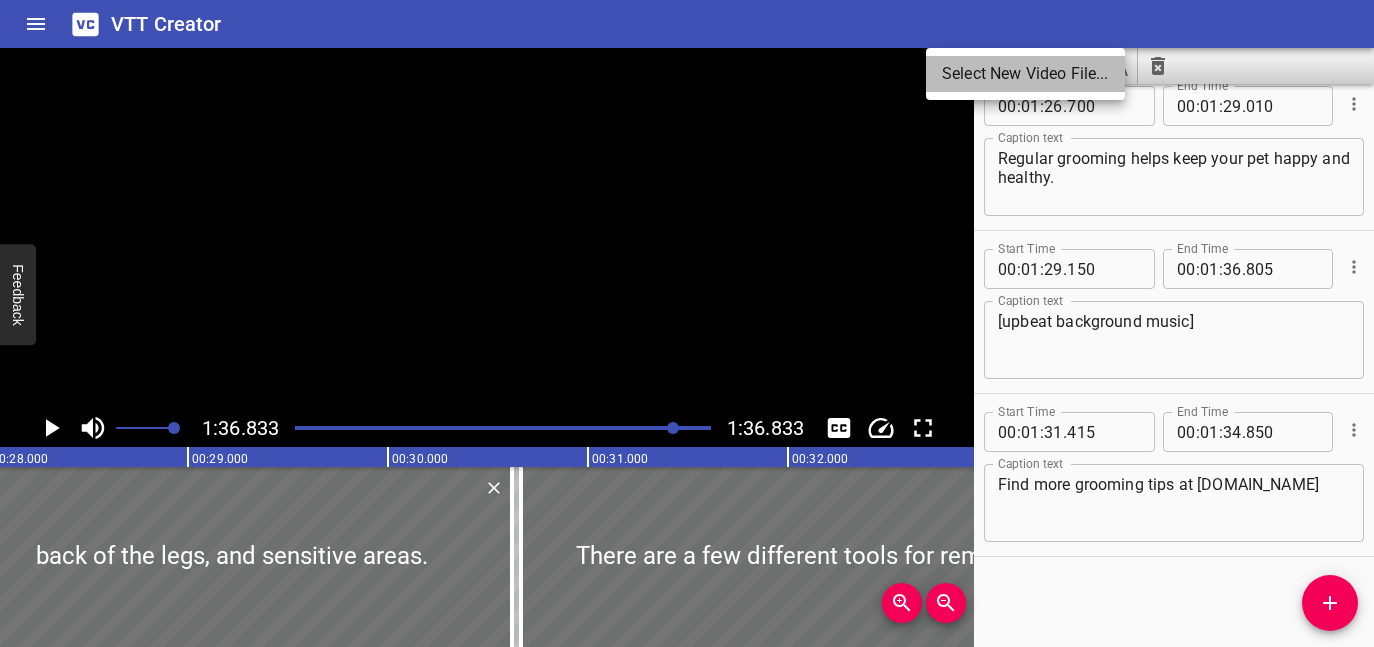 click on "Select New Video File..." at bounding box center (1025, 74) 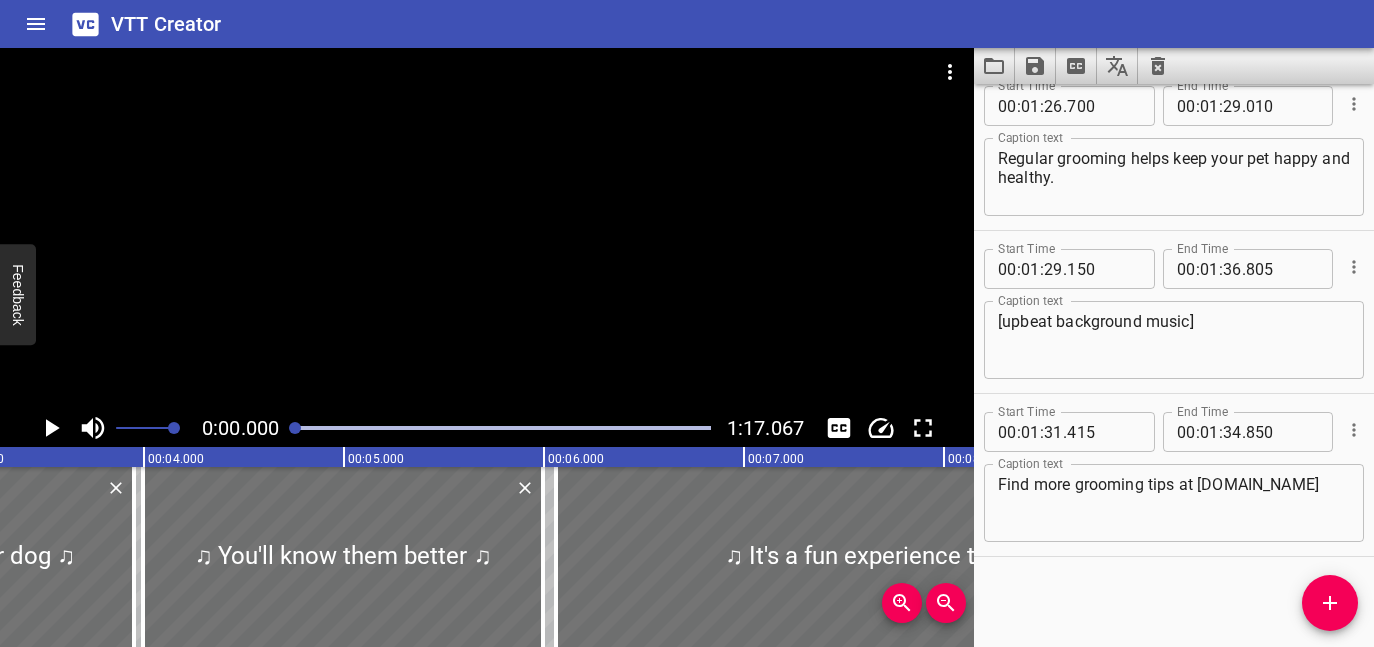 scroll, scrollTop: 0, scrollLeft: 0, axis: both 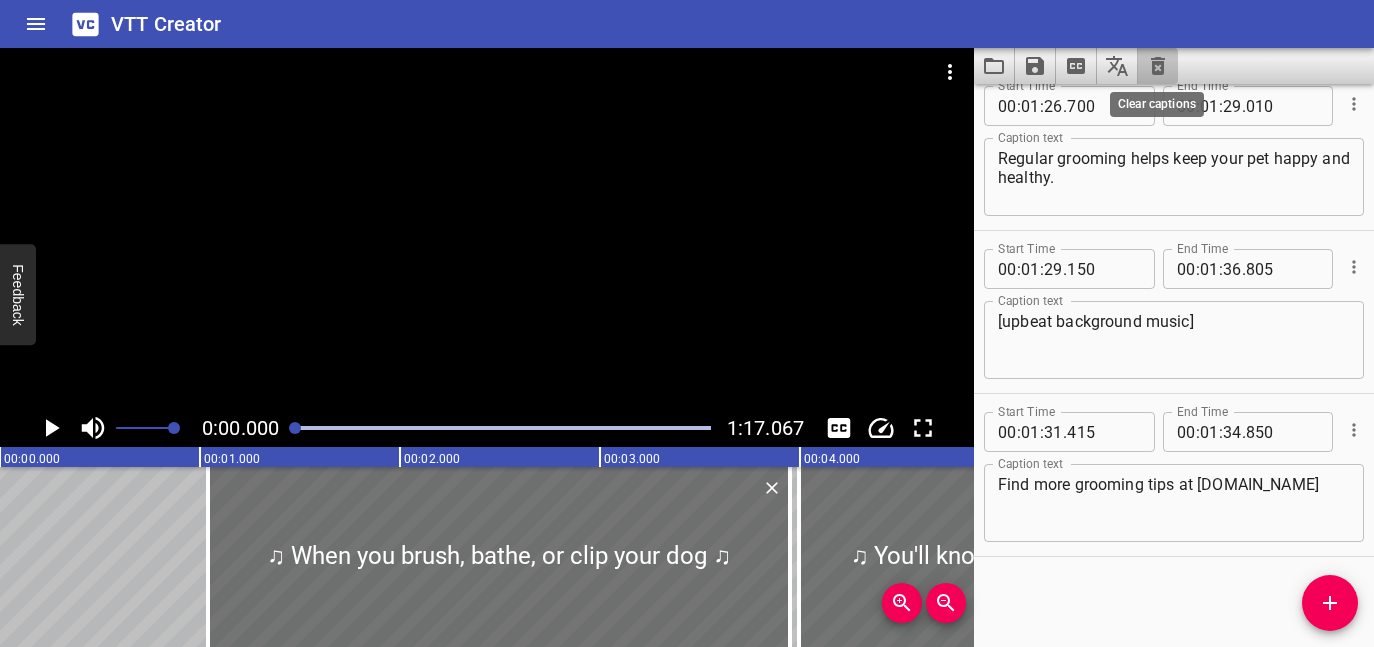 click 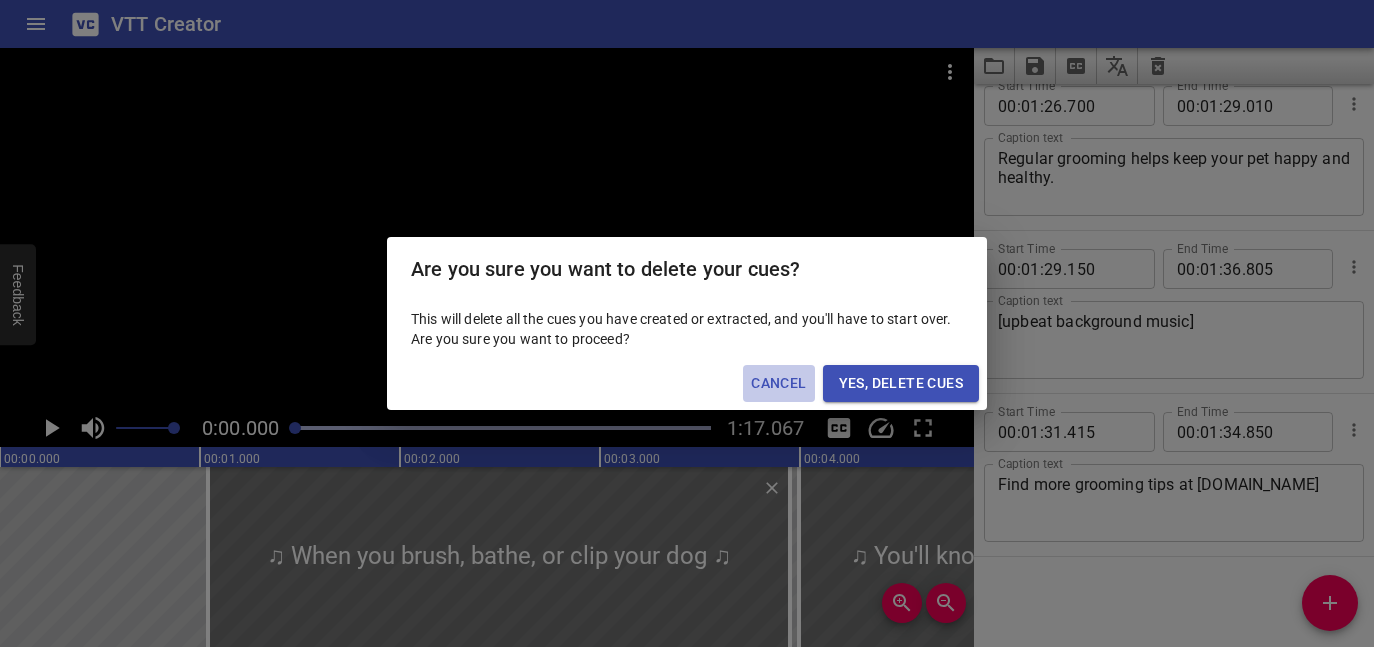 click on "Cancel" at bounding box center (778, 383) 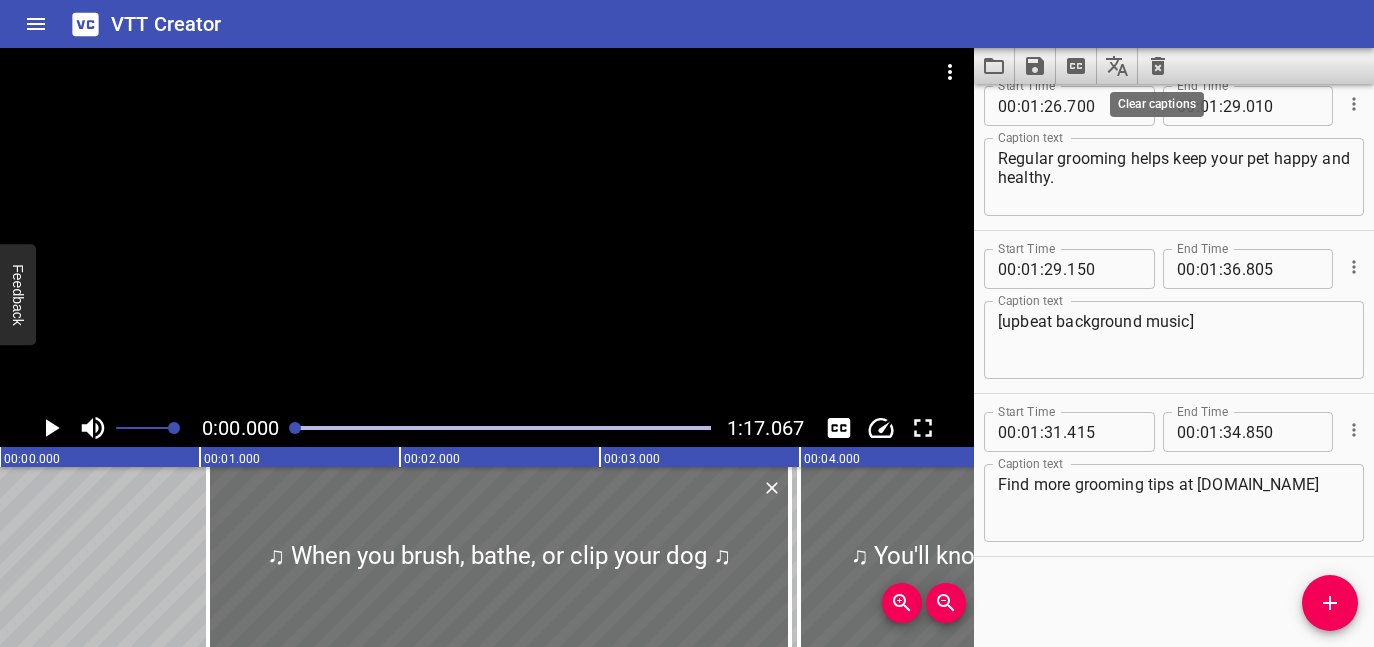 click 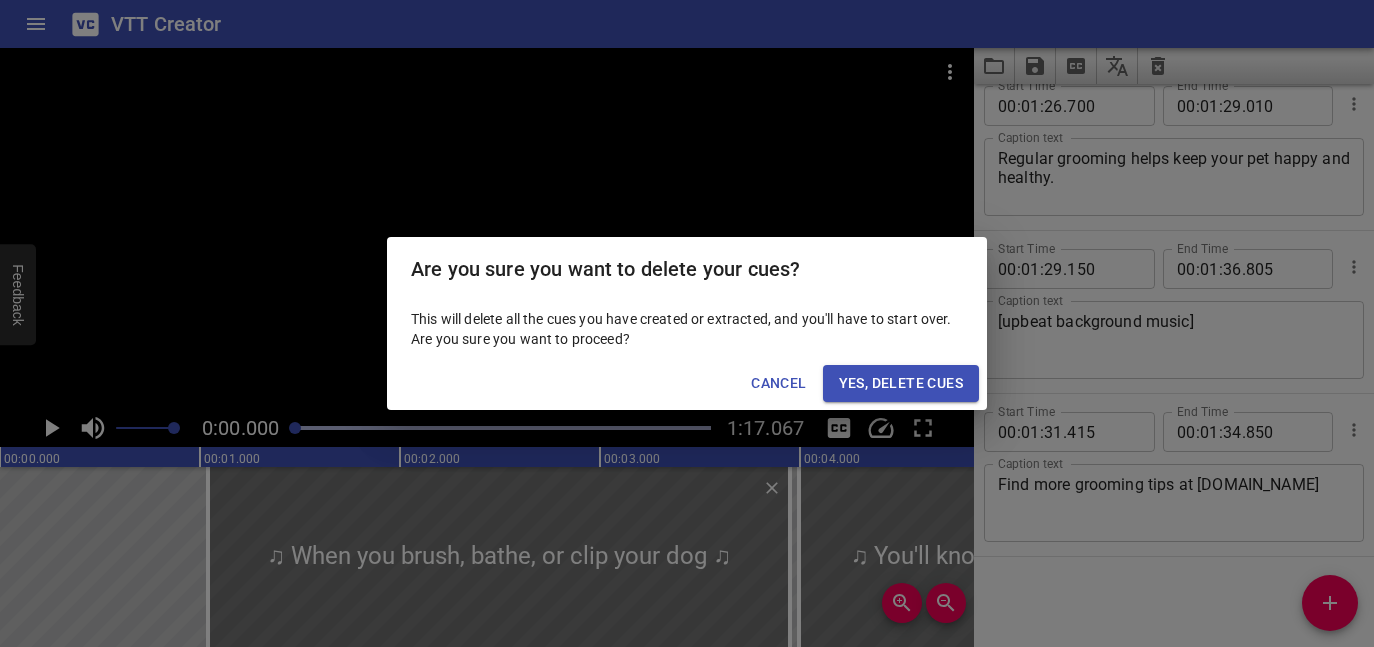 click on "Yes, Delete Cues" at bounding box center (901, 383) 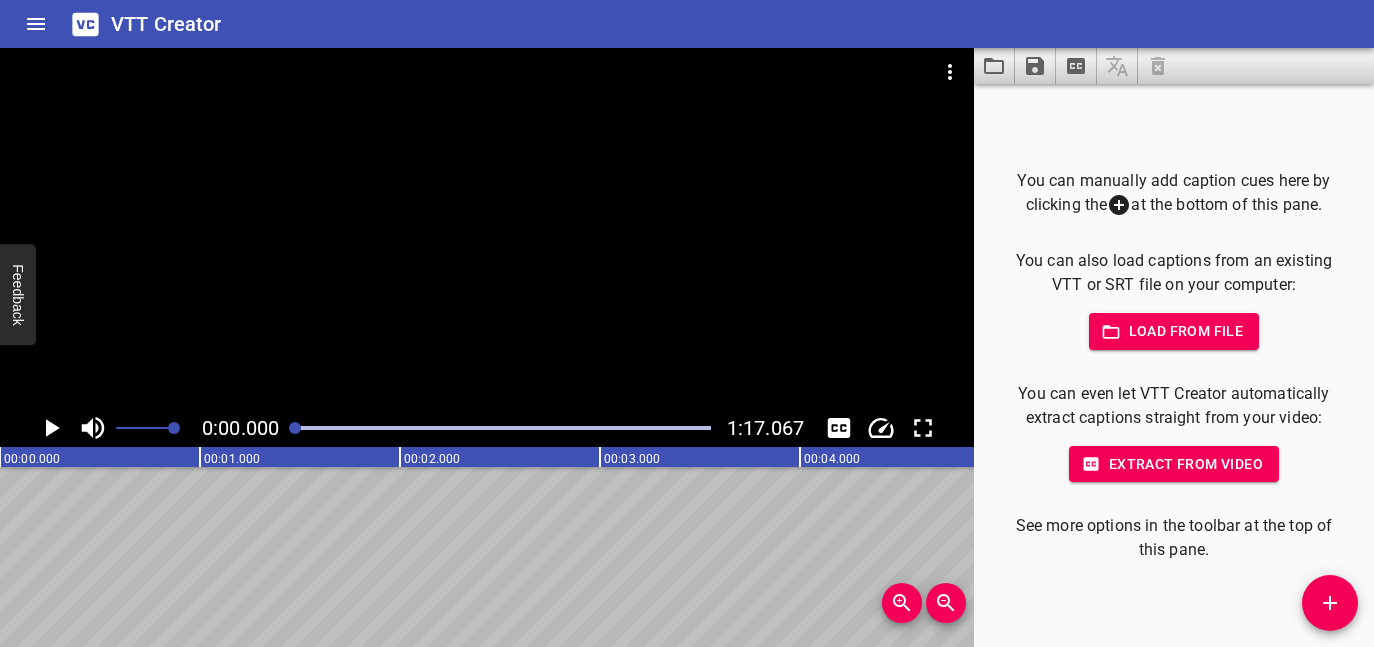 click 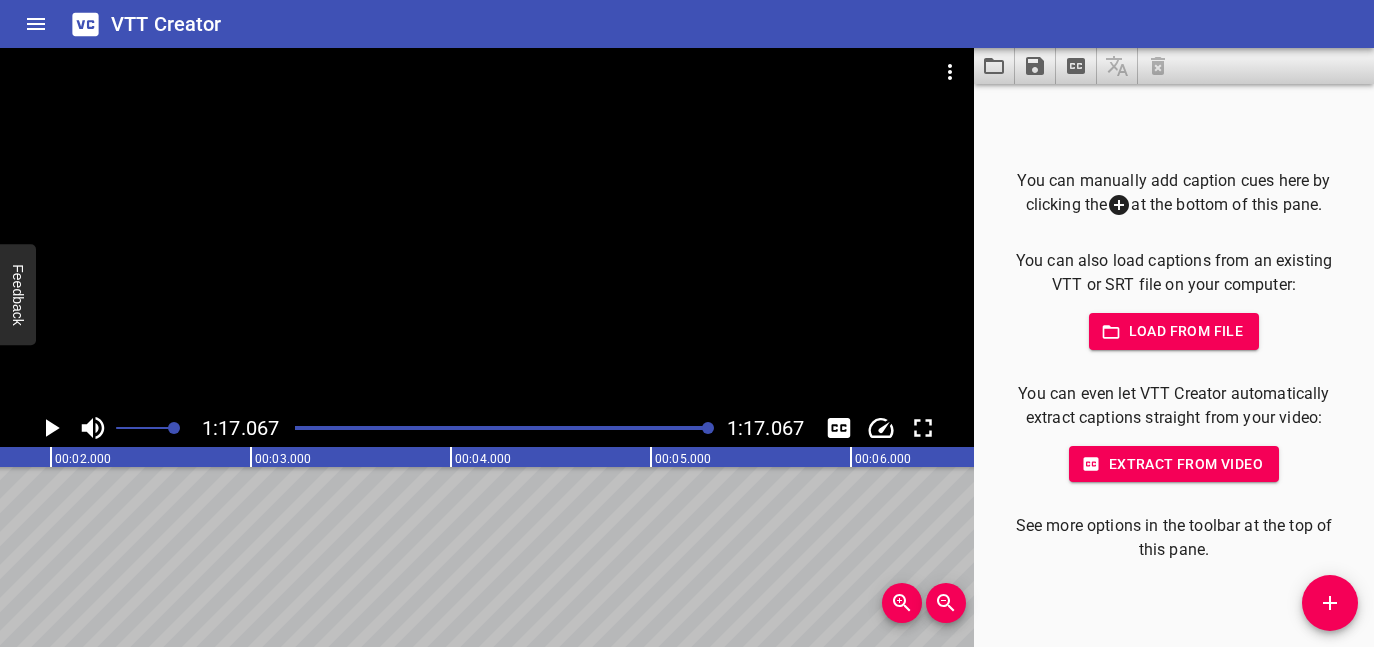scroll, scrollTop: 0, scrollLeft: 0, axis: both 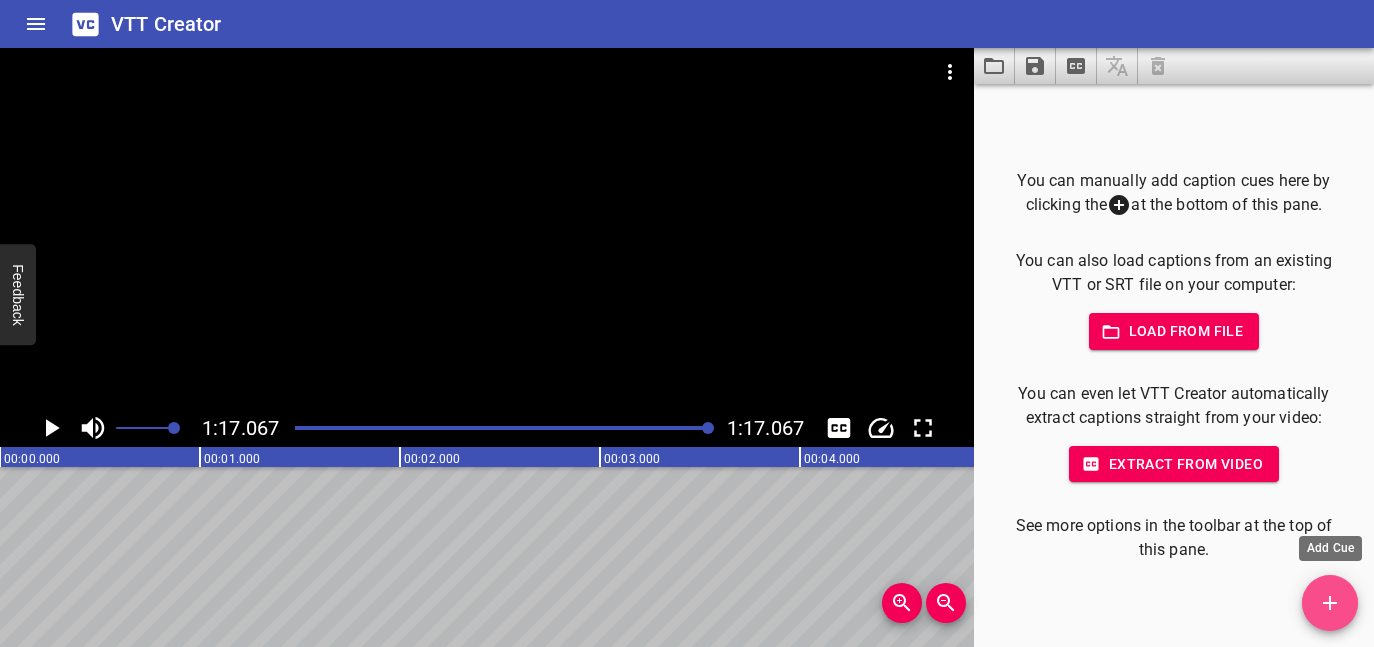 click 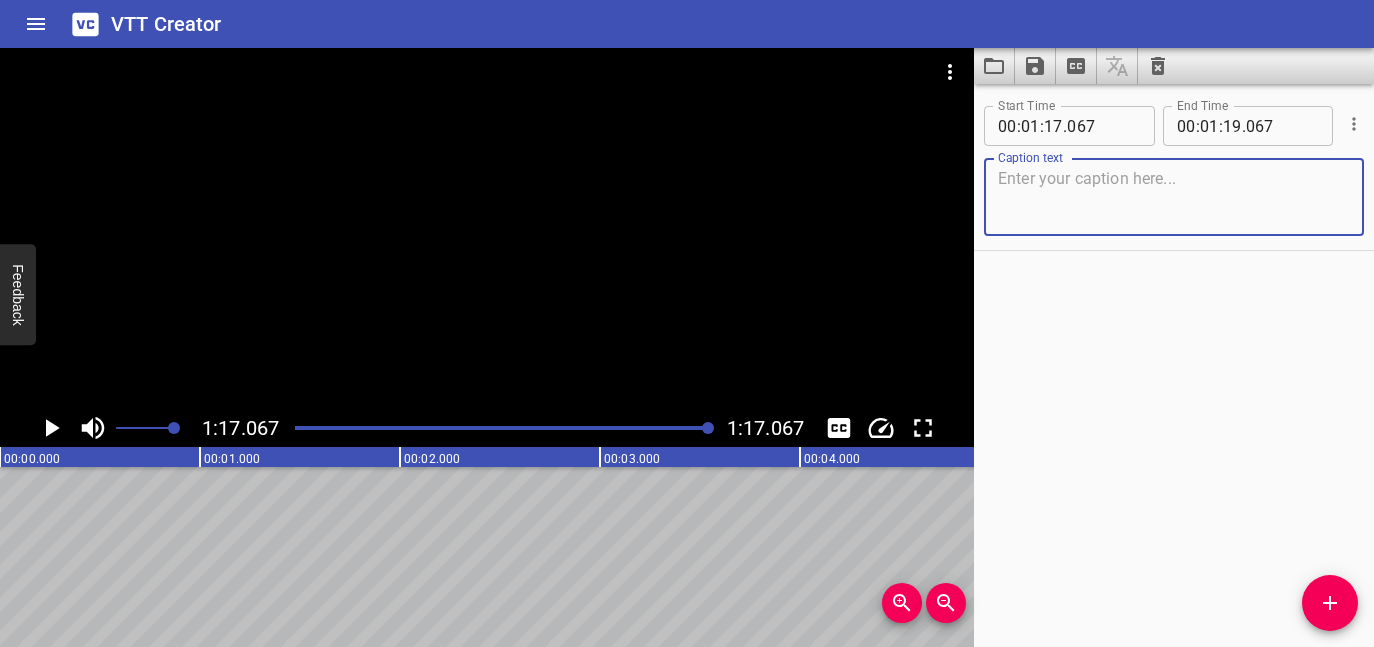 type on "{" 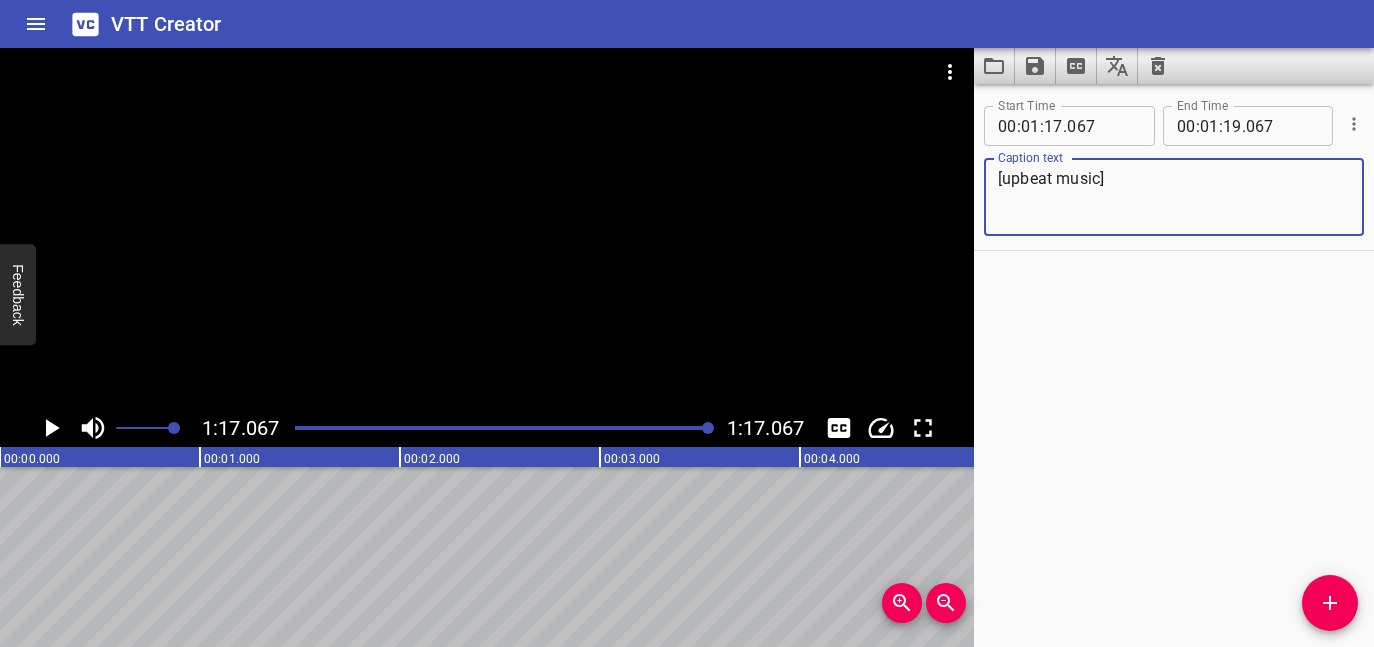 type on "[upbeat music]" 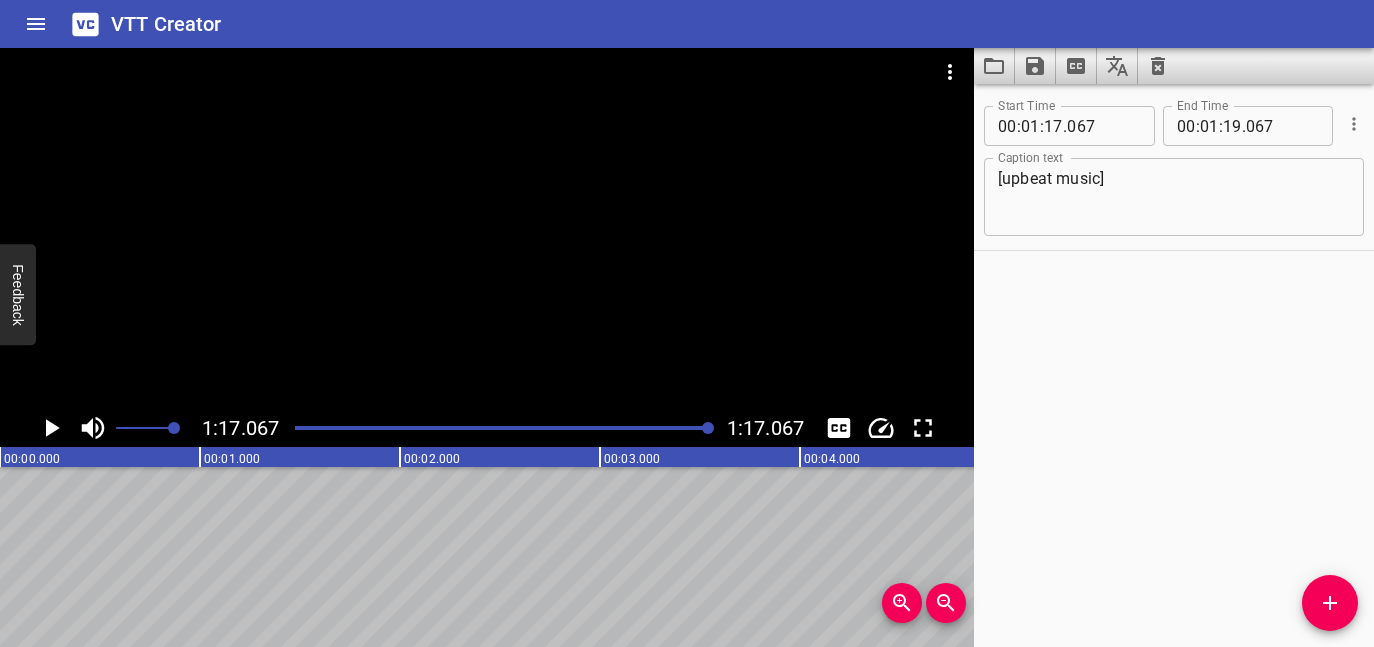 click on "Start Time 00 : 01 : 17 . 067 Start Time End Time 00 : 01 : 19 . 067 End Time Caption text [upbeat music] Caption text" at bounding box center (1174, 365) 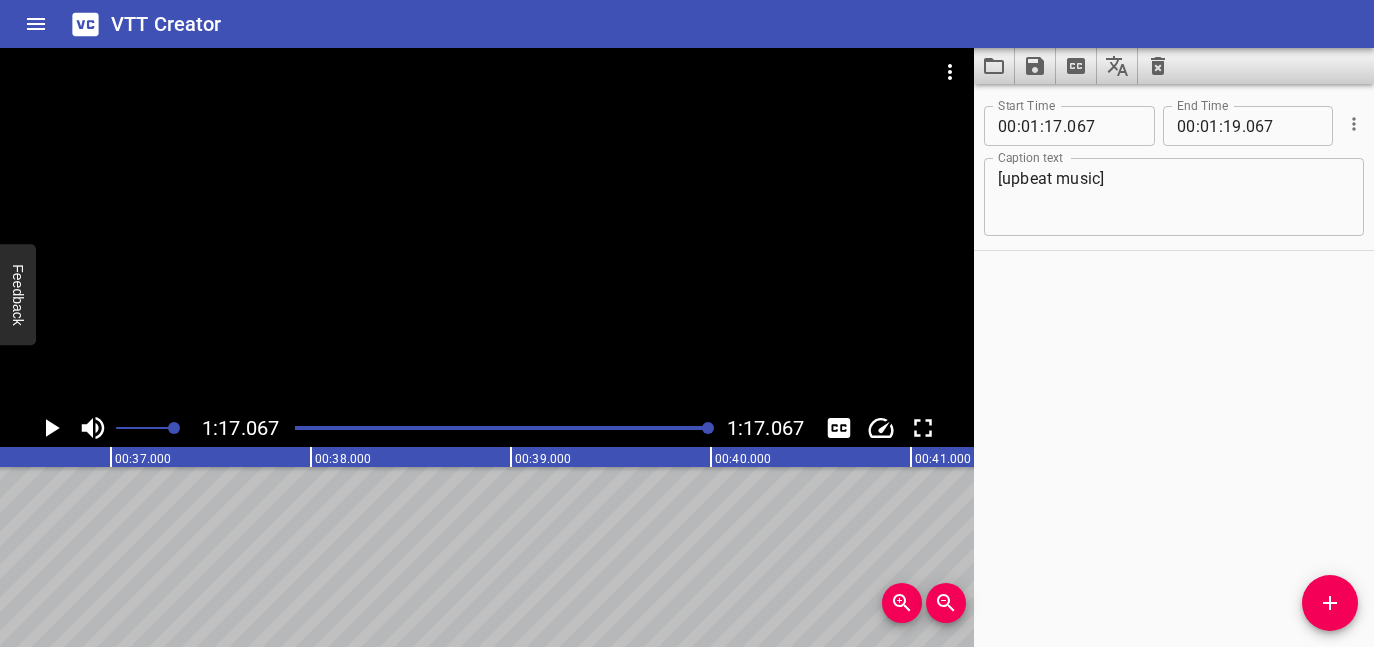scroll, scrollTop: 0, scrollLeft: 7353, axis: horizontal 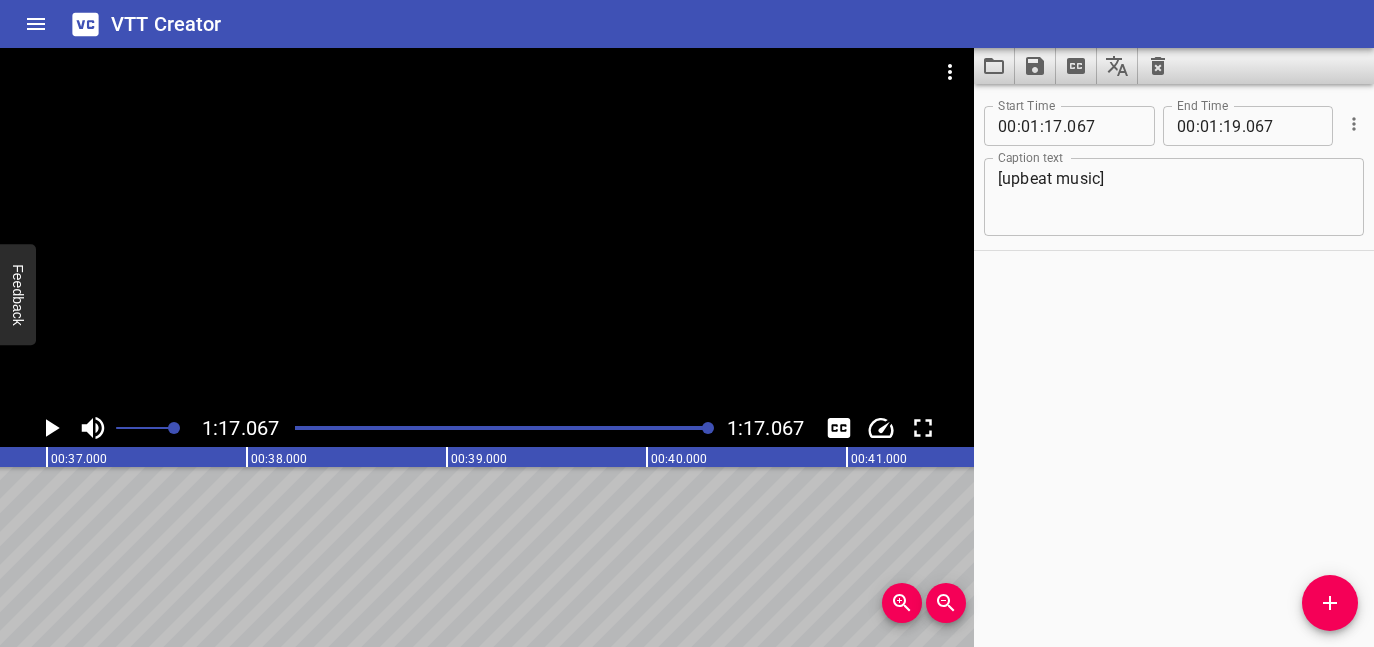 drag, startPoint x: 710, startPoint y: 435, endPoint x: 335, endPoint y: 430, distance: 375.03333 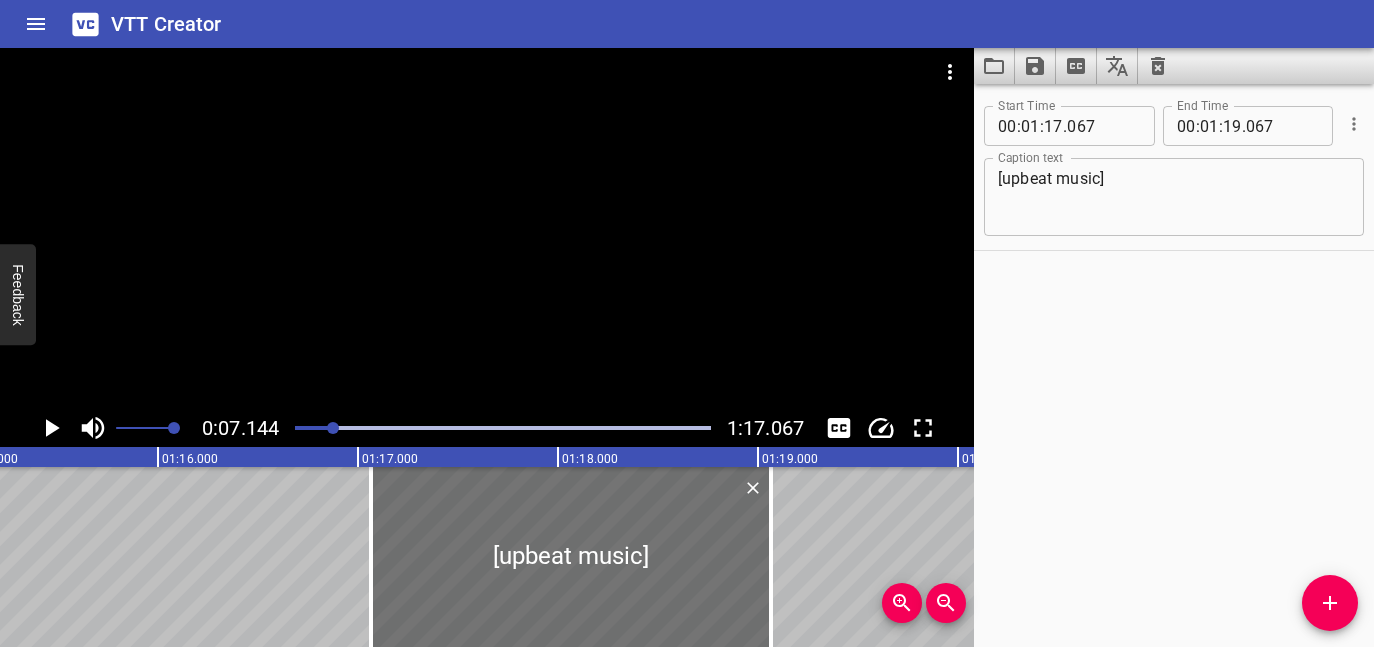 scroll, scrollTop: 0, scrollLeft: 15043, axis: horizontal 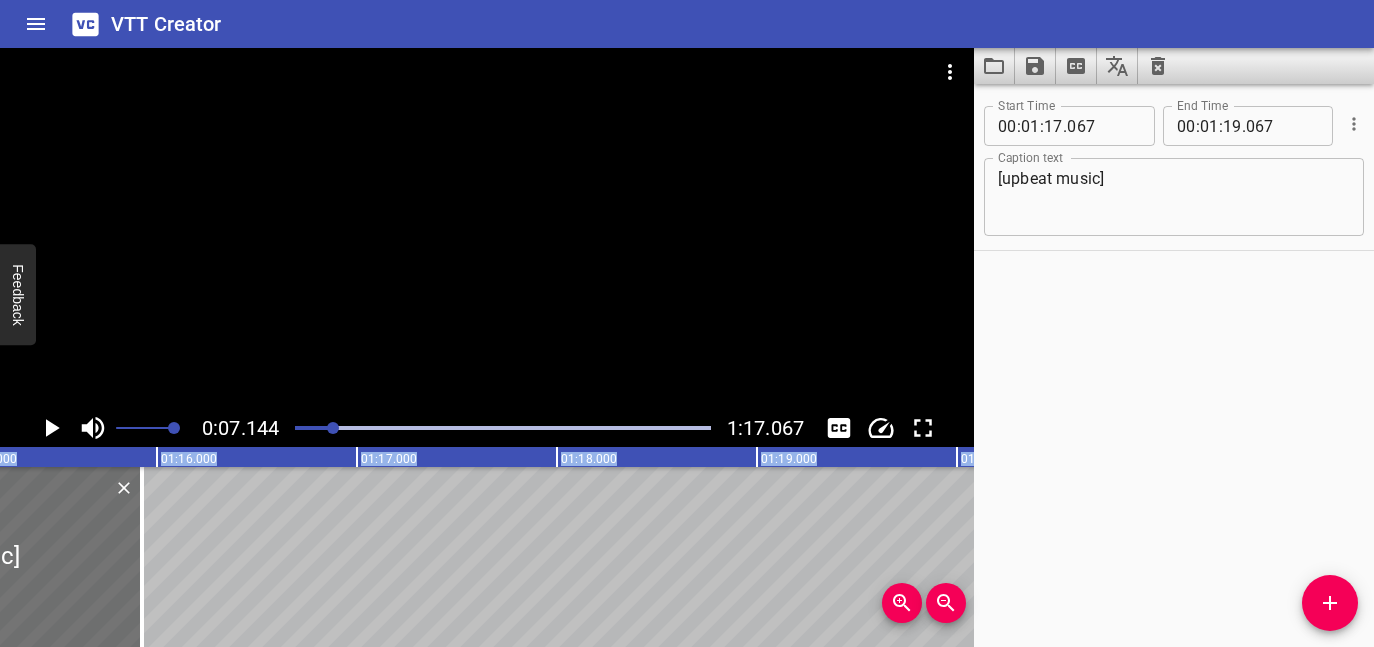drag, startPoint x: 593, startPoint y: 578, endPoint x: -31, endPoint y: 545, distance: 624.872 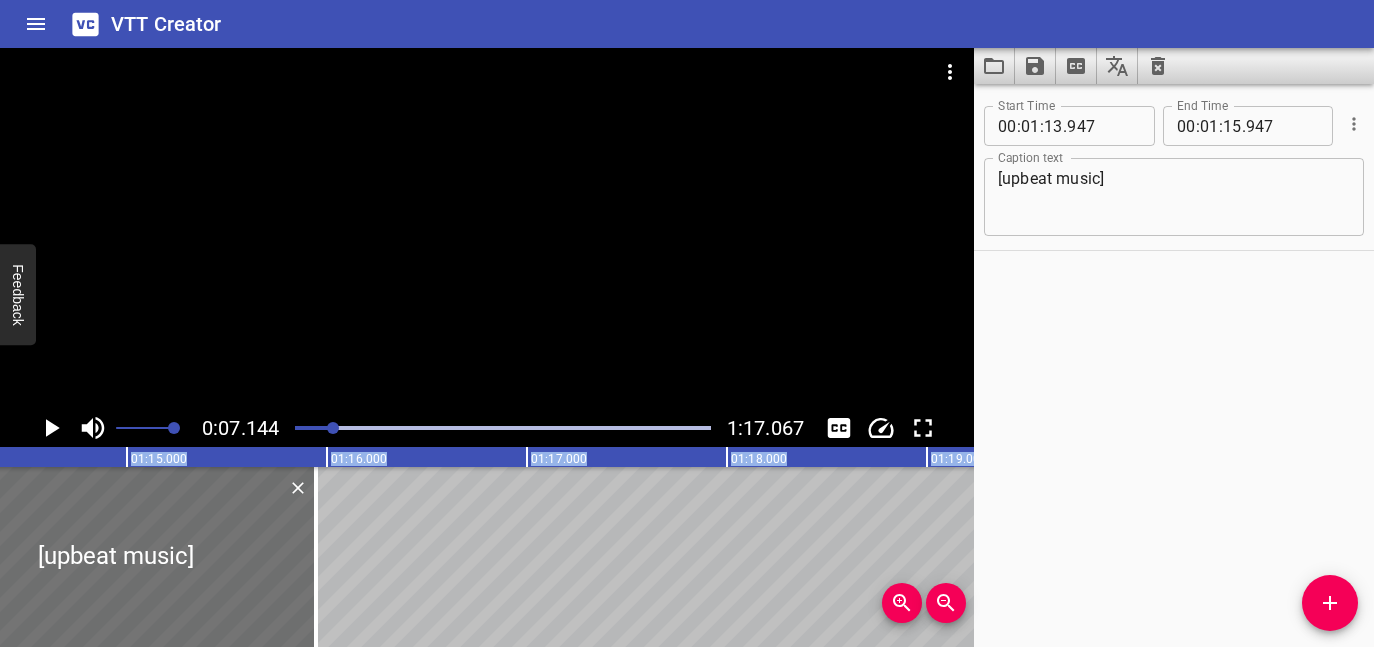 scroll, scrollTop: 0, scrollLeft: 14493, axis: horizontal 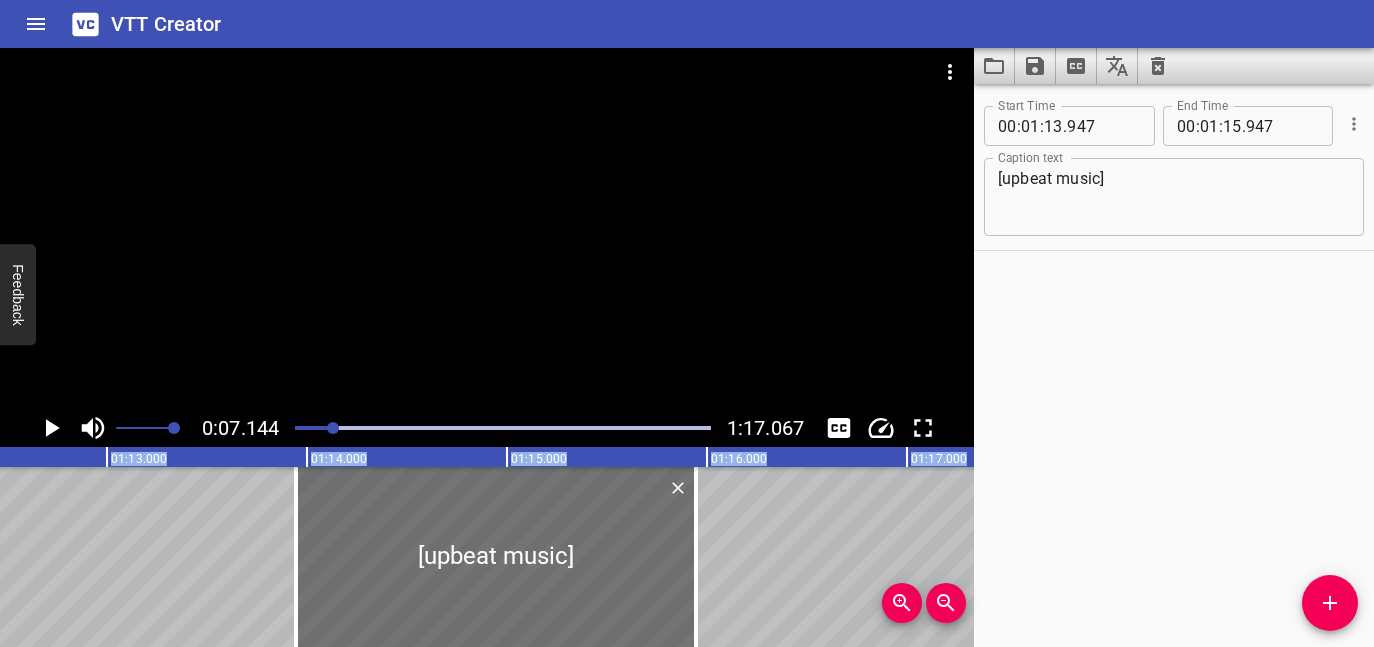 type 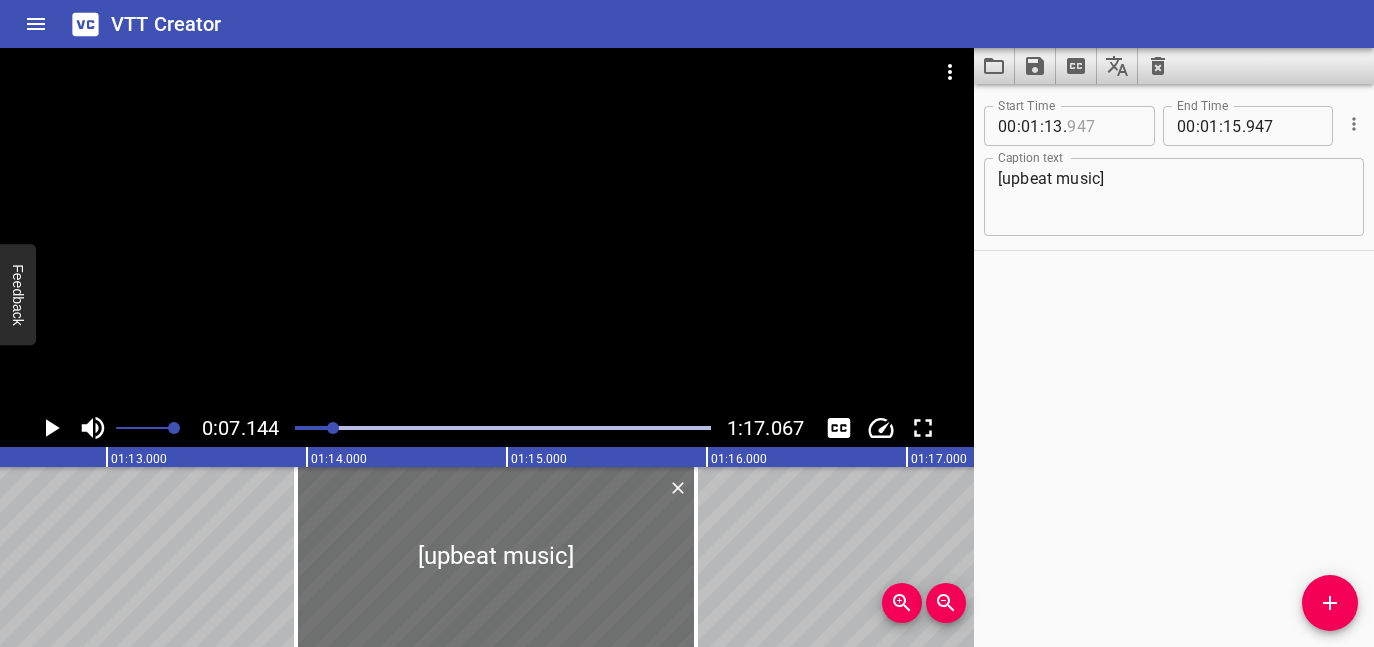 click at bounding box center [1103, 126] 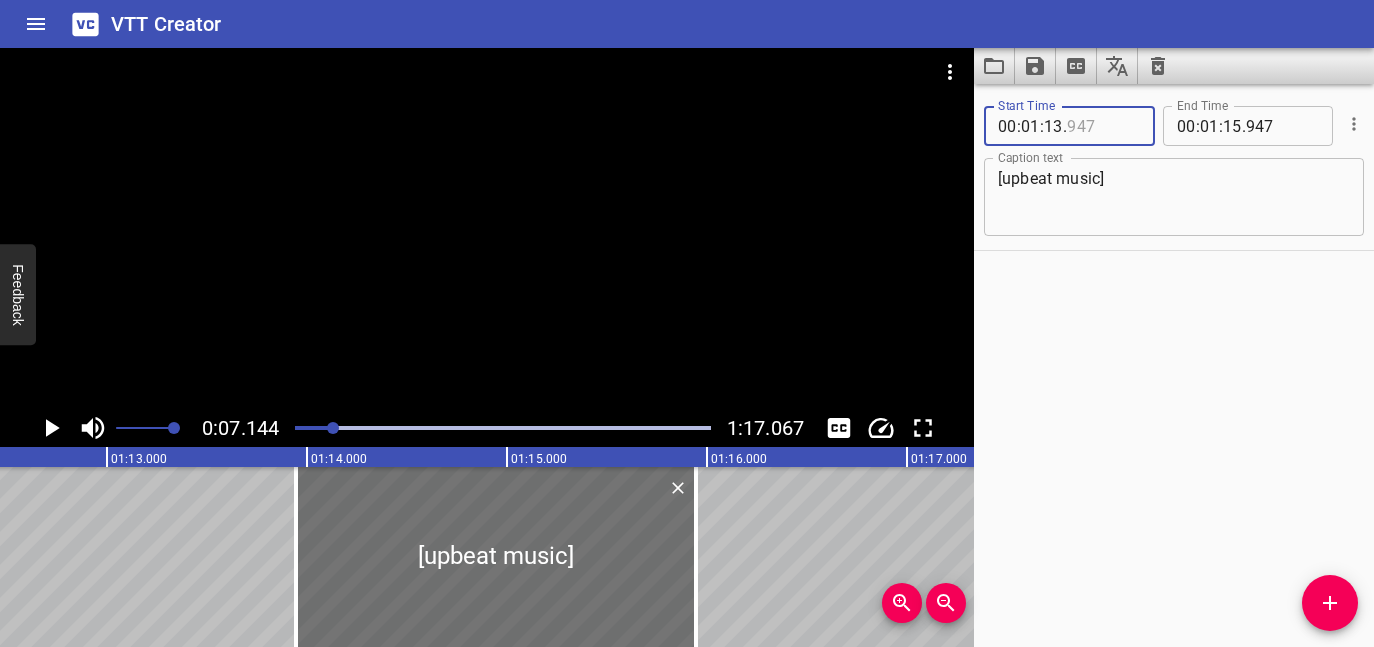 type 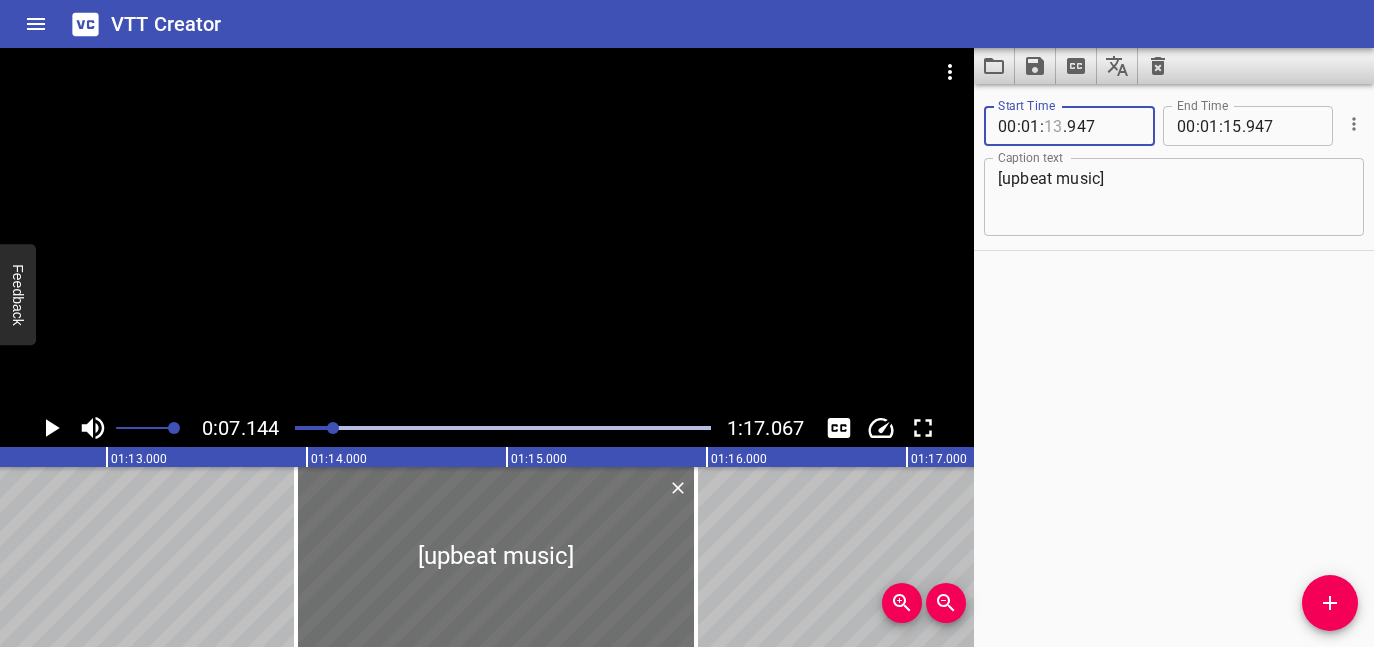 click at bounding box center [1053, 126] 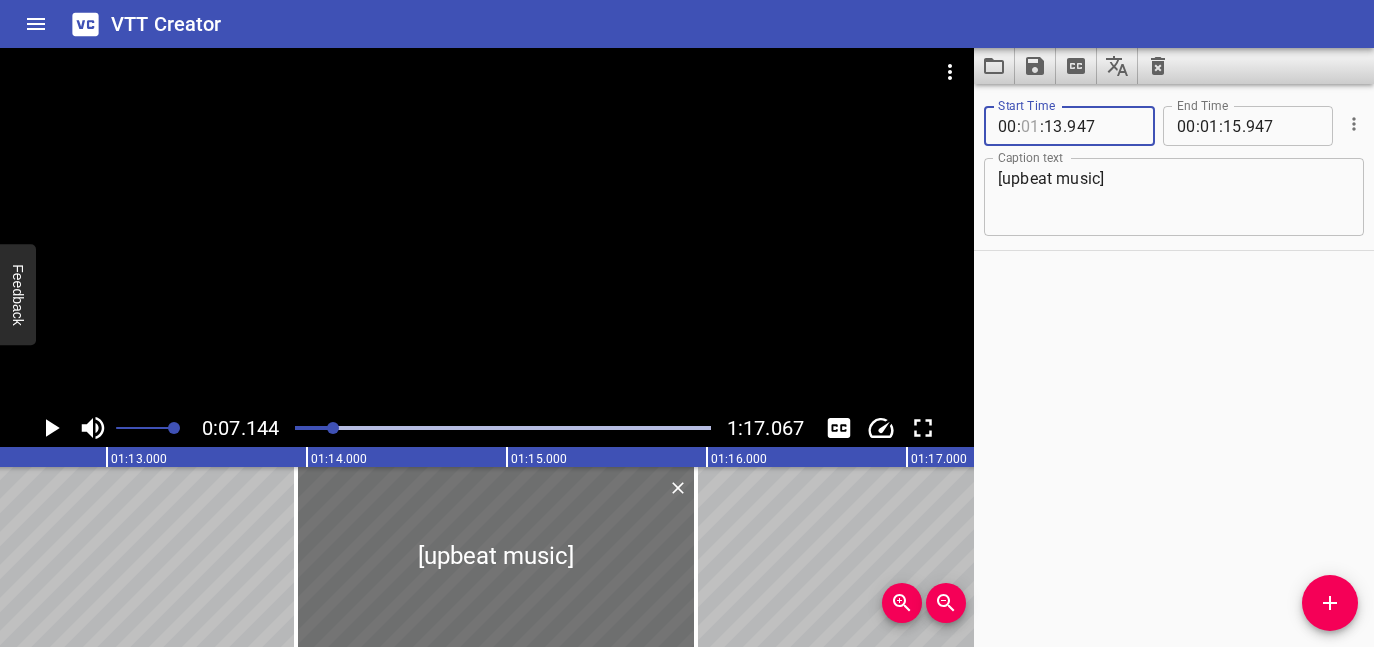 click at bounding box center (1030, 126) 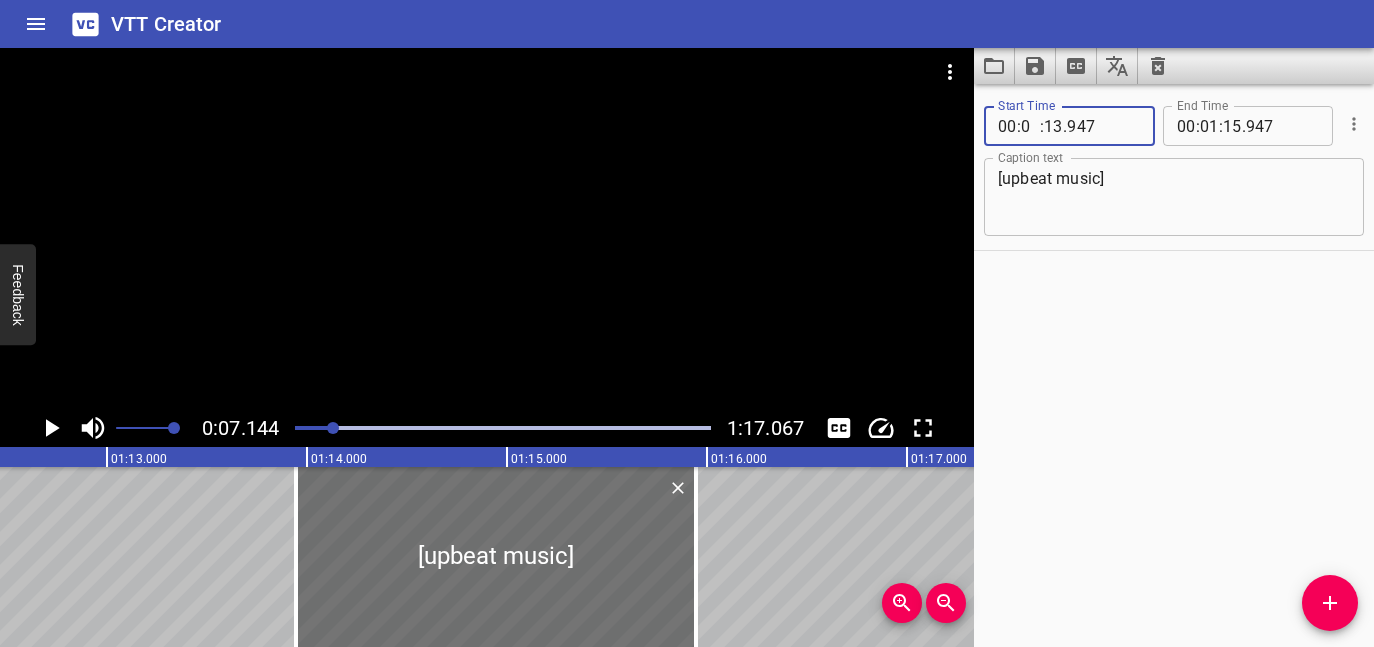 type on "00" 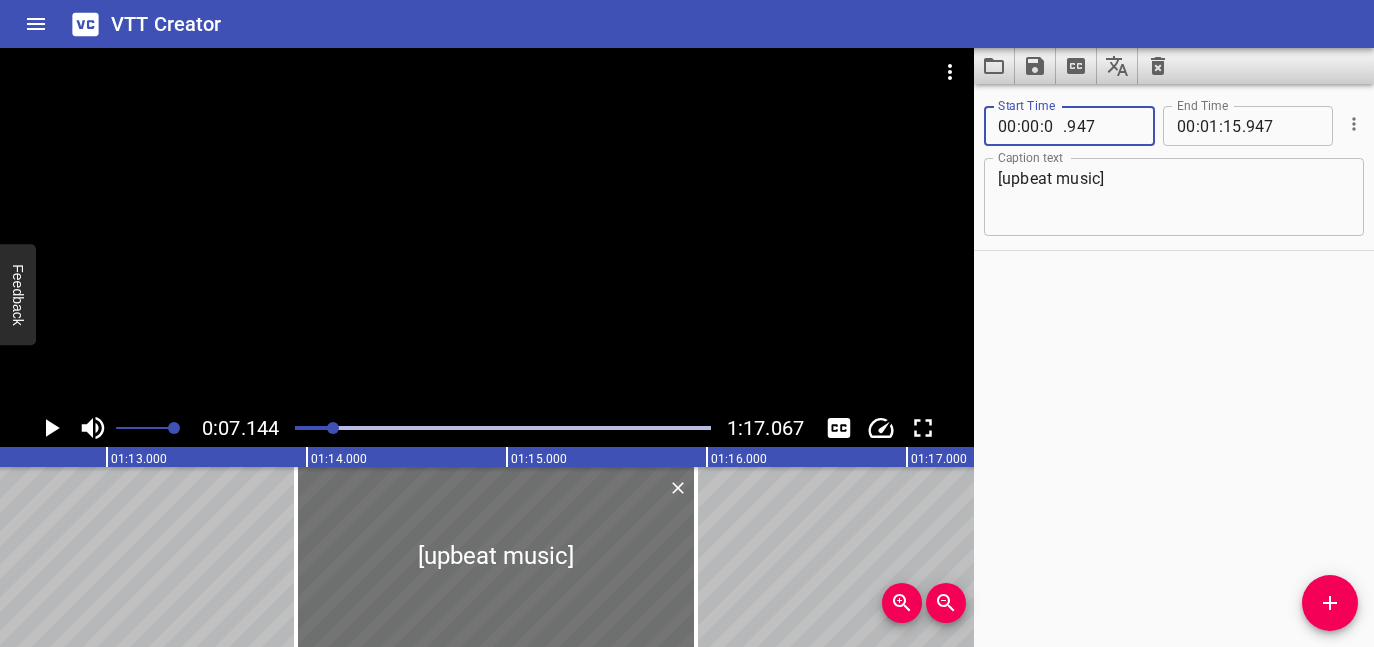 type on "00" 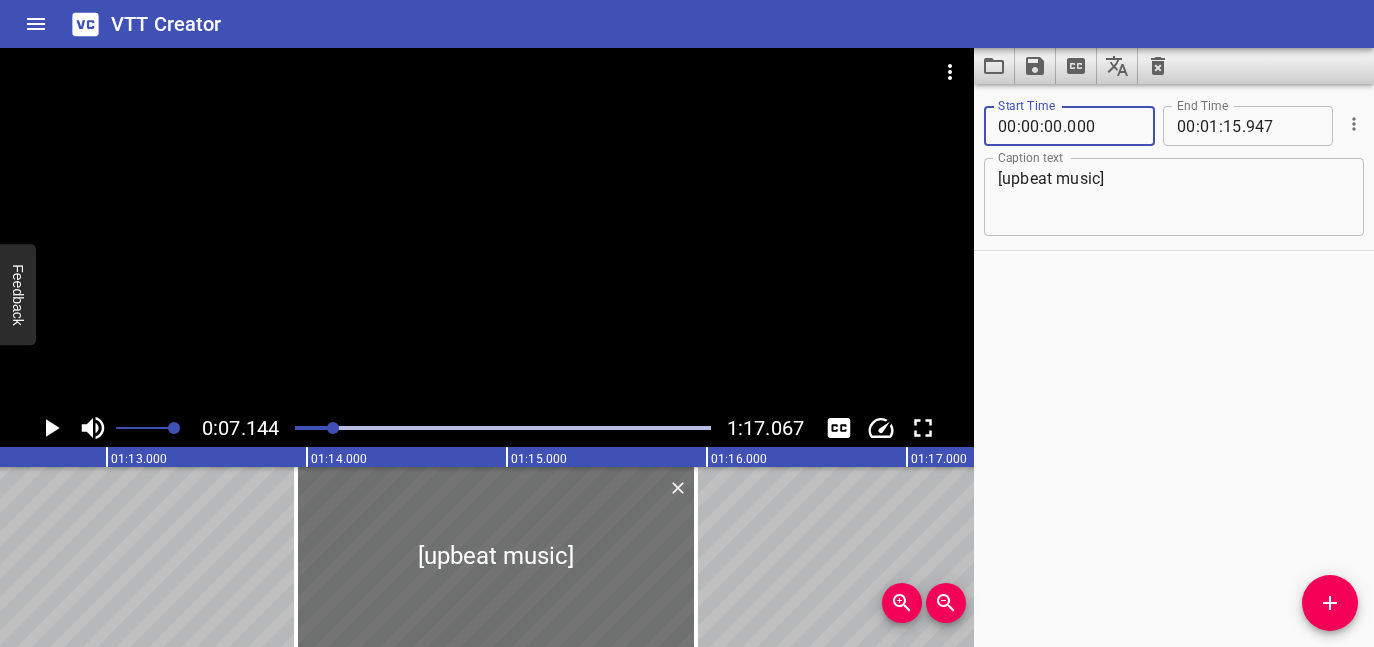 type on "000" 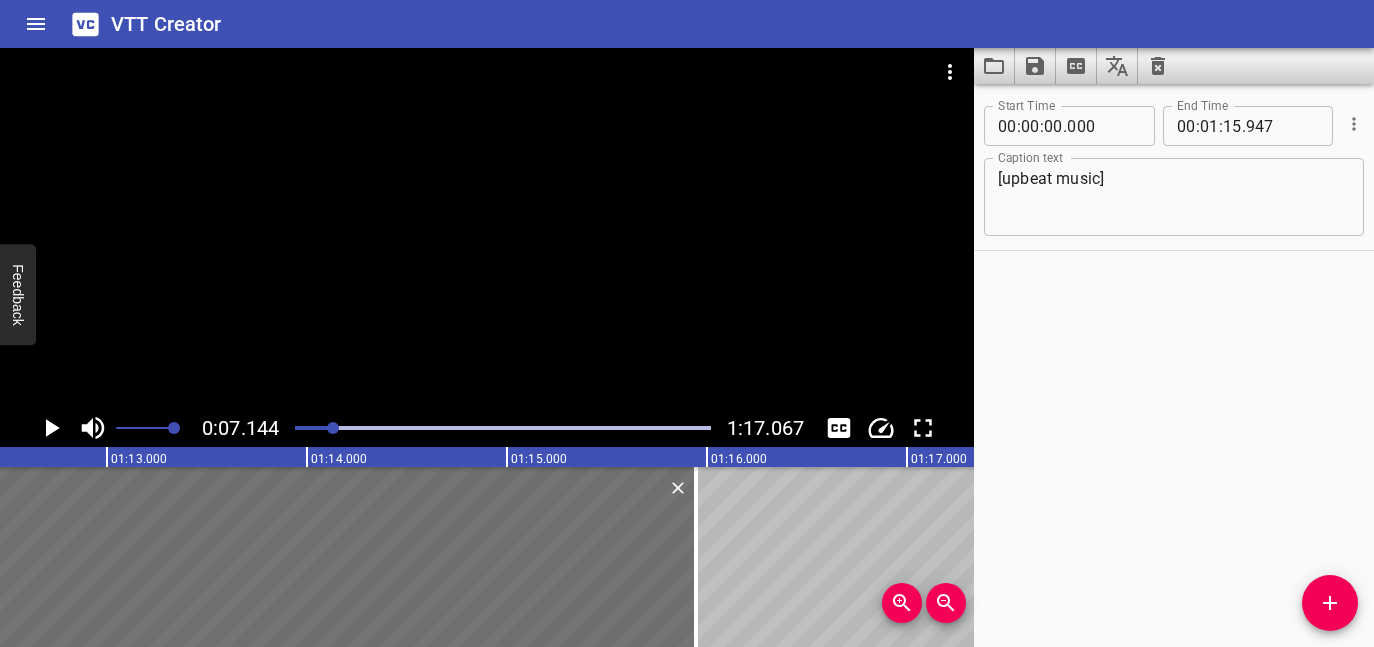 click on "Start Time 00 : 00 : 00 . 000 Start Time End Time 00 : 01 : 15 . 947 End Time Caption text [upbeat music] Caption text" at bounding box center [1174, 365] 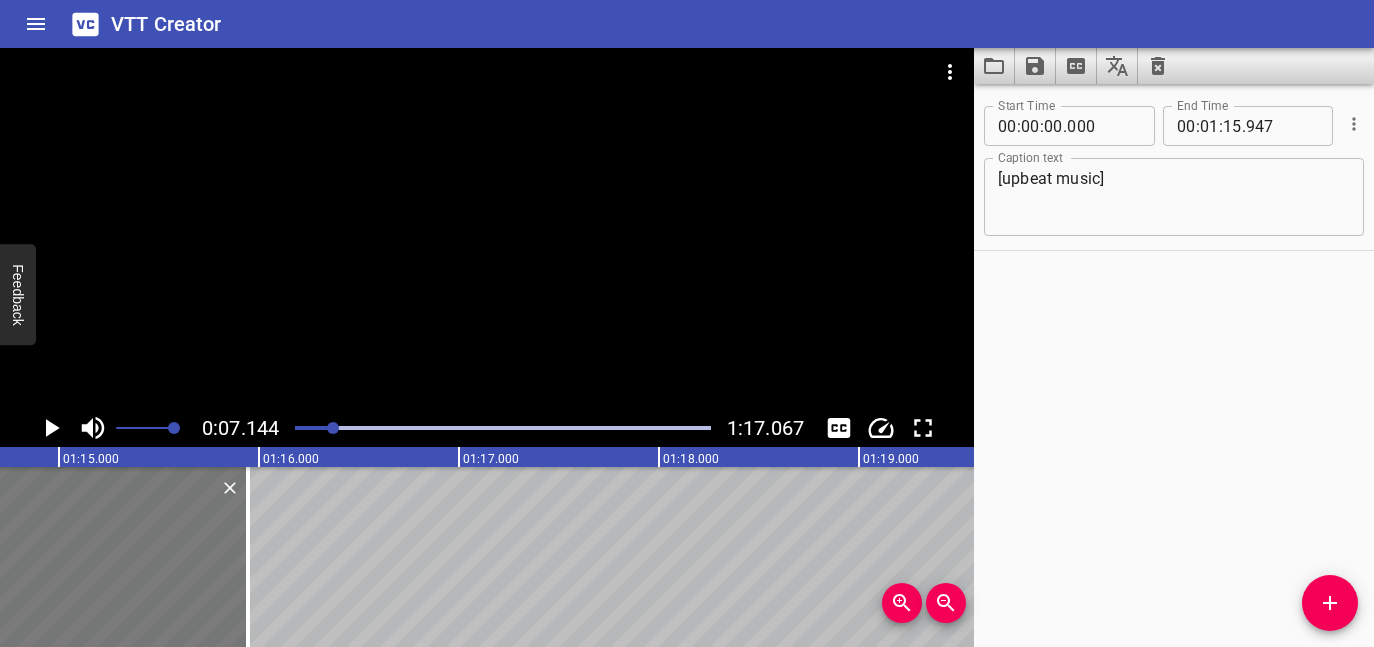 scroll, scrollTop: 0, scrollLeft: 14770, axis: horizontal 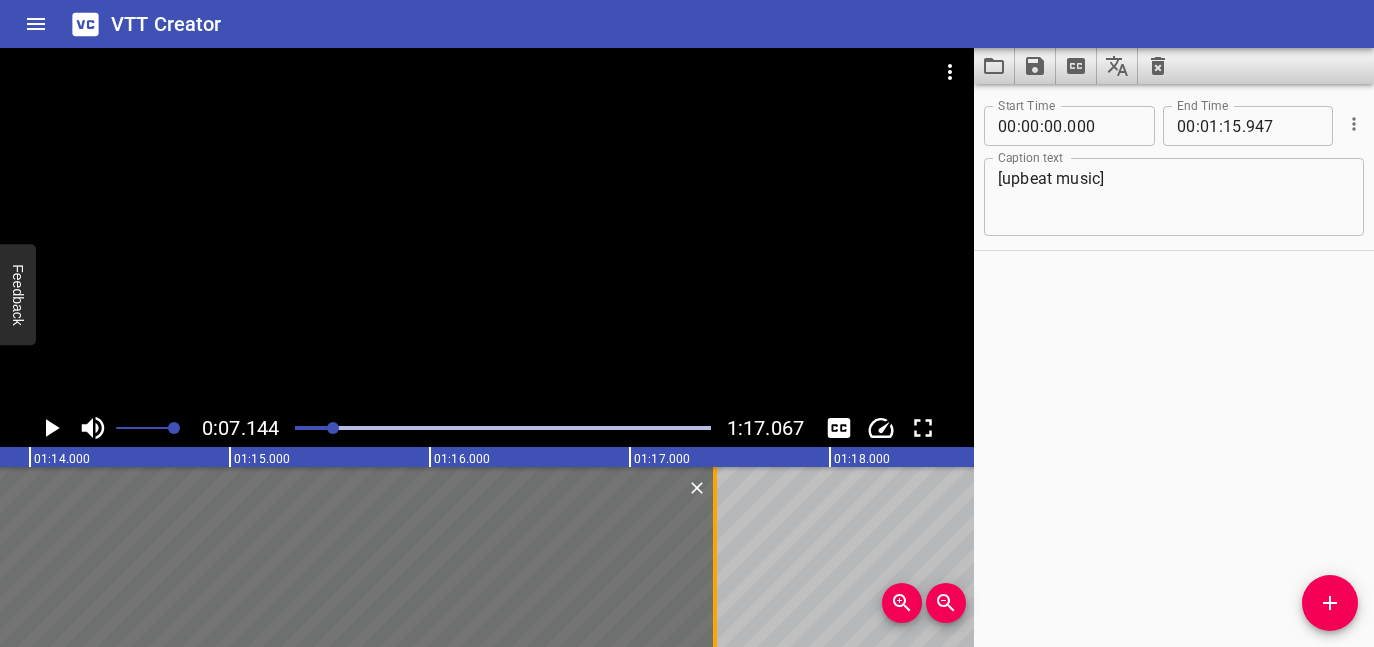 drag, startPoint x: 421, startPoint y: 569, endPoint x: 719, endPoint y: 570, distance: 298.00168 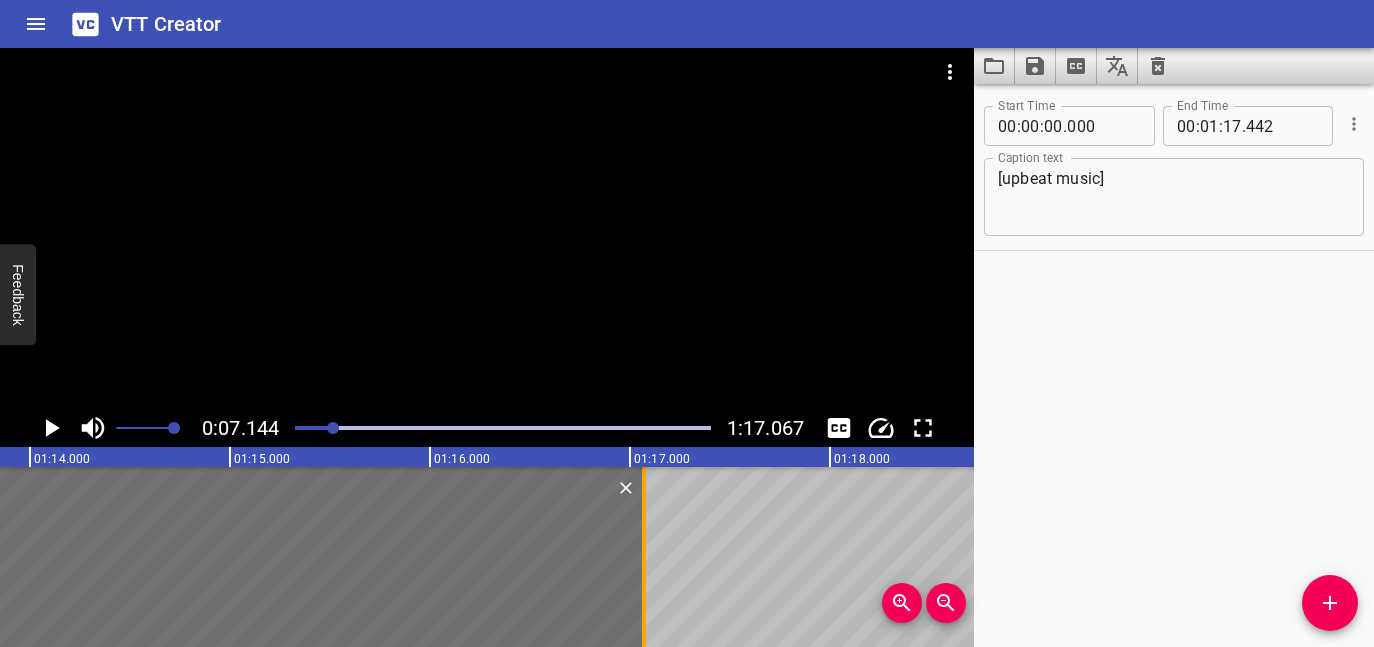 drag, startPoint x: 714, startPoint y: 570, endPoint x: 636, endPoint y: 570, distance: 78 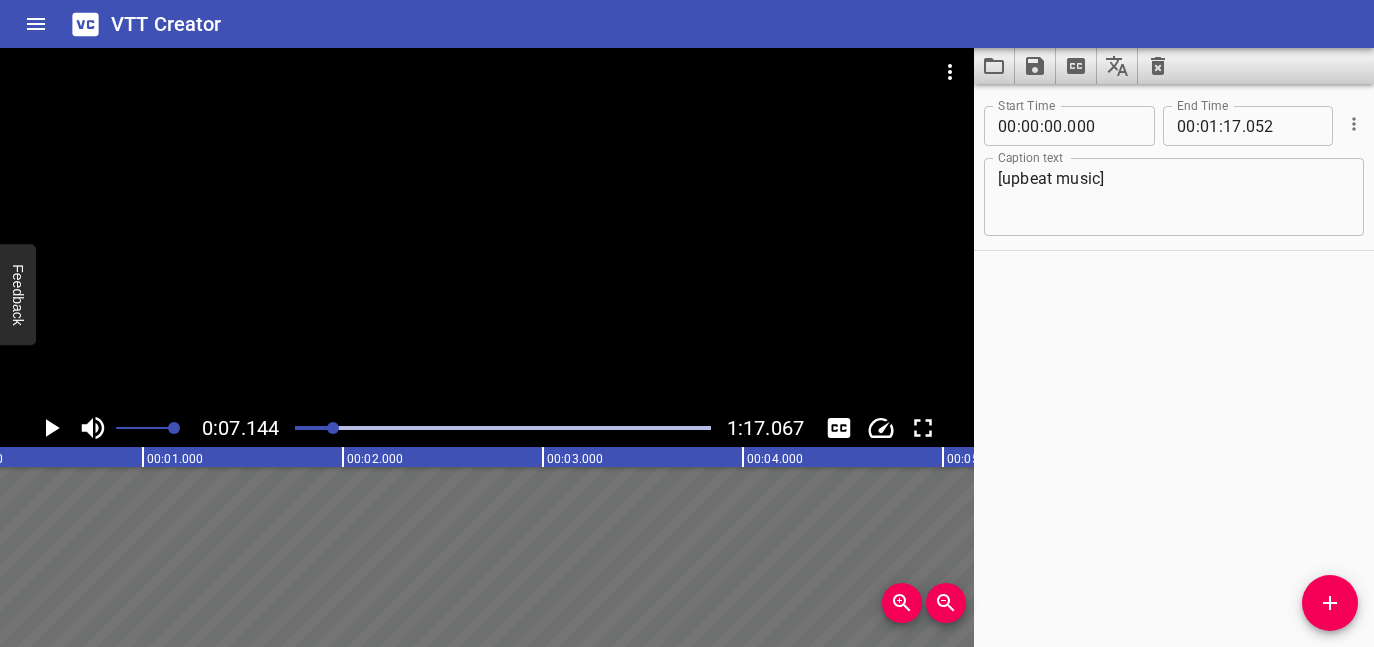 scroll, scrollTop: 0, scrollLeft: 0, axis: both 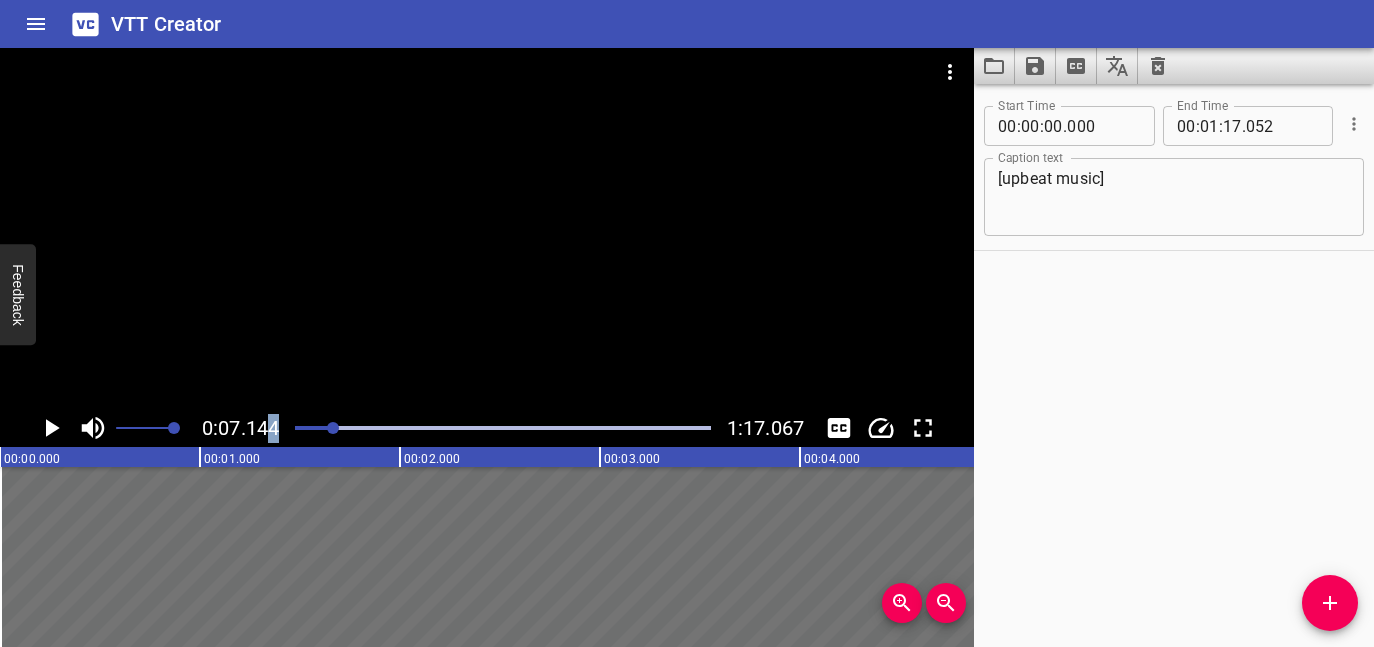 drag, startPoint x: 300, startPoint y: 422, endPoint x: 273, endPoint y: 424, distance: 27.073973 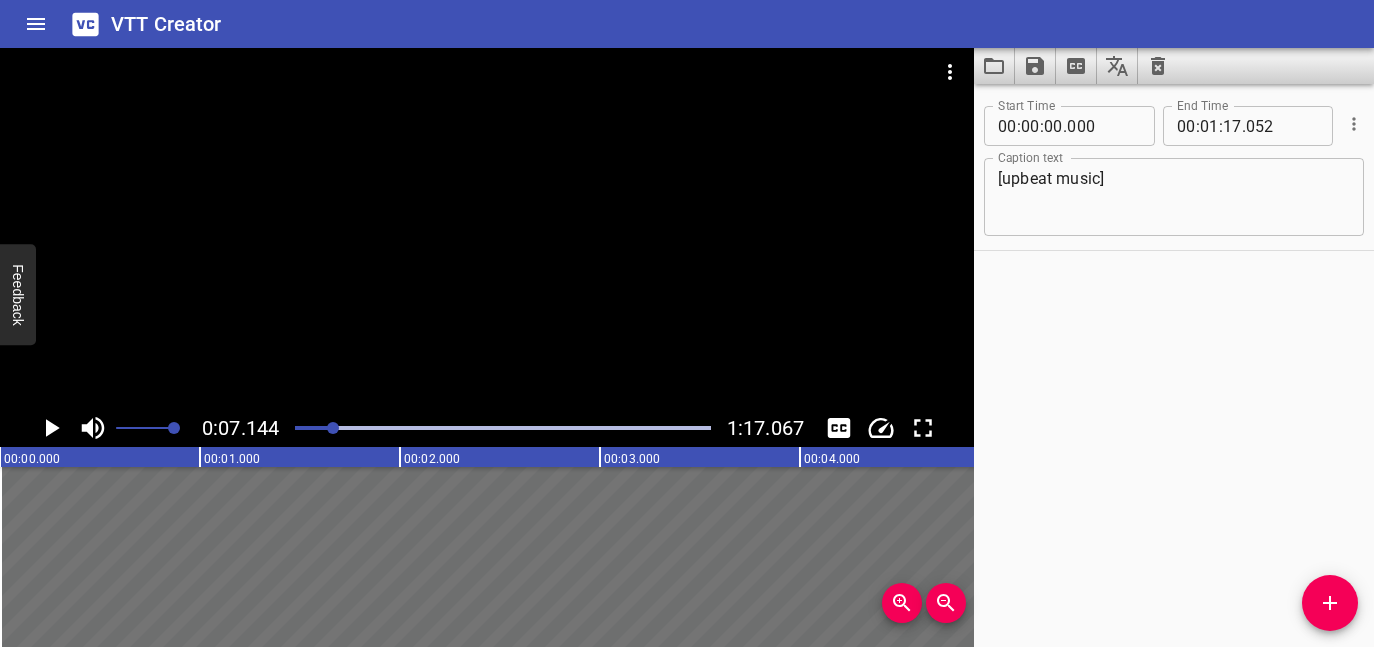 drag, startPoint x: 328, startPoint y: 432, endPoint x: 283, endPoint y: 431, distance: 45.01111 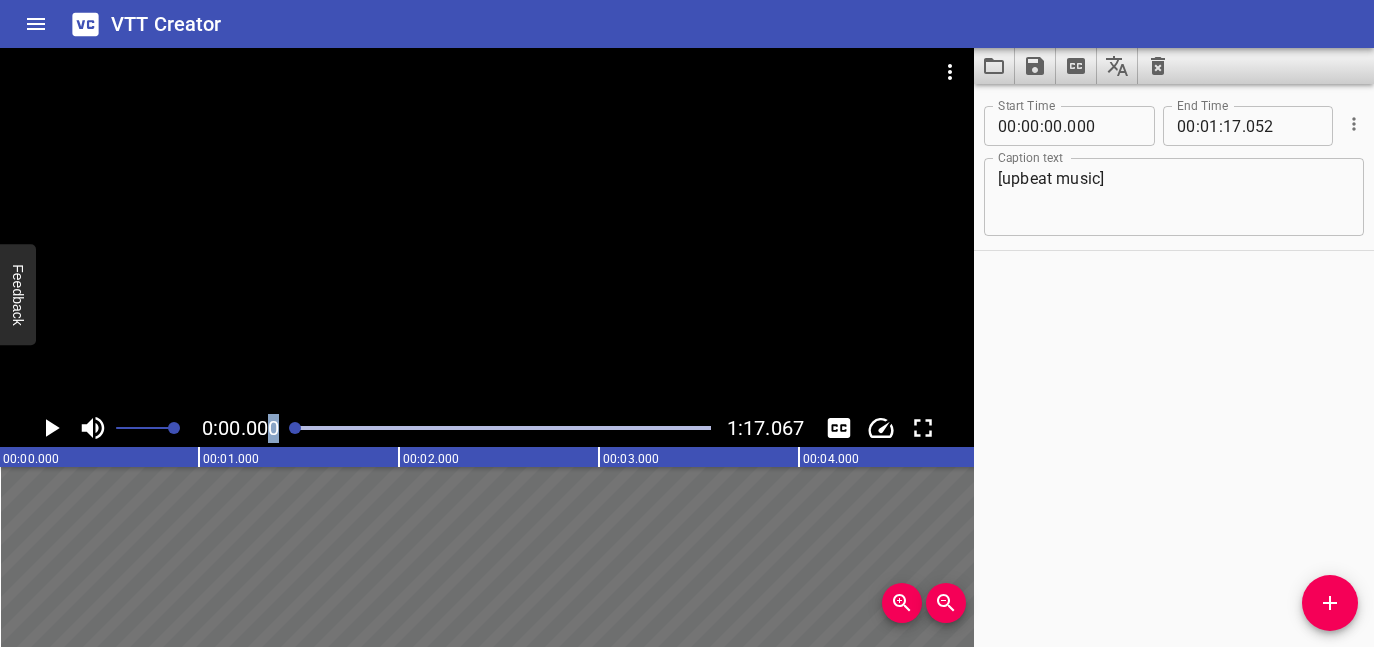 scroll, scrollTop: 0, scrollLeft: 0, axis: both 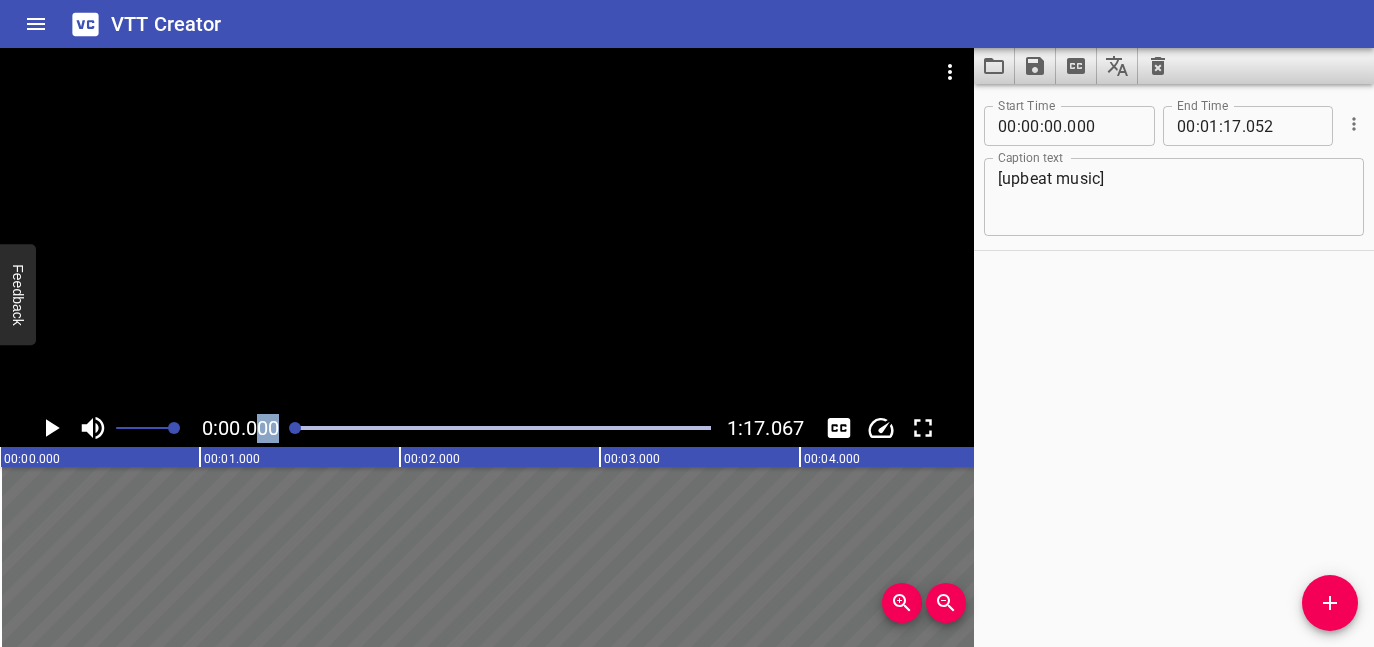 drag, startPoint x: 334, startPoint y: 427, endPoint x: 256, endPoint y: 427, distance: 78 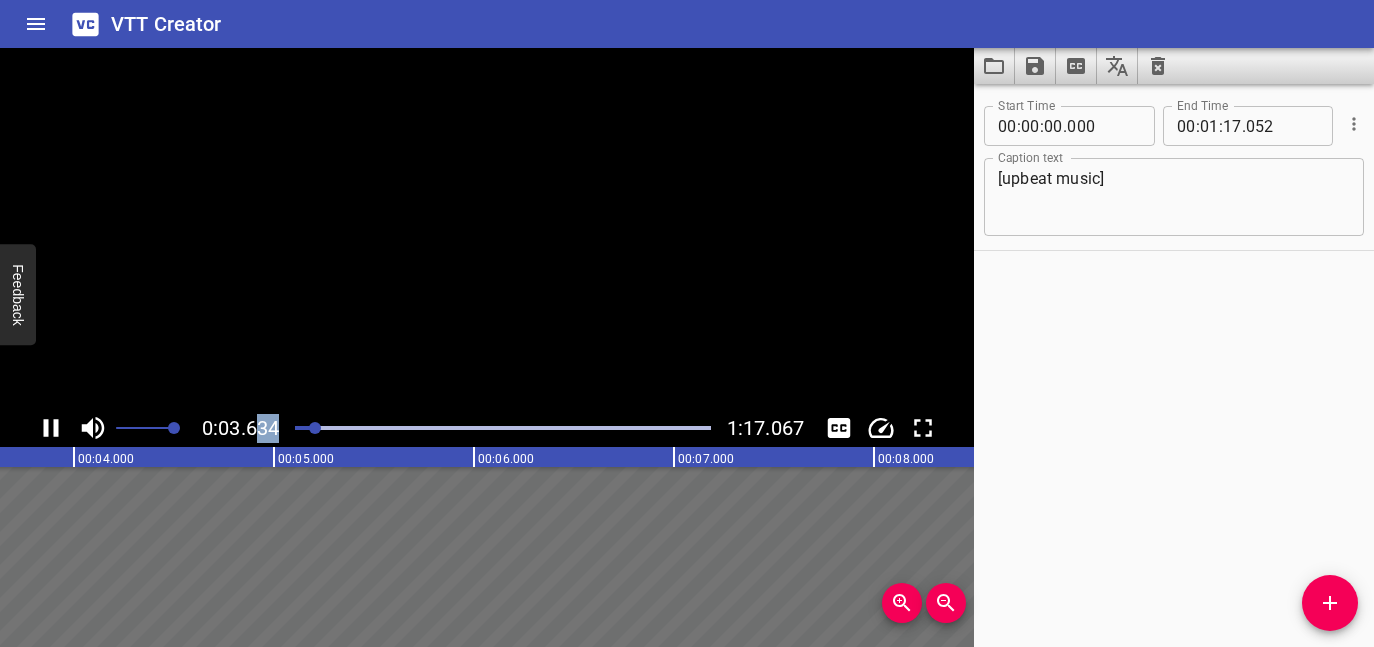 click 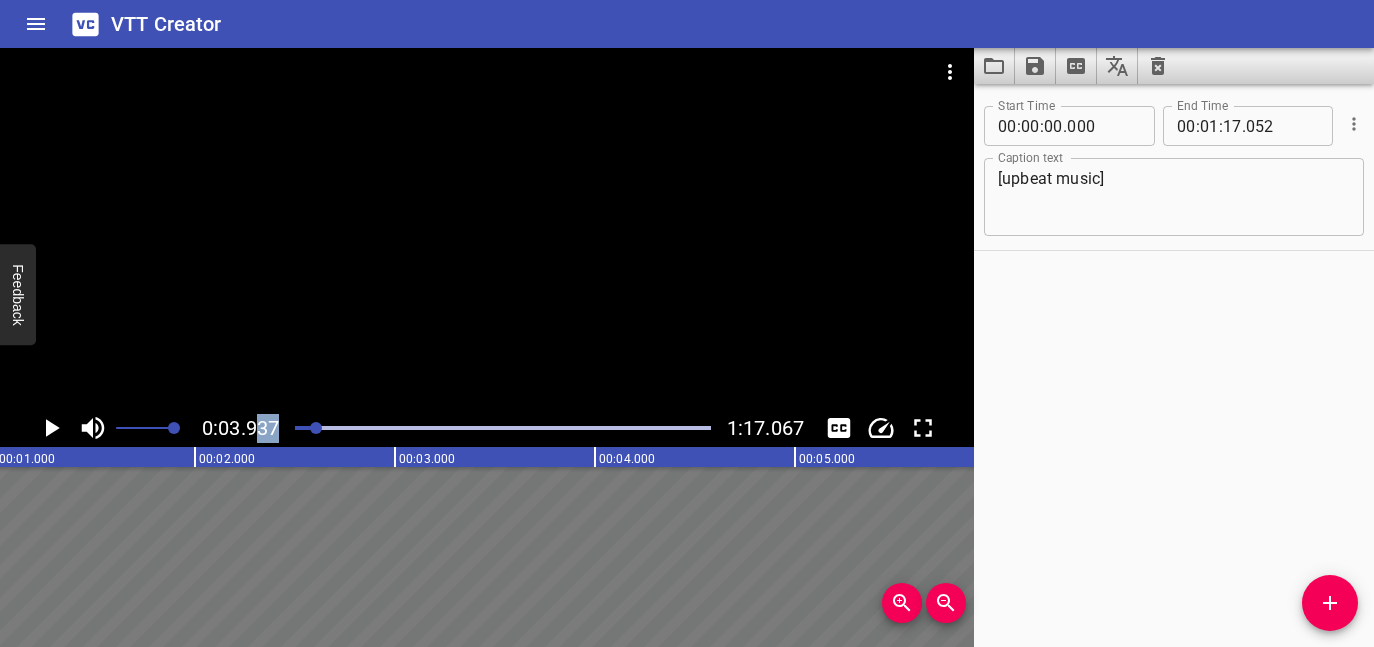 scroll, scrollTop: 0, scrollLeft: 0, axis: both 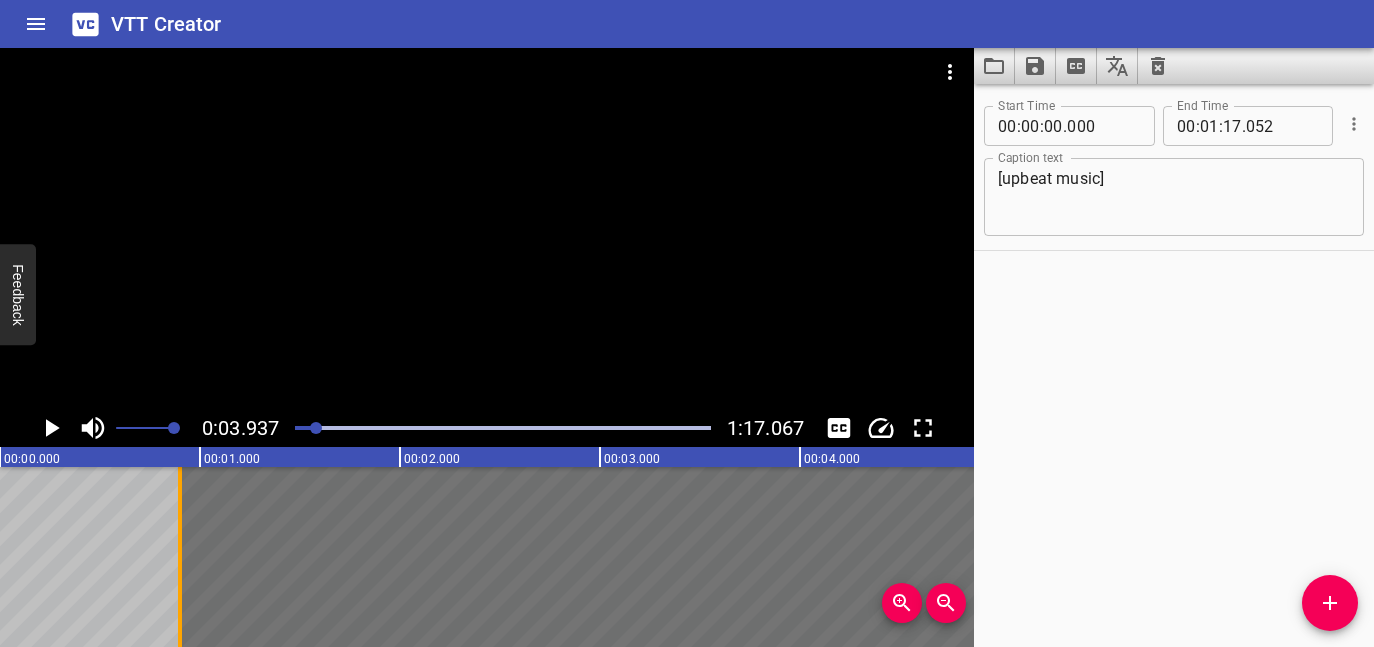 drag, startPoint x: 4, startPoint y: 553, endPoint x: 182, endPoint y: 542, distance: 178.33957 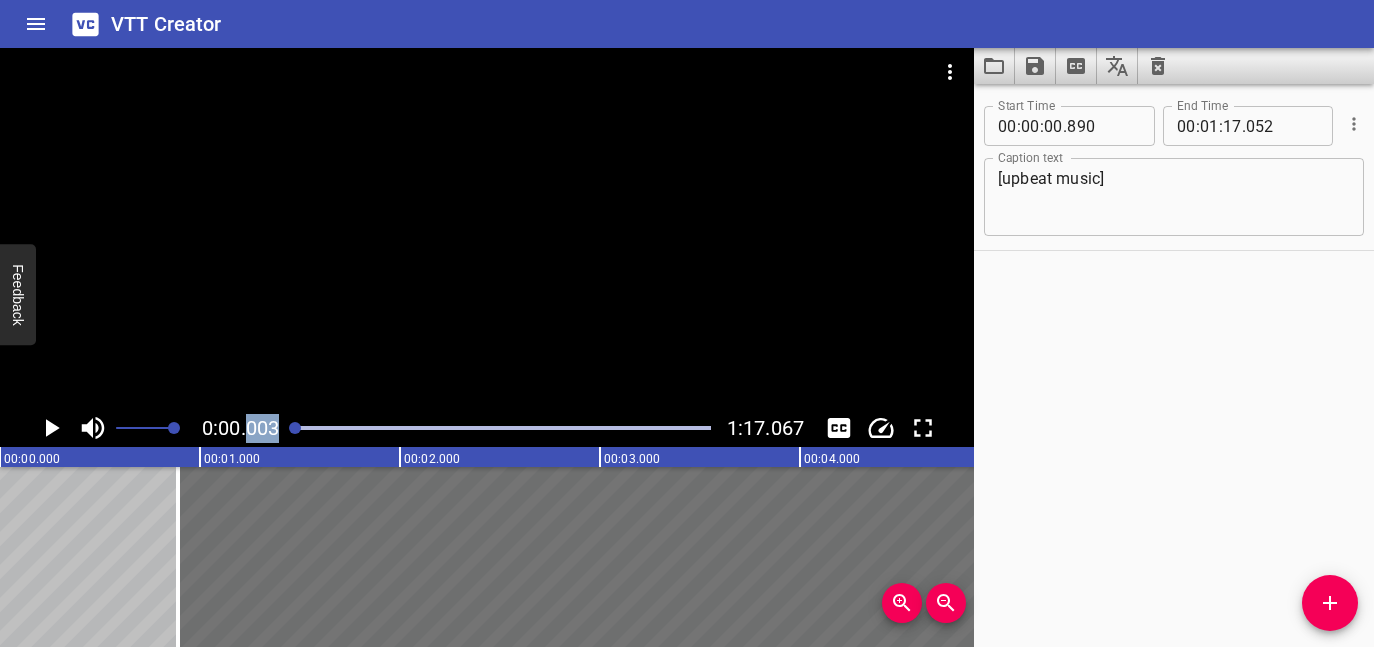drag, startPoint x: 320, startPoint y: 424, endPoint x: 247, endPoint y: 424, distance: 73 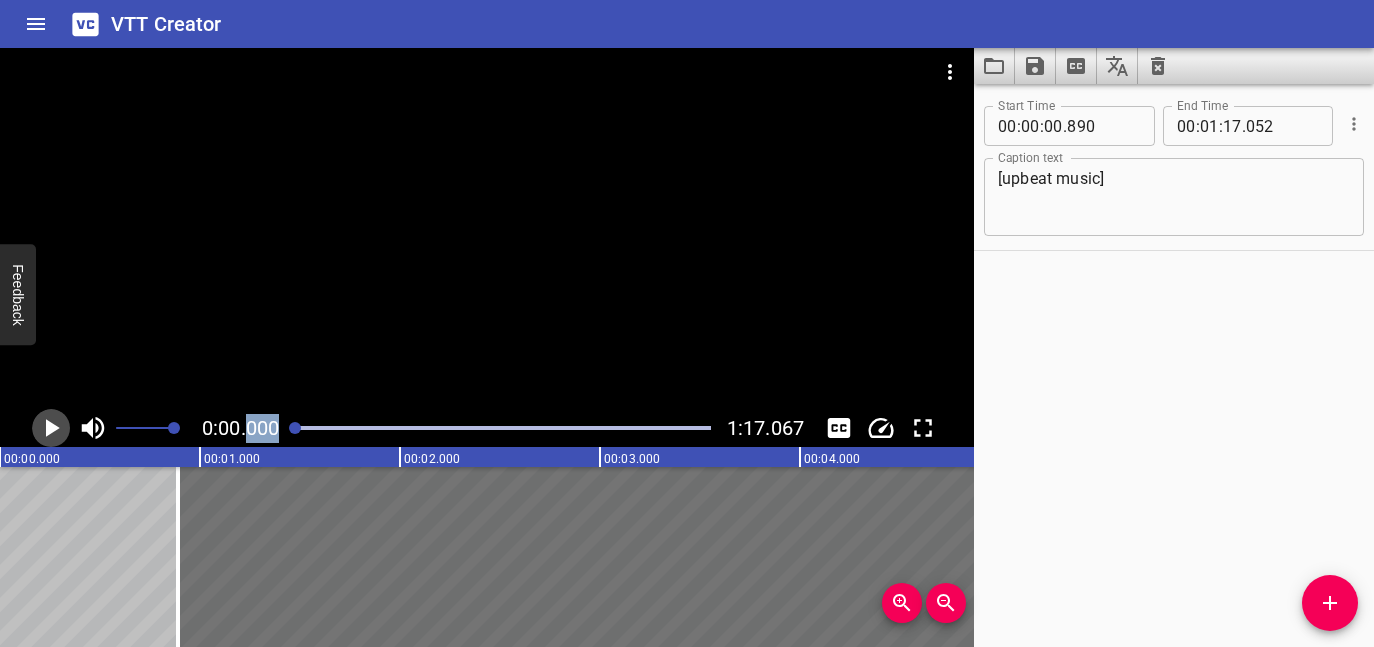 click 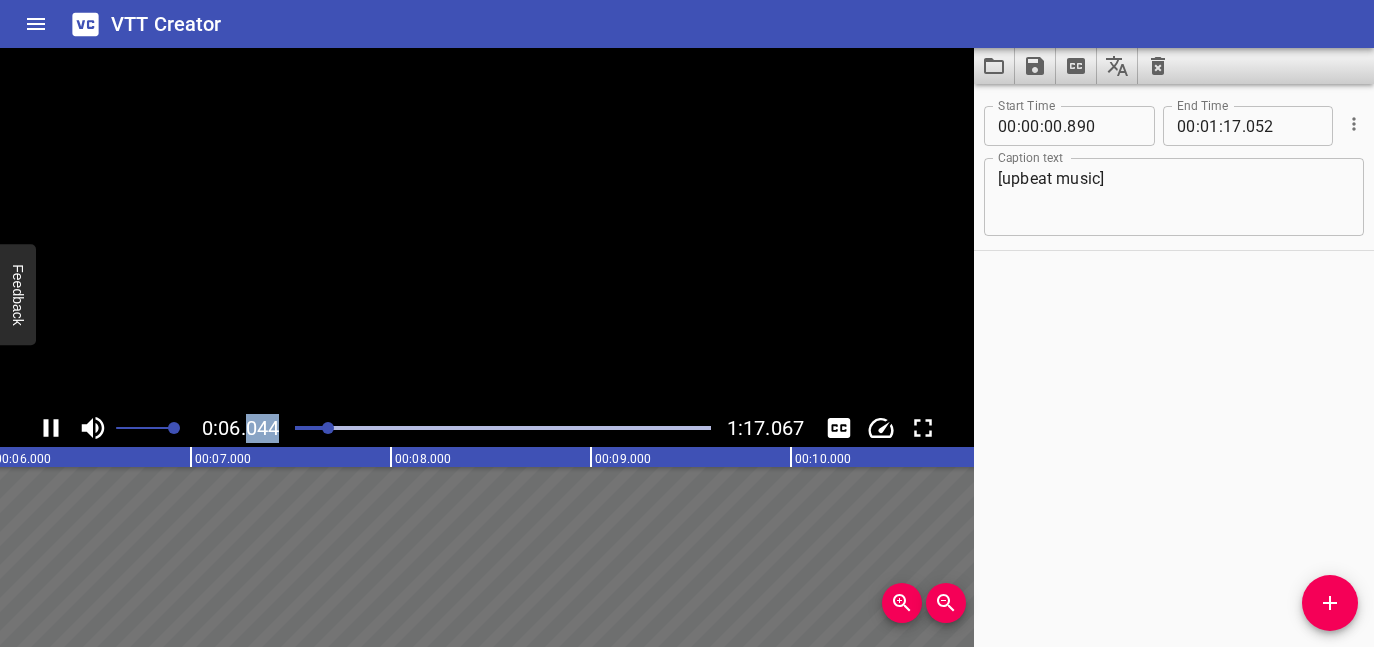click 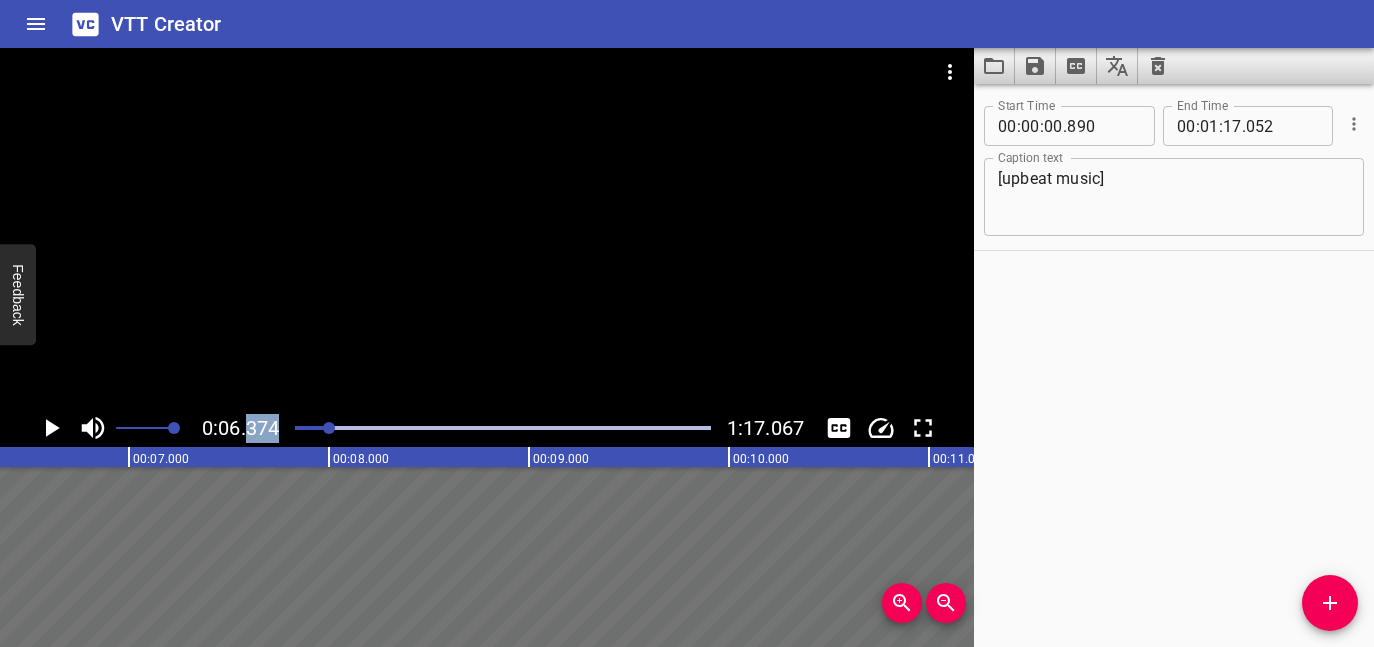 scroll, scrollTop: 0, scrollLeft: 1275, axis: horizontal 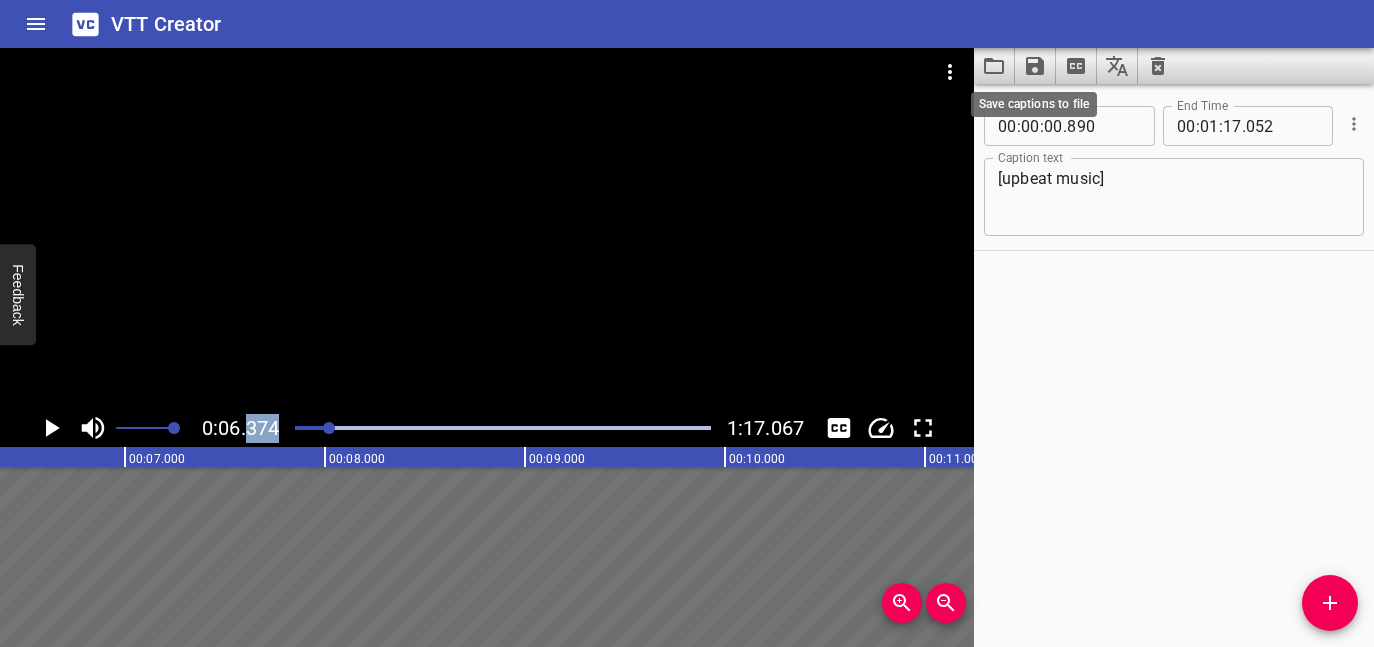 click 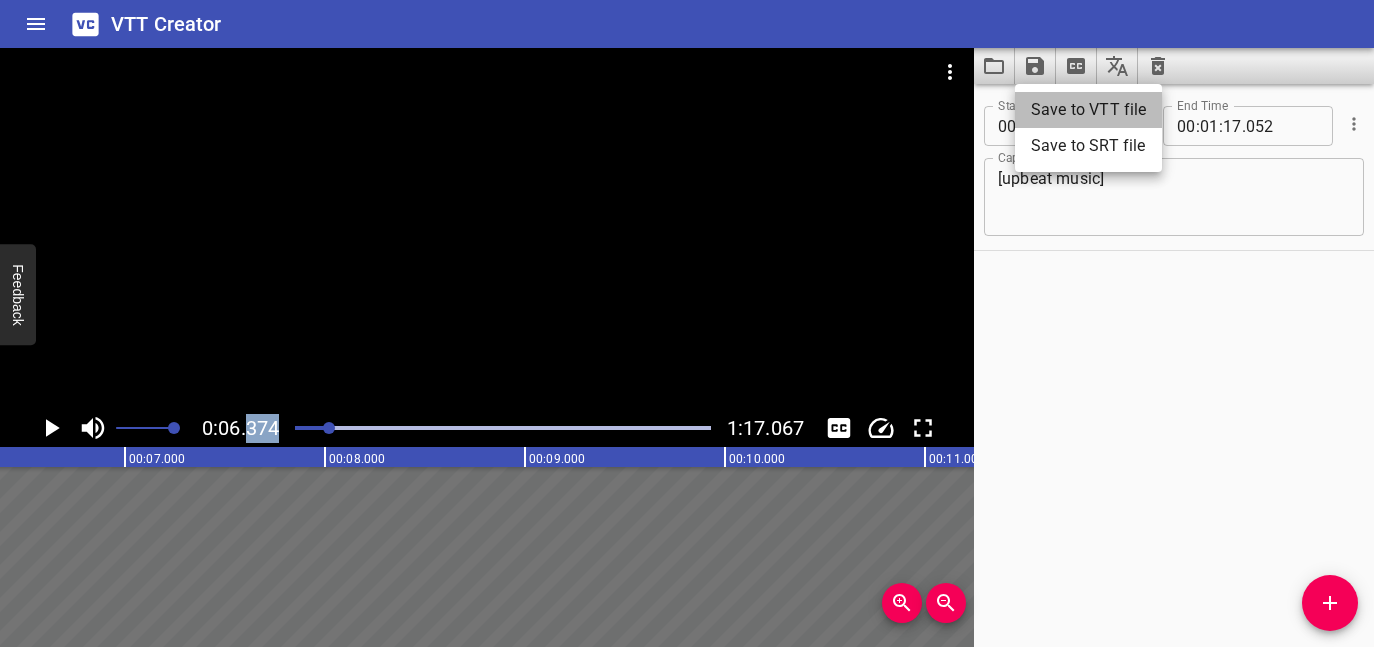 click on "Save to VTT file" at bounding box center [1088, 110] 